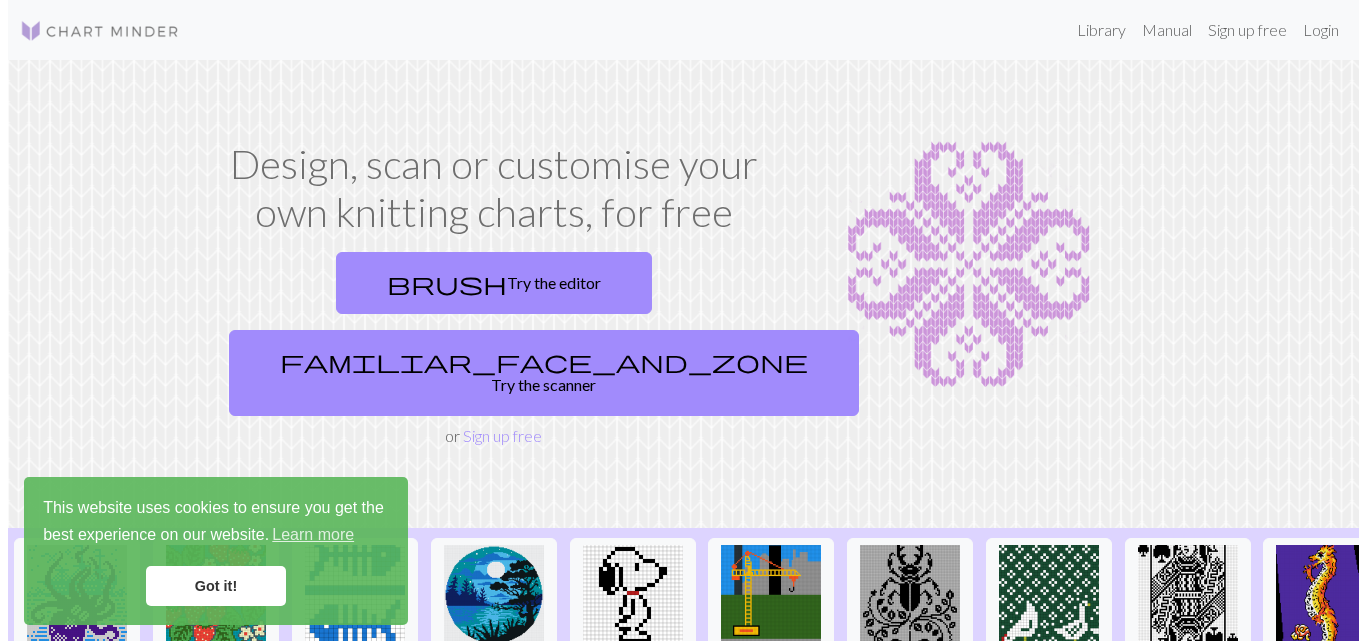 scroll, scrollTop: 0, scrollLeft: 0, axis: both 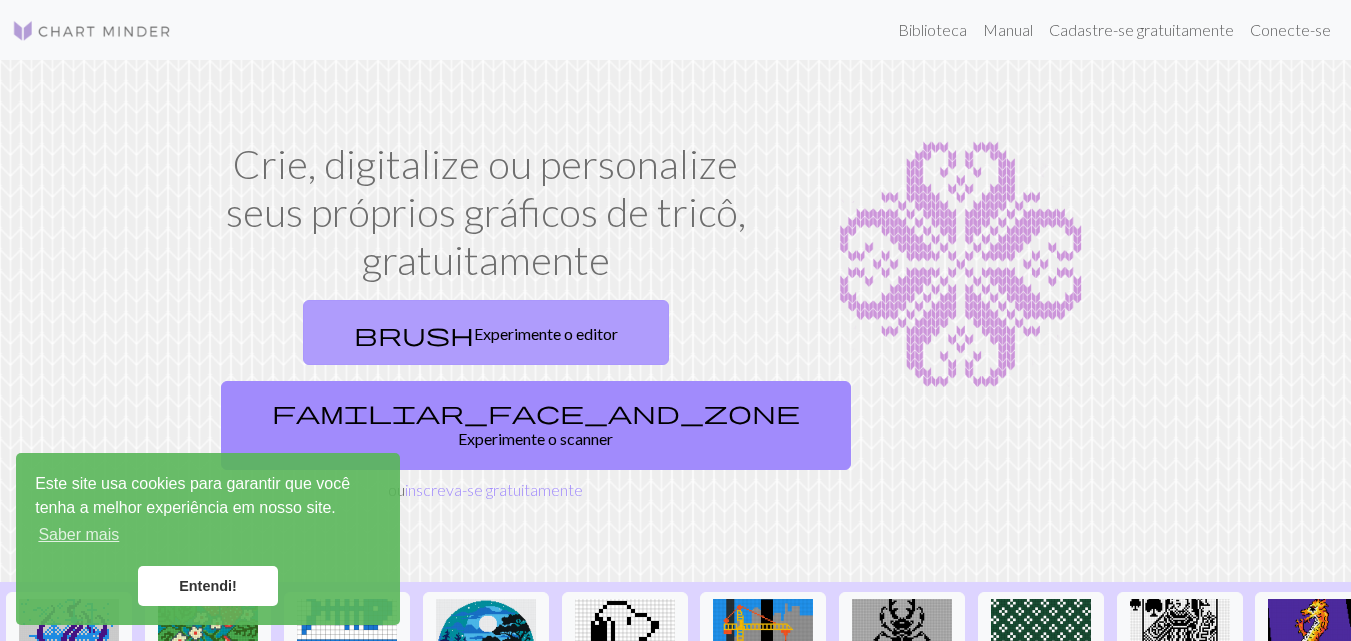 click on "brush Experimente o editor" at bounding box center (486, 332) 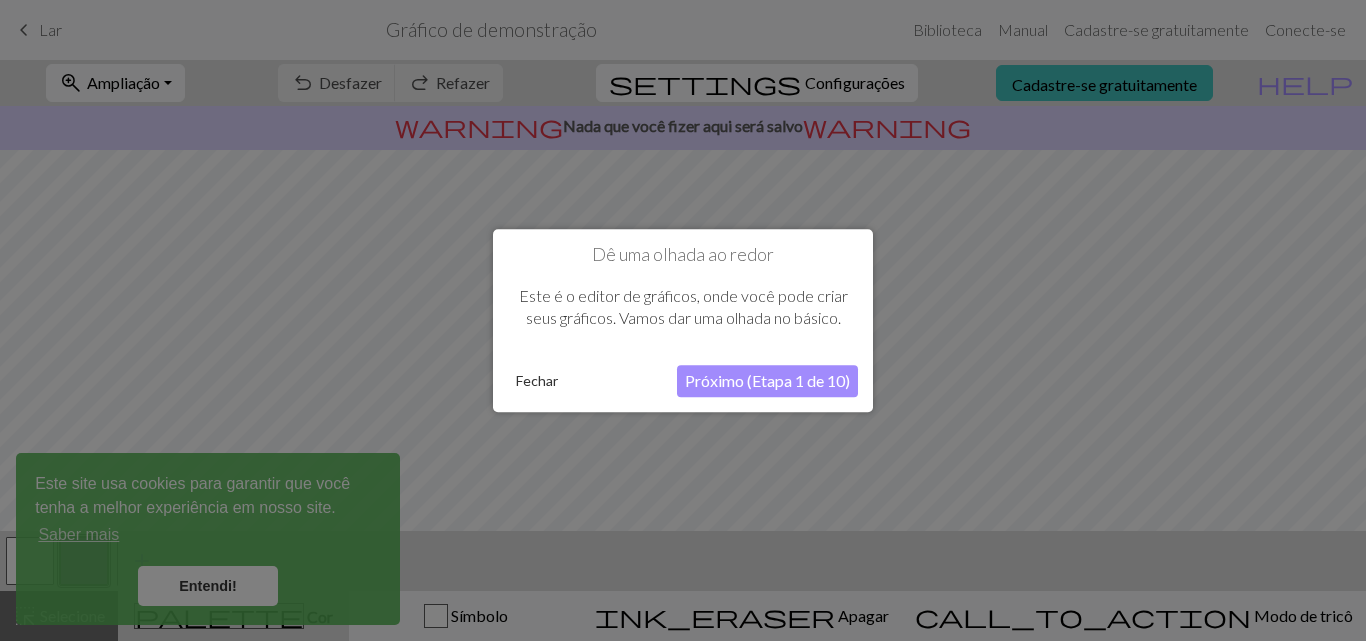 click on "Próximo (Etapa 1 de 10)" at bounding box center [767, 380] 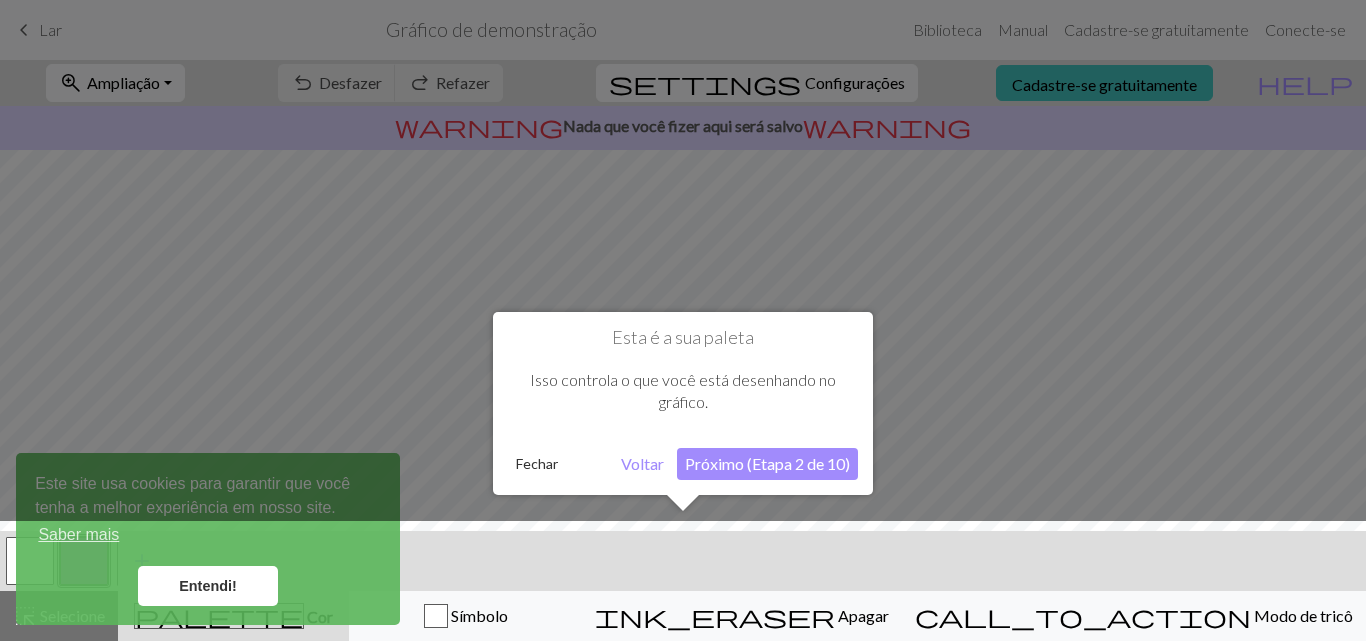 click on "Próximo (Etapa 2 de 10)" at bounding box center [767, 464] 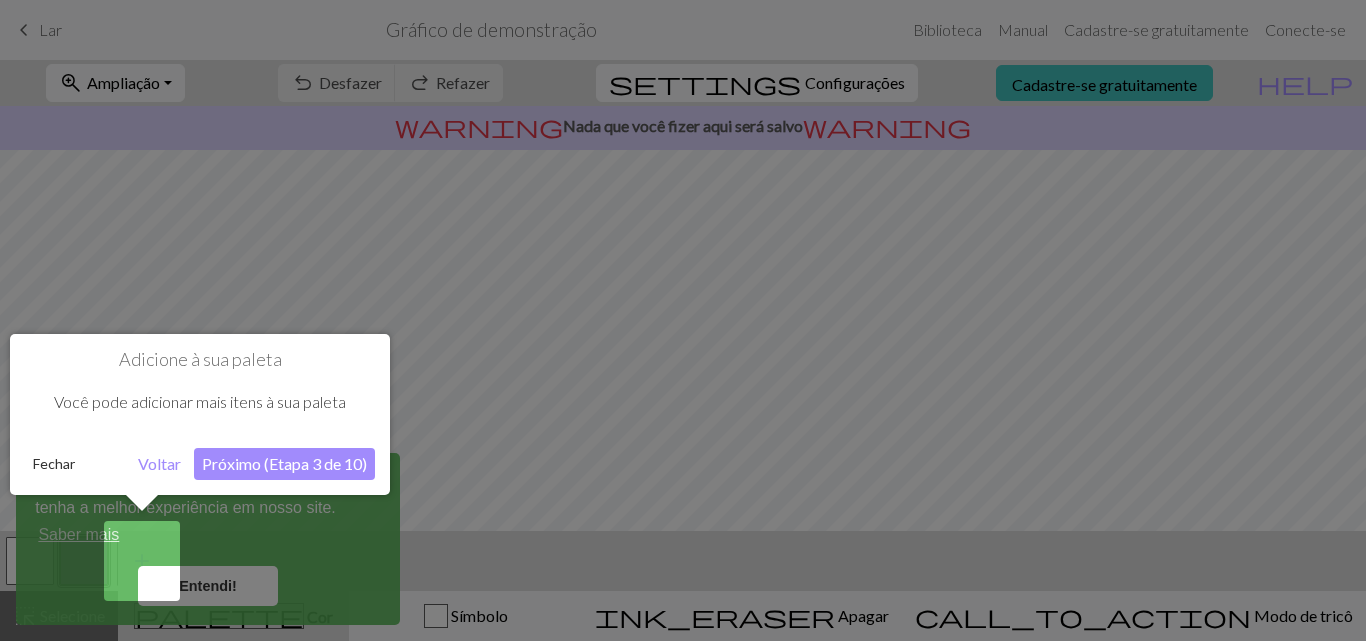 click at bounding box center [683, 320] 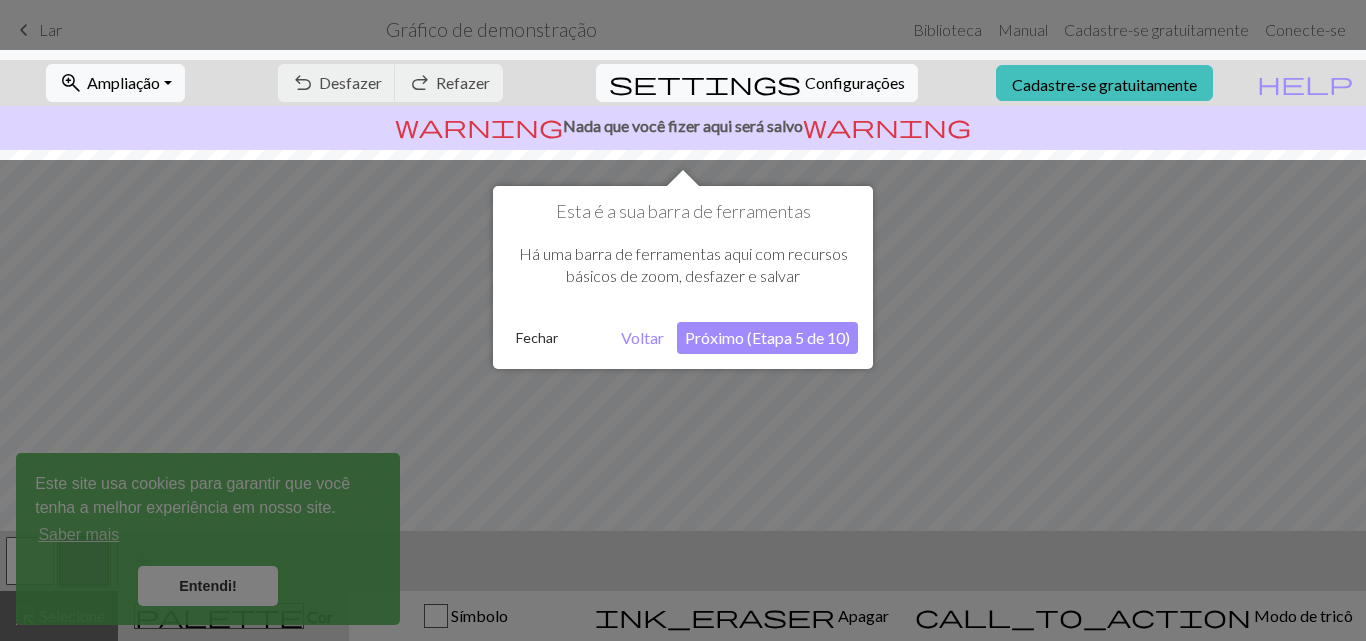 click at bounding box center (683, 320) 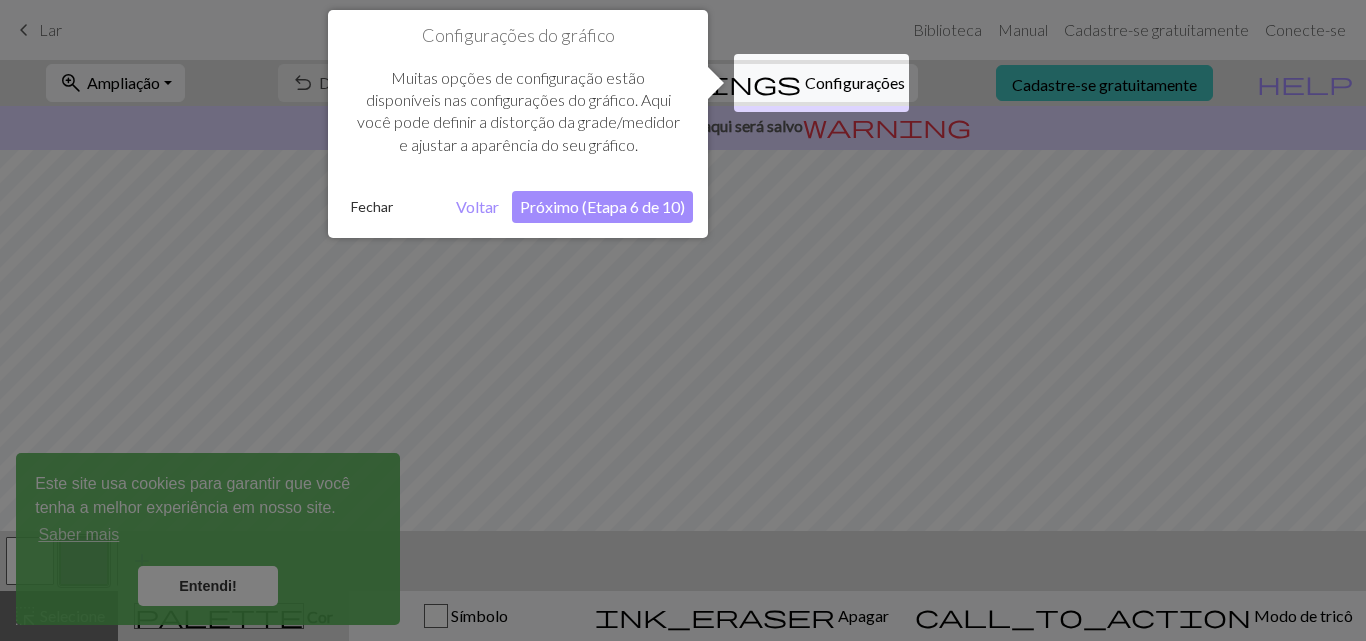 click at bounding box center [683, 320] 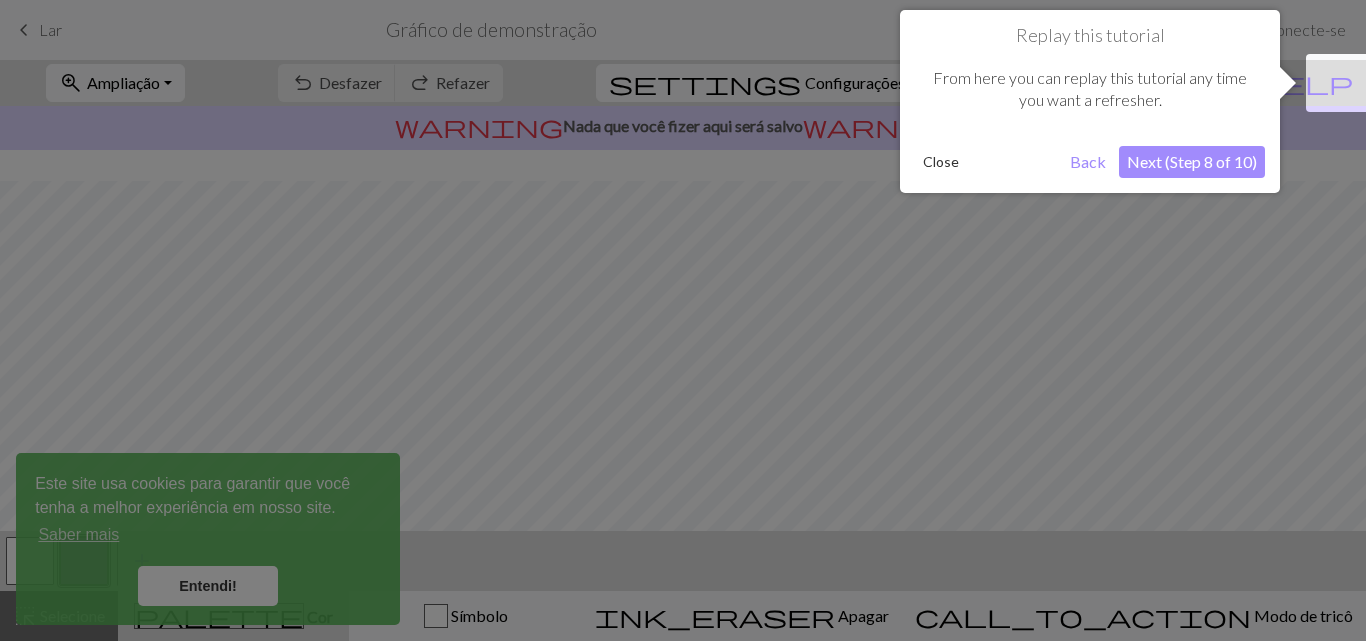 click at bounding box center [683, 320] 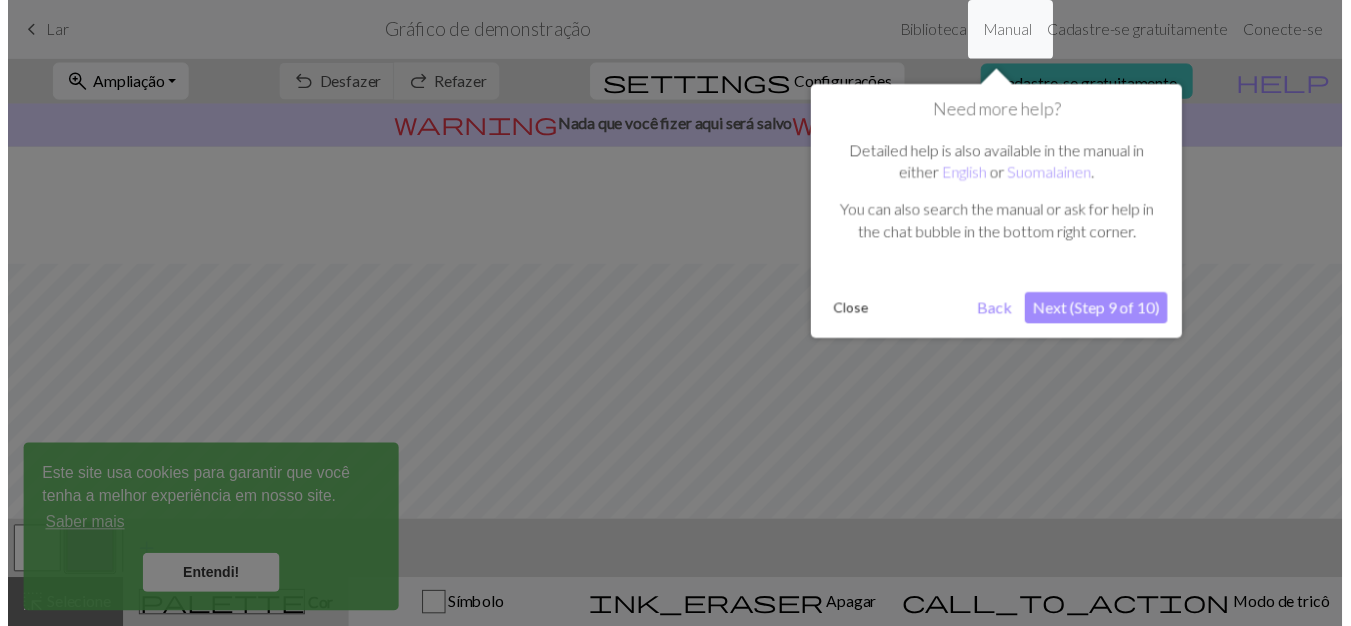 scroll, scrollTop: 120, scrollLeft: 0, axis: vertical 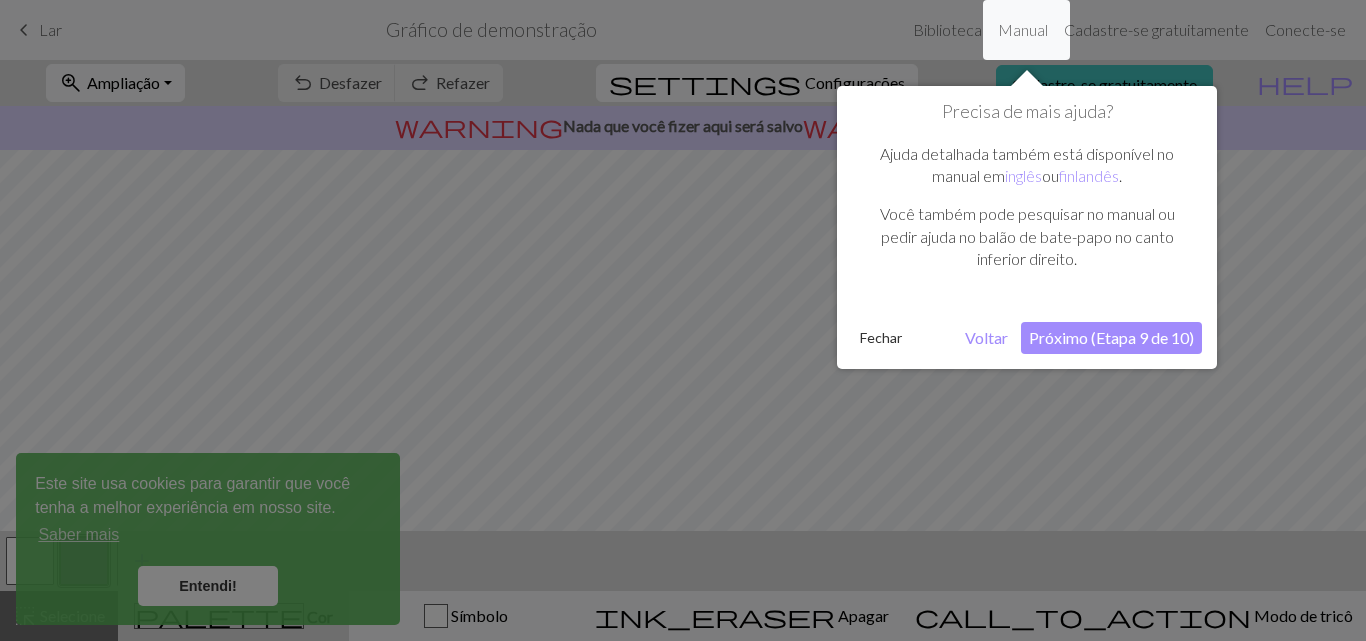 click at bounding box center [683, 320] 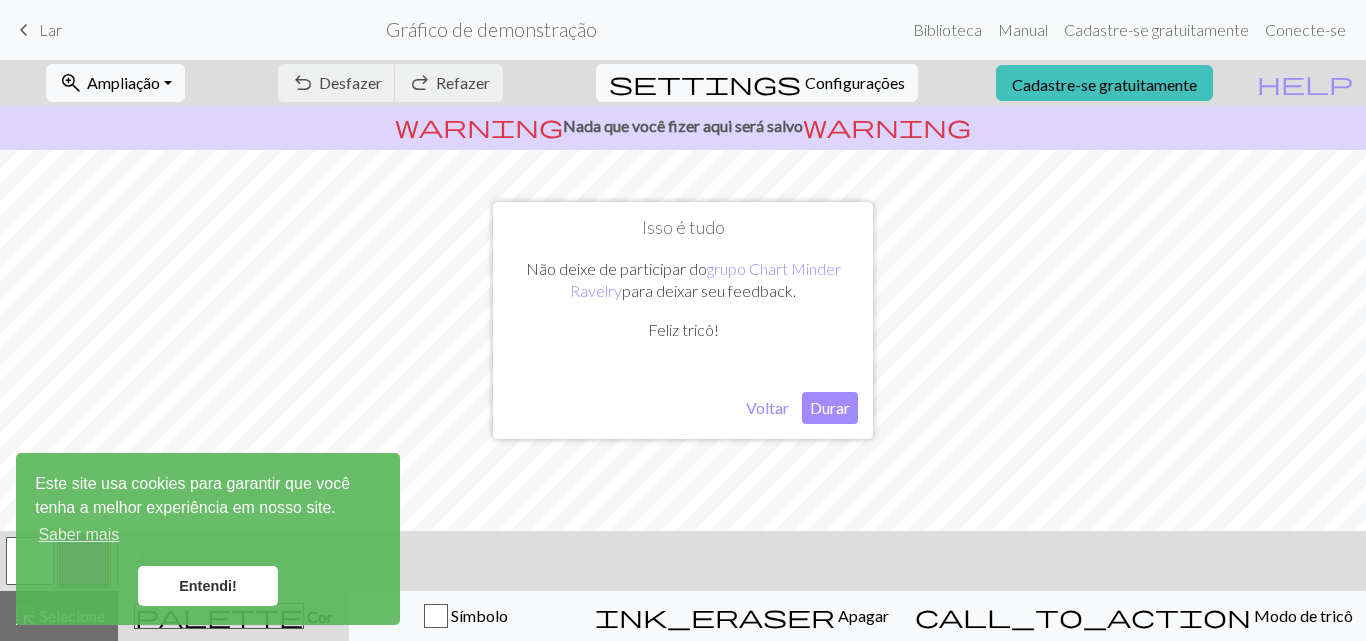 click on "Entendi!" at bounding box center (208, 586) 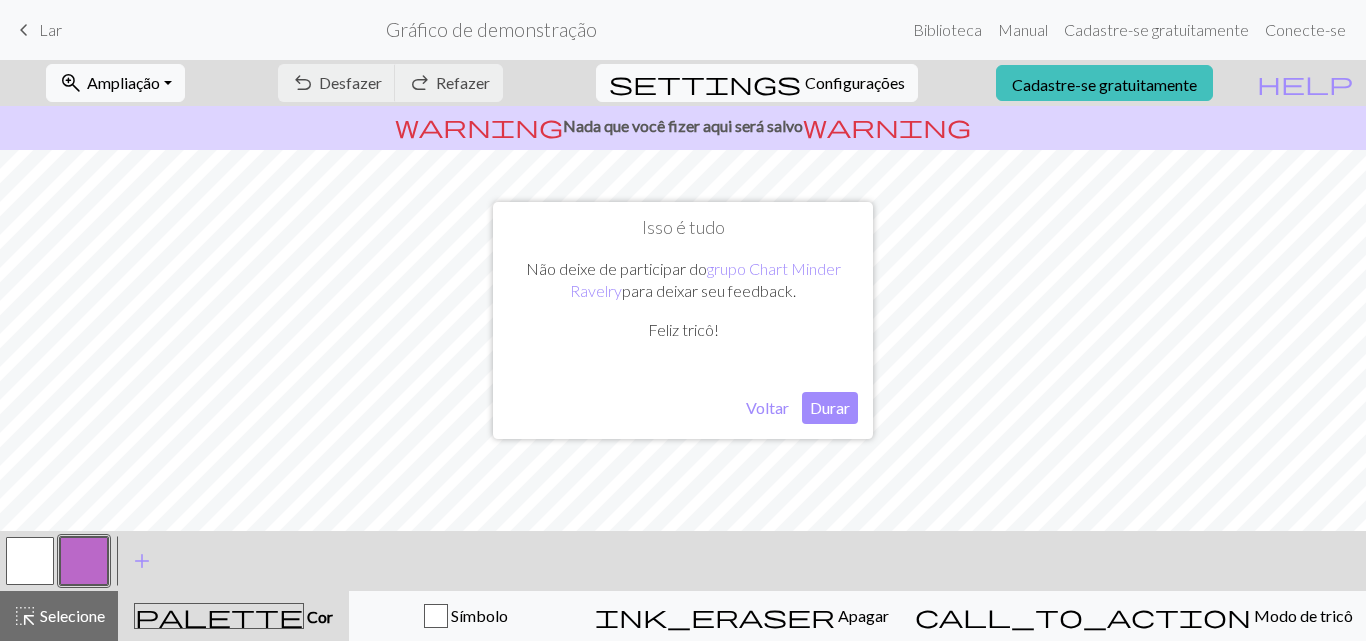 click on "Durar" at bounding box center [830, 407] 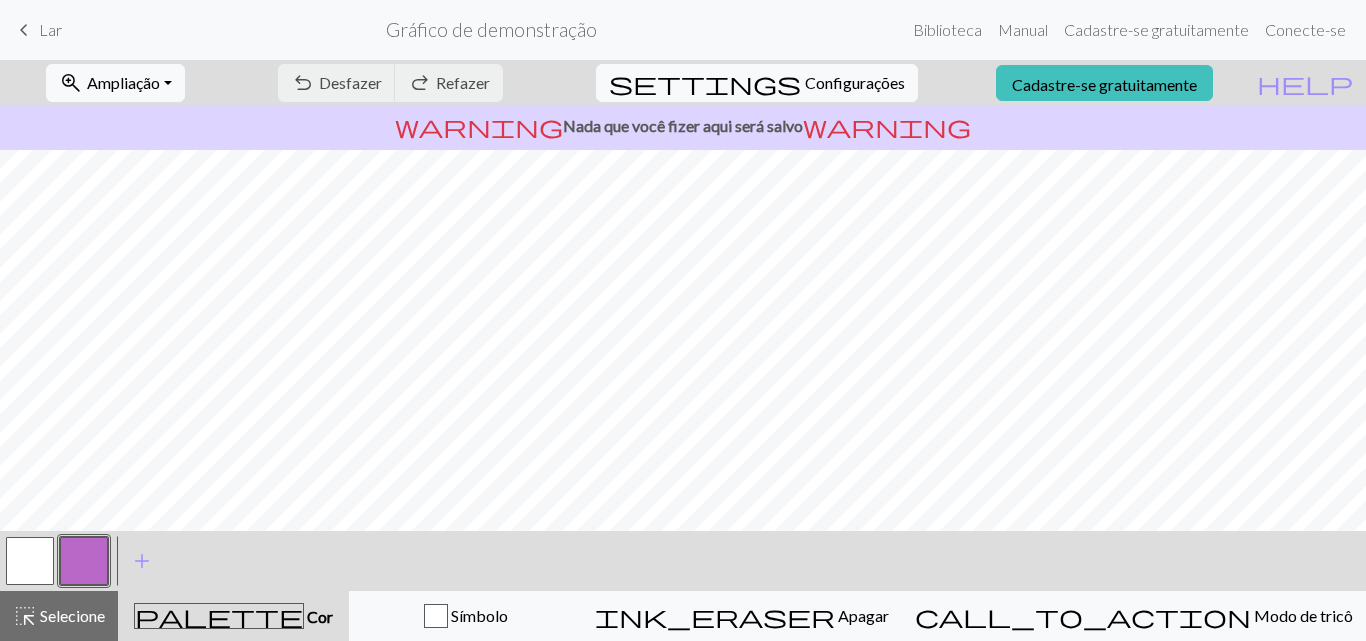 click on "keyboard_arrow_left" at bounding box center (24, 30) 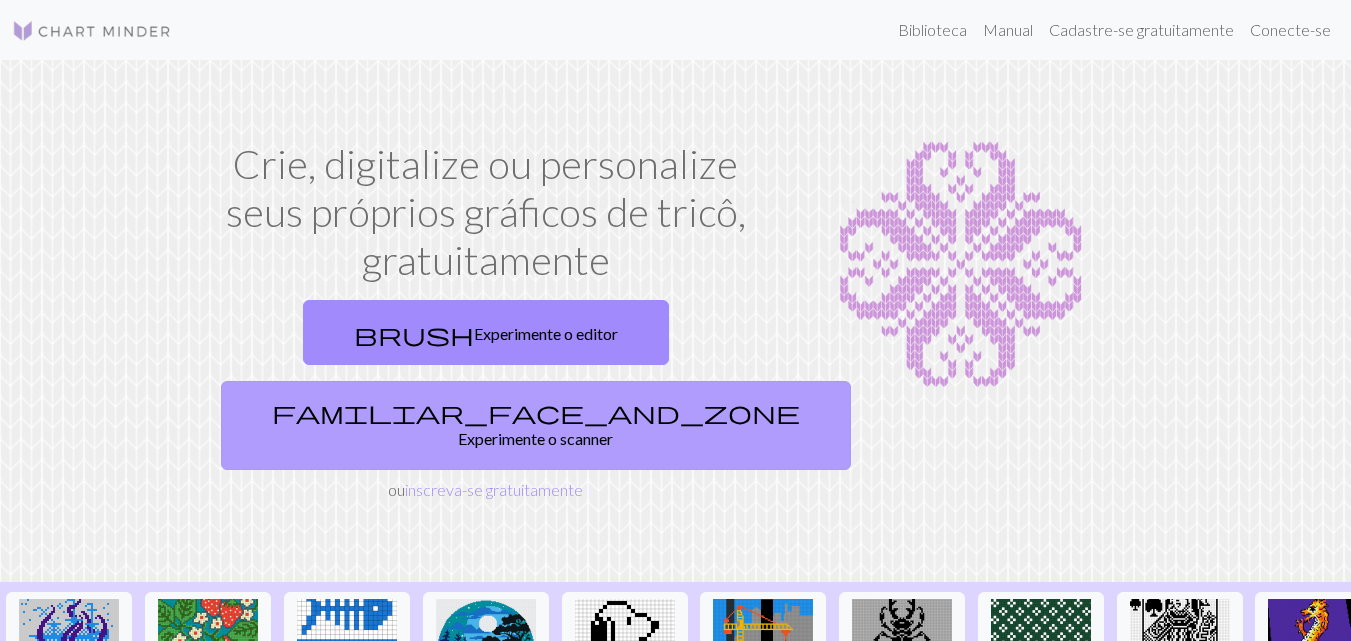 click on "familiar_face_and_zone Experimente o scanner" at bounding box center [536, 425] 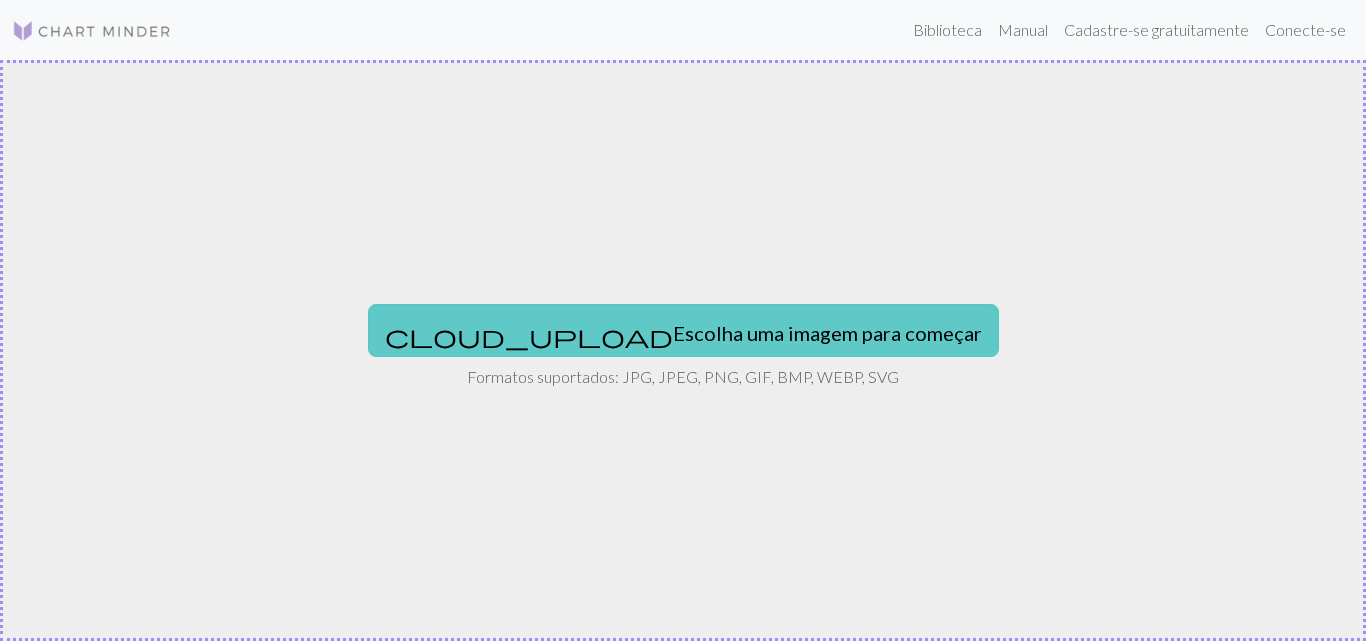 click on "Escolha uma imagem para começar" at bounding box center [827, 333] 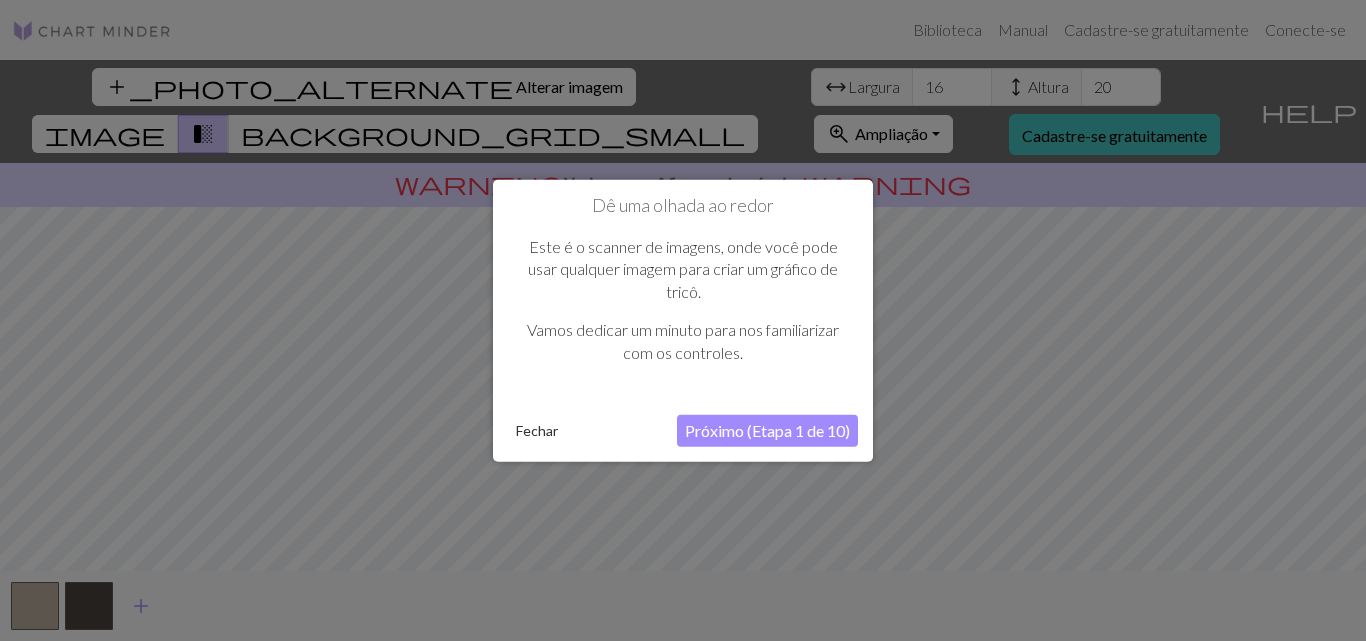 click on "Próximo (Etapa 1 de 10)" at bounding box center (767, 431) 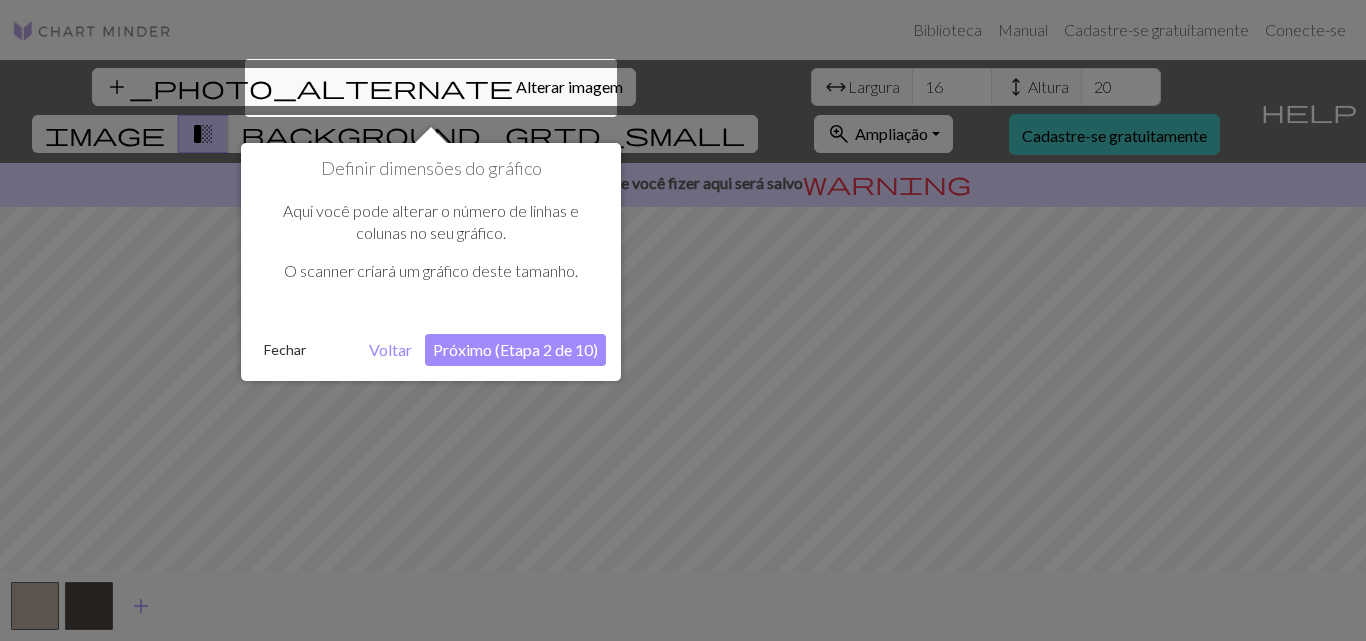 click on "Próximo (Etapa 2 de 10)" at bounding box center (515, 349) 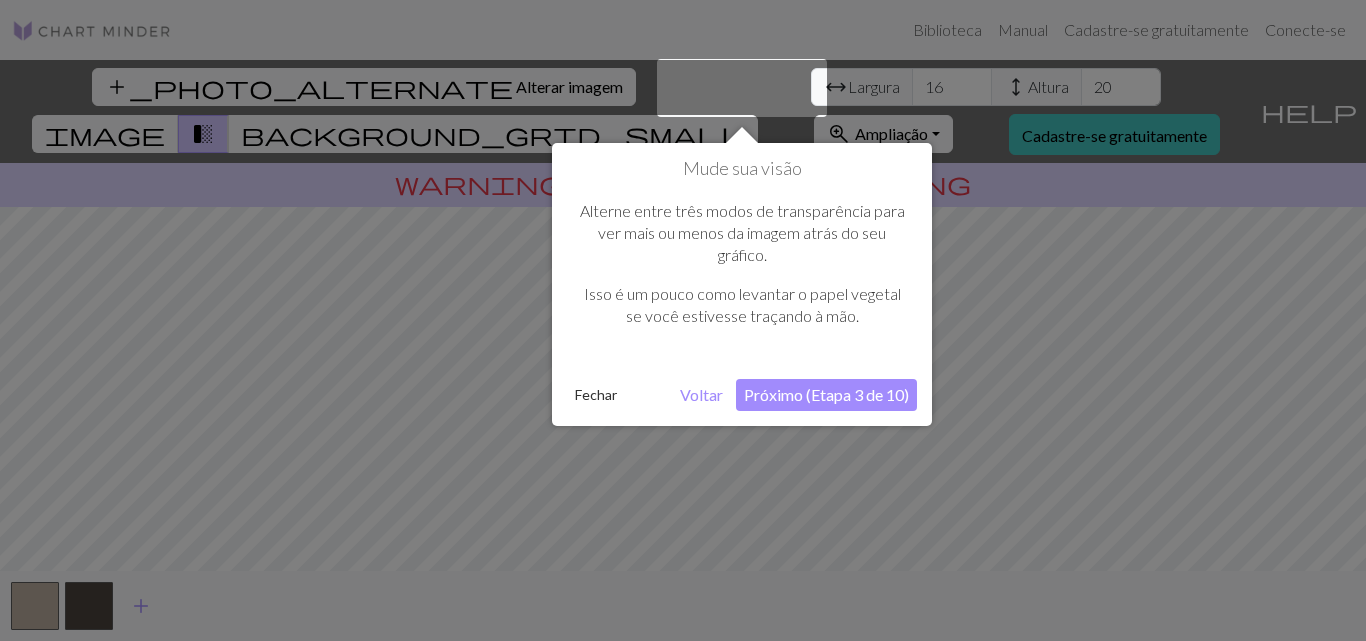 click on "Próximo (Etapa 3 de 10)" at bounding box center [826, 394] 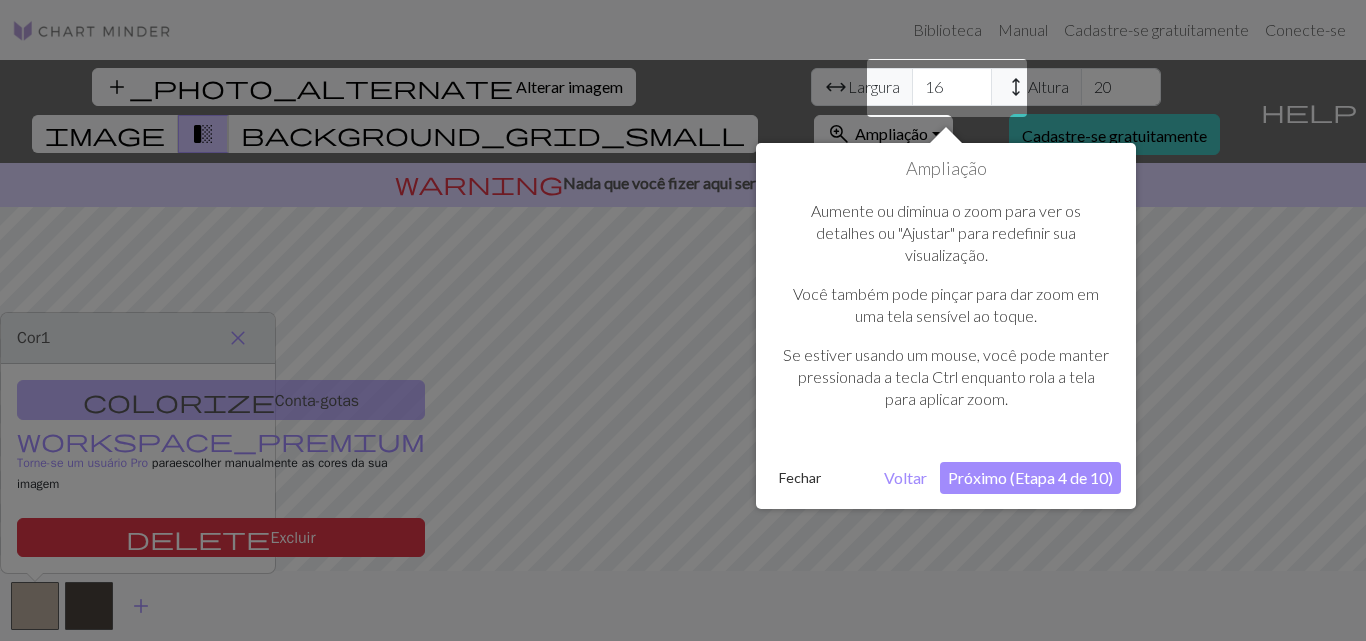 click on "Próximo (Etapa 4 de 10)" at bounding box center (1030, 477) 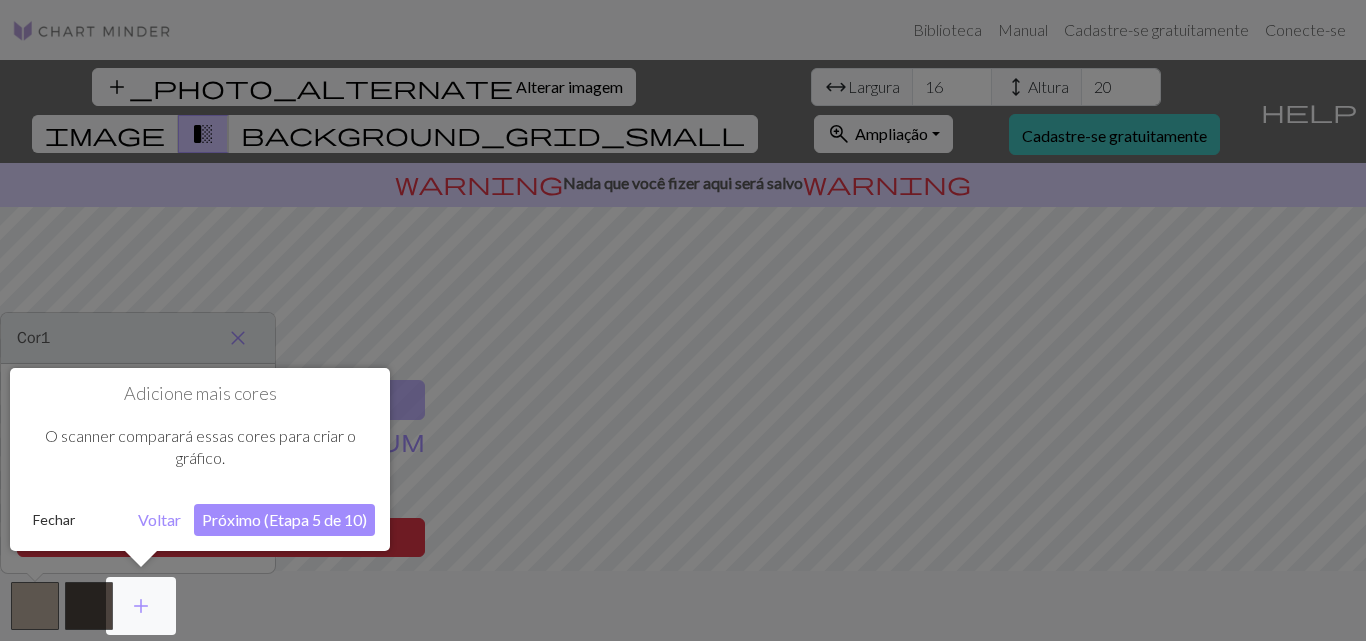 click on "Próximo (Etapa 5 de 10)" at bounding box center (284, 519) 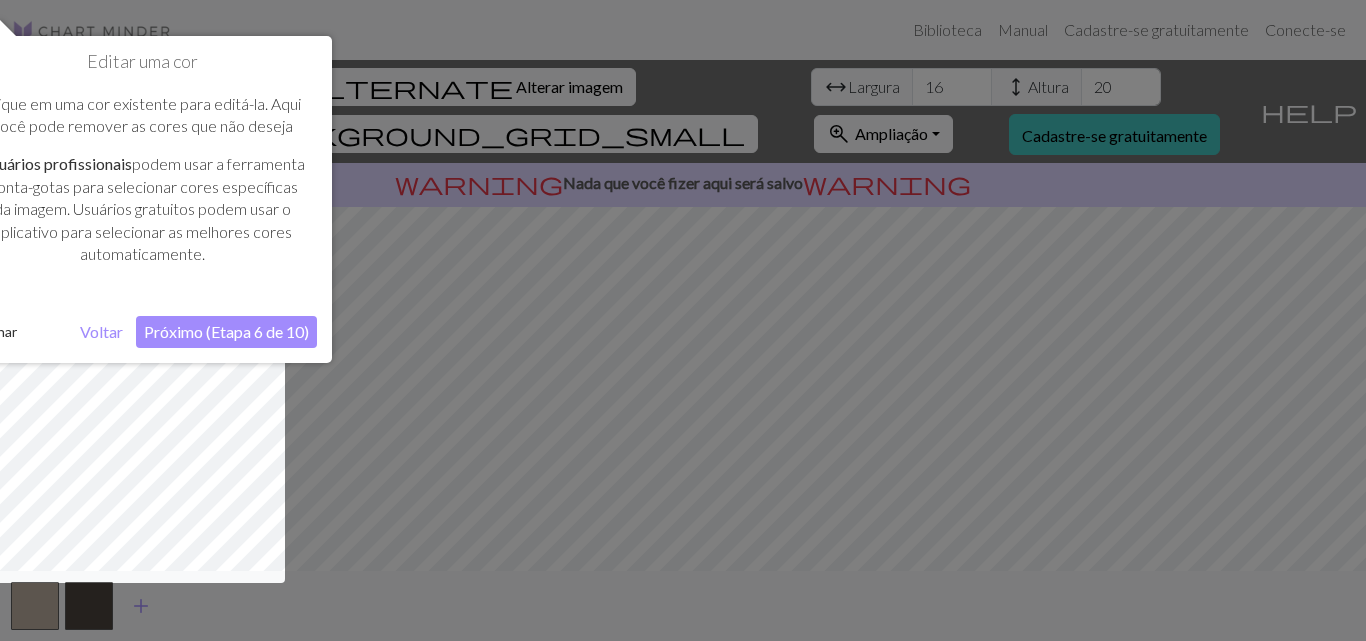 click on "Editar uma cor Clique em uma cor existente para editá-la. Aqui você pode remover as cores que não deseja Usuários profissionais  podem usar a ferramenta Conta-gotas para selecionar cores específicas da imagem. Usuários gratuitos podem usar o aplicativo para selecionar as melhores cores automaticamente. Fechar Voltar Próximo (Etapa 6 de 10)" at bounding box center (142, 199) 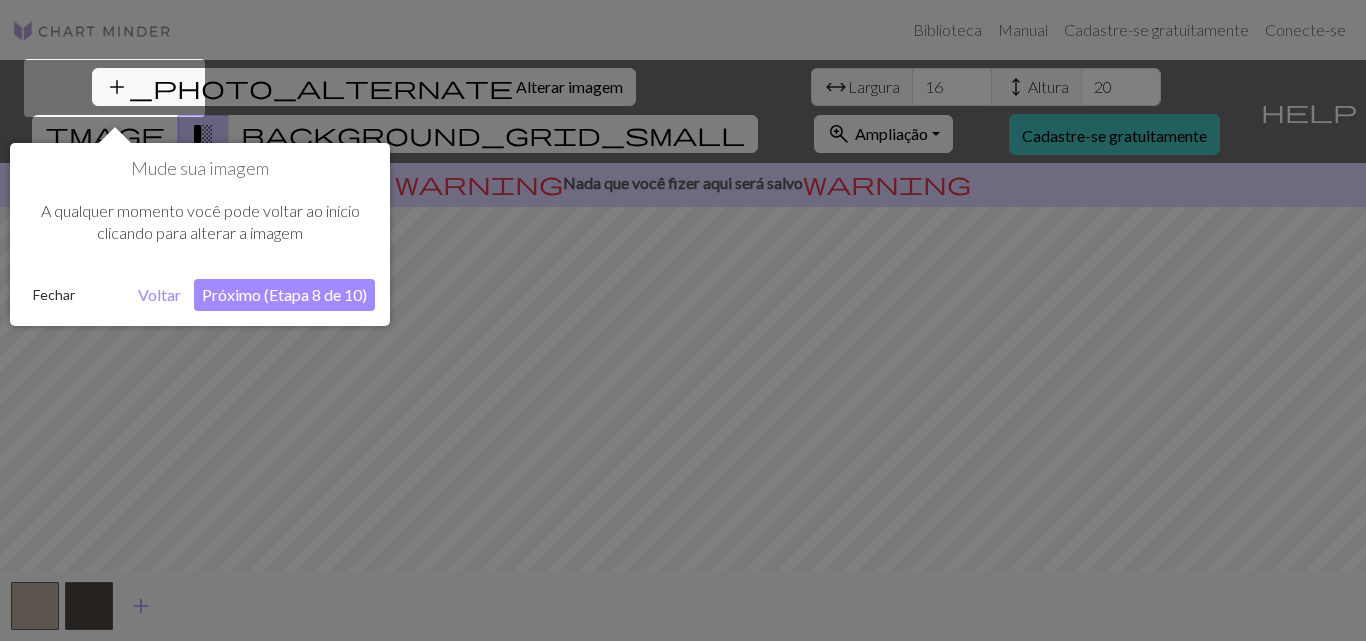 click on "Próximo (Etapa 8 de 10)" at bounding box center (284, 294) 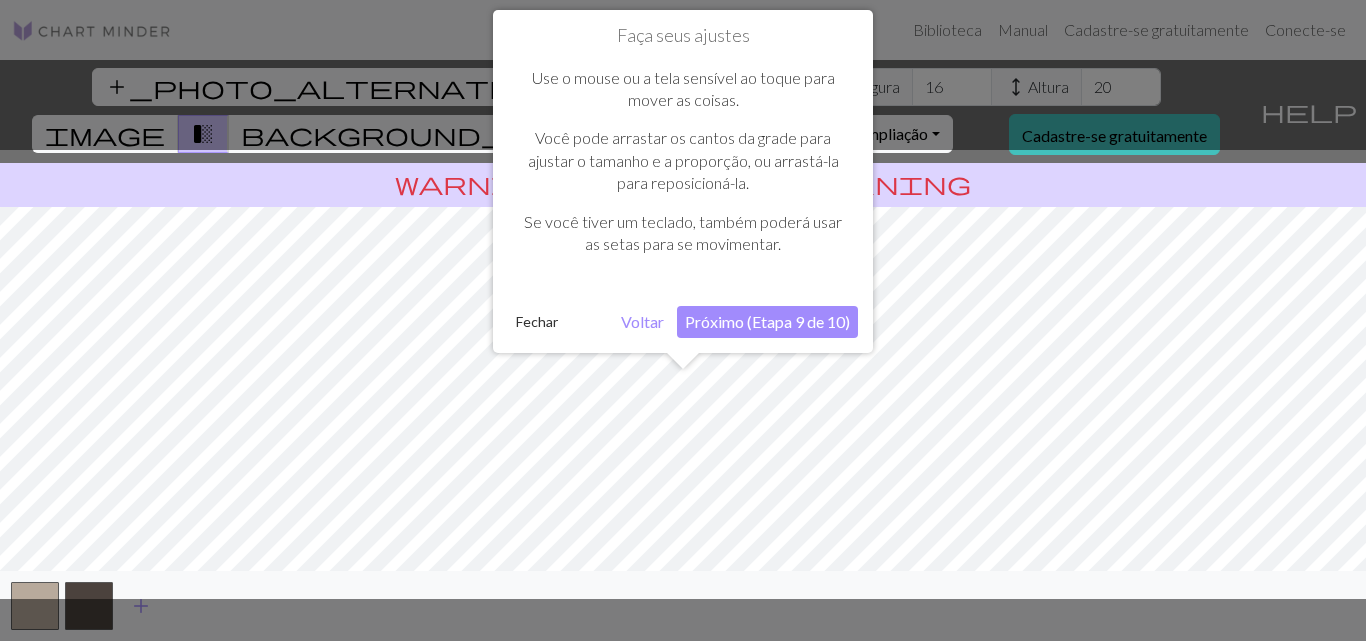 click on "Próximo (Etapa 9 de 10)" at bounding box center (767, 321) 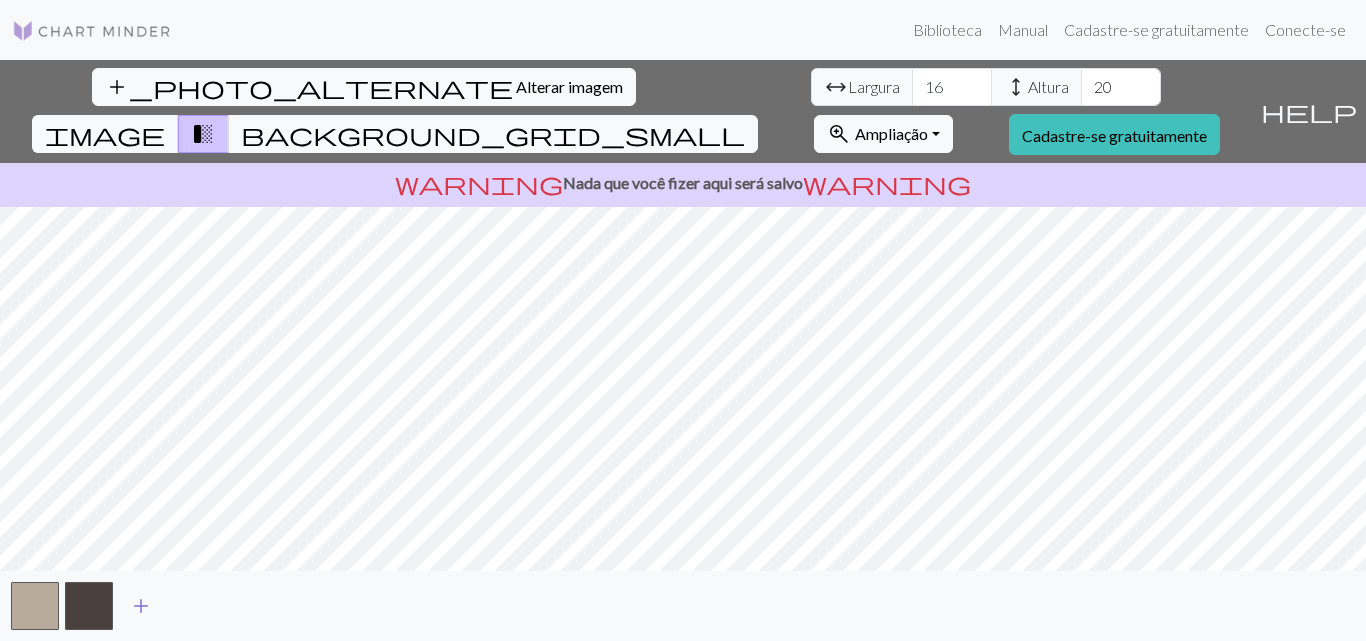 click on "add" at bounding box center [141, 606] 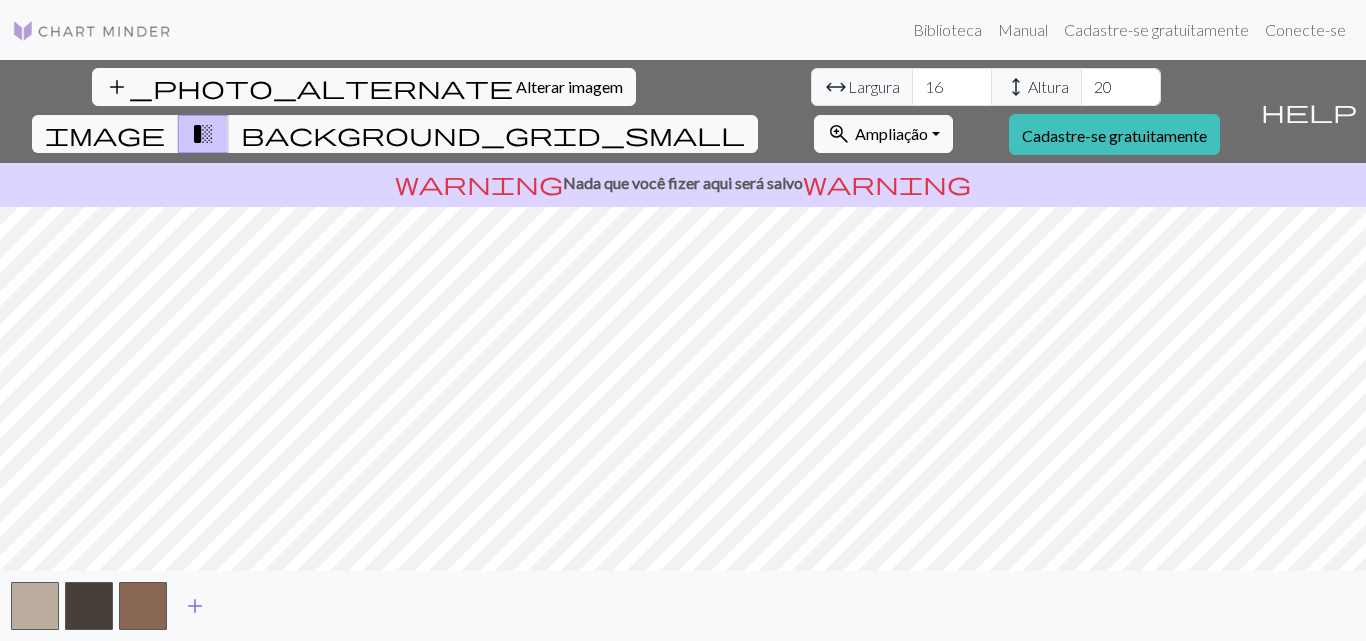 click on "add" at bounding box center (195, 606) 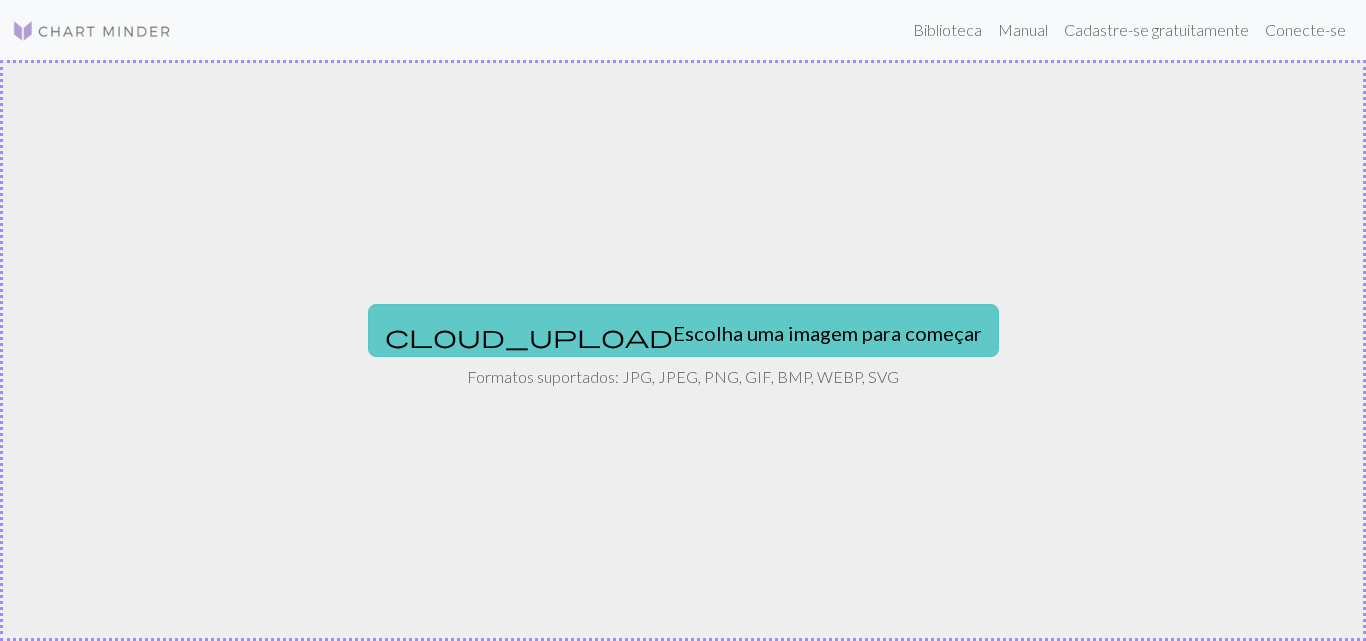 click on "Escolha uma imagem para começar" at bounding box center (827, 333) 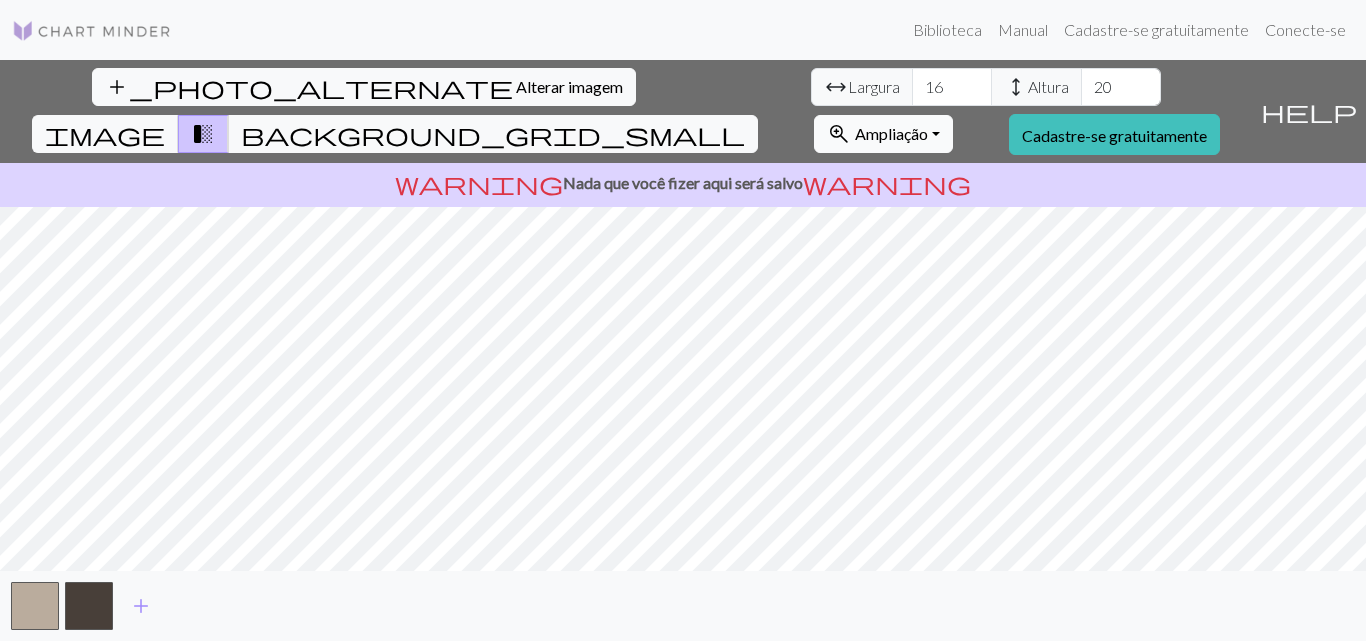 click on "zoom_in" at bounding box center (839, 134) 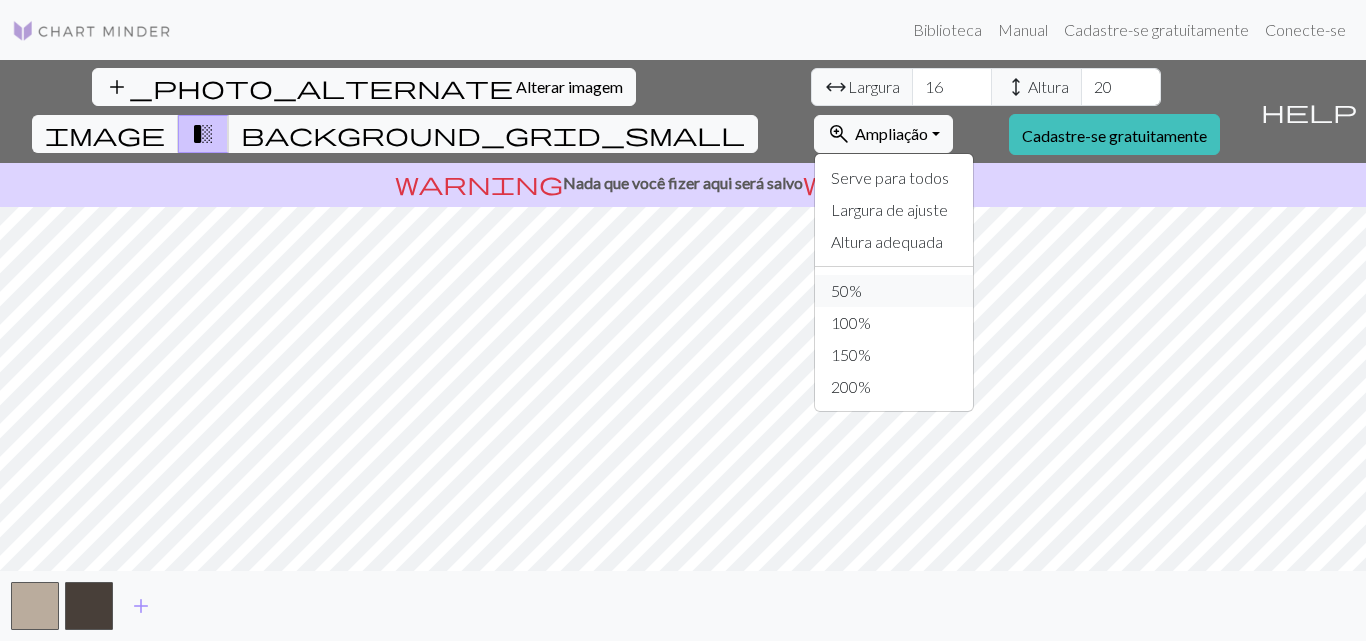 click on "50%" at bounding box center (846, 290) 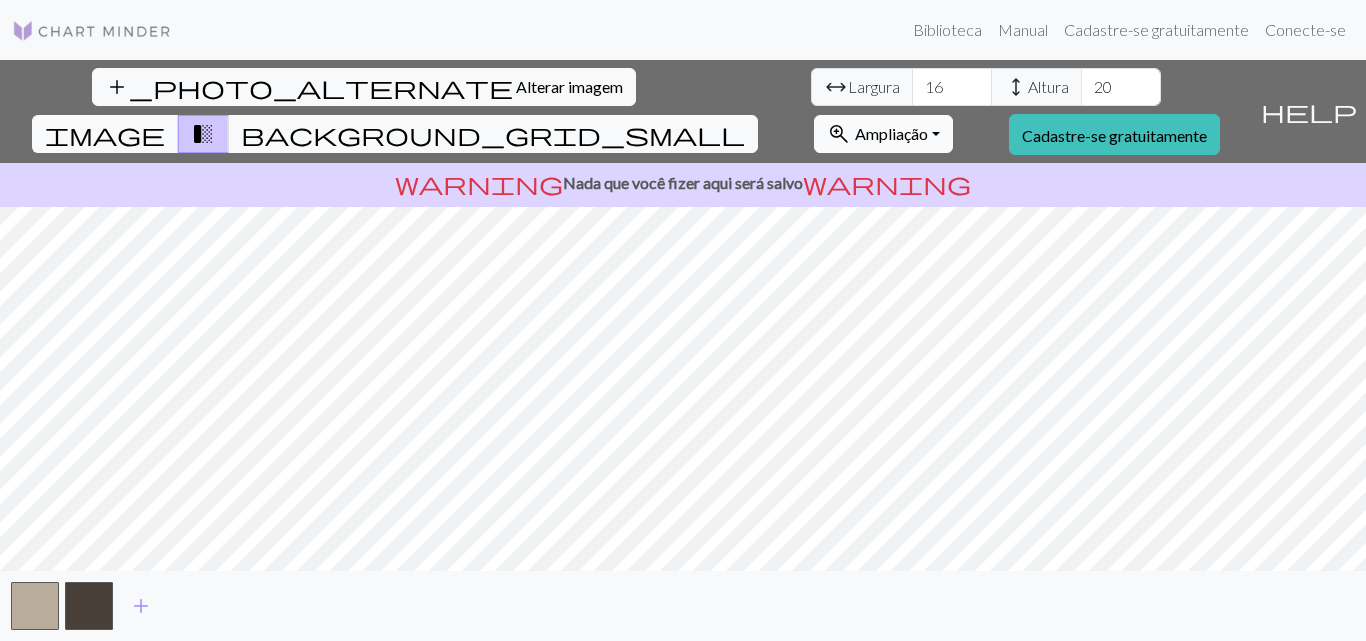 click on "Ampliação" at bounding box center (891, 133) 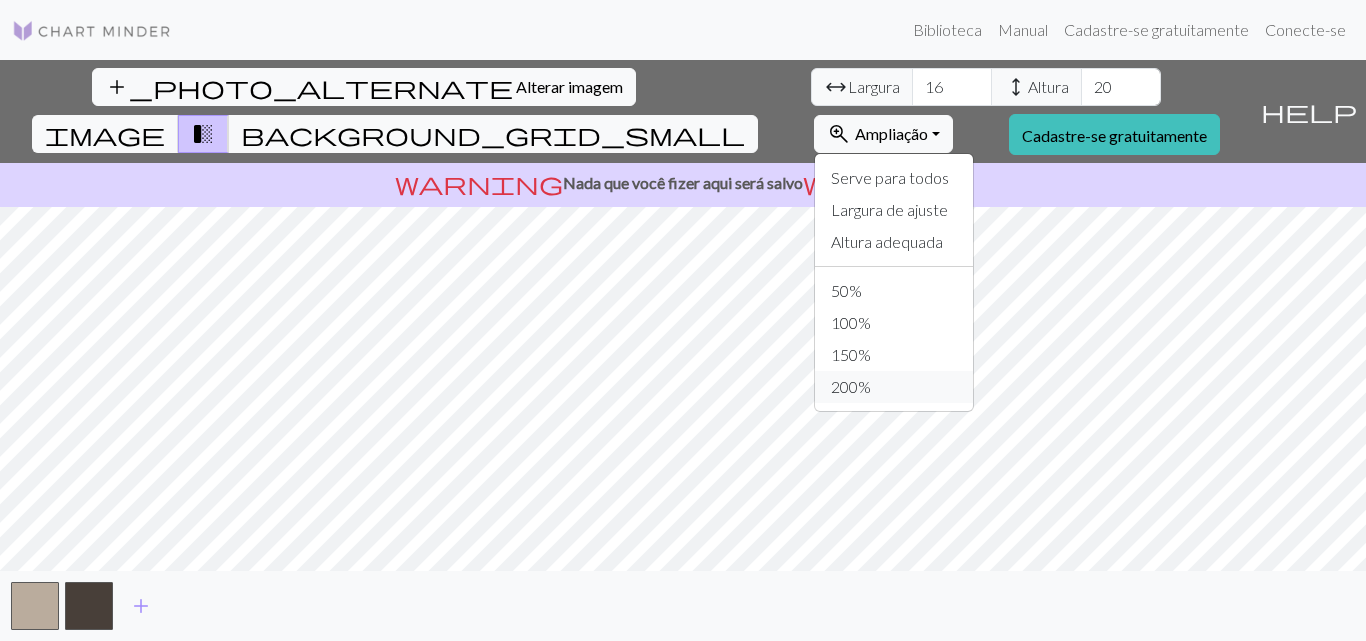 click on "200%" at bounding box center [894, 387] 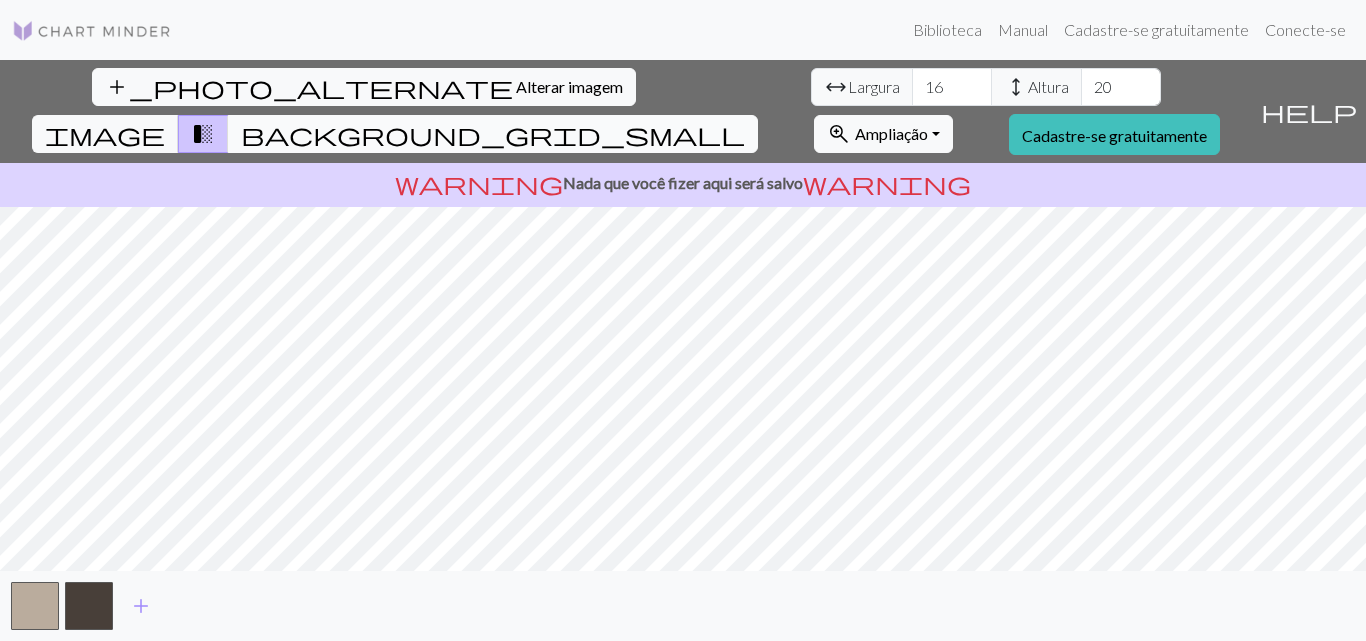 click on "background_grid_small" at bounding box center [493, 134] 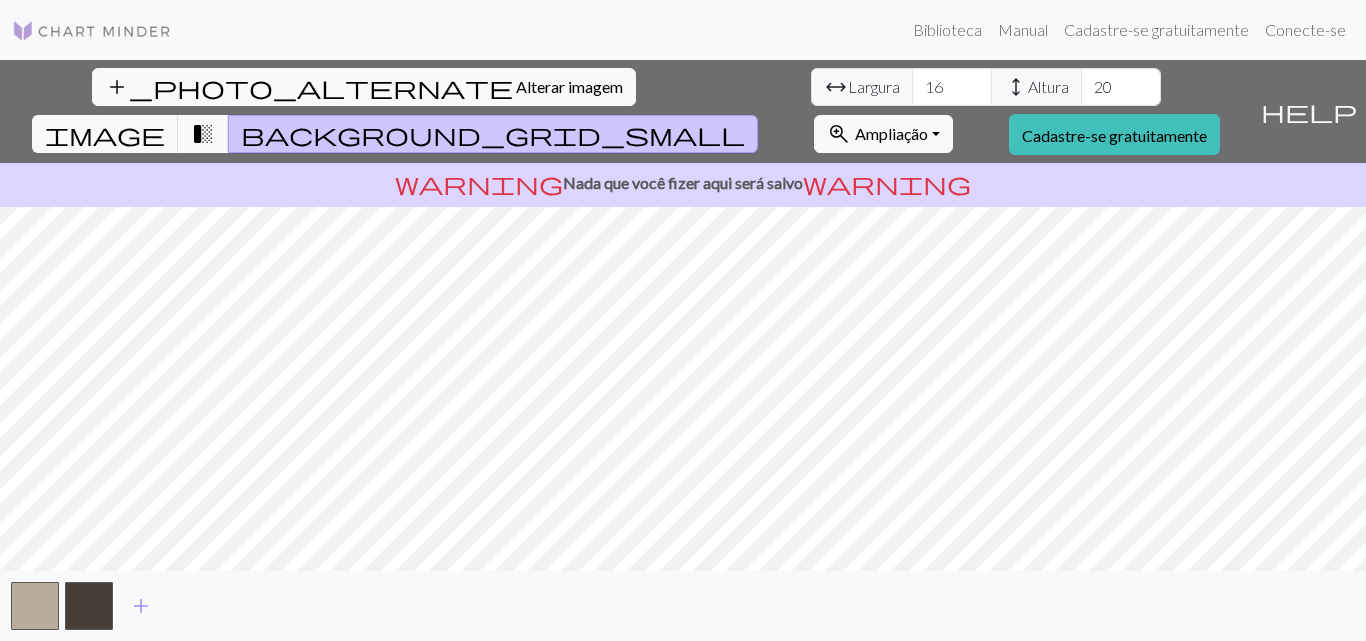 click on "transition_fade" at bounding box center [203, 134] 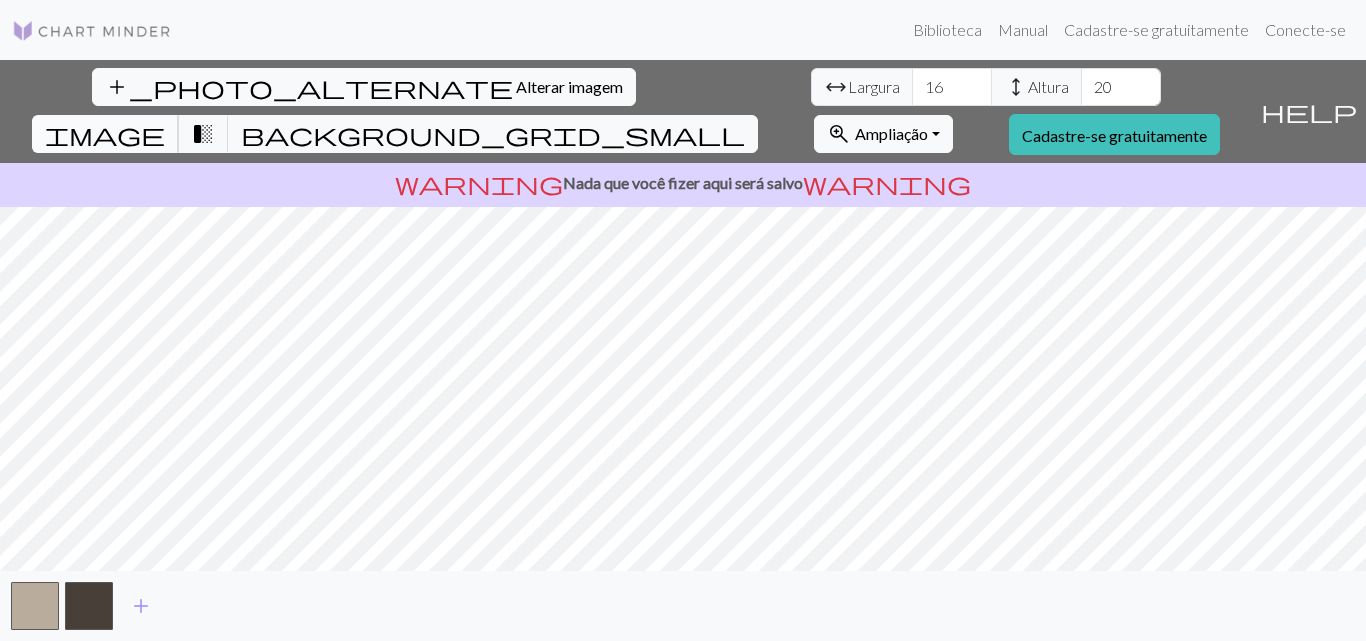 click on "image" at bounding box center (105, 134) 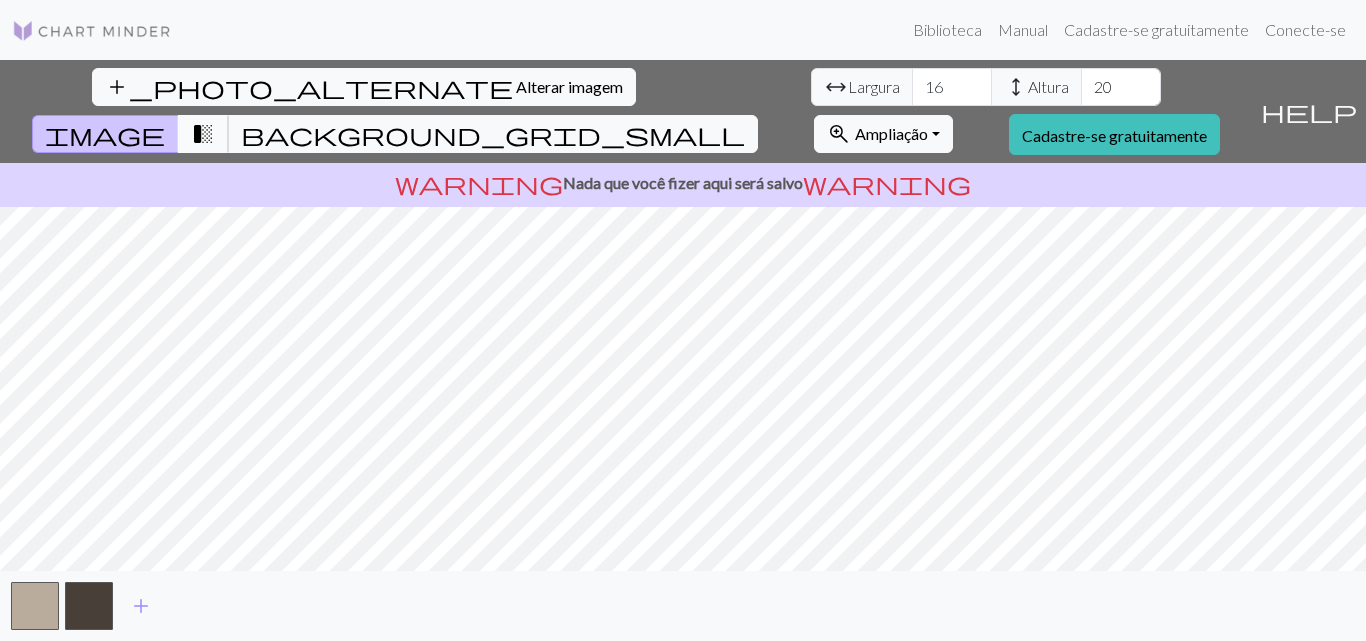 click on "transition_fade" at bounding box center [203, 134] 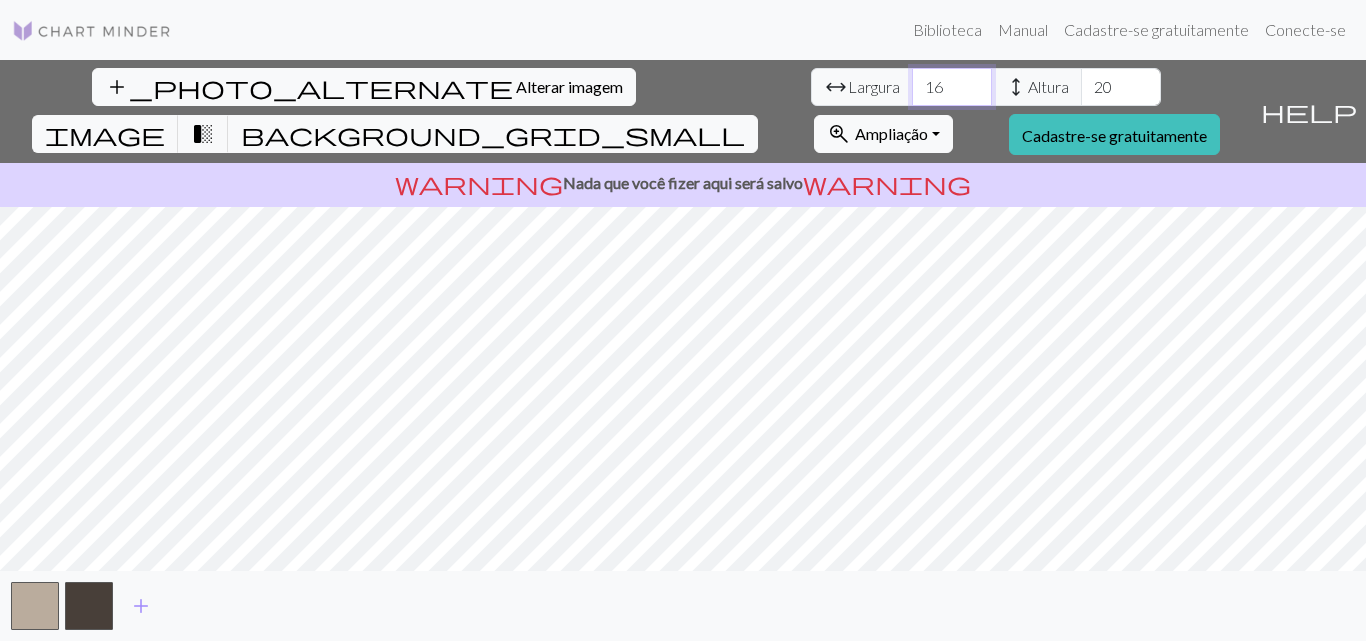 click on "16" at bounding box center (952, 87) 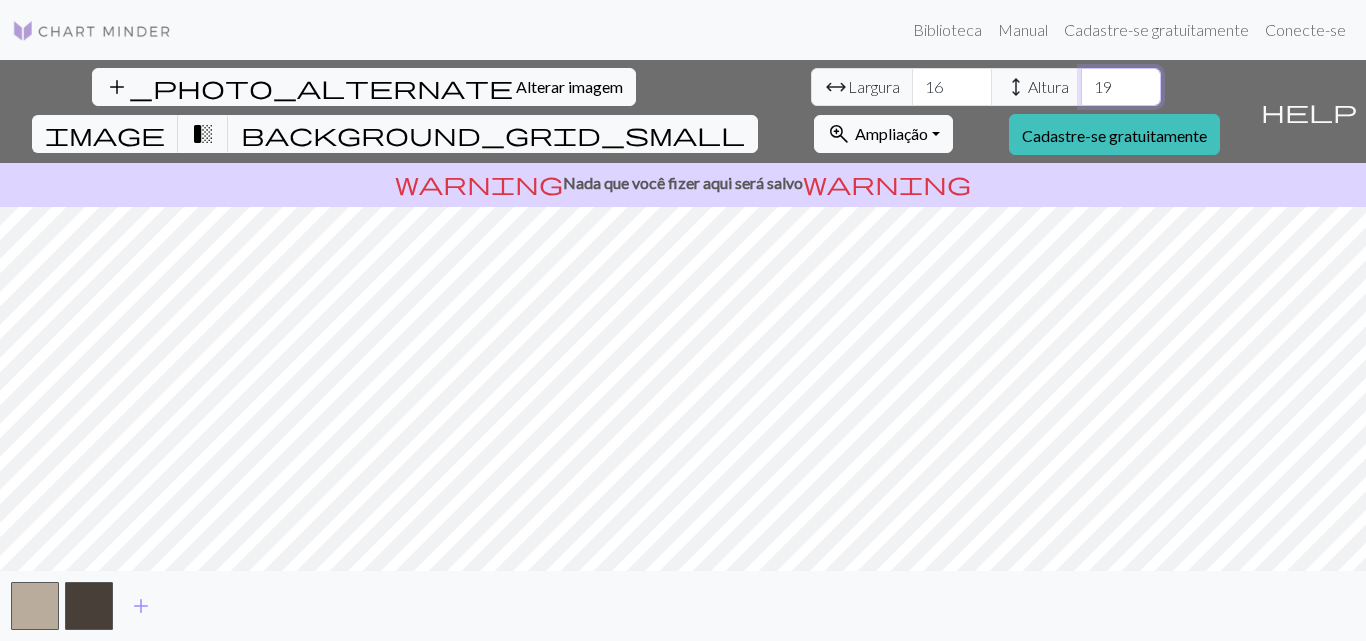 click on "19" at bounding box center (1121, 87) 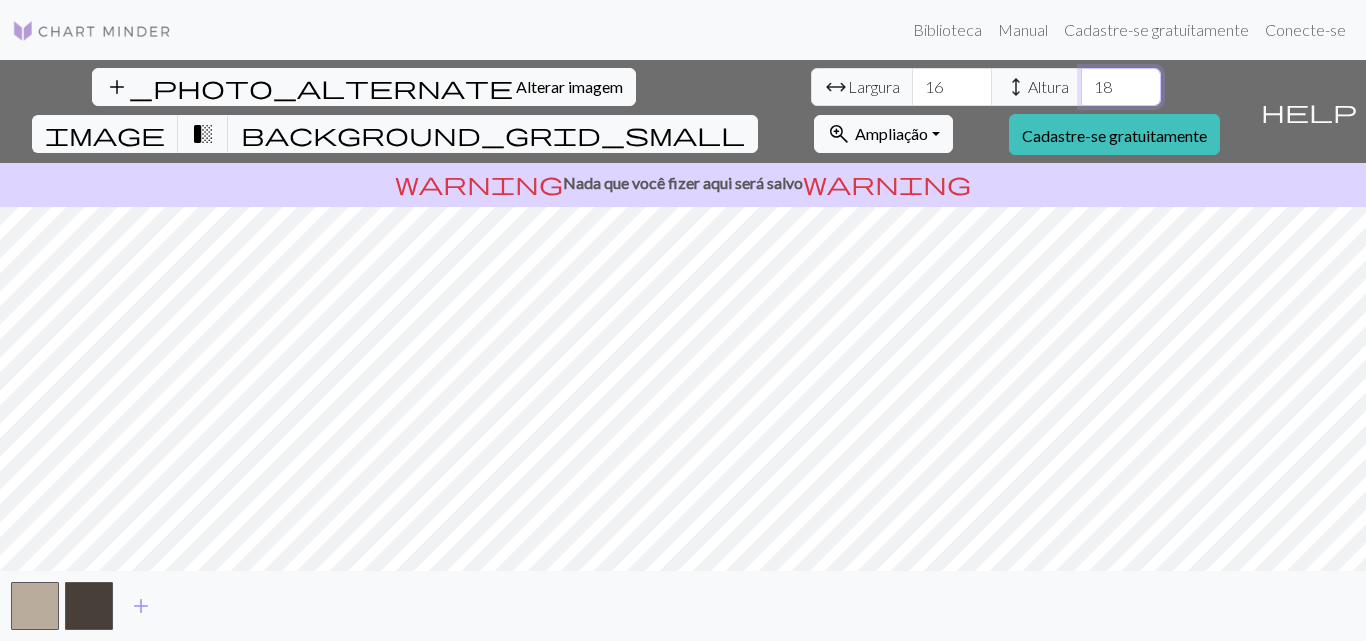 click on "18" at bounding box center (1121, 87) 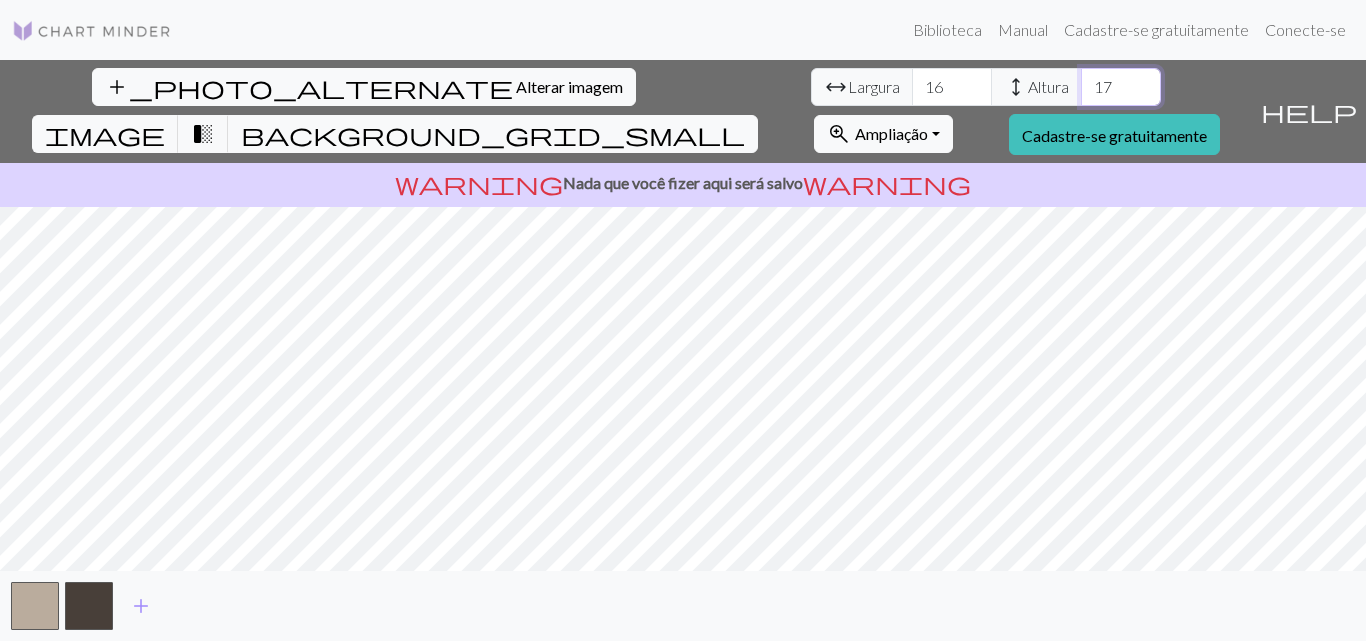 click on "17" at bounding box center (1121, 87) 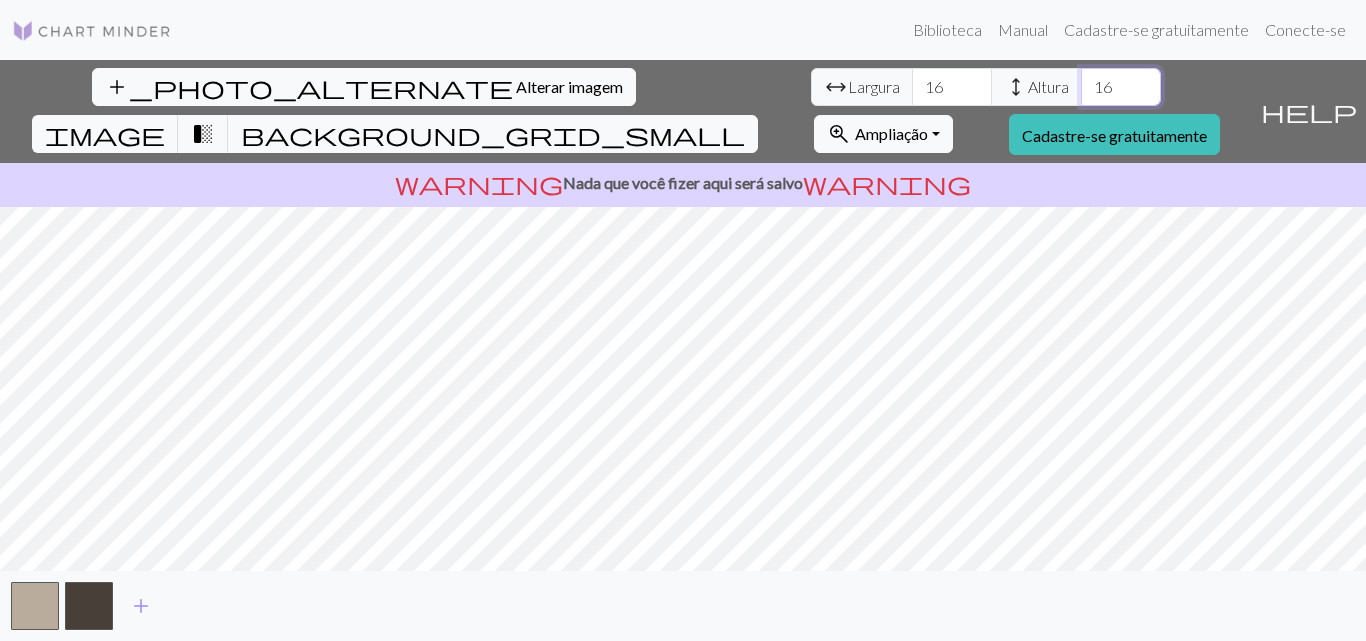 click on "16" at bounding box center [1121, 87] 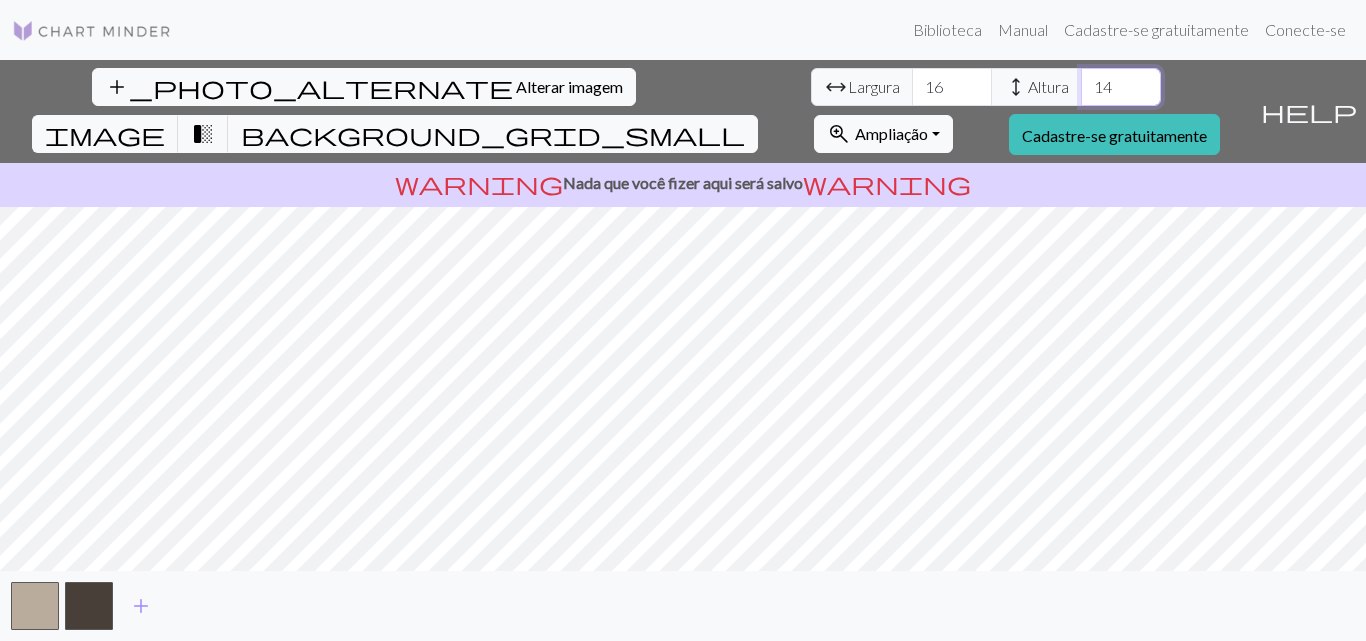 click on "14" at bounding box center [1121, 87] 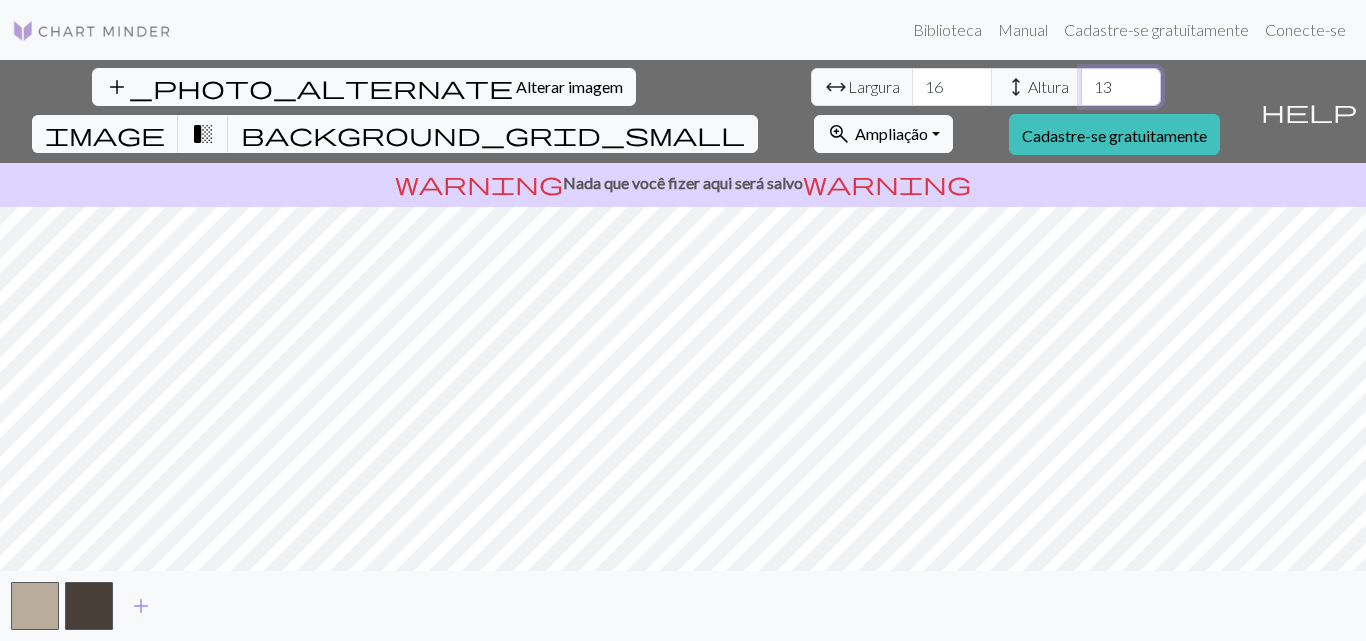 click on "13" at bounding box center [1121, 87] 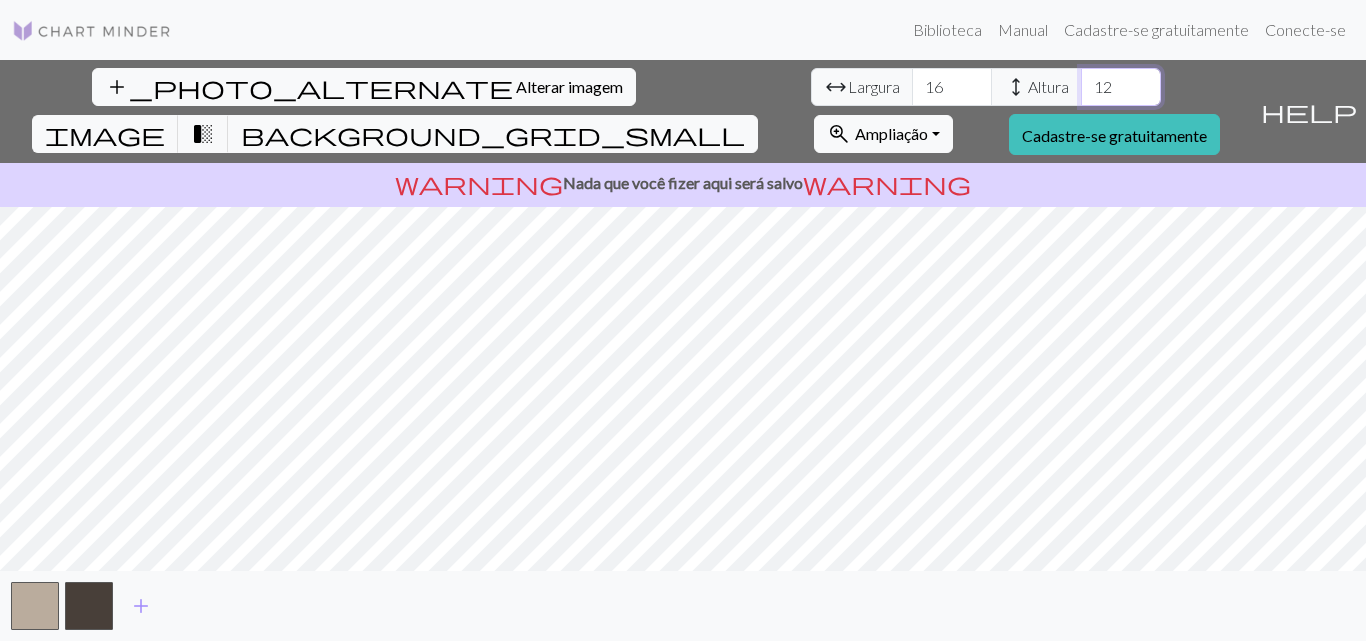 click on "12" at bounding box center [1121, 87] 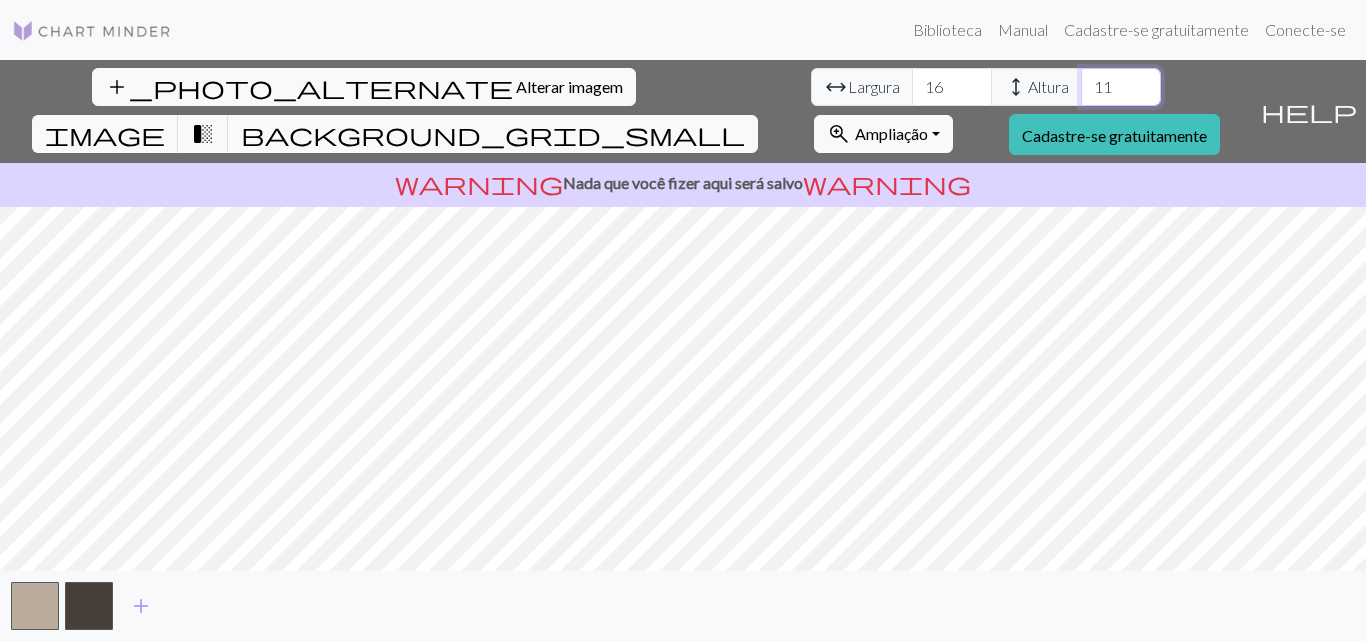 click on "11" at bounding box center (1121, 87) 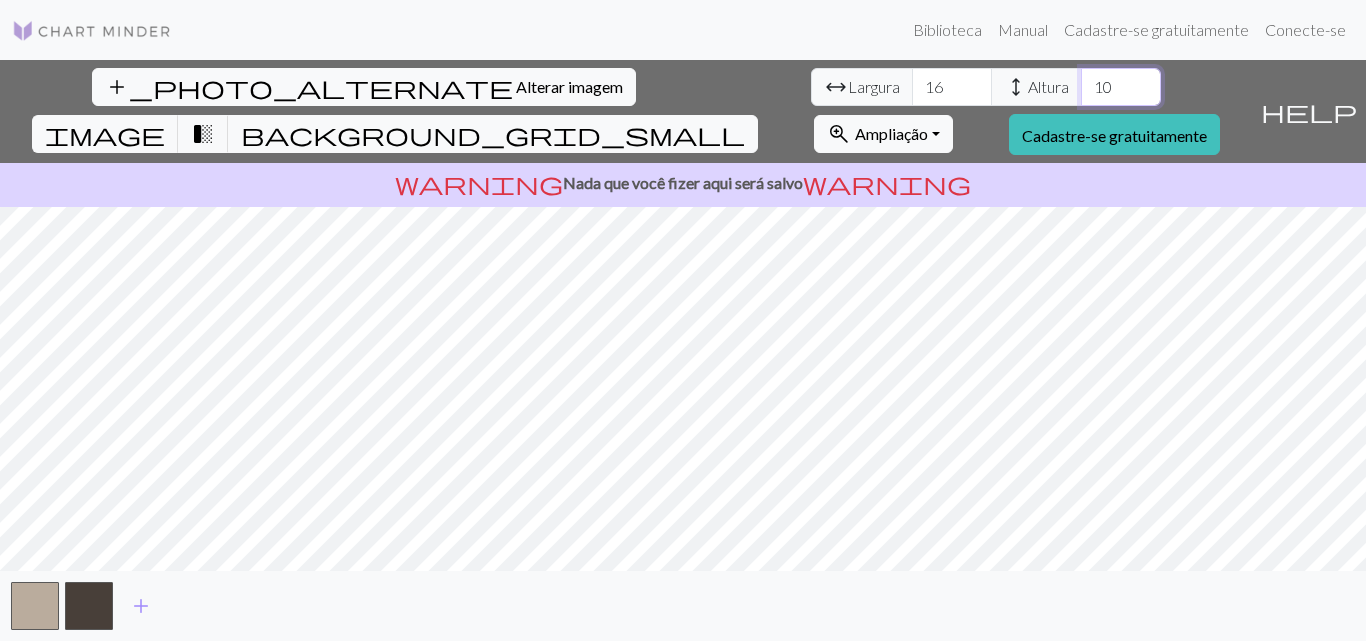 click on "10" at bounding box center (1121, 87) 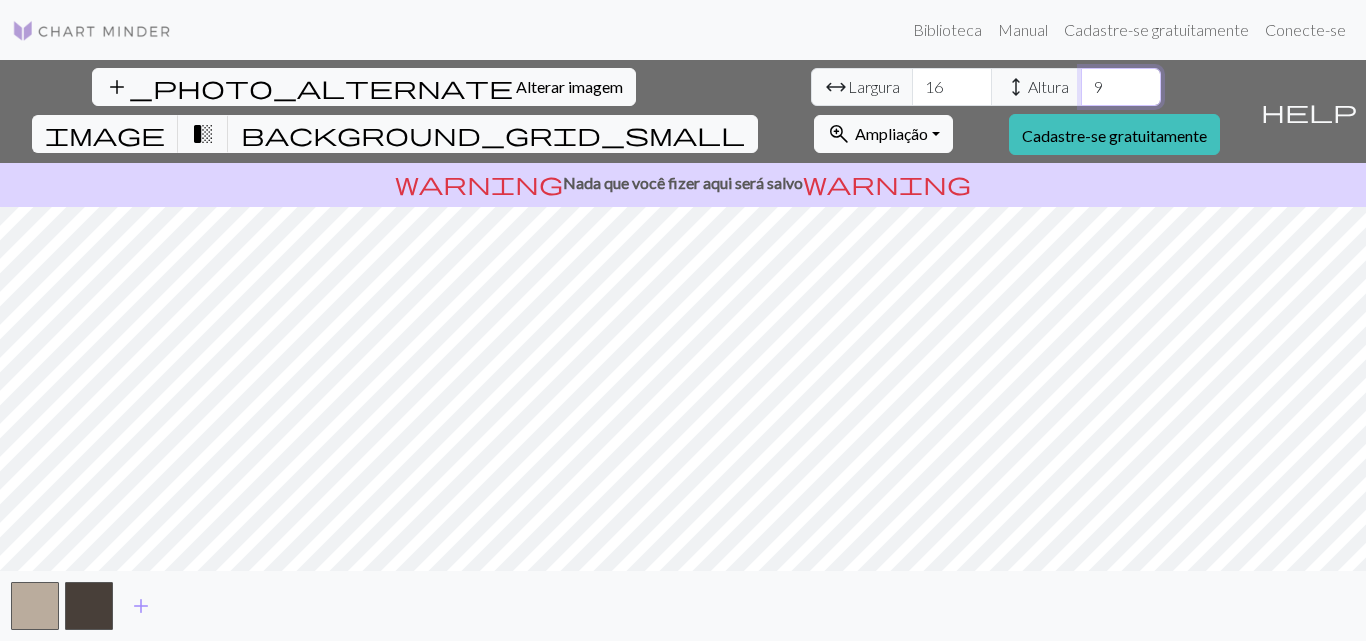 click on "9" at bounding box center (1121, 87) 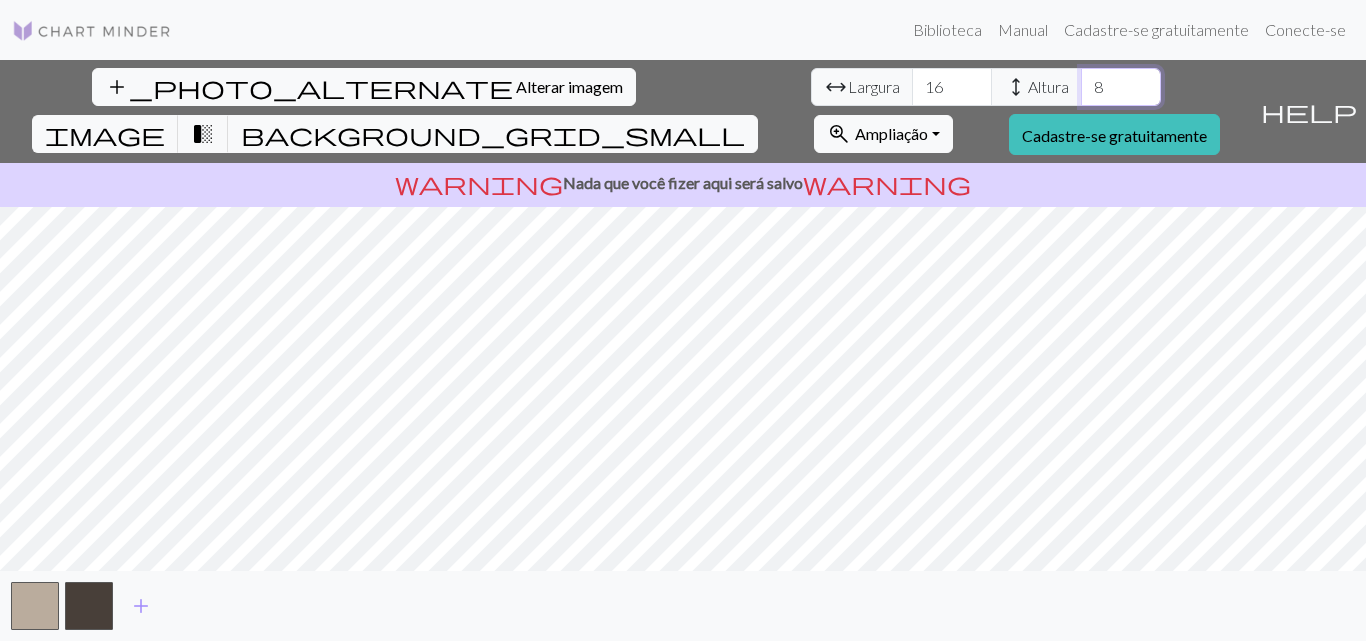 click on "8" at bounding box center [1121, 87] 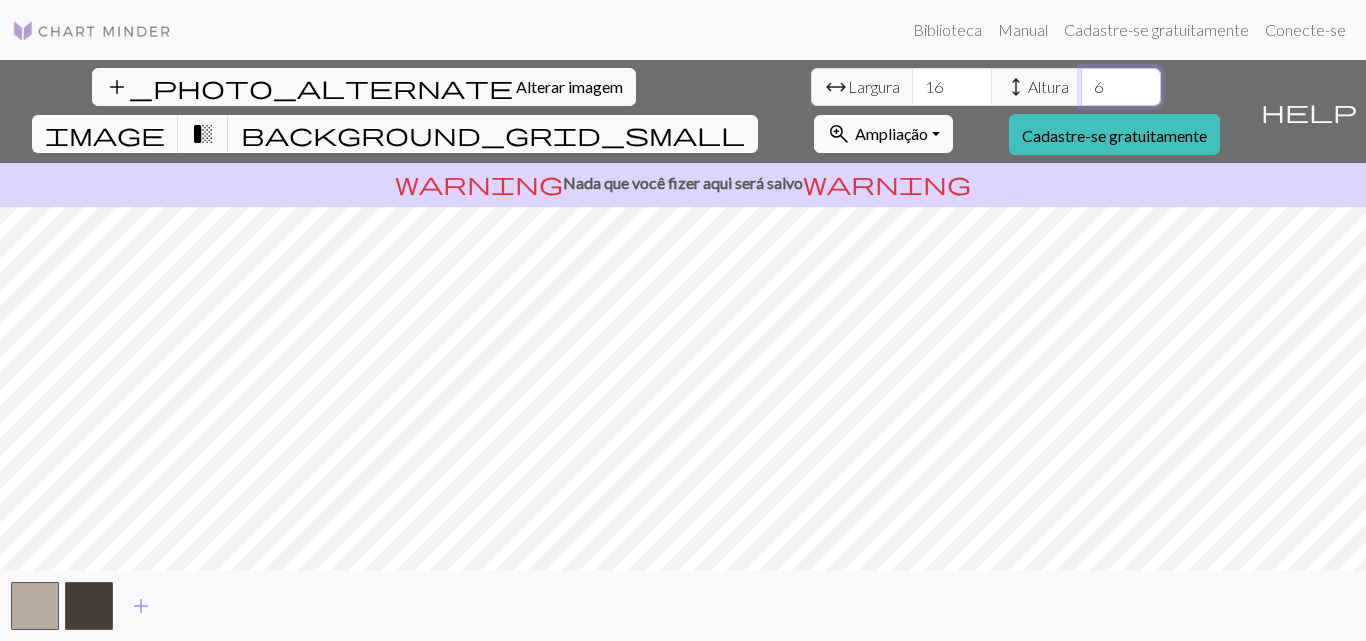 click on "6" at bounding box center [1121, 87] 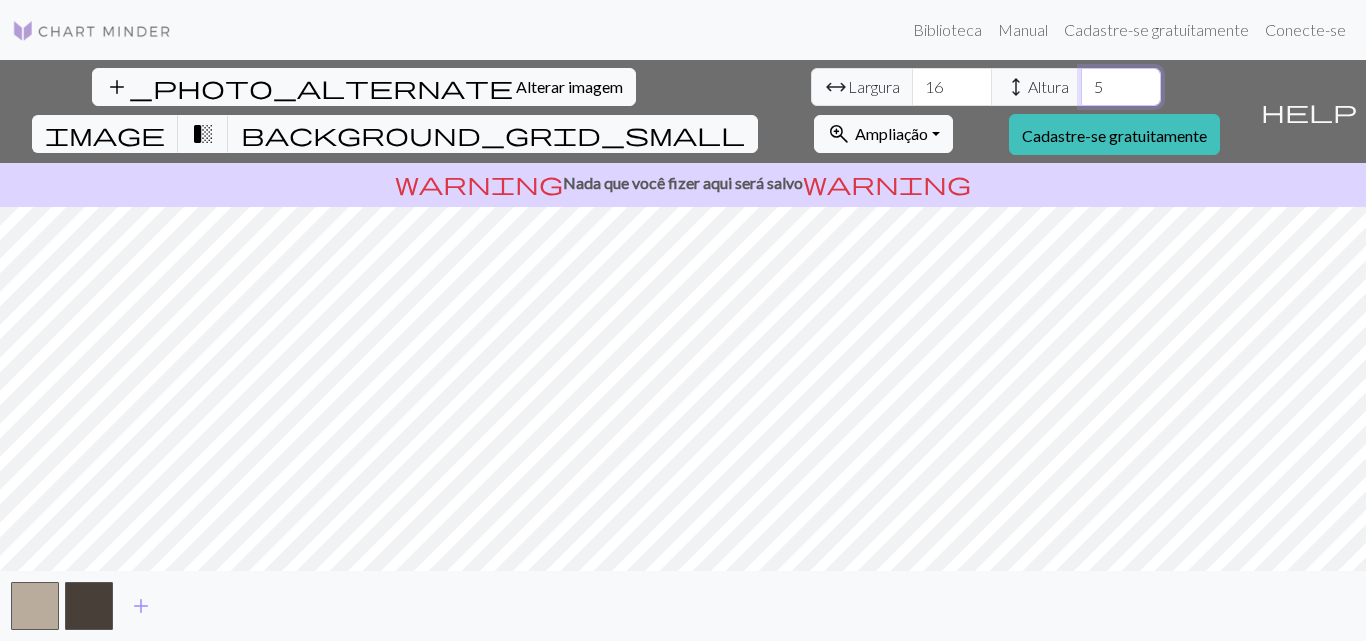 click on "5" at bounding box center (1121, 87) 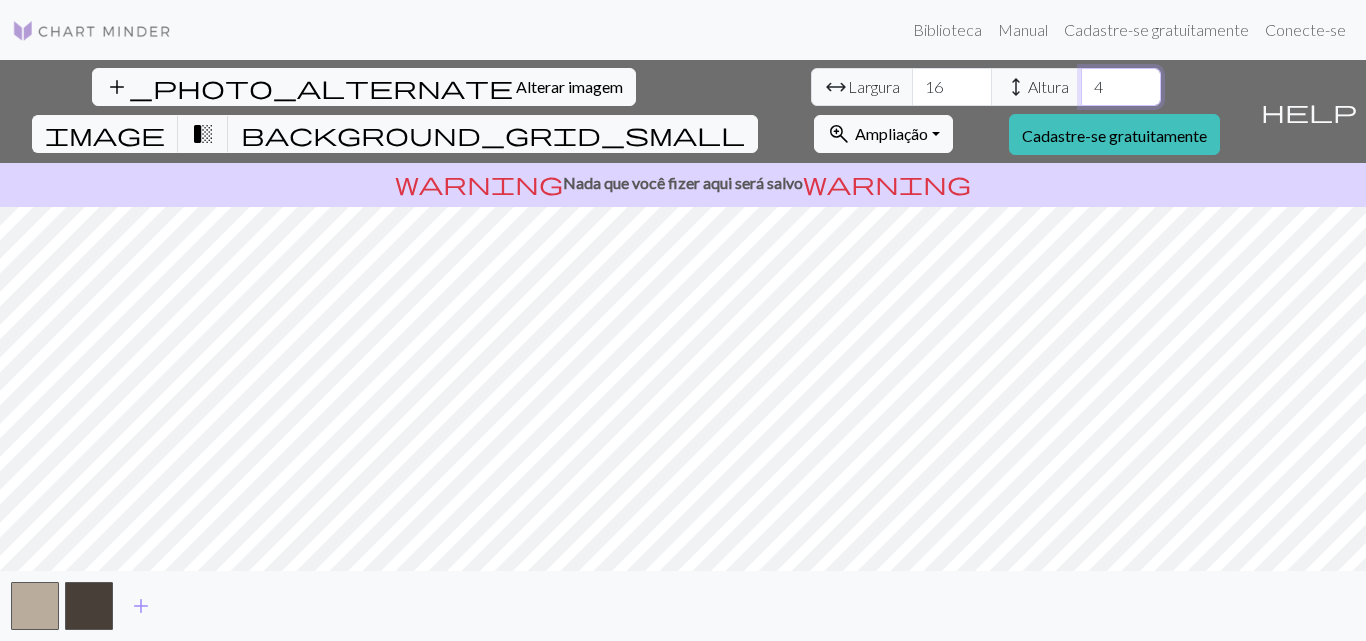 click on "4" at bounding box center [1121, 87] 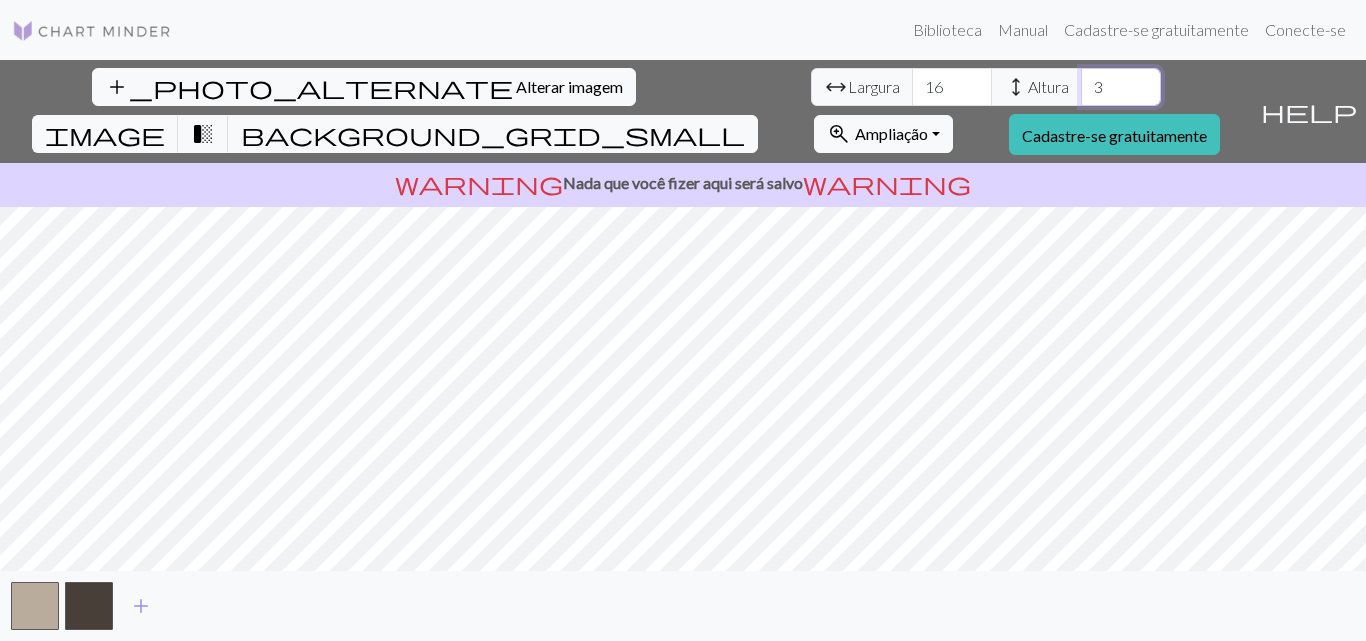 click on "3" at bounding box center [1121, 87] 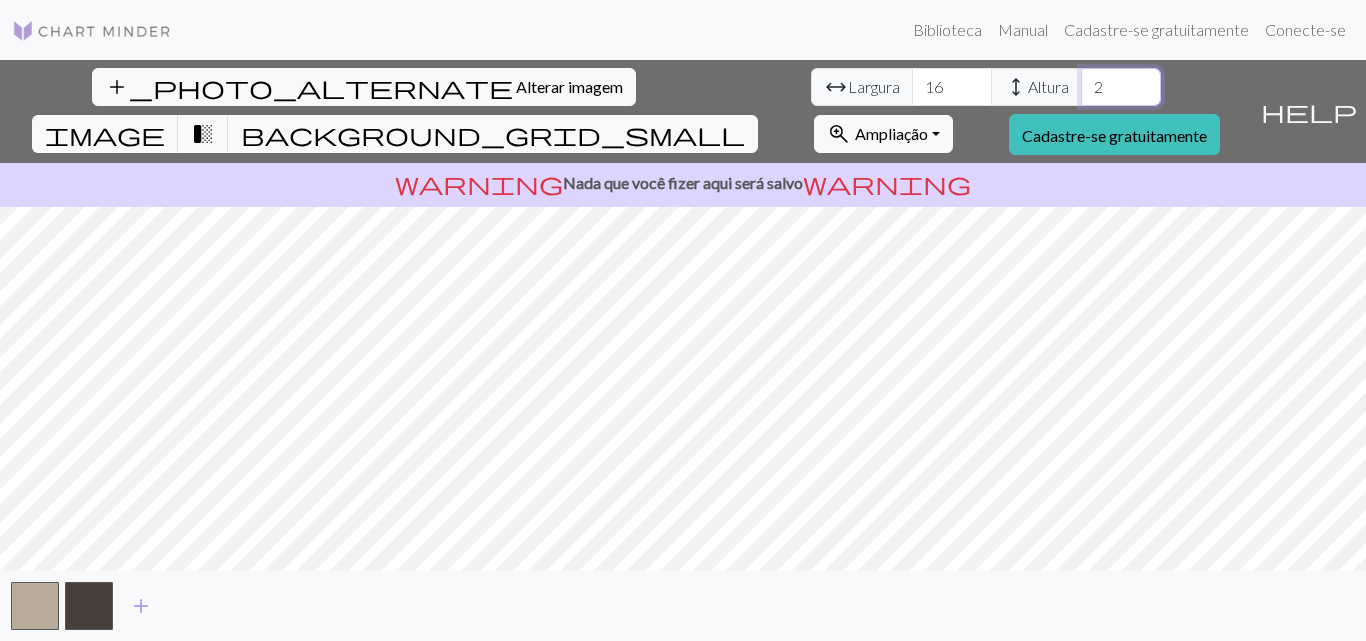 click on "2" at bounding box center [1121, 87] 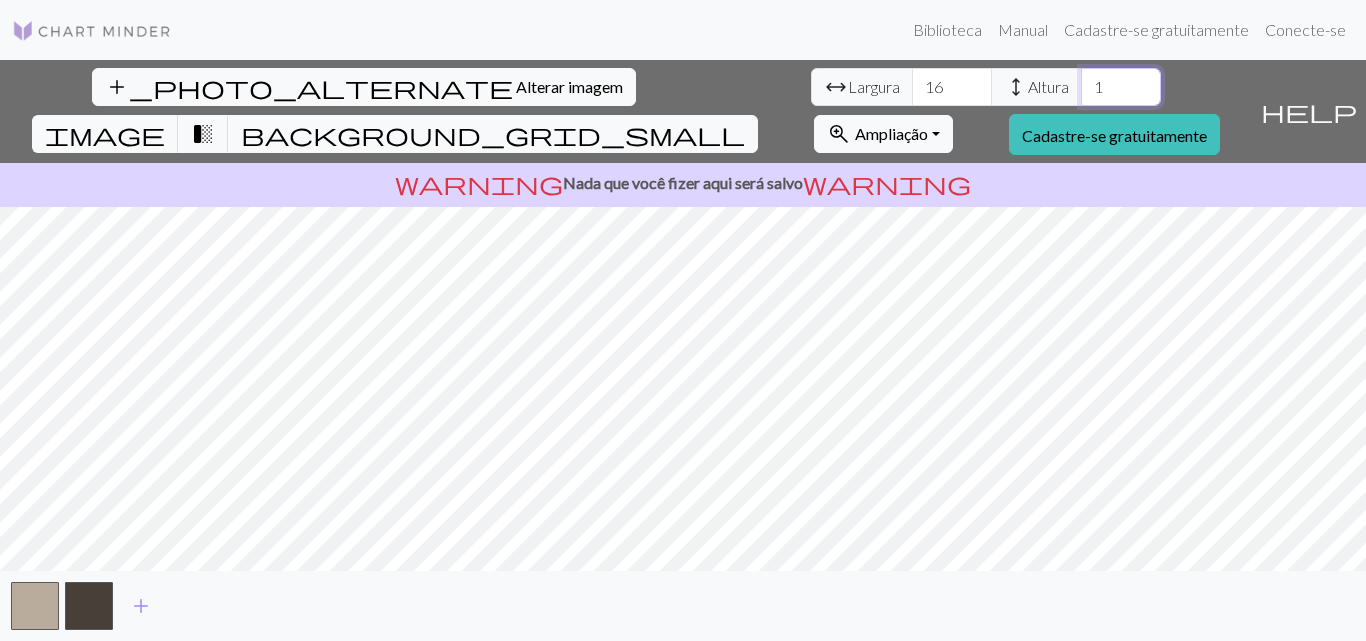click on "1" at bounding box center [1121, 87] 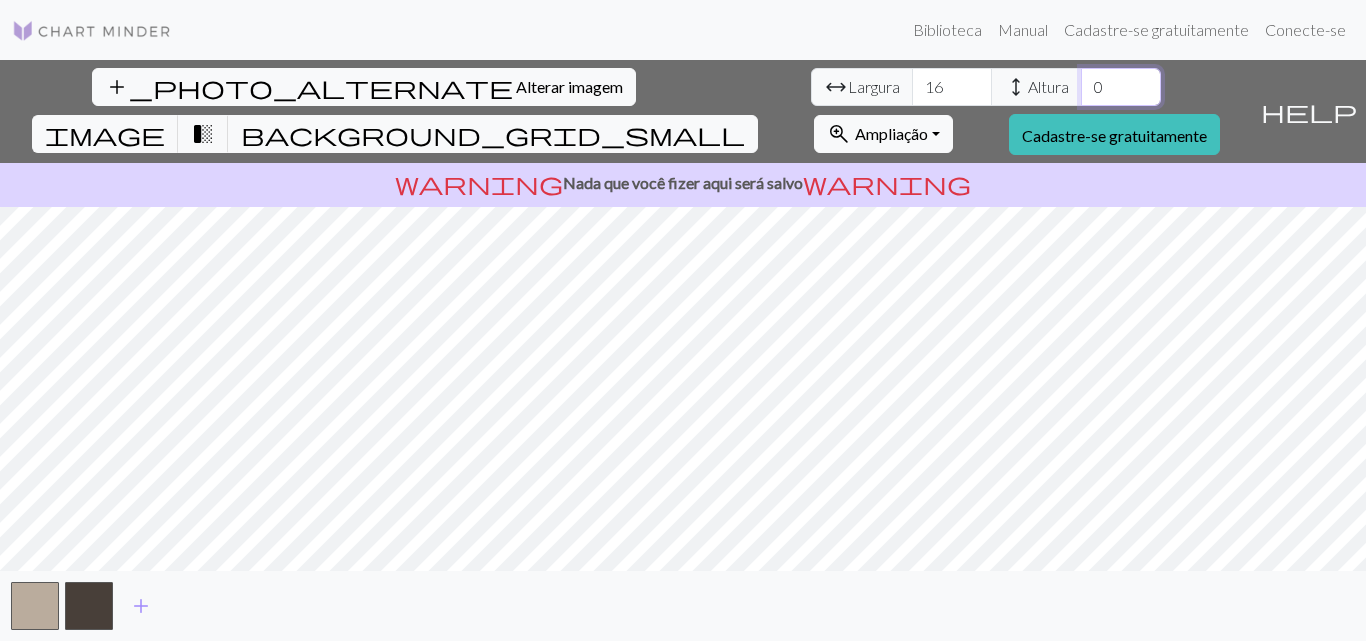 click on "0" at bounding box center [1121, 87] 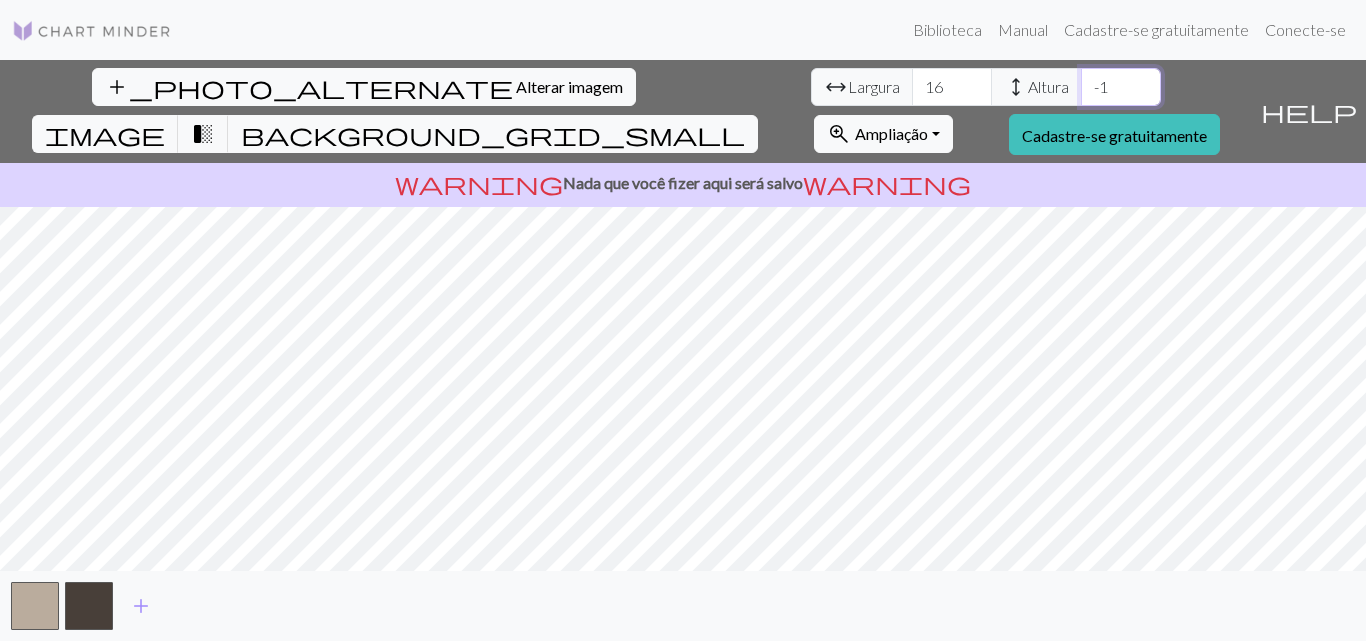 click on "-1" at bounding box center [1121, 87] 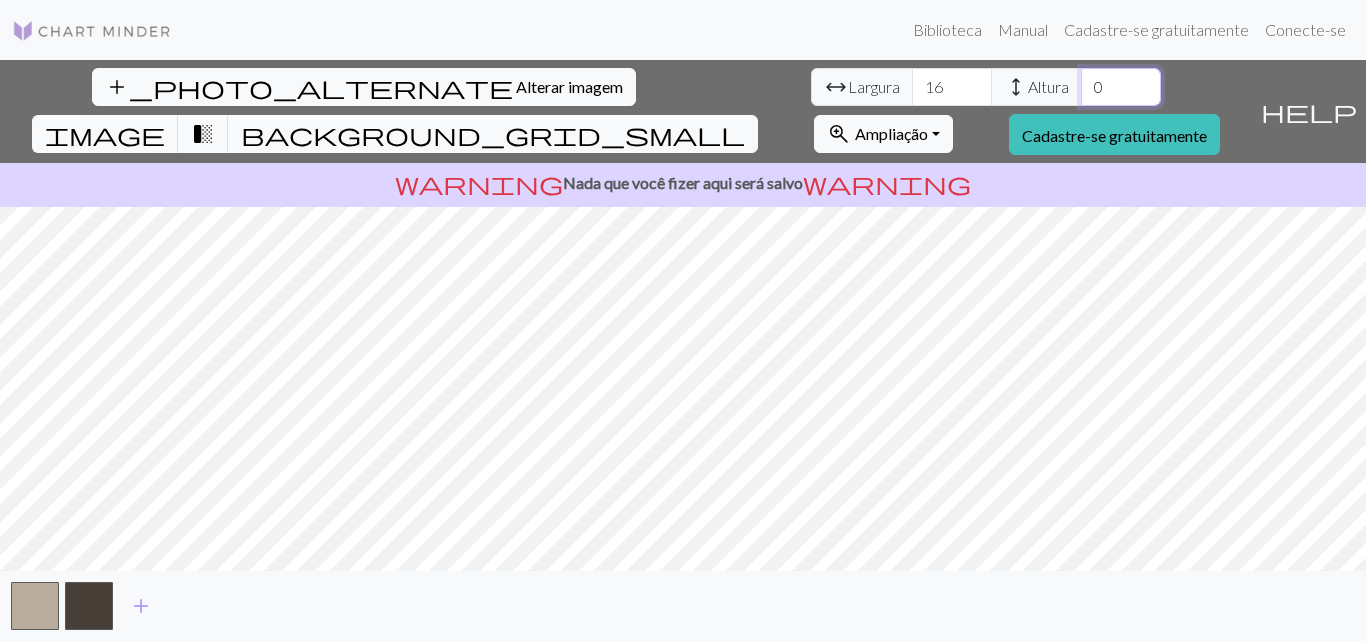 click on "0" at bounding box center [1121, 87] 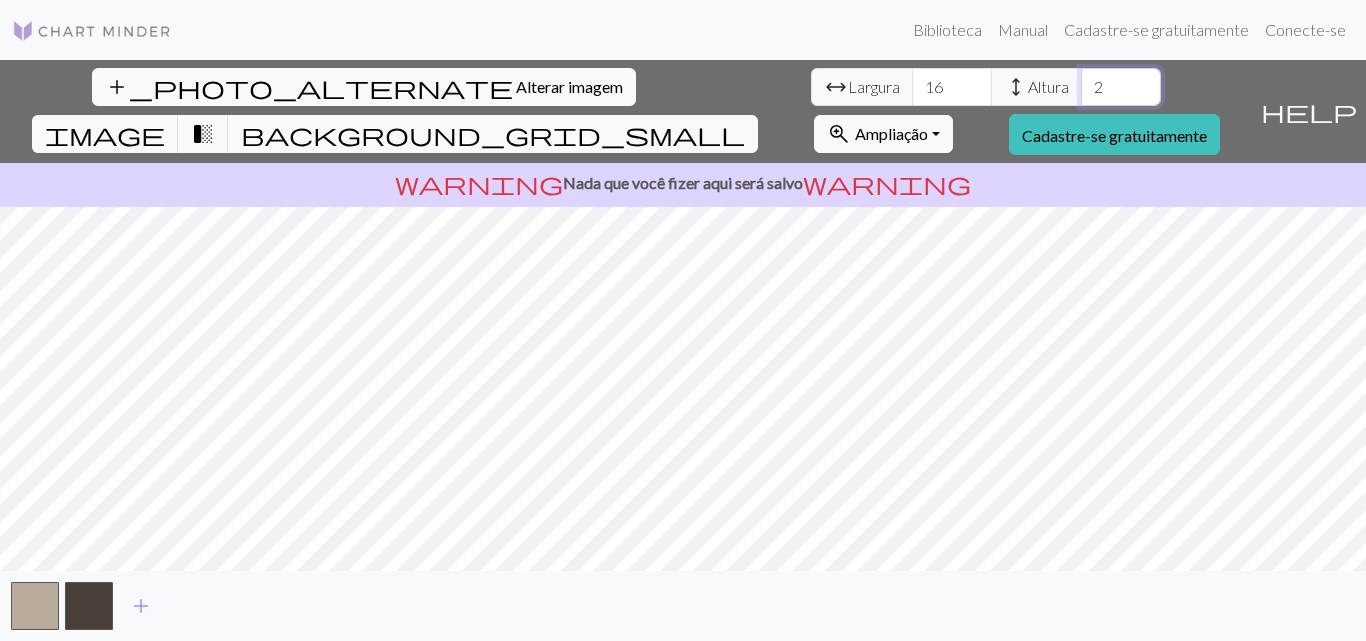 click on "2" at bounding box center (1121, 87) 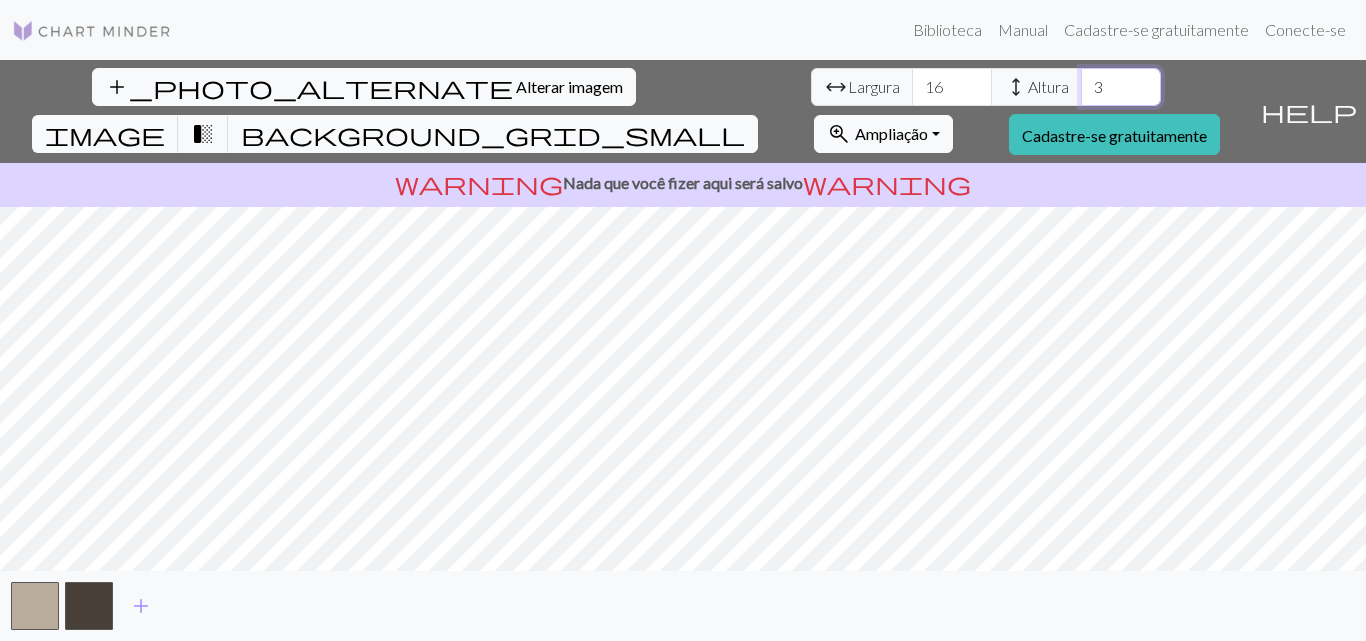 click on "3" at bounding box center (1121, 87) 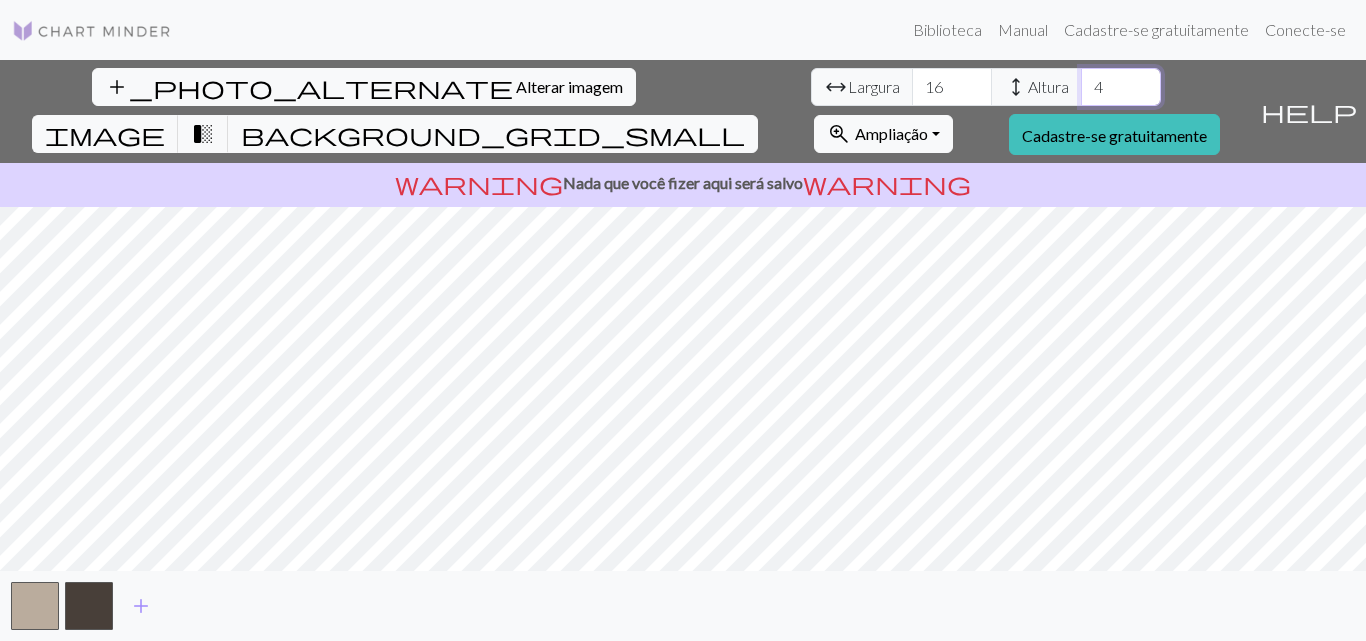 click on "4" at bounding box center [1121, 87] 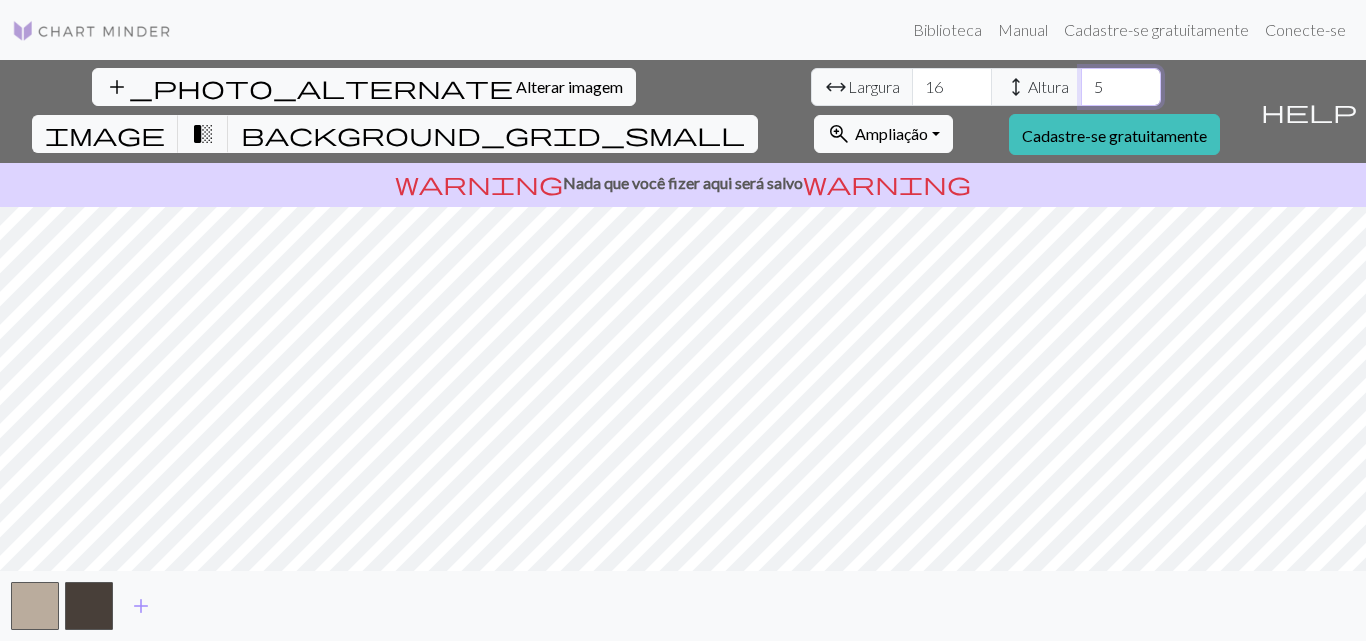 click on "5" at bounding box center [1121, 87] 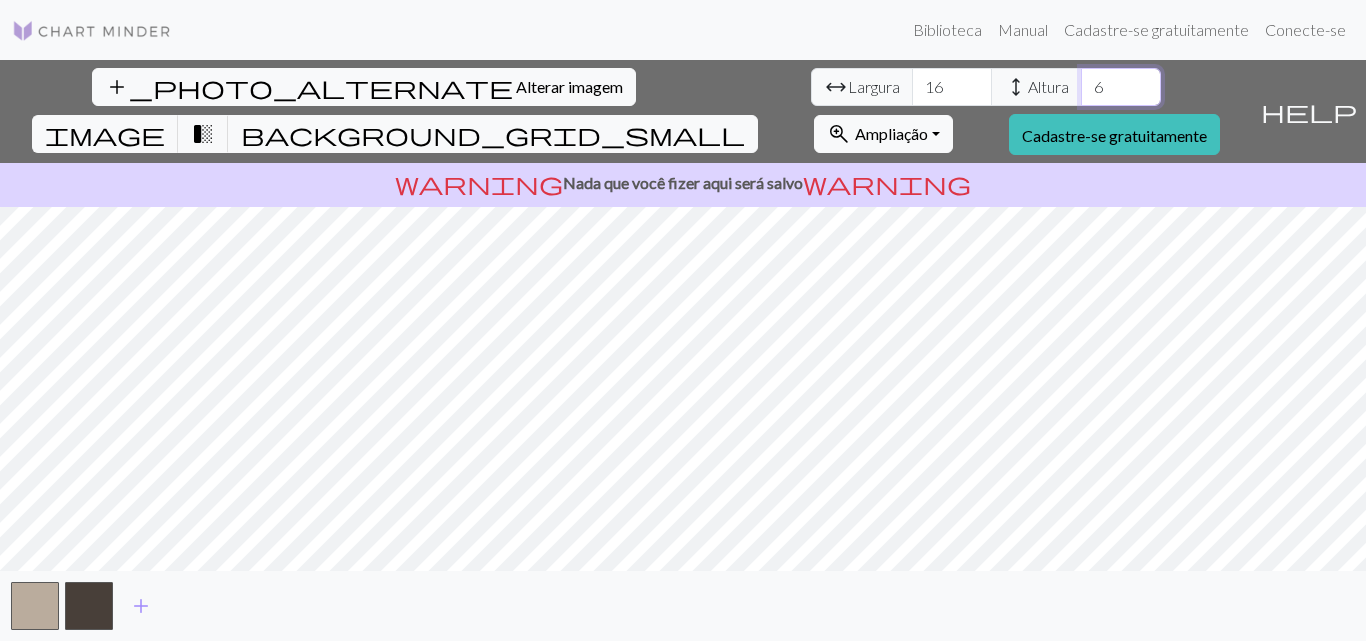 click on "6" at bounding box center [1121, 87] 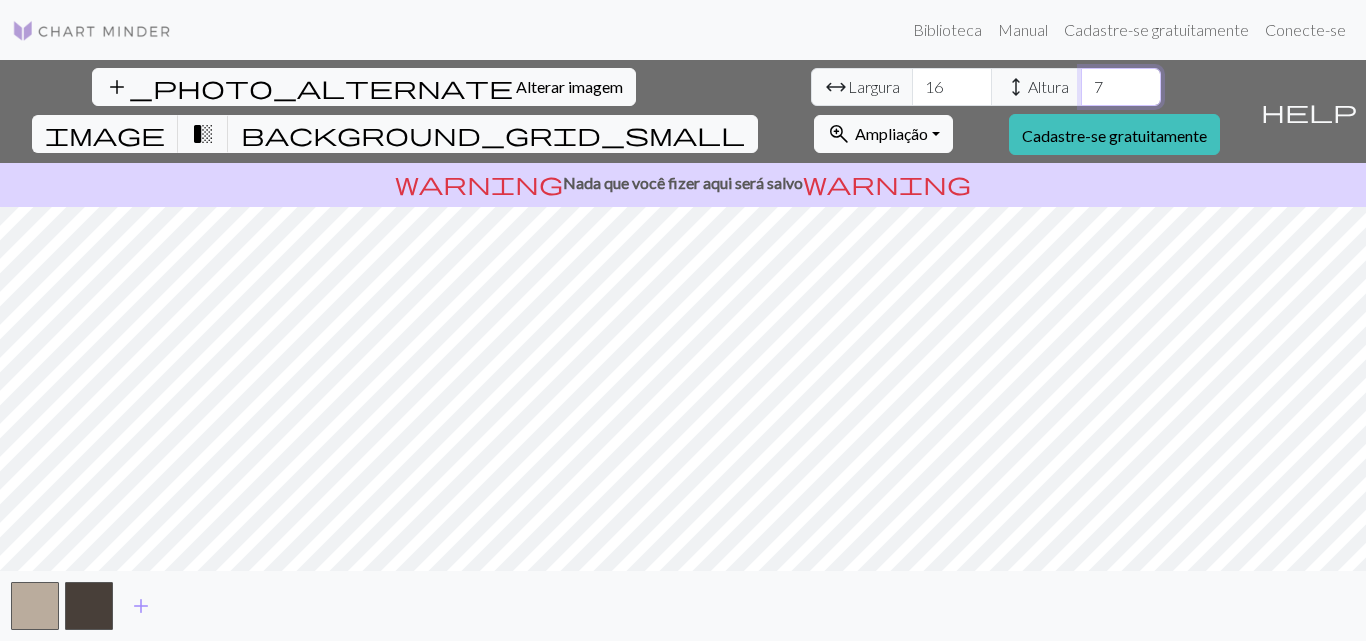 click on "7" at bounding box center (1121, 87) 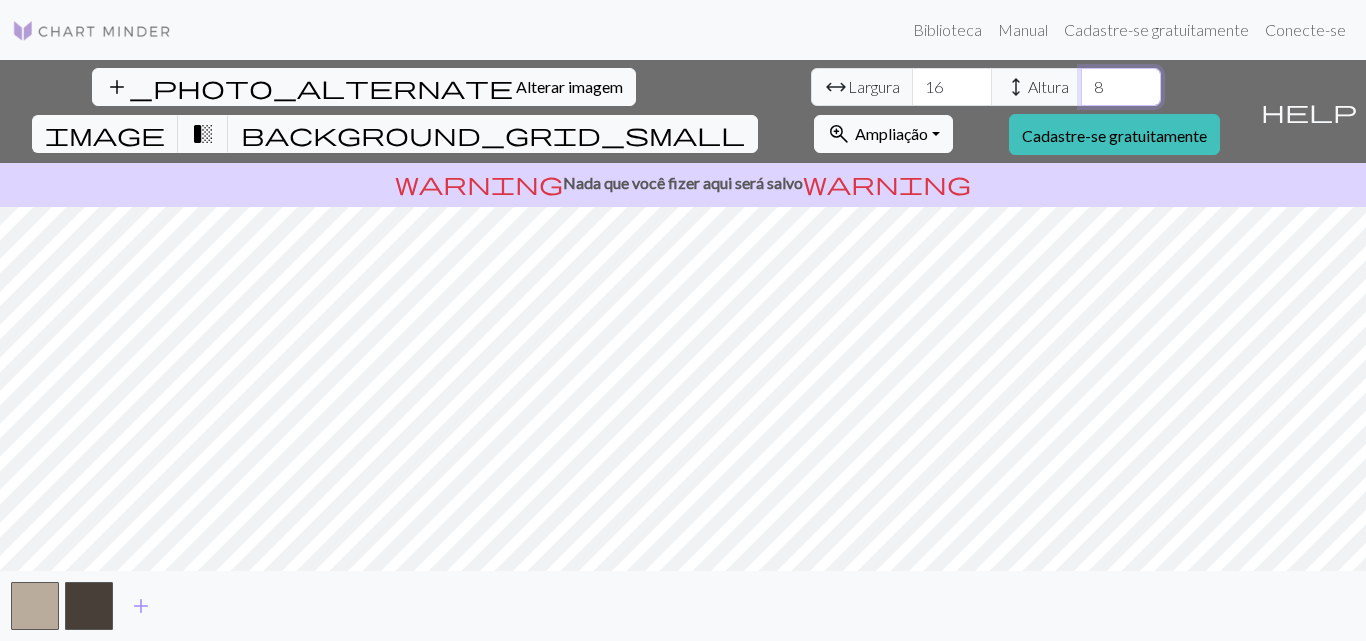 click on "8" at bounding box center (1121, 87) 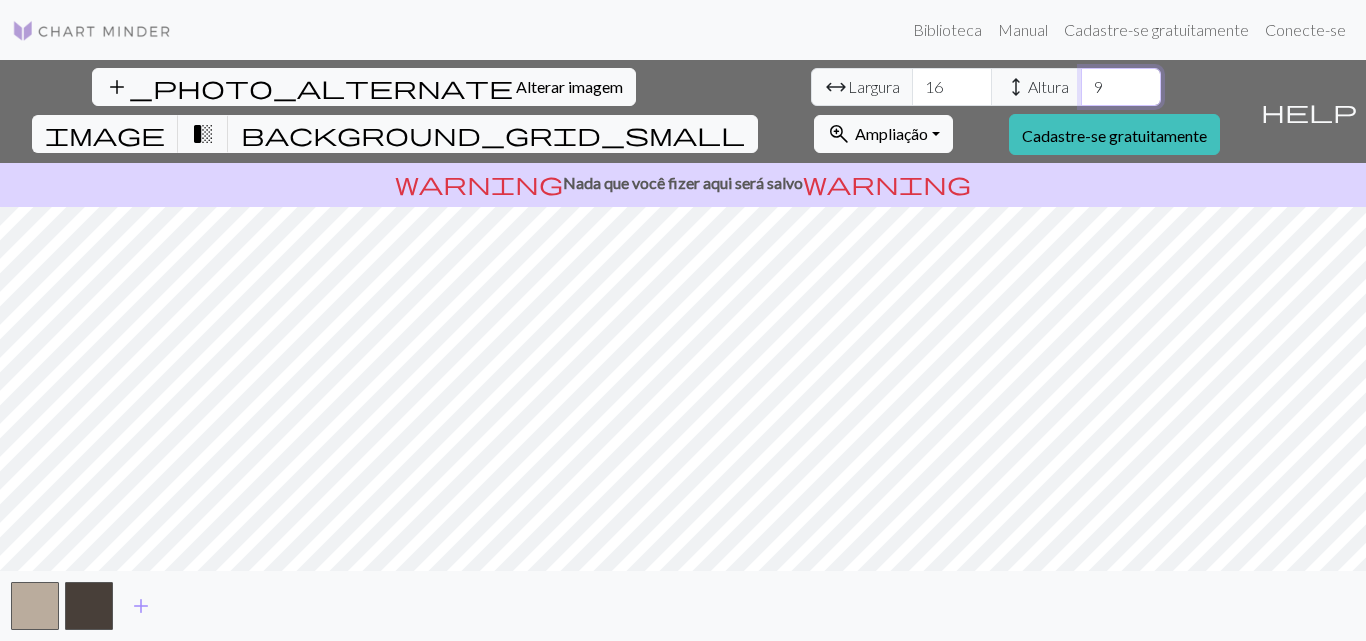 click on "9" at bounding box center [1121, 87] 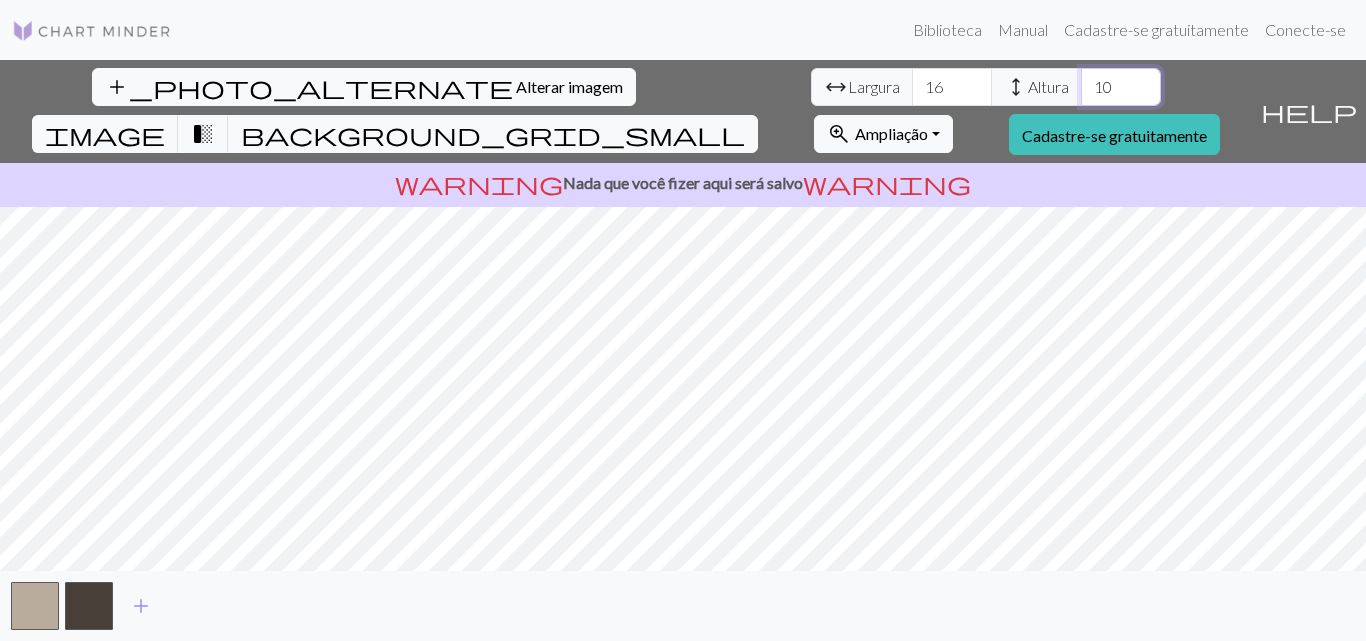 click on "10" at bounding box center (1121, 87) 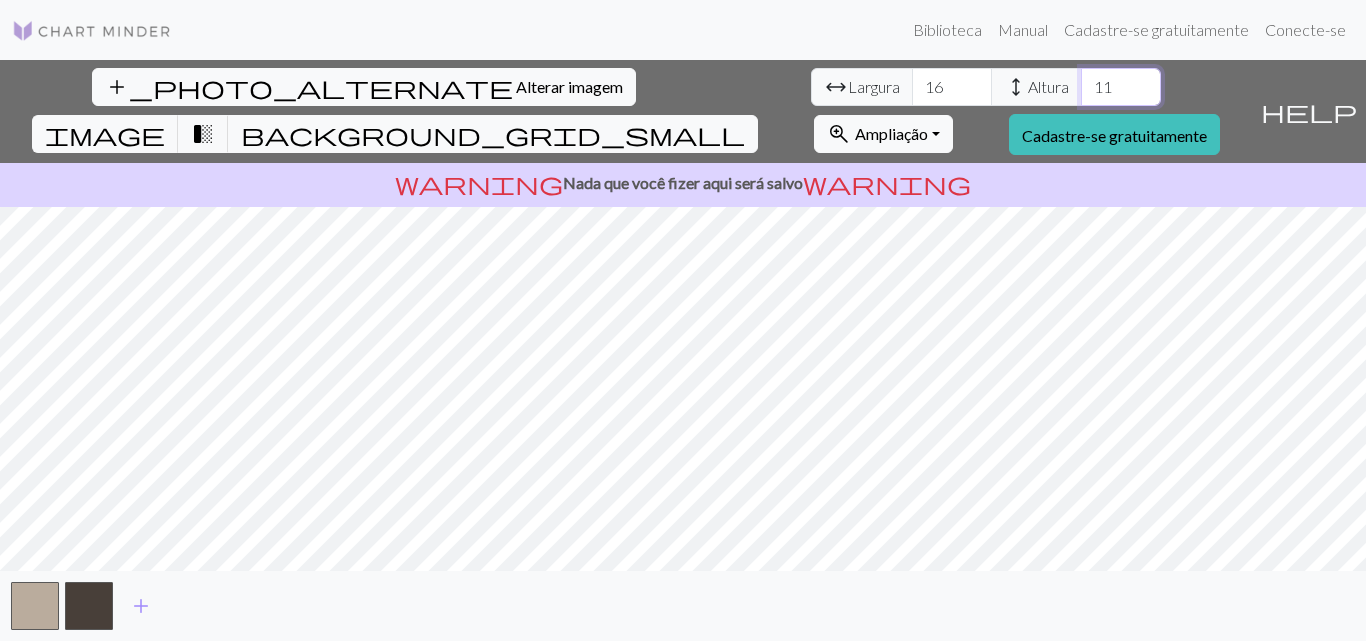 click on "11" at bounding box center (1121, 87) 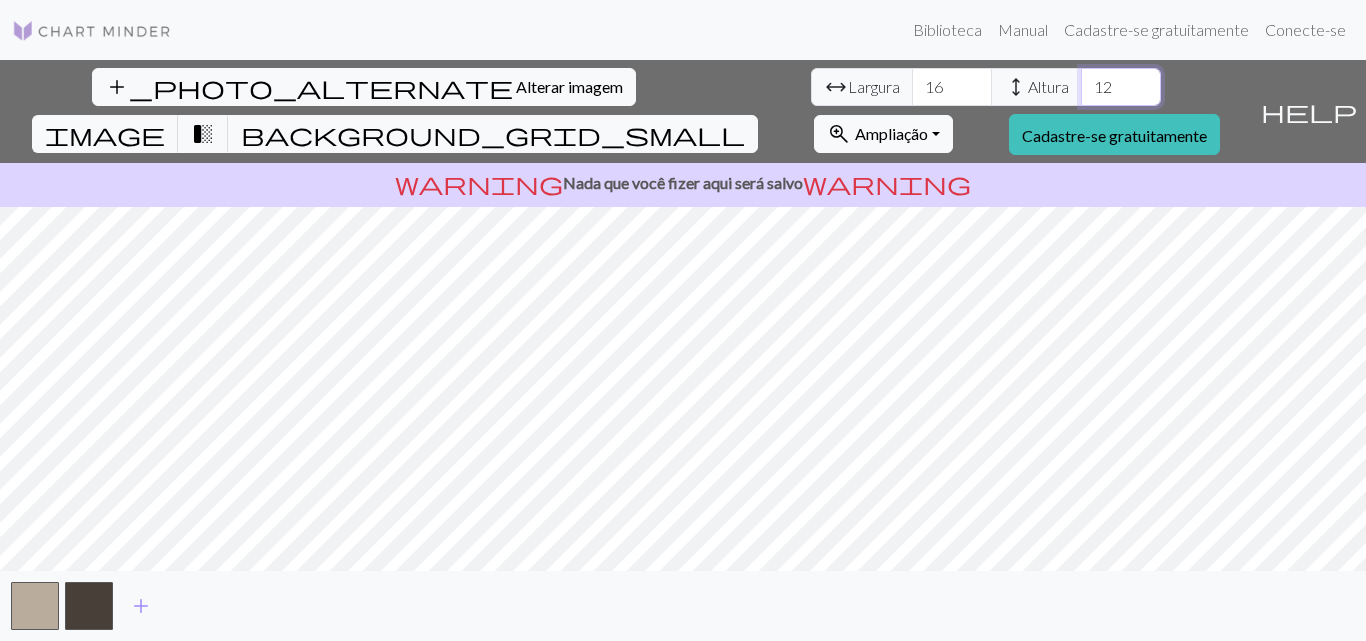 click on "12" at bounding box center [1121, 87] 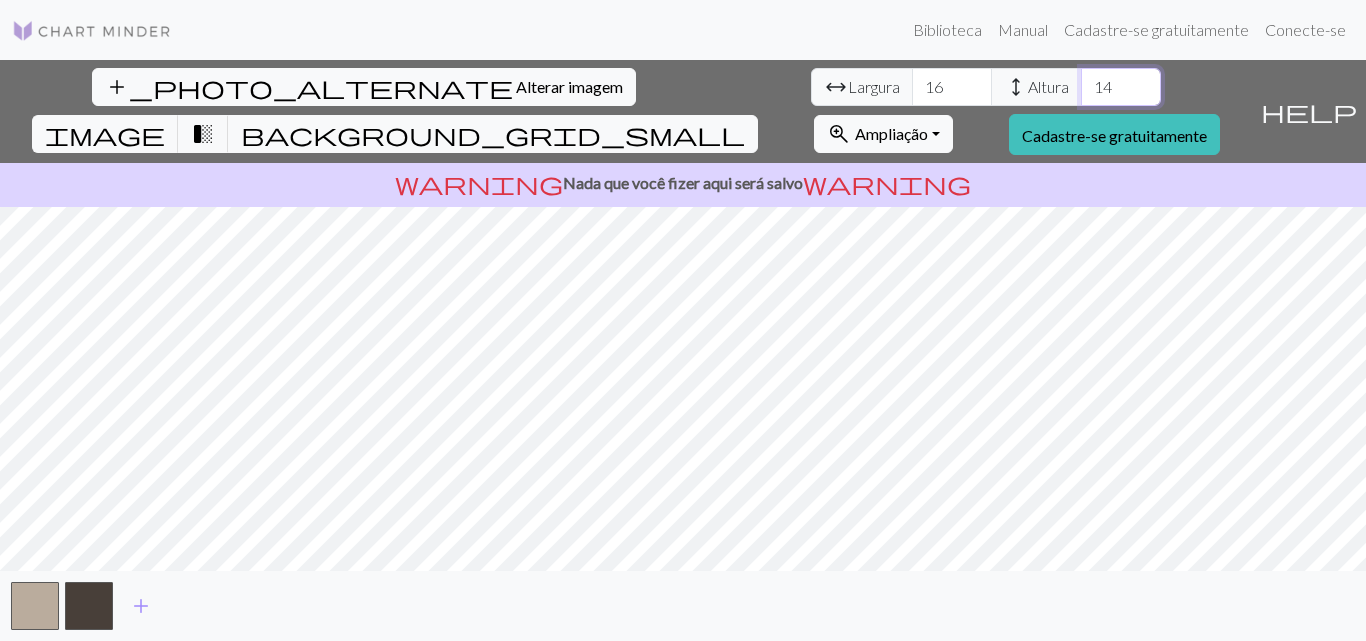click on "14" at bounding box center (1121, 87) 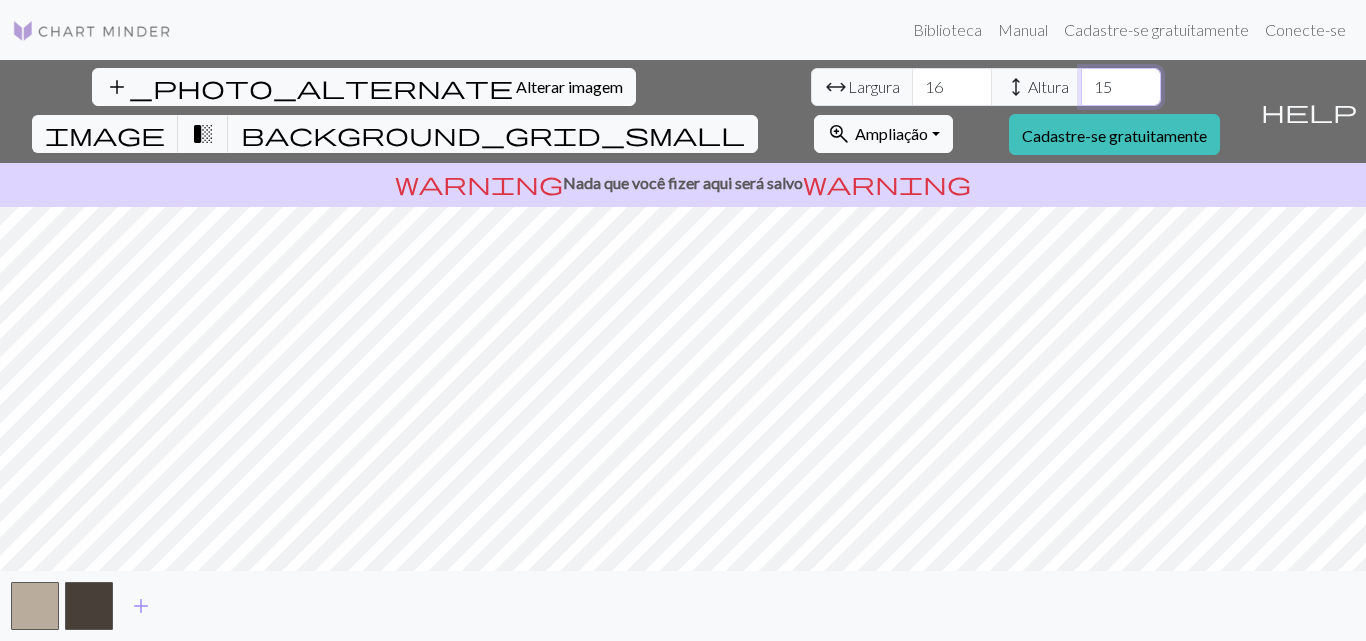 click on "15" at bounding box center [1121, 87] 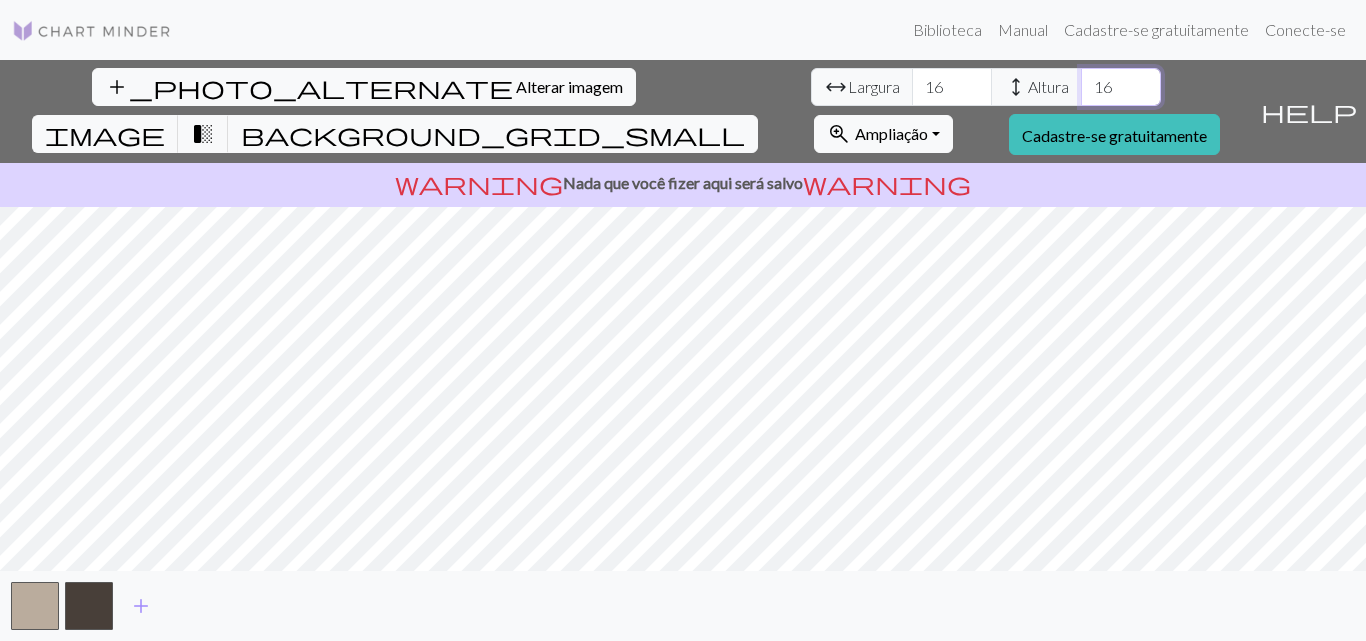 click on "16" at bounding box center (1121, 87) 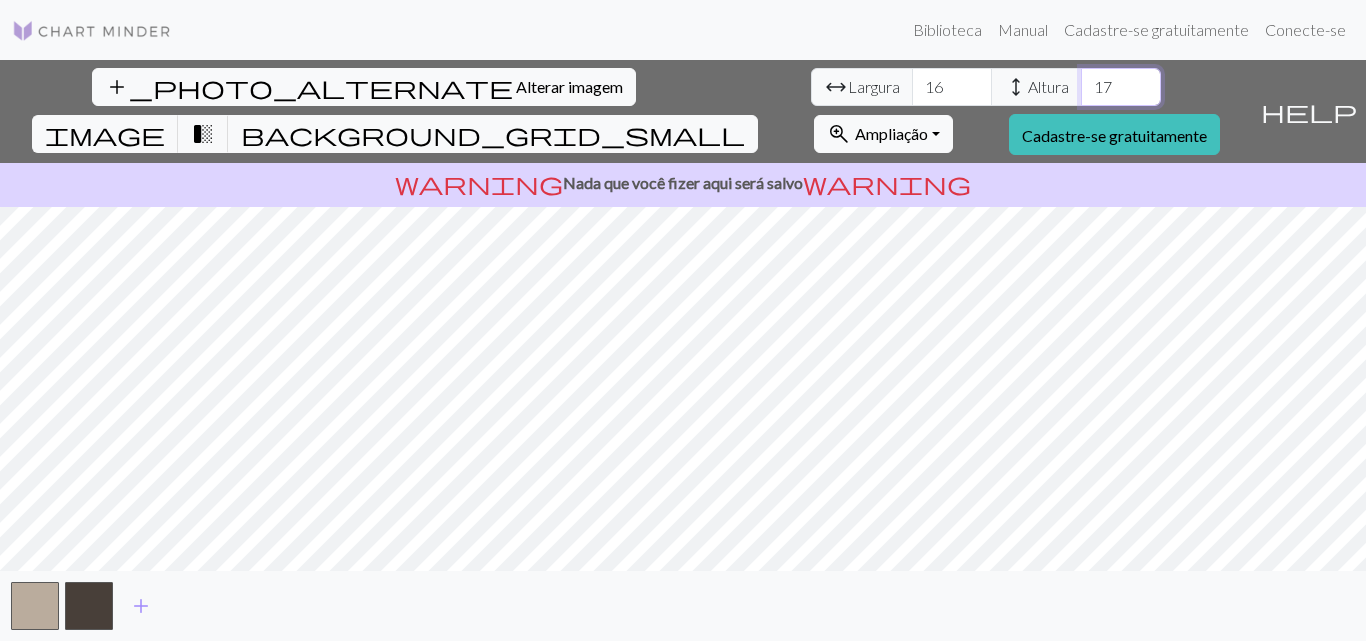 click on "17" at bounding box center [1121, 87] 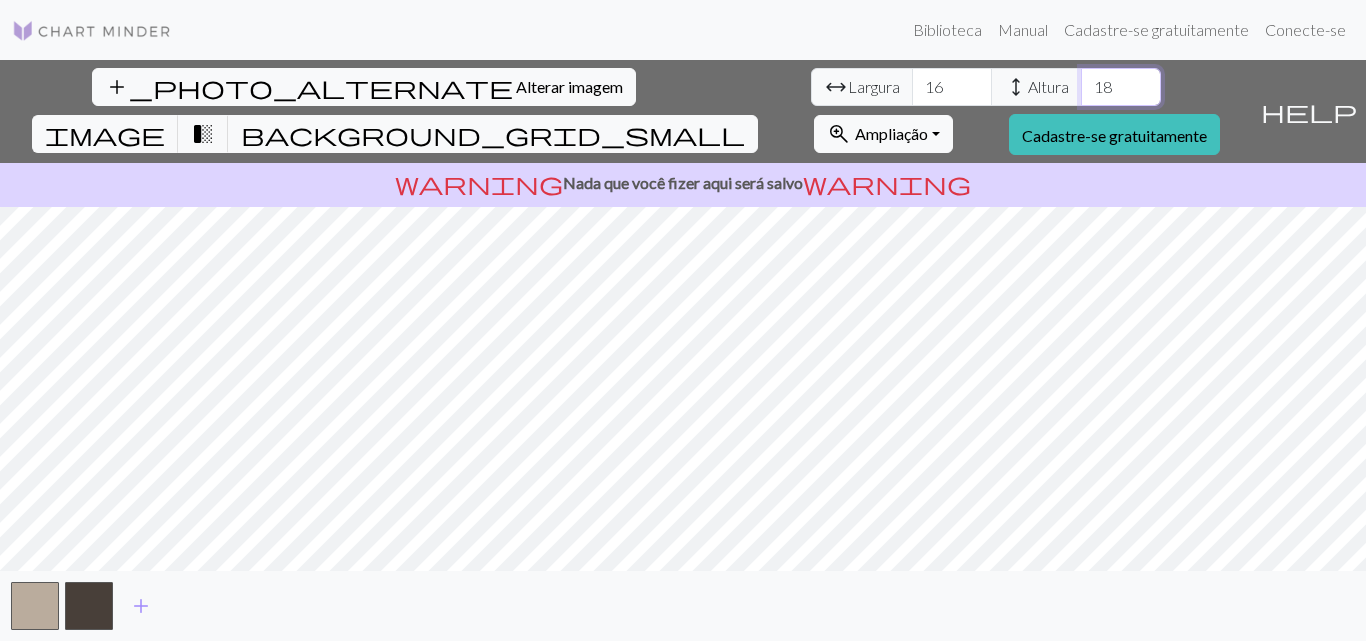 click on "18" at bounding box center [1121, 87] 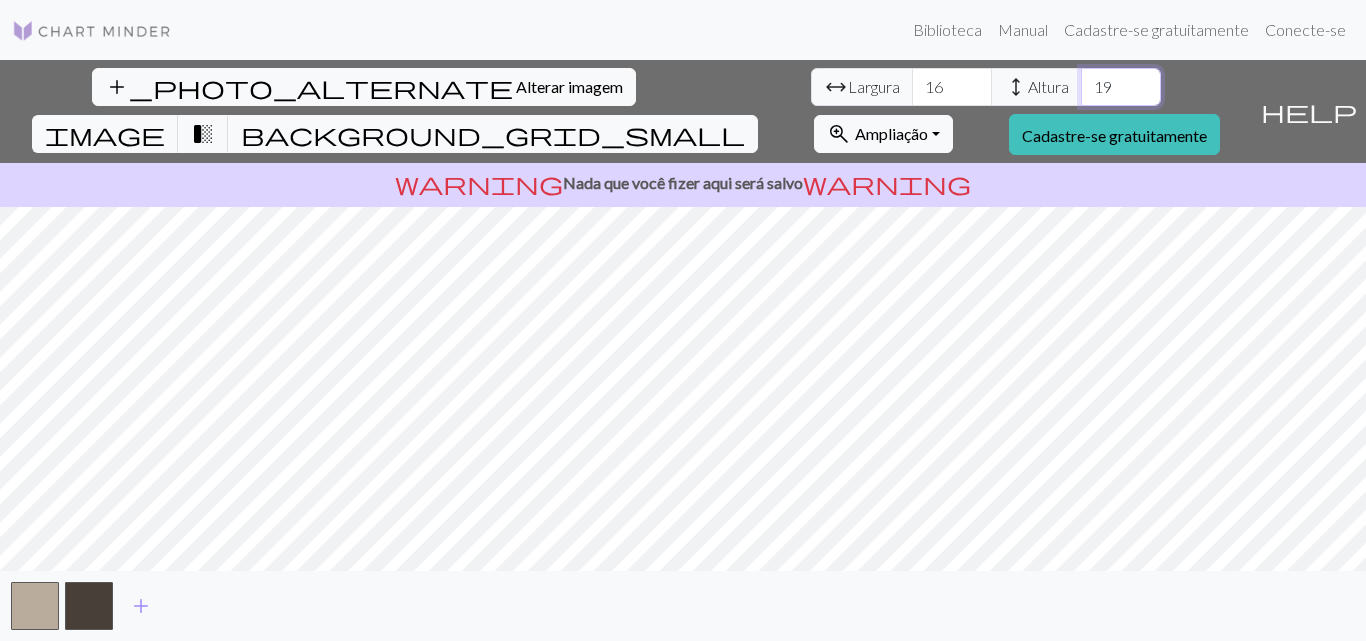 click on "19" at bounding box center (1121, 87) 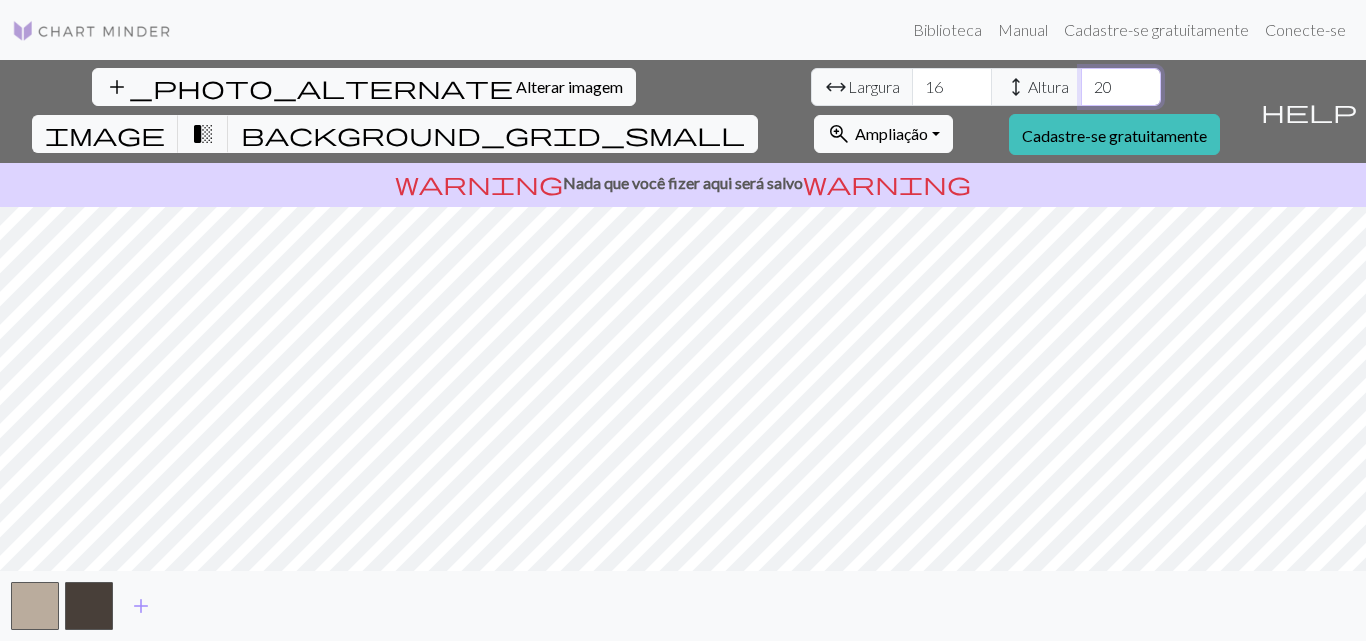 type on "20" 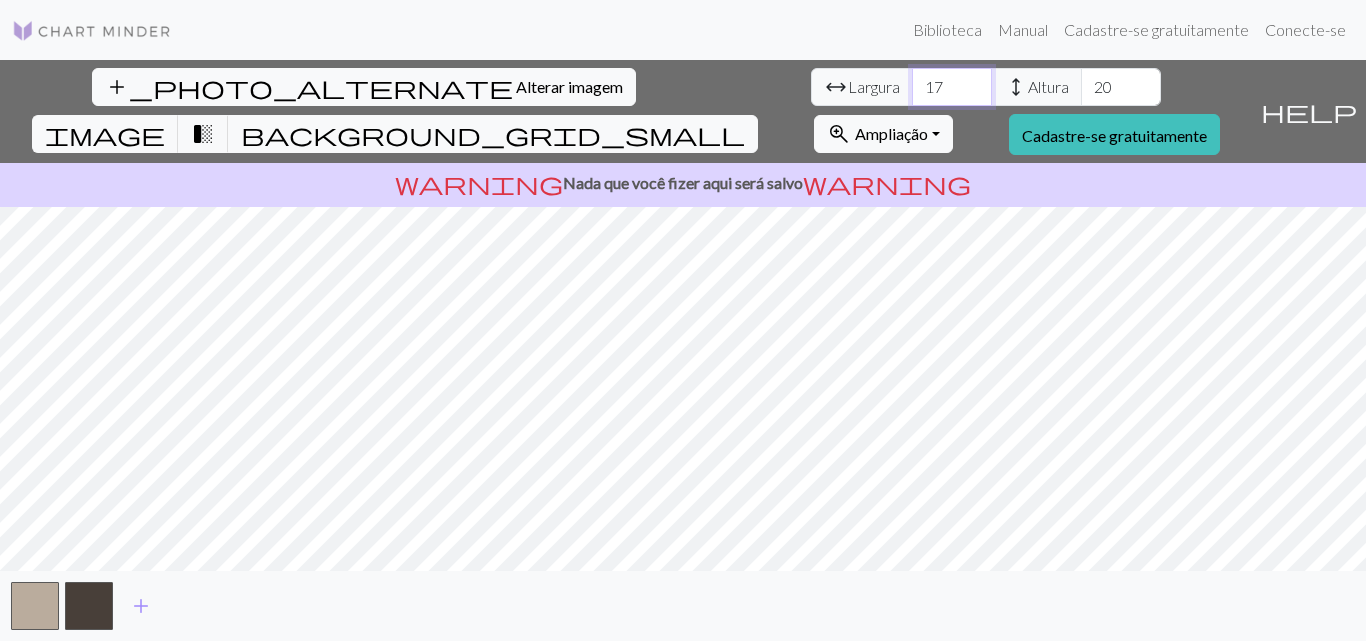 type on "17" 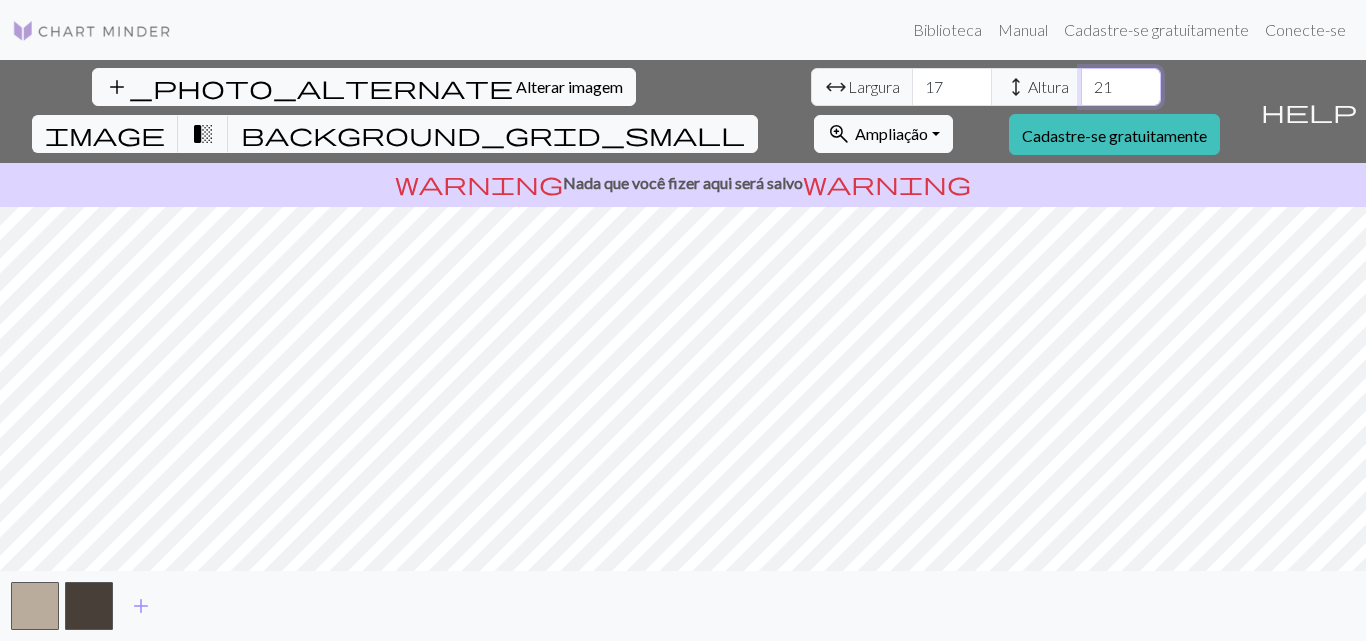 type on "21" 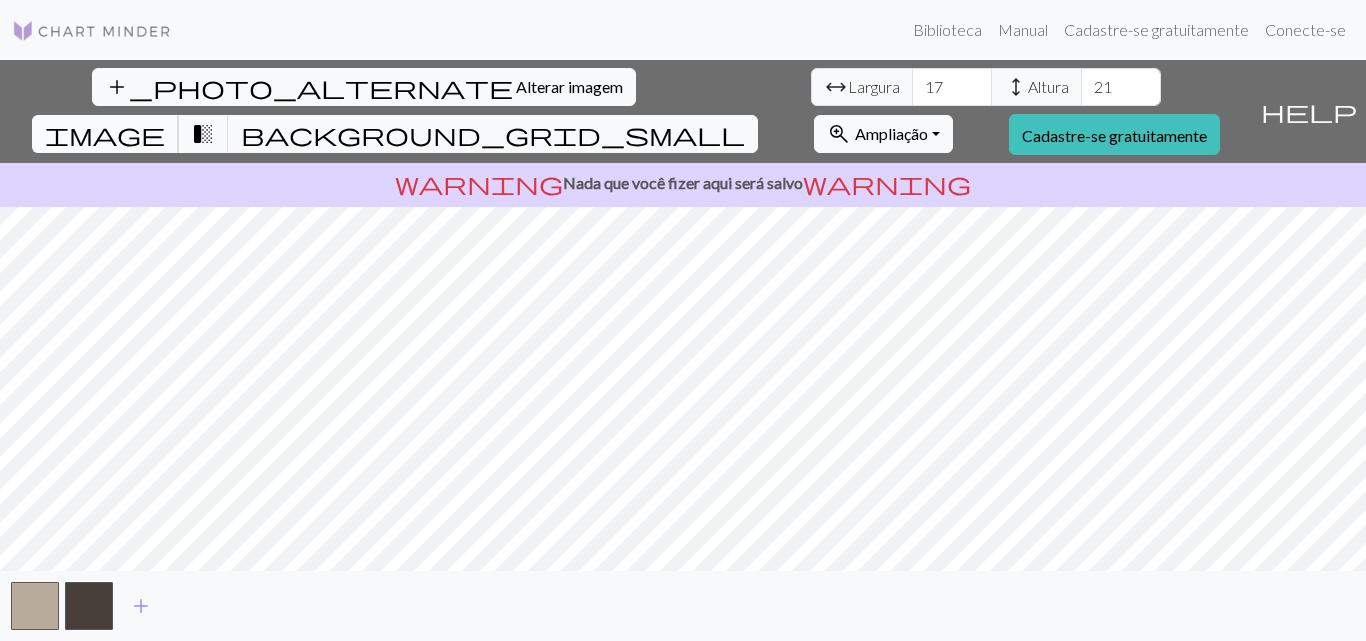 click on "image" at bounding box center (105, 134) 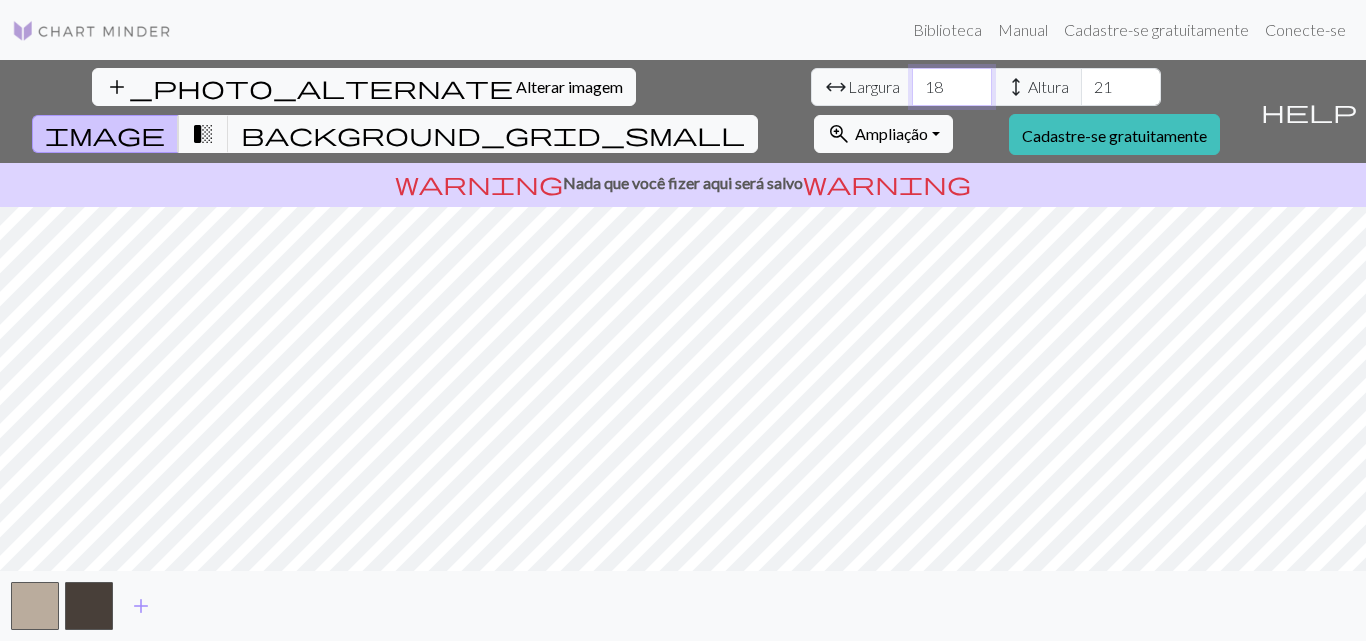 click on "18" at bounding box center (952, 87) 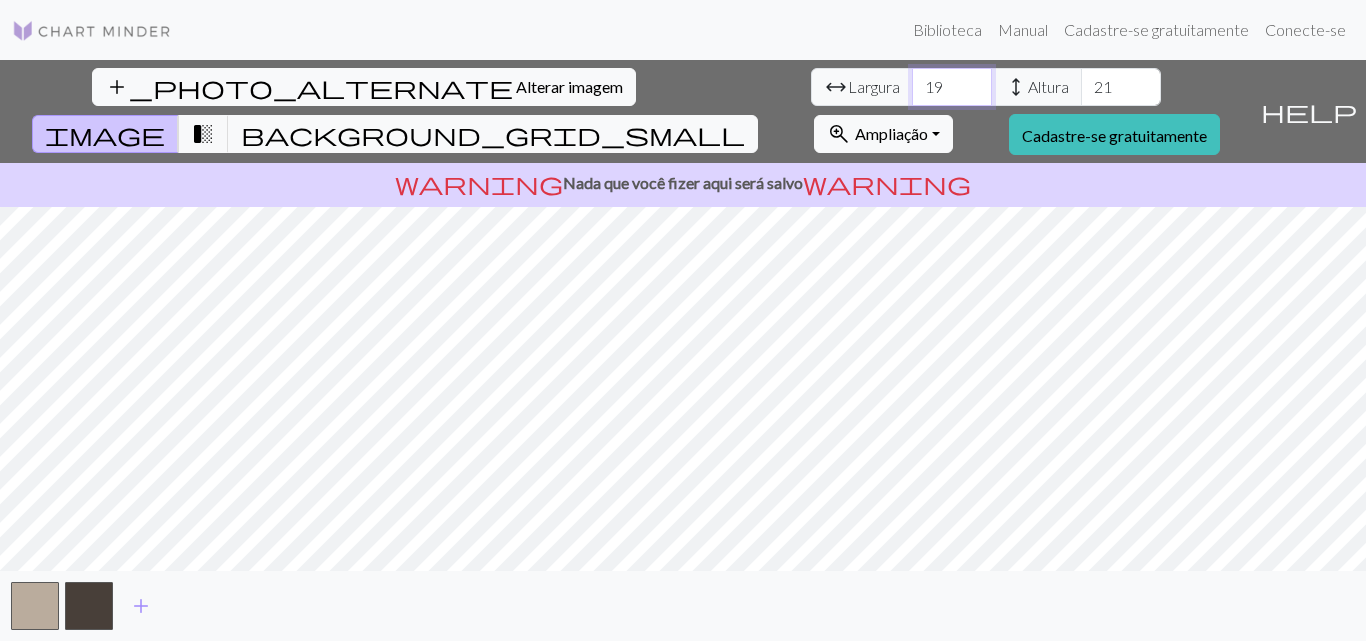 click on "19" at bounding box center (952, 87) 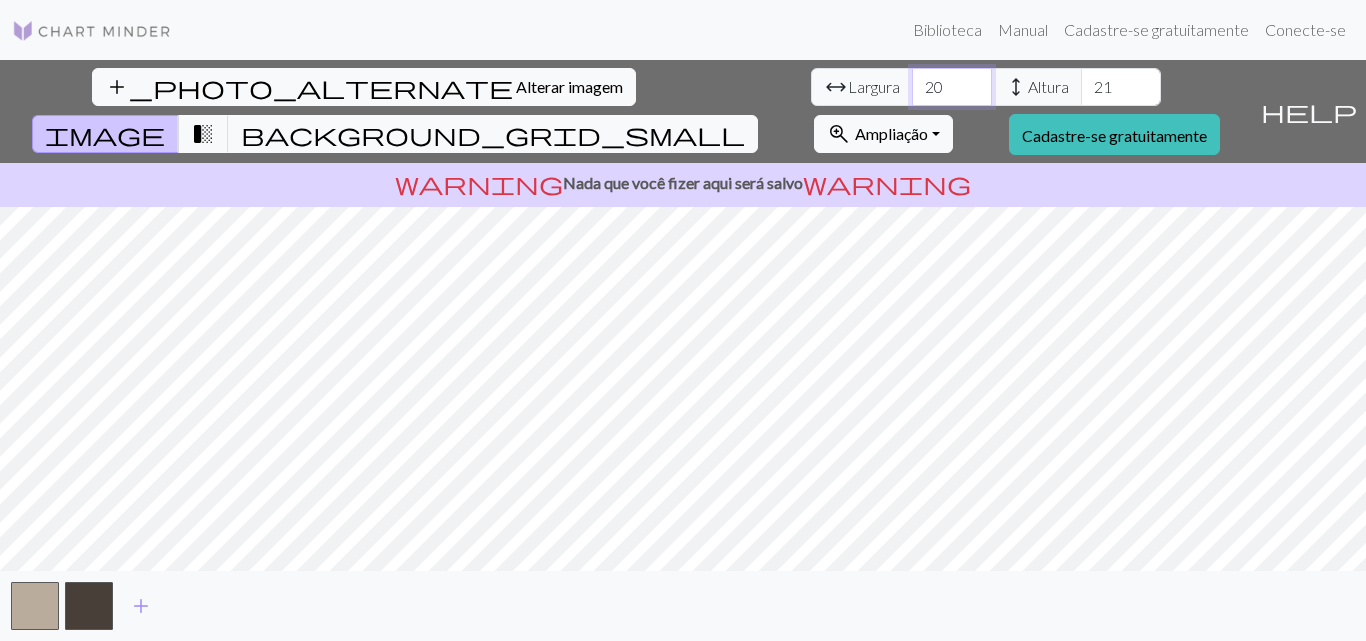 click on "20" at bounding box center (952, 87) 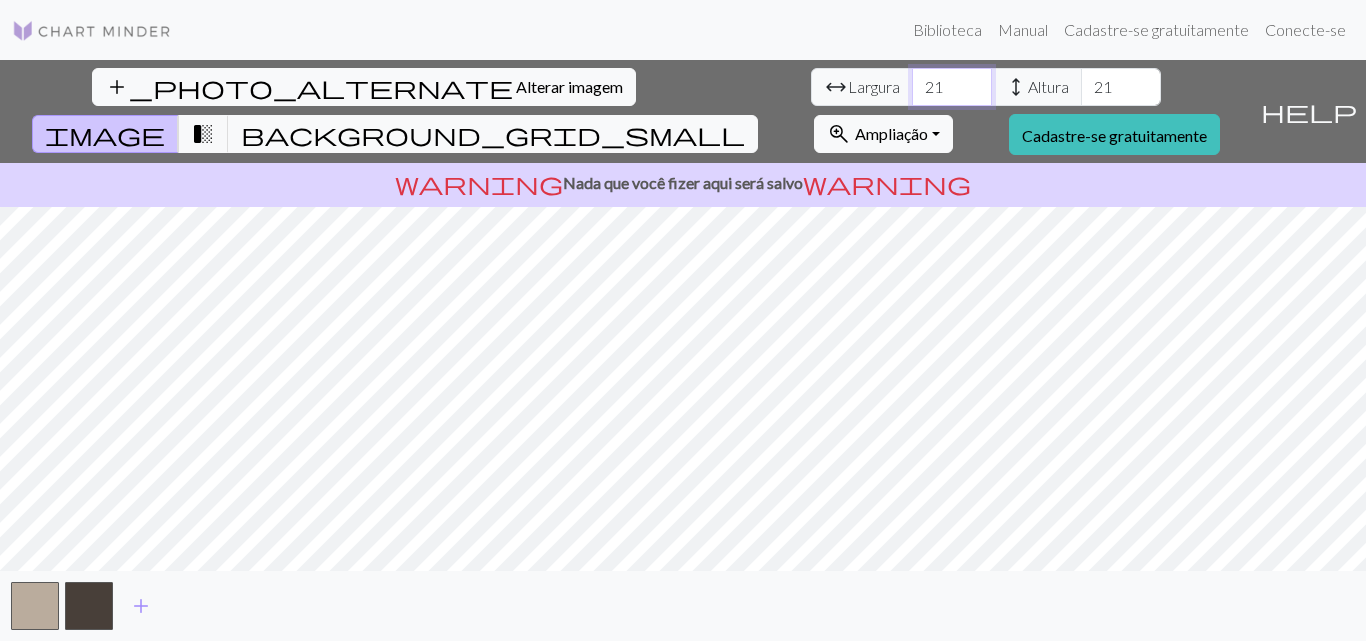 type on "21" 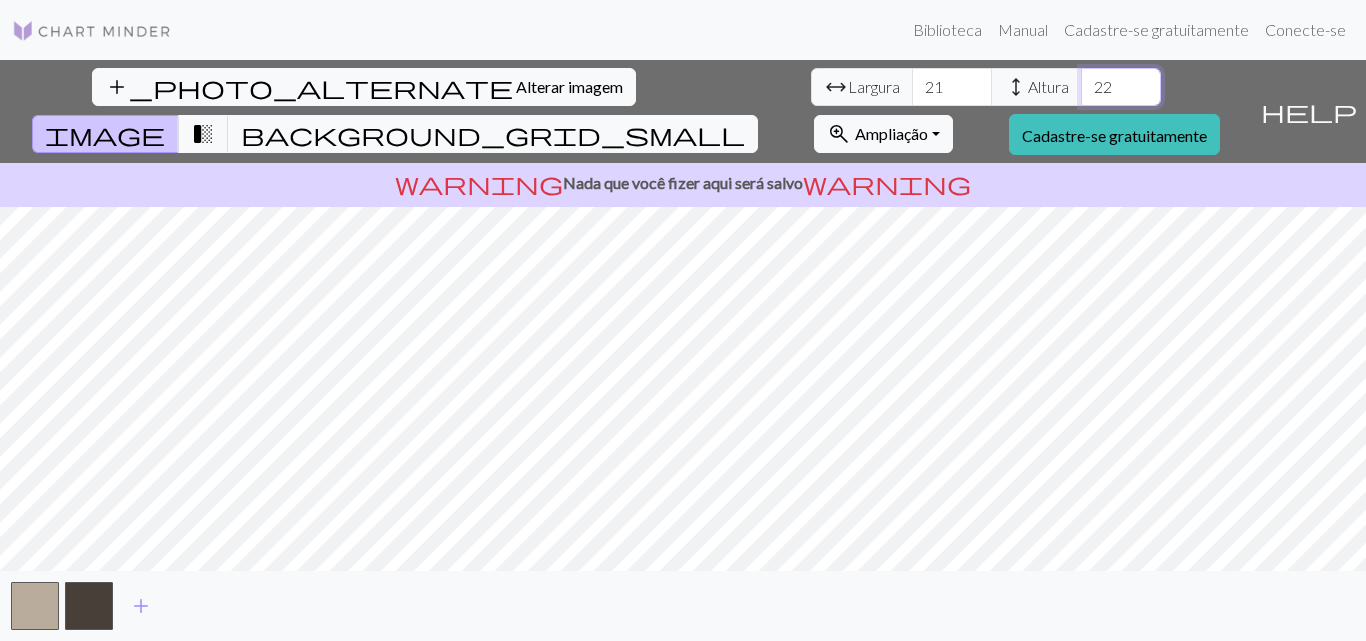 click on "22" at bounding box center [1121, 87] 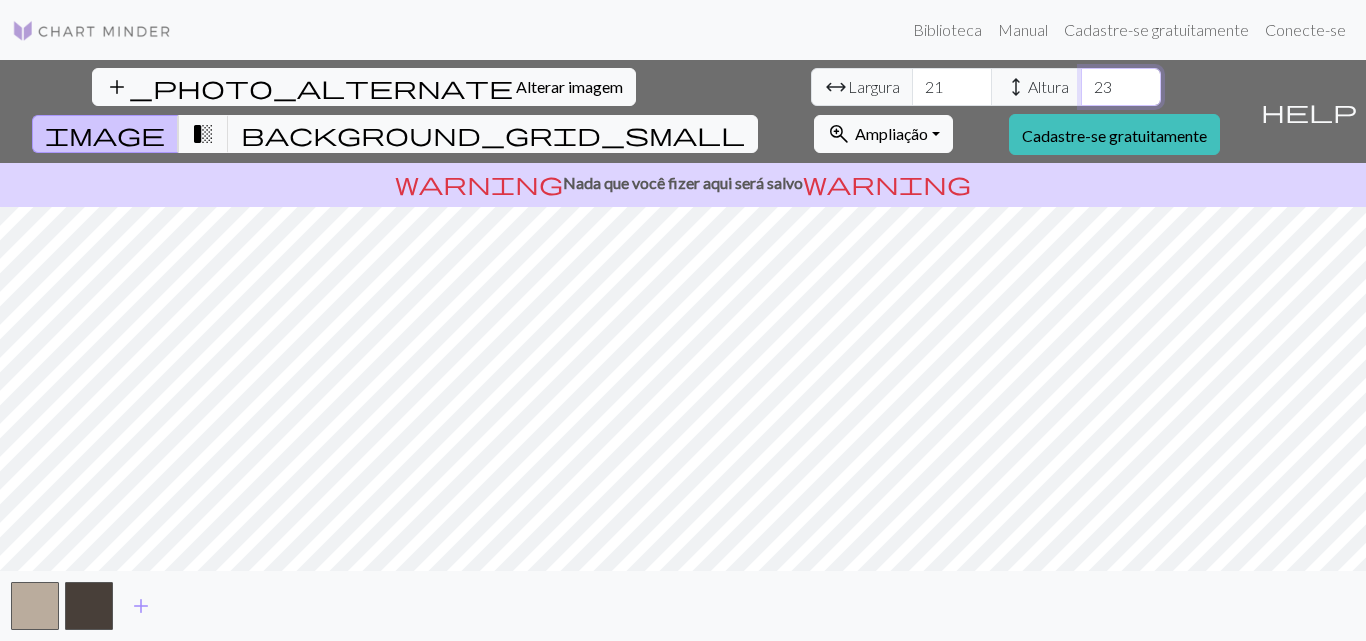 click on "23" at bounding box center [1121, 87] 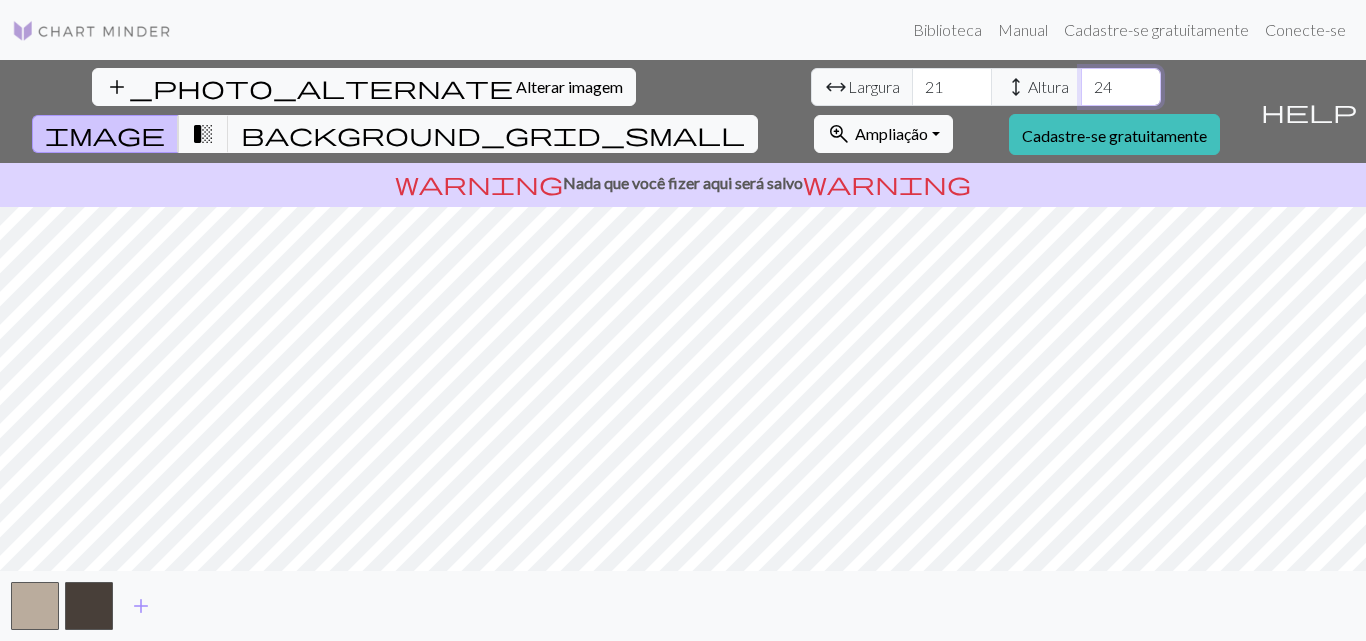 click on "24" at bounding box center [1121, 87] 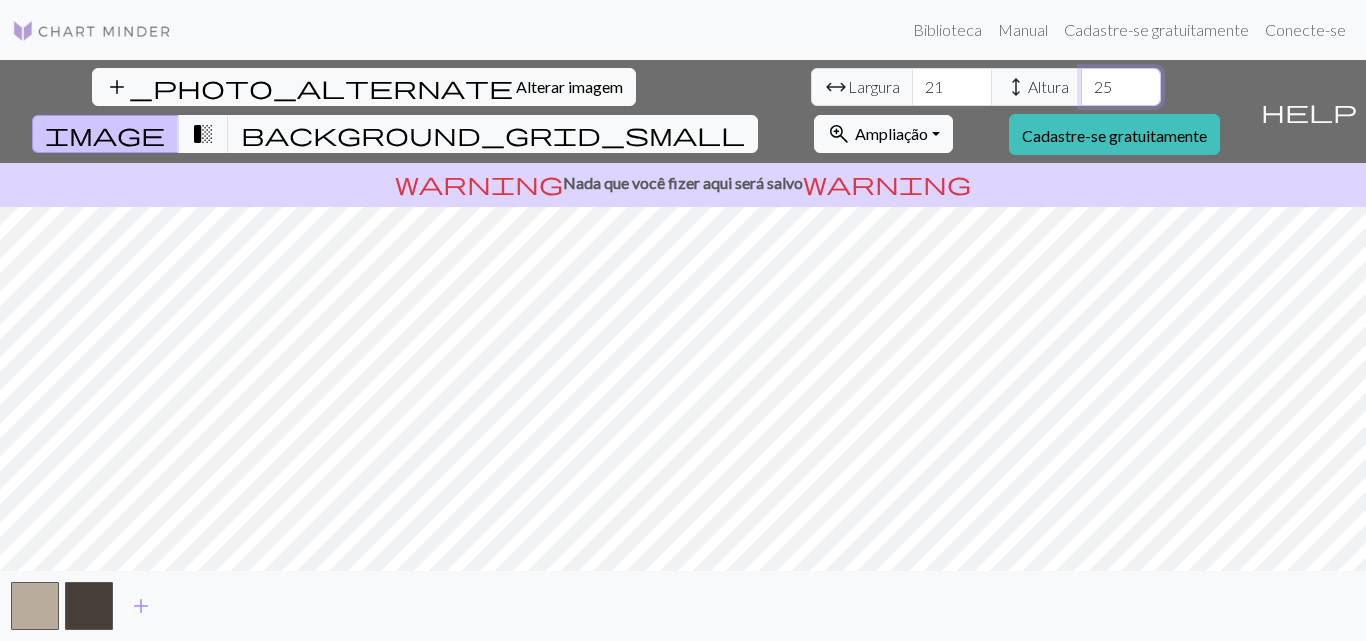 click on "25" at bounding box center (1121, 87) 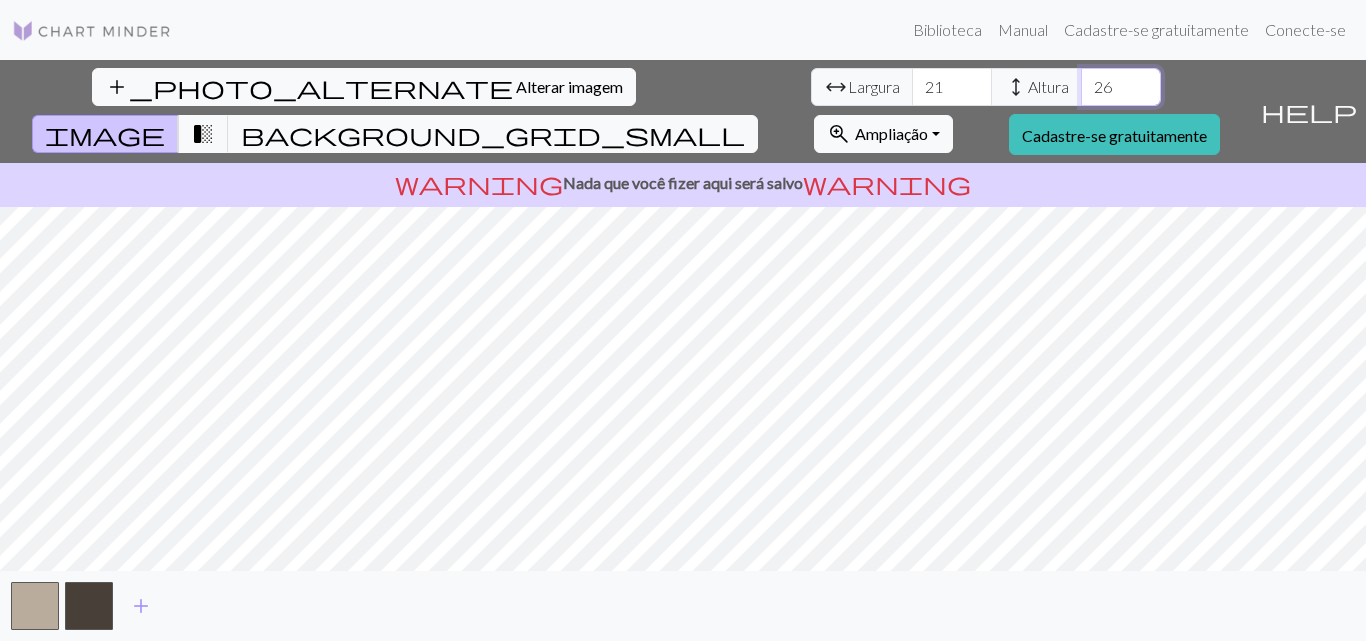 click on "26" at bounding box center [1121, 87] 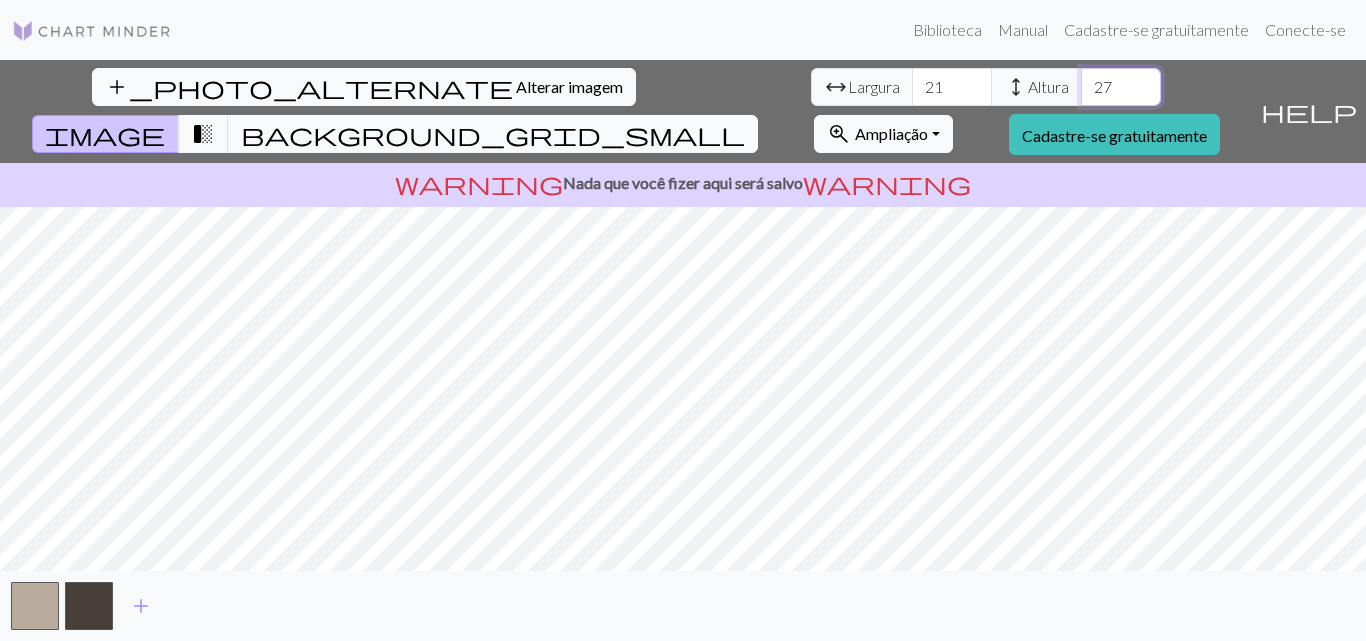 type on "27" 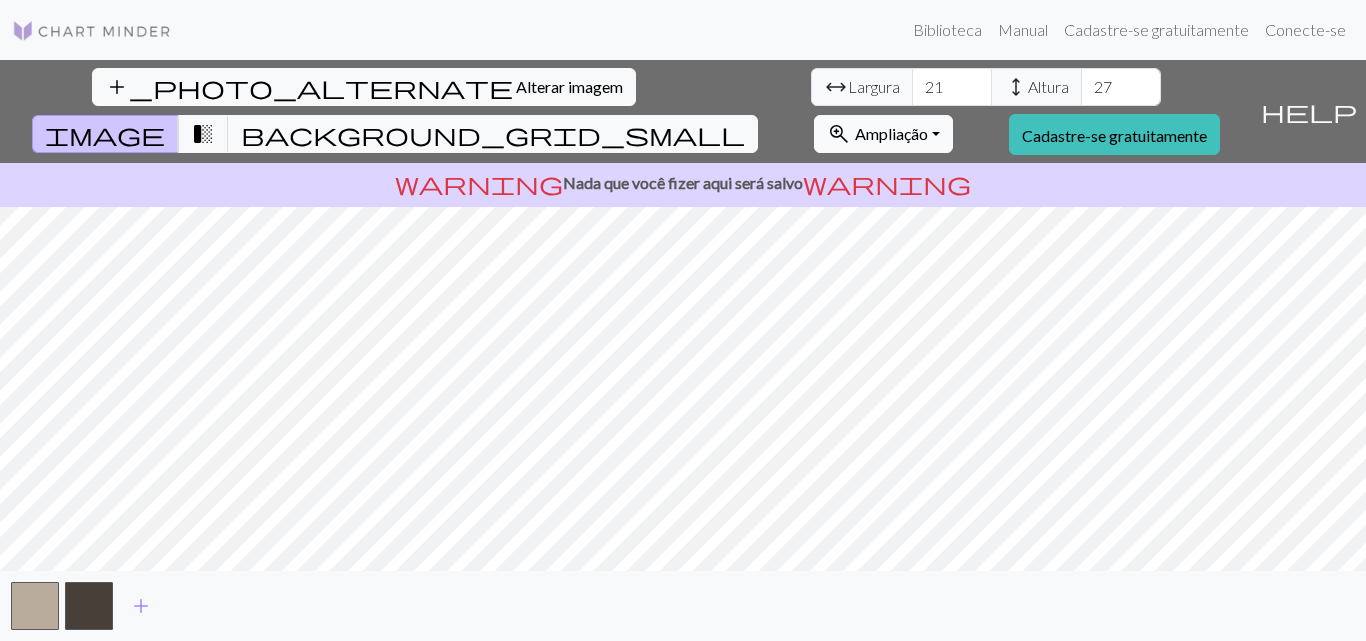 click on "zoom_in Ampliação Ampliação" at bounding box center [883, 134] 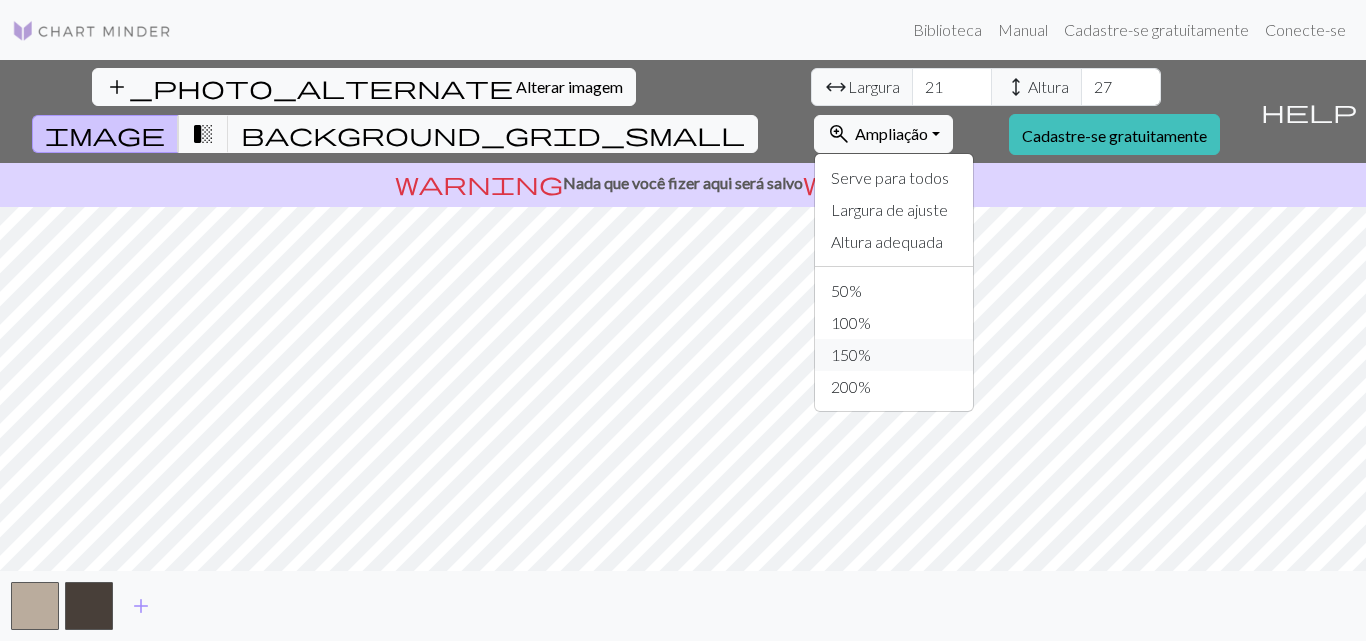 click on "150%" at bounding box center (894, 355) 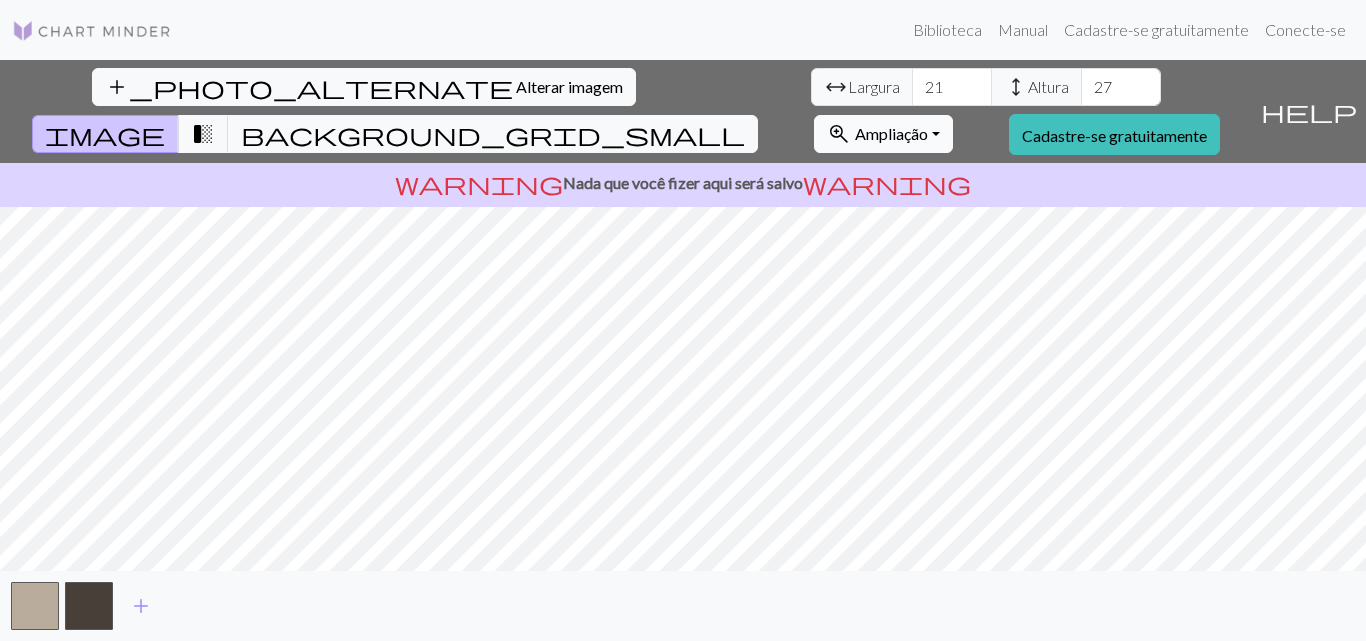 click on "zoom_in Ampliação Ampliação" at bounding box center (883, 134) 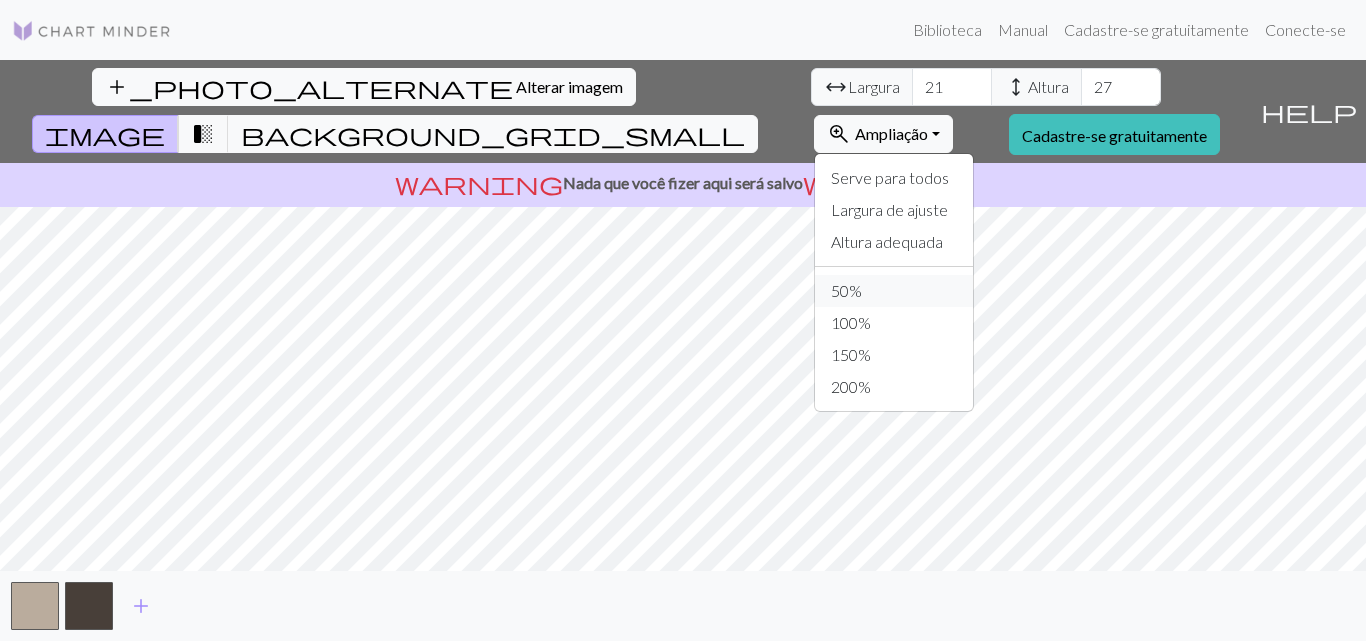 click on "50%" at bounding box center [894, 291] 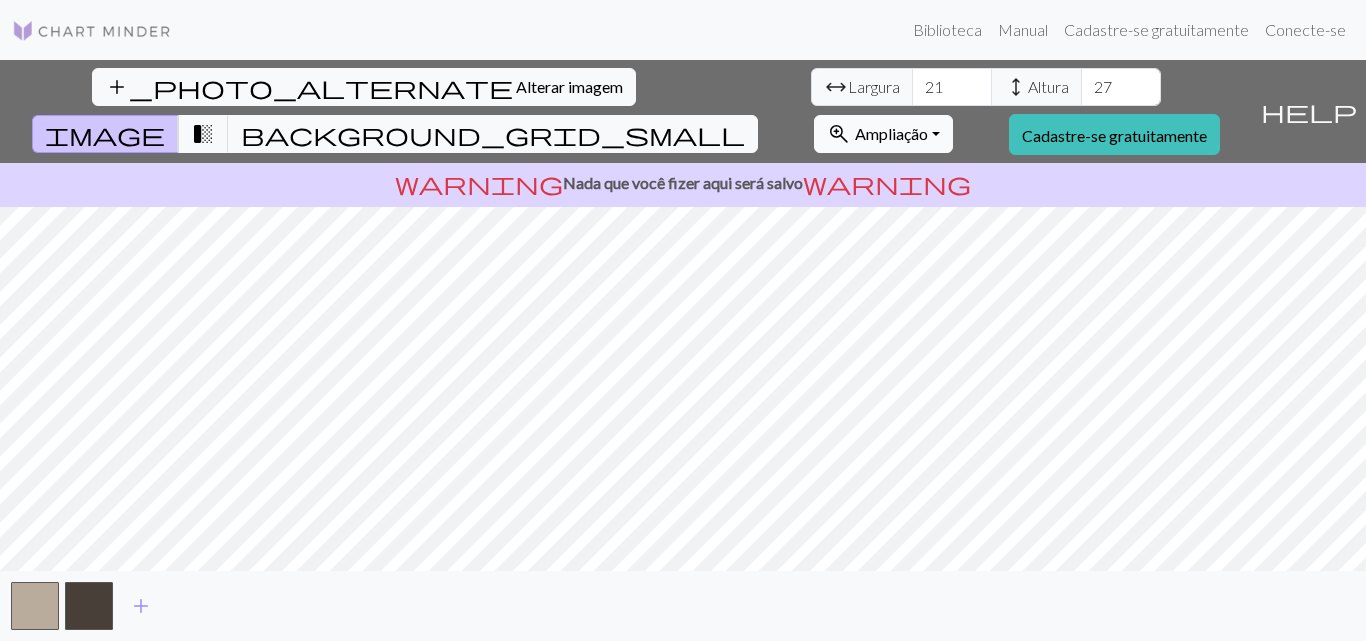click on "Ampliação" at bounding box center [891, 133] 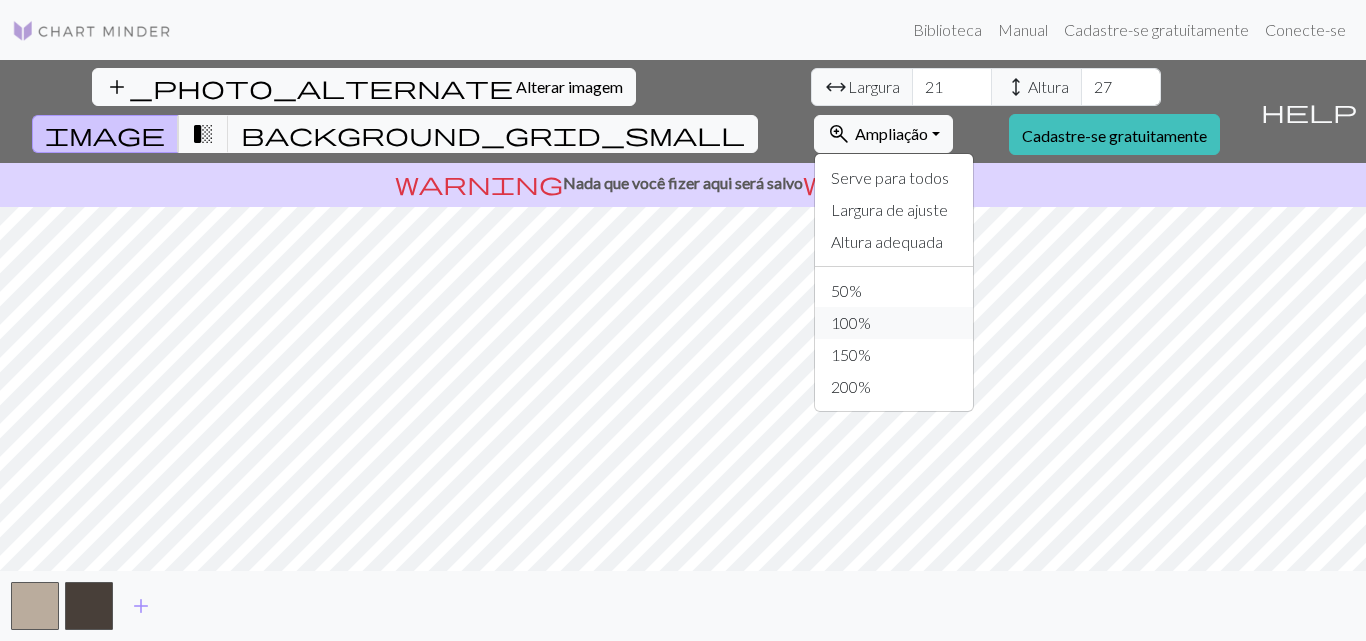 click on "100%" at bounding box center [851, 322] 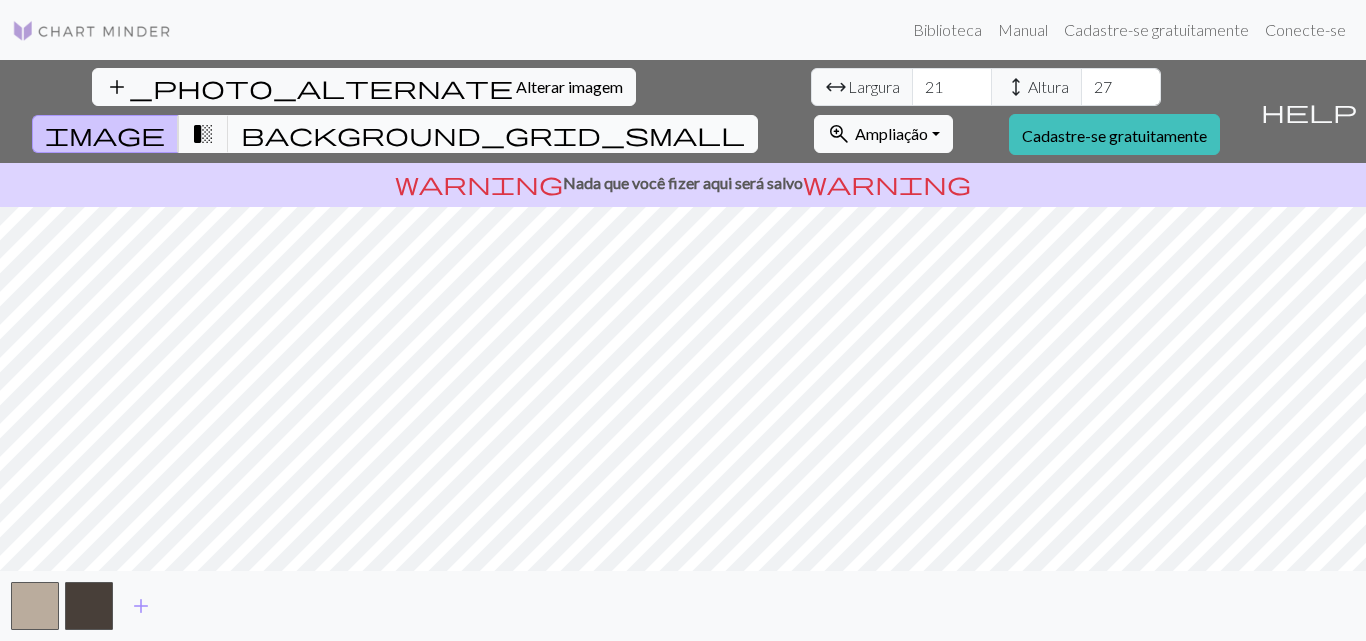click on "background_grid_small" at bounding box center (493, 134) 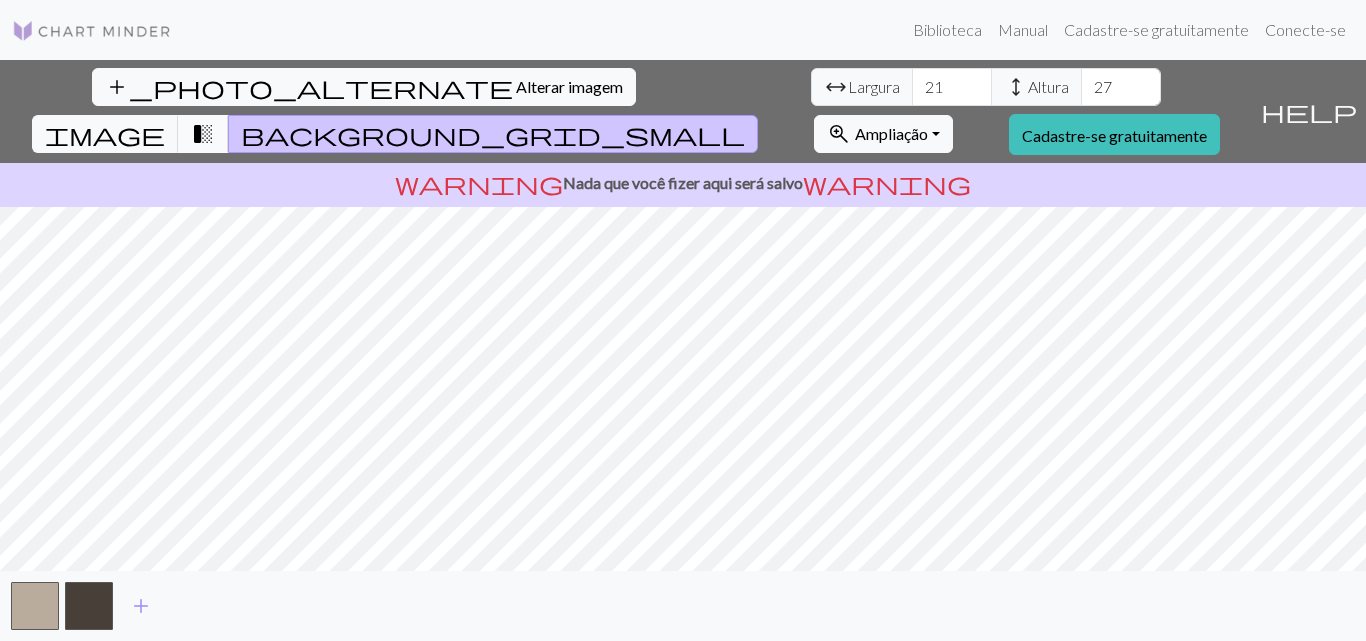 click on "transition_fade" at bounding box center [203, 134] 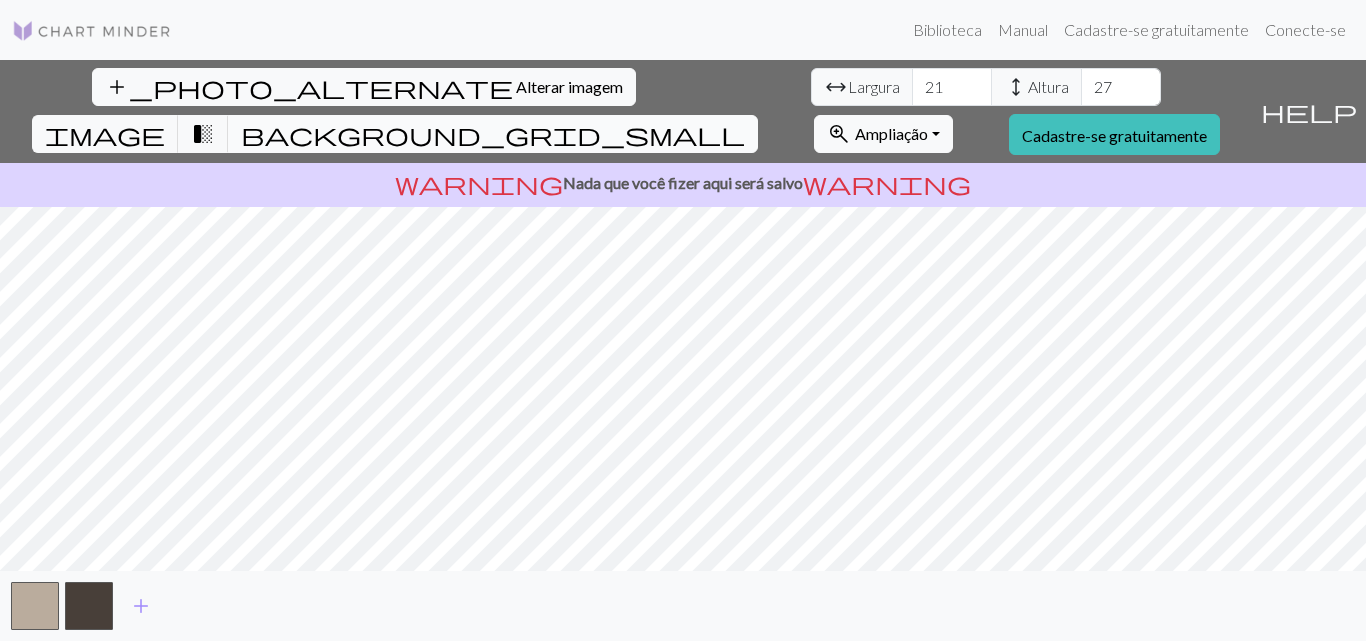 click on "background_grid_small" at bounding box center (493, 134) 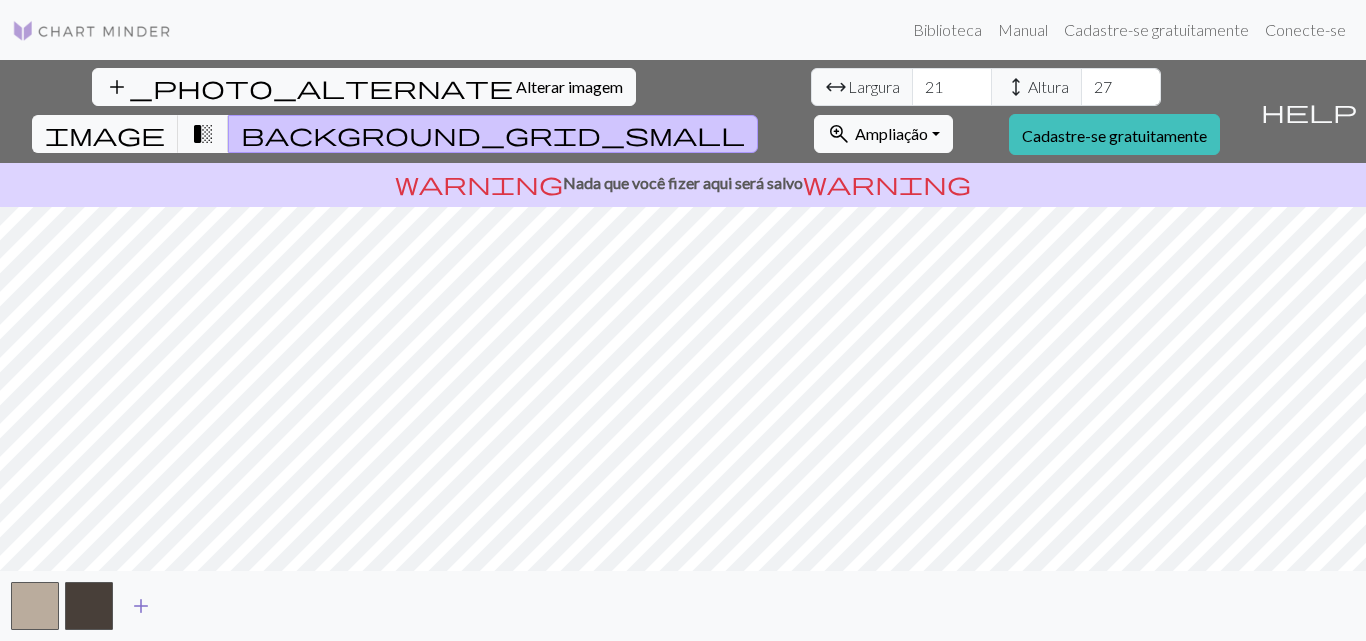 click on "add" at bounding box center (141, 606) 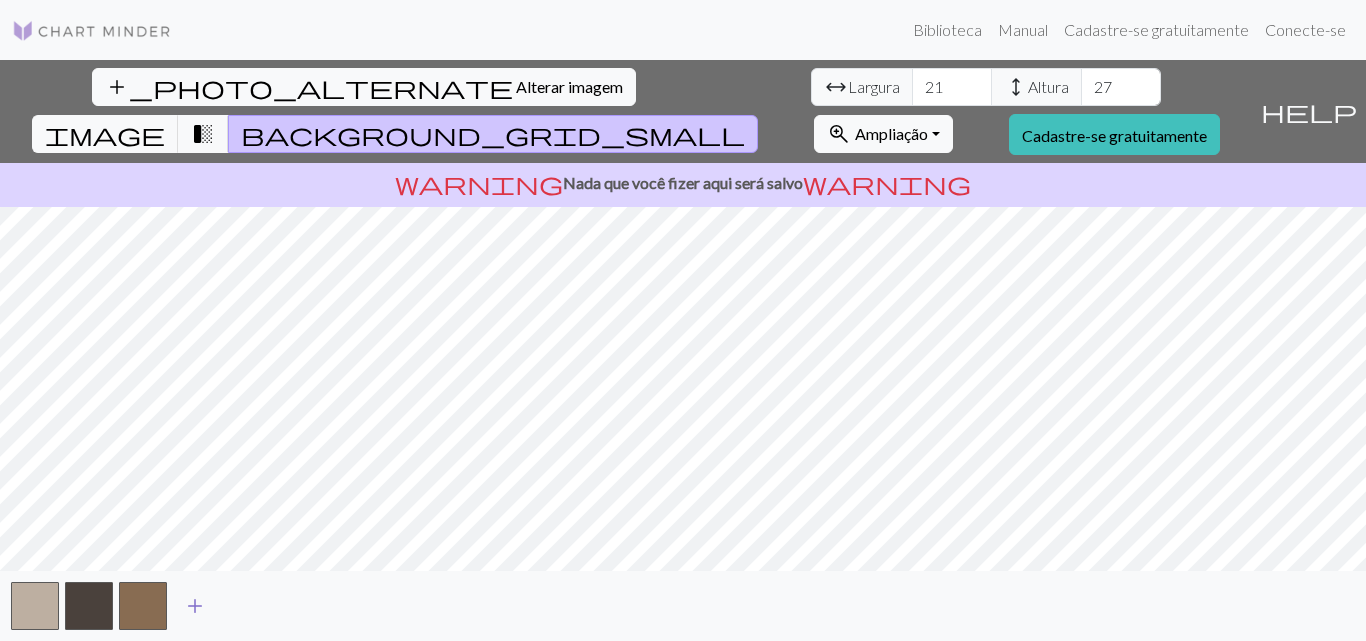 click on "add" at bounding box center [195, 606] 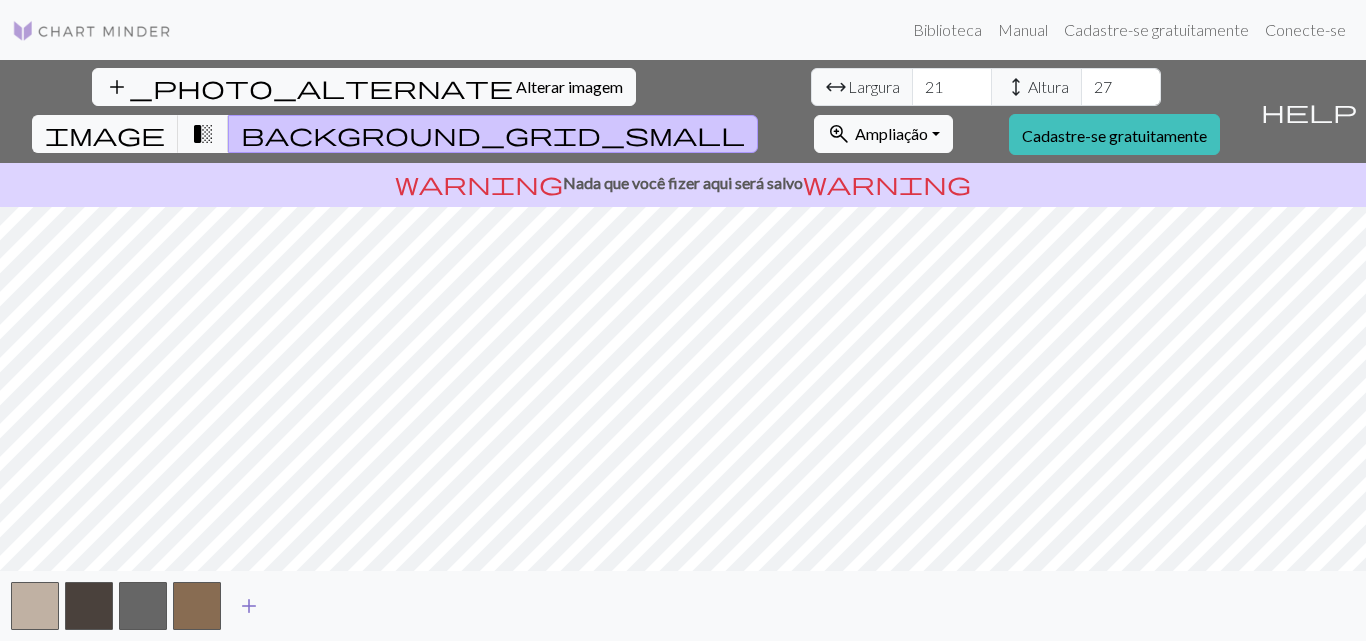 click on "add" at bounding box center [249, 606] 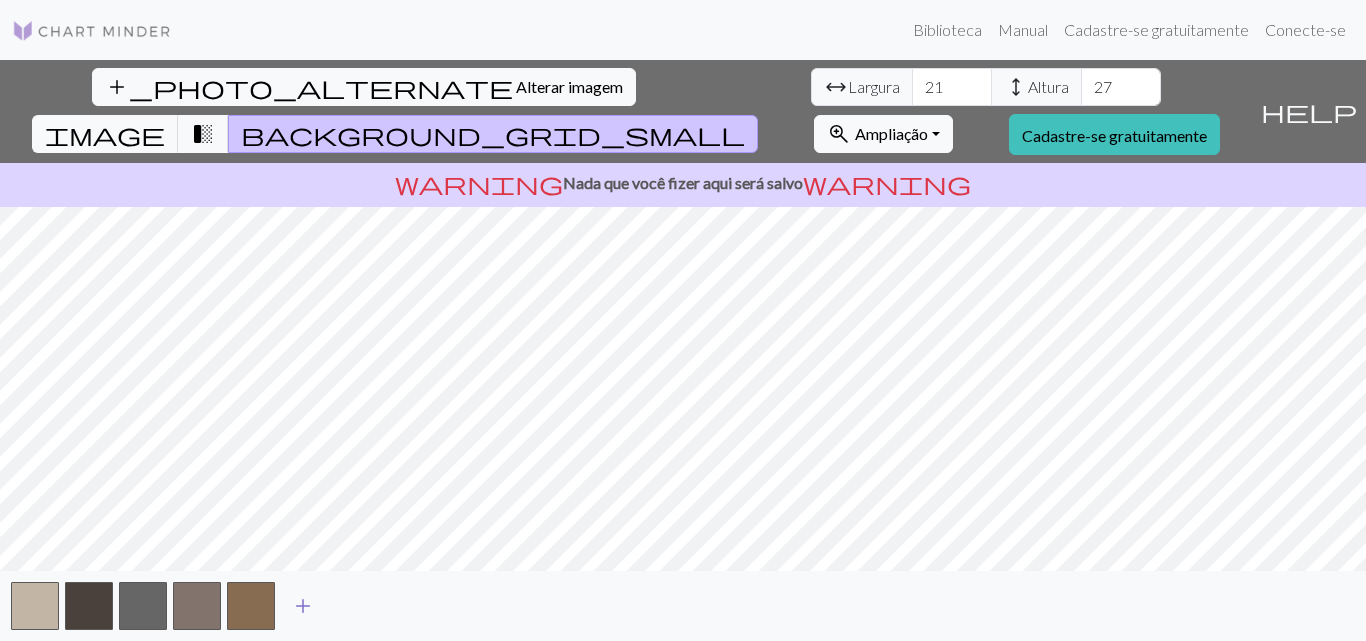 click on "add" at bounding box center (303, 606) 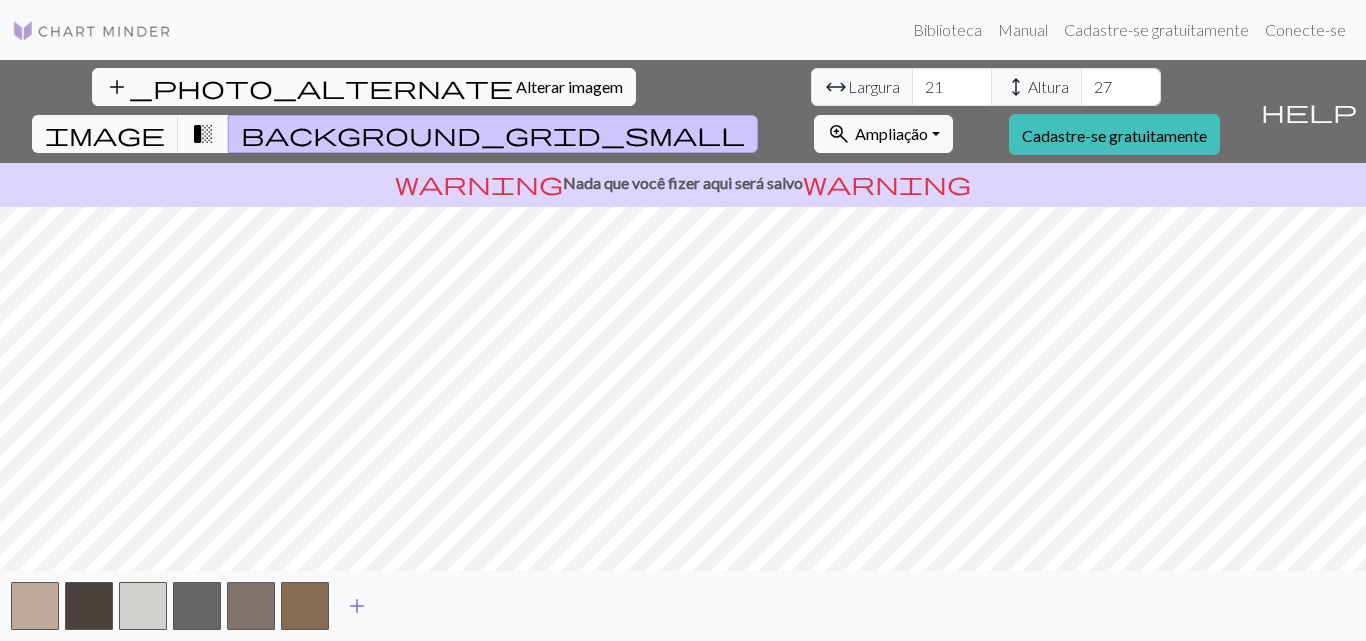 click on "add" at bounding box center [357, 606] 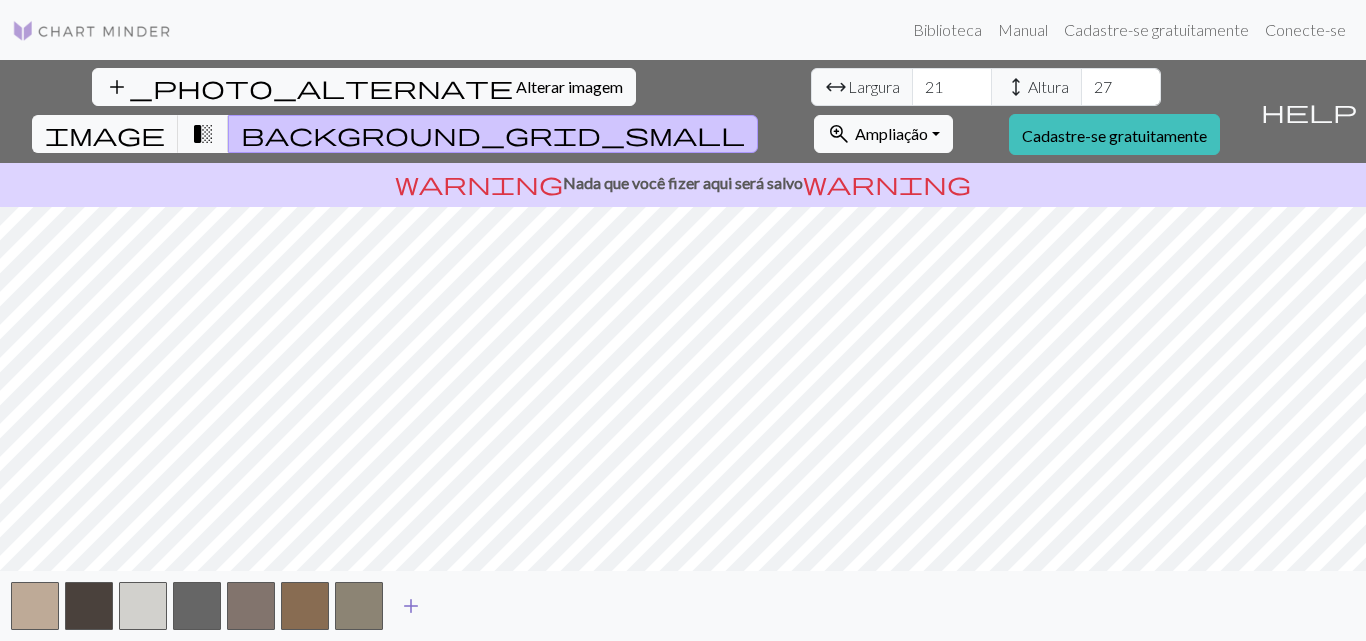 click on "add" at bounding box center [411, 606] 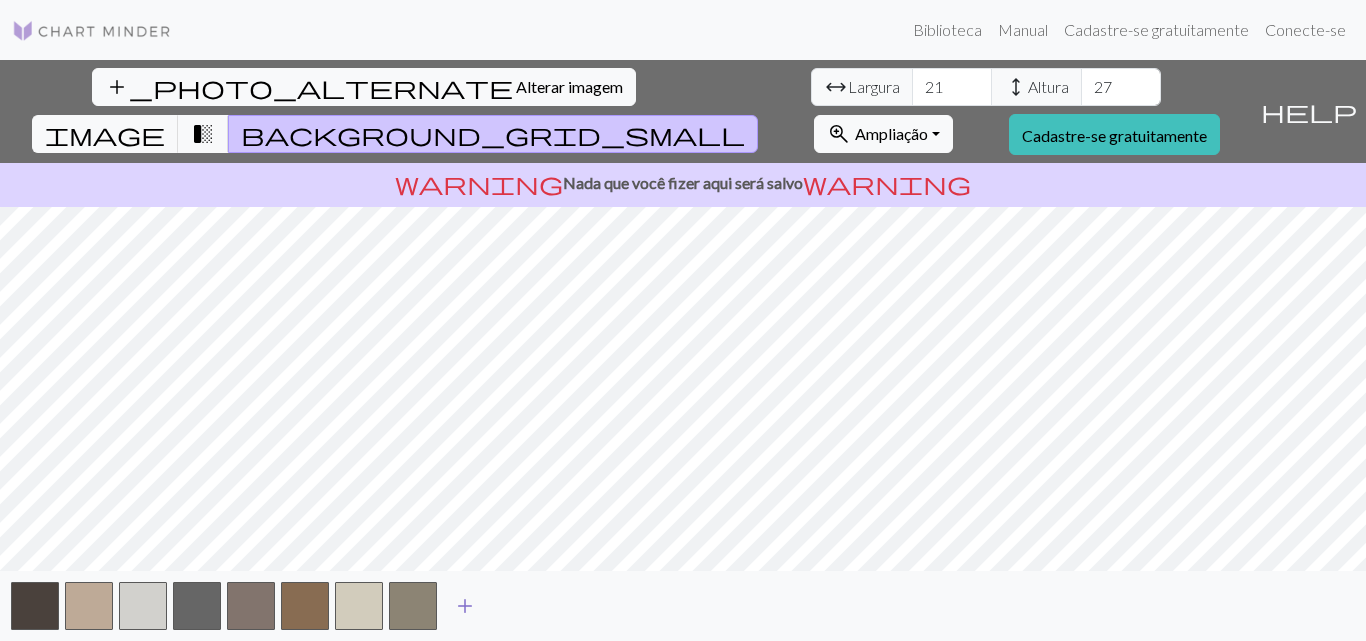 click on "add" at bounding box center [465, 606] 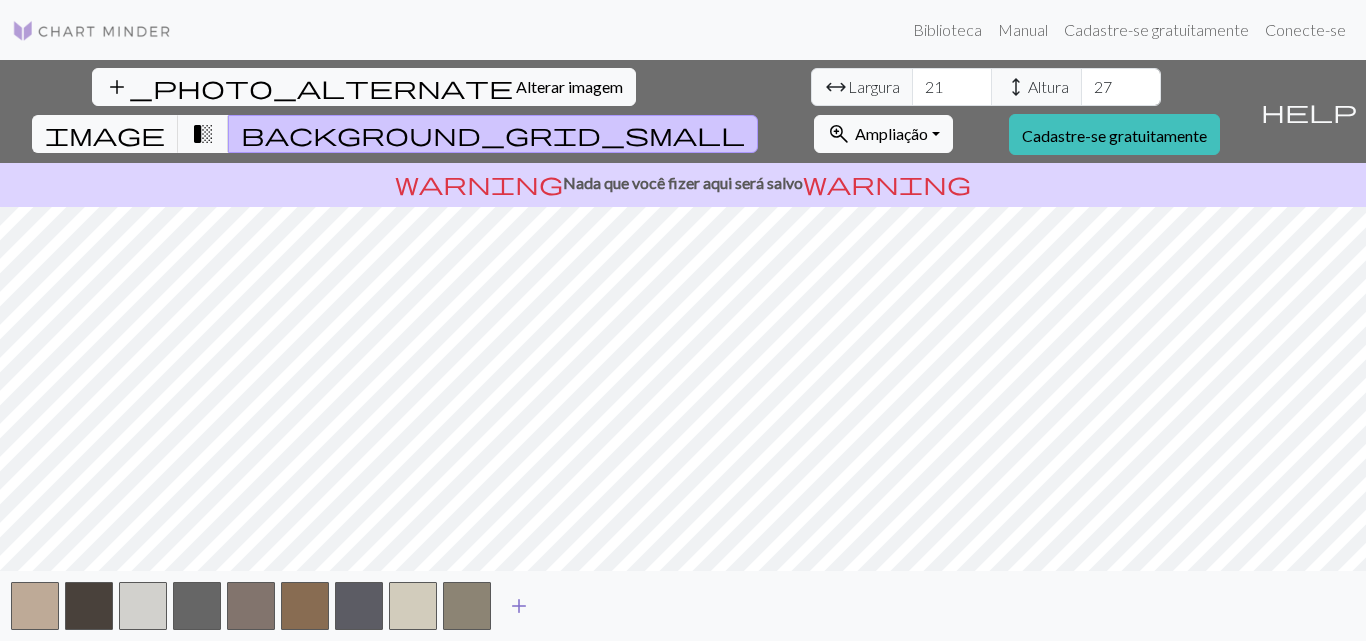 click on "add" at bounding box center [519, 606] 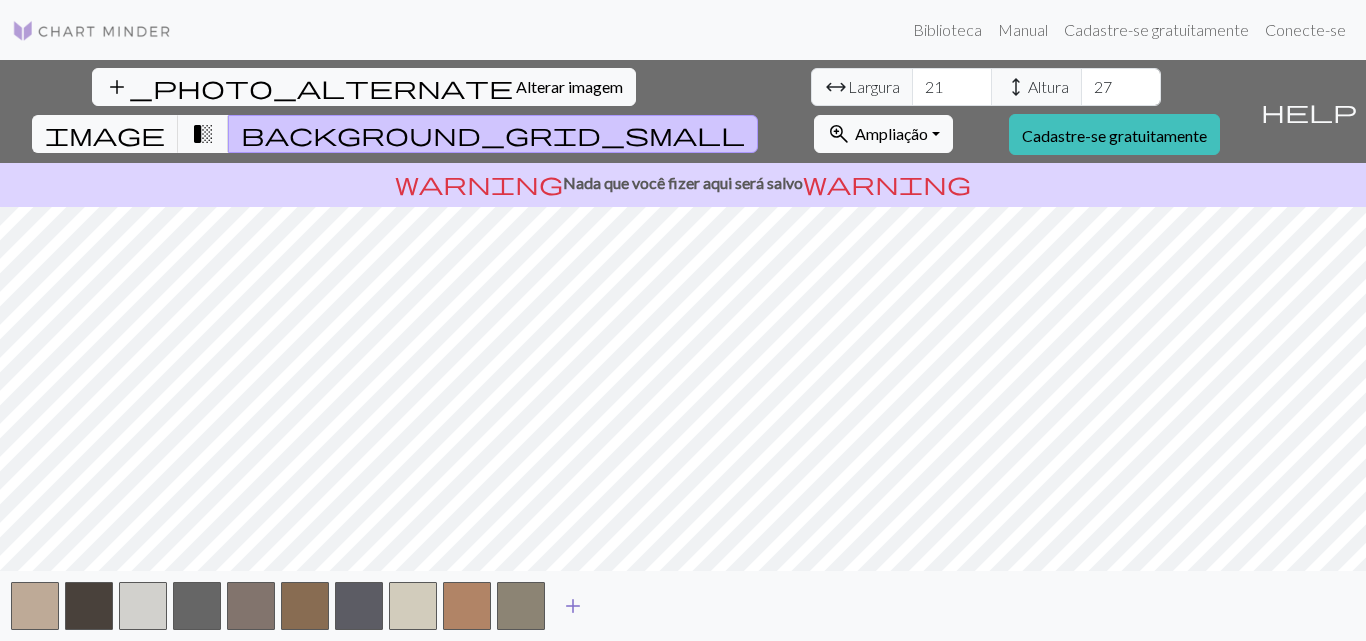 click on "add" at bounding box center [573, 606] 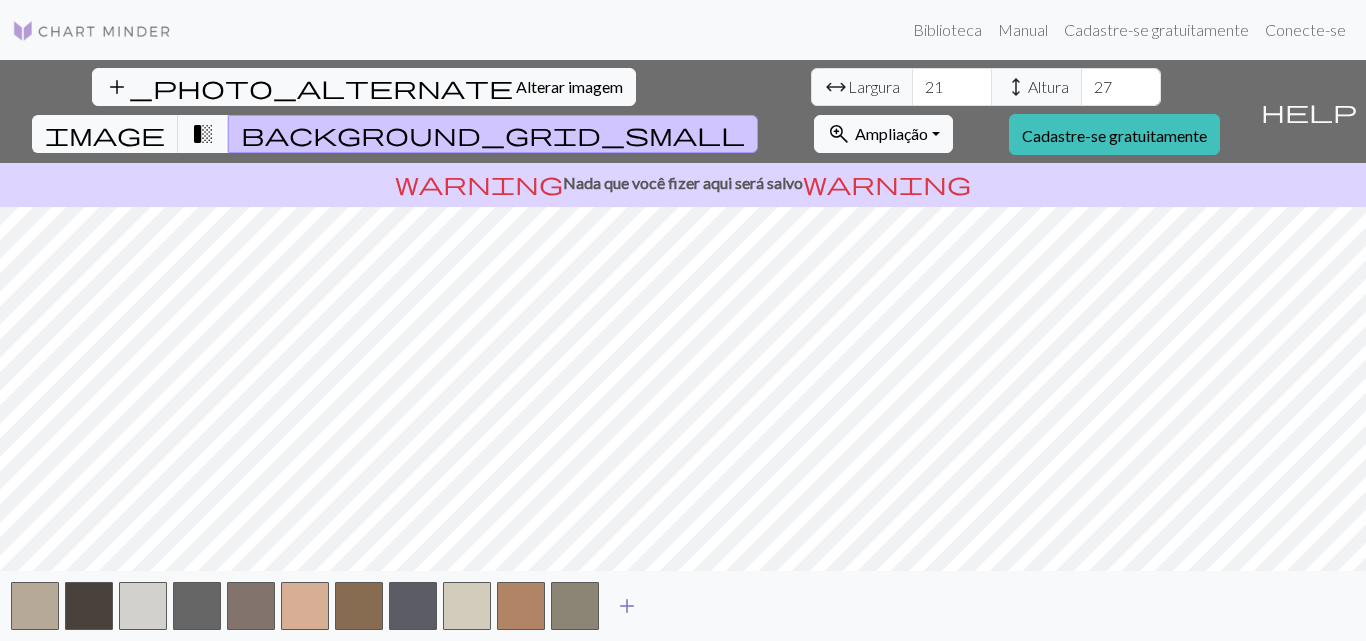 click on "add" at bounding box center [627, 606] 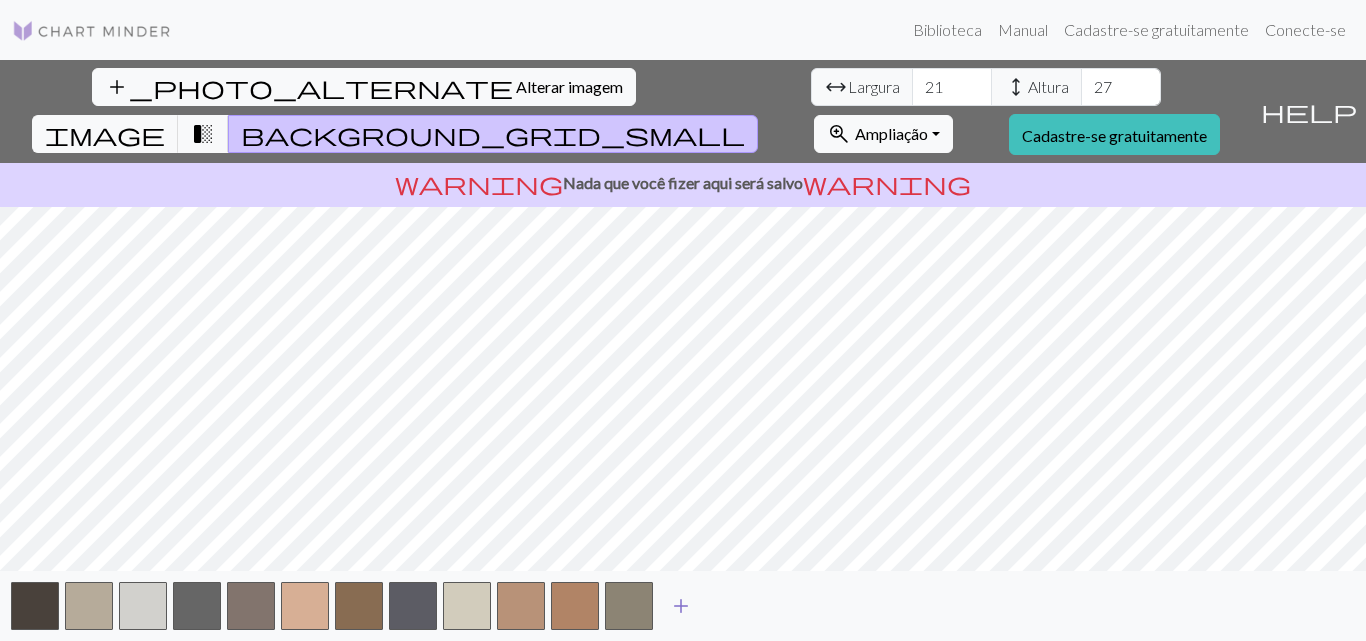 click on "add" at bounding box center [681, 606] 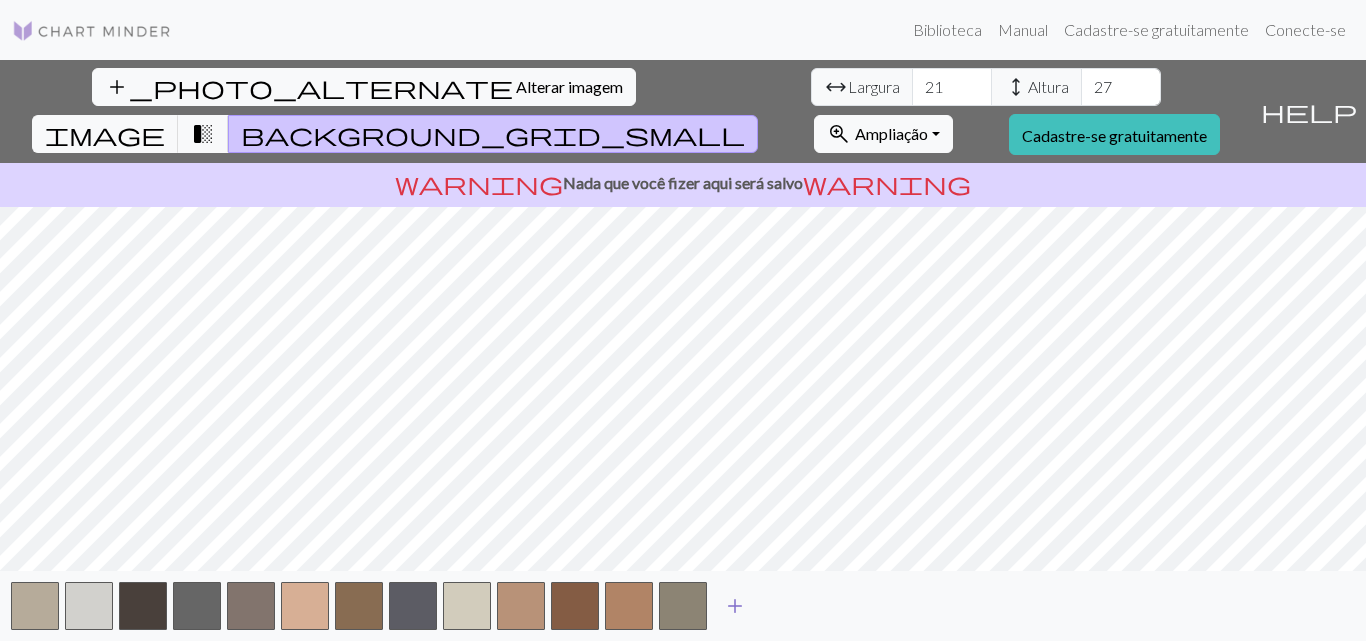 click on "add" at bounding box center (735, 606) 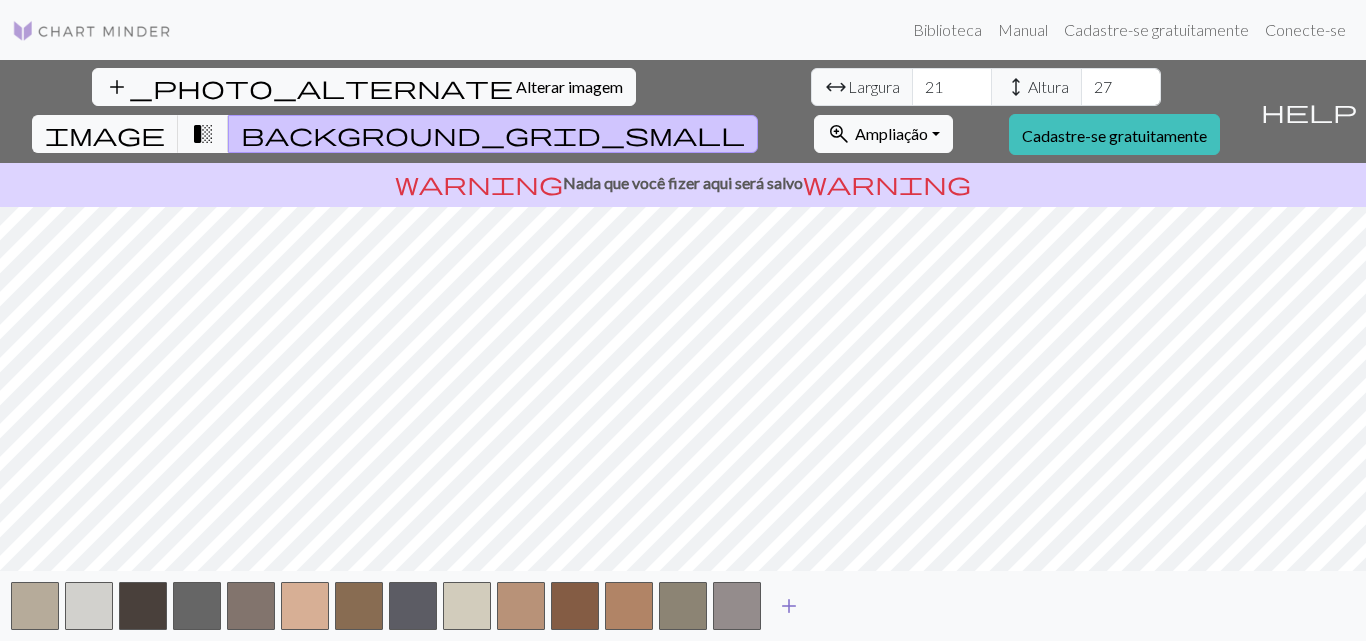 click on "add" at bounding box center [789, 606] 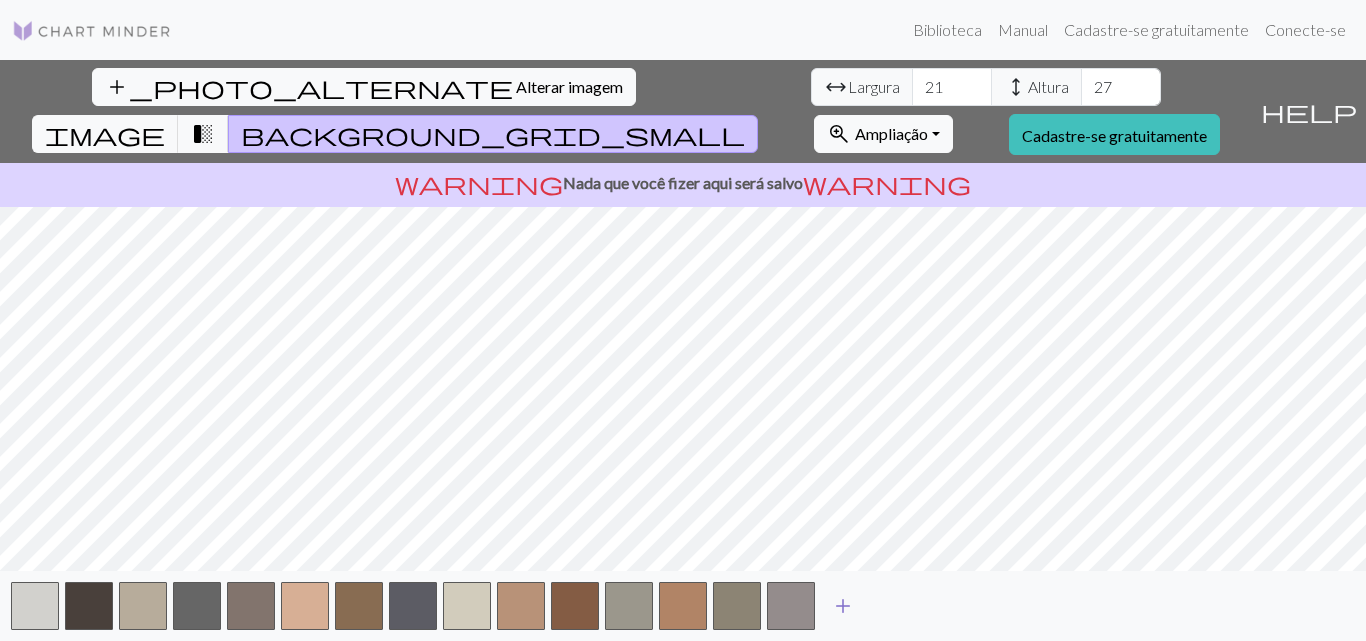 click on "add" at bounding box center (843, 606) 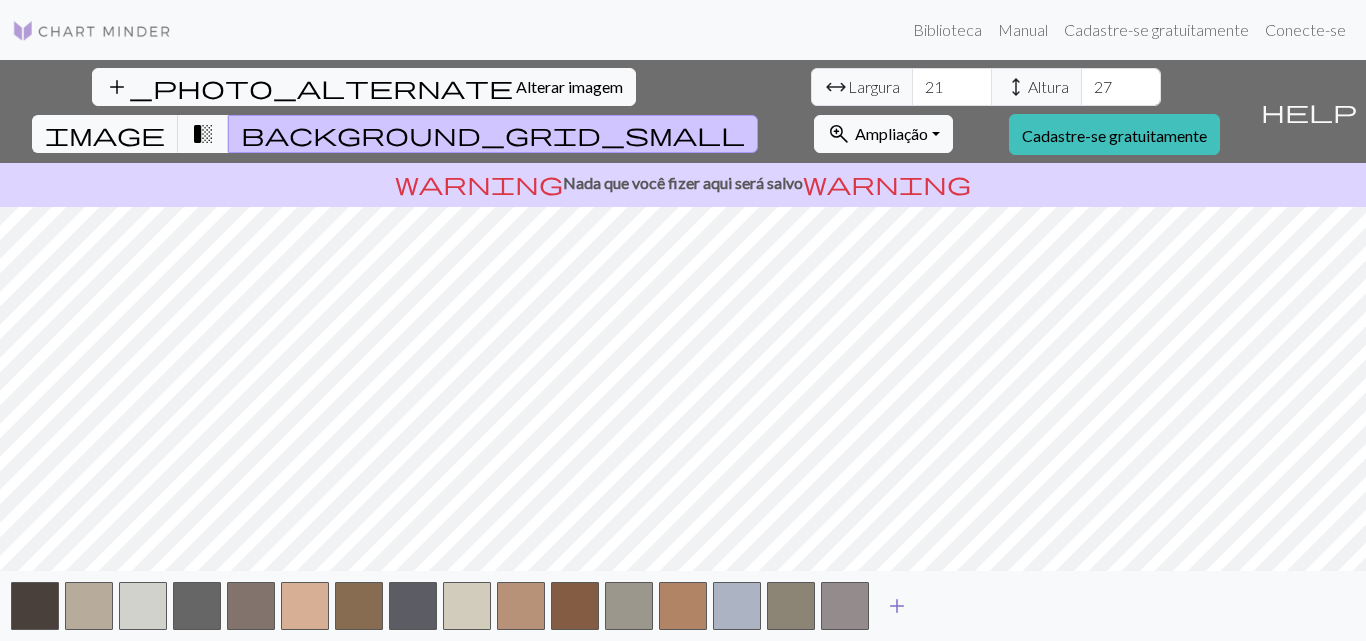 click on "add" at bounding box center (897, 606) 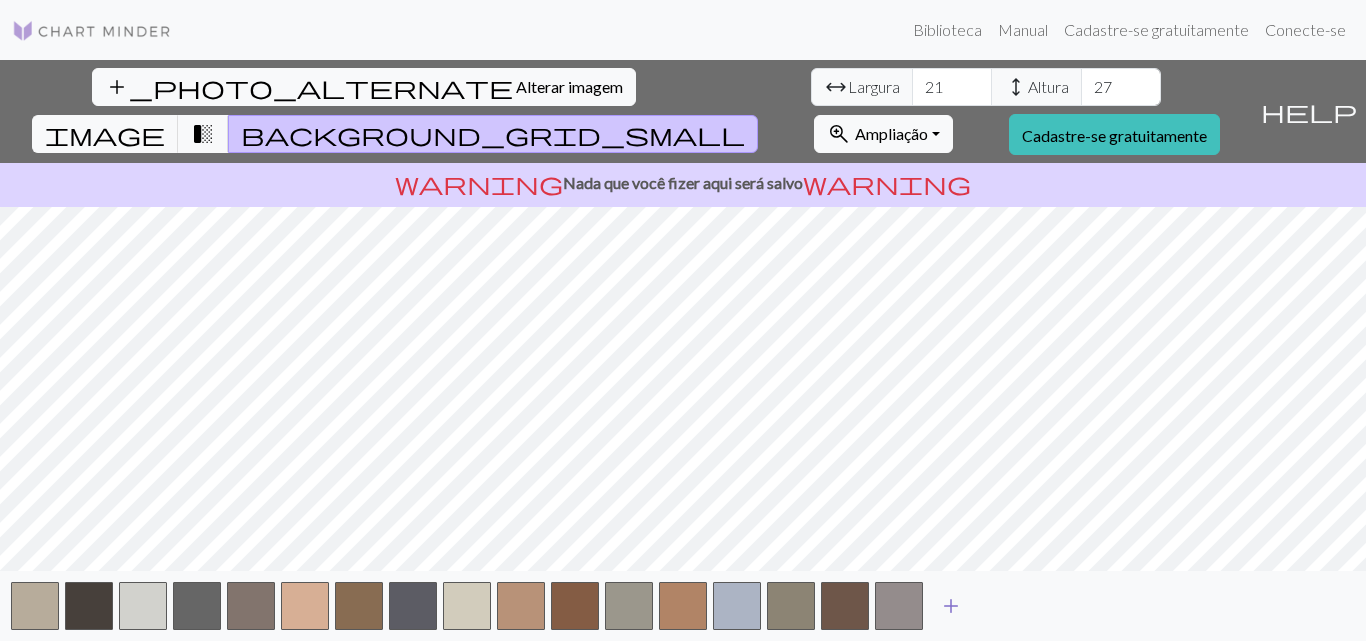 click on "add" at bounding box center [951, 606] 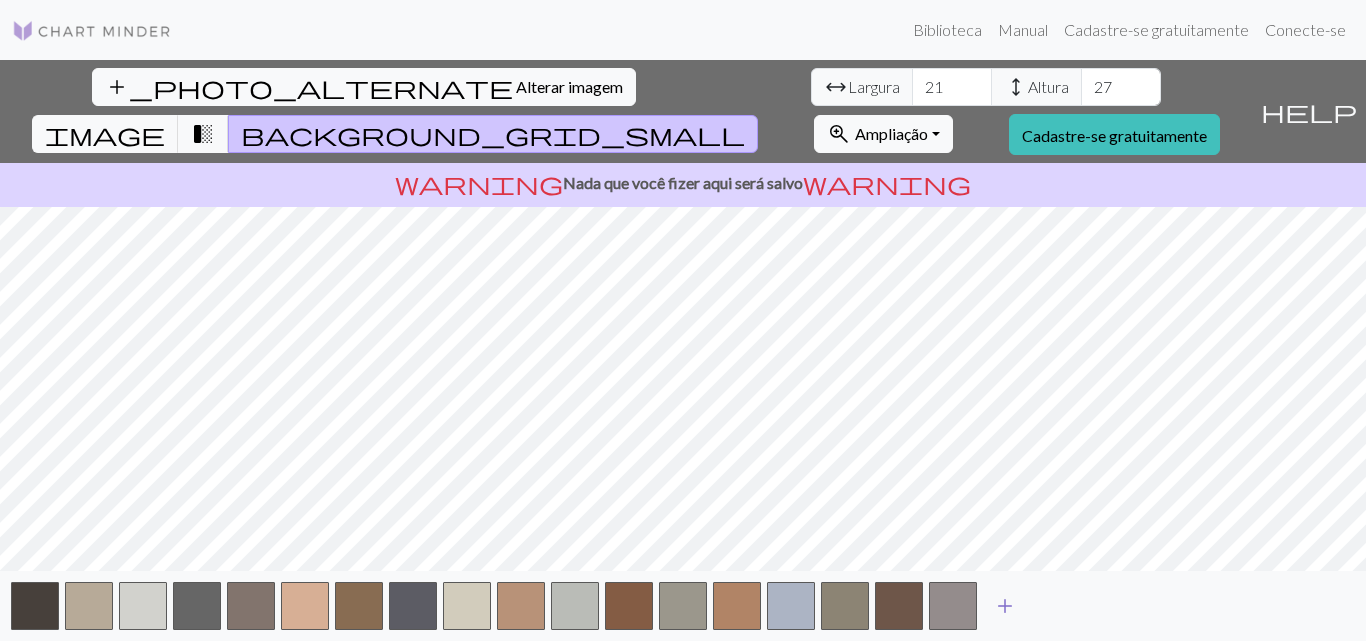 click on "add" at bounding box center (1005, 606) 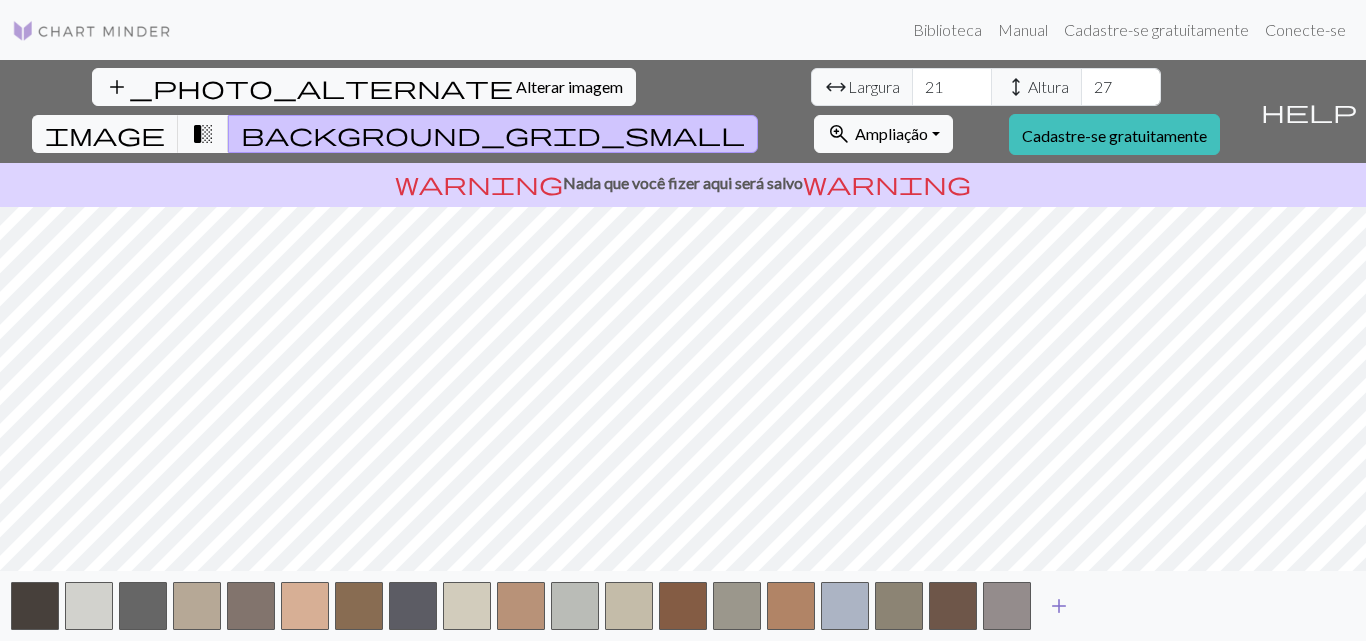 click on "add" at bounding box center (1059, 606) 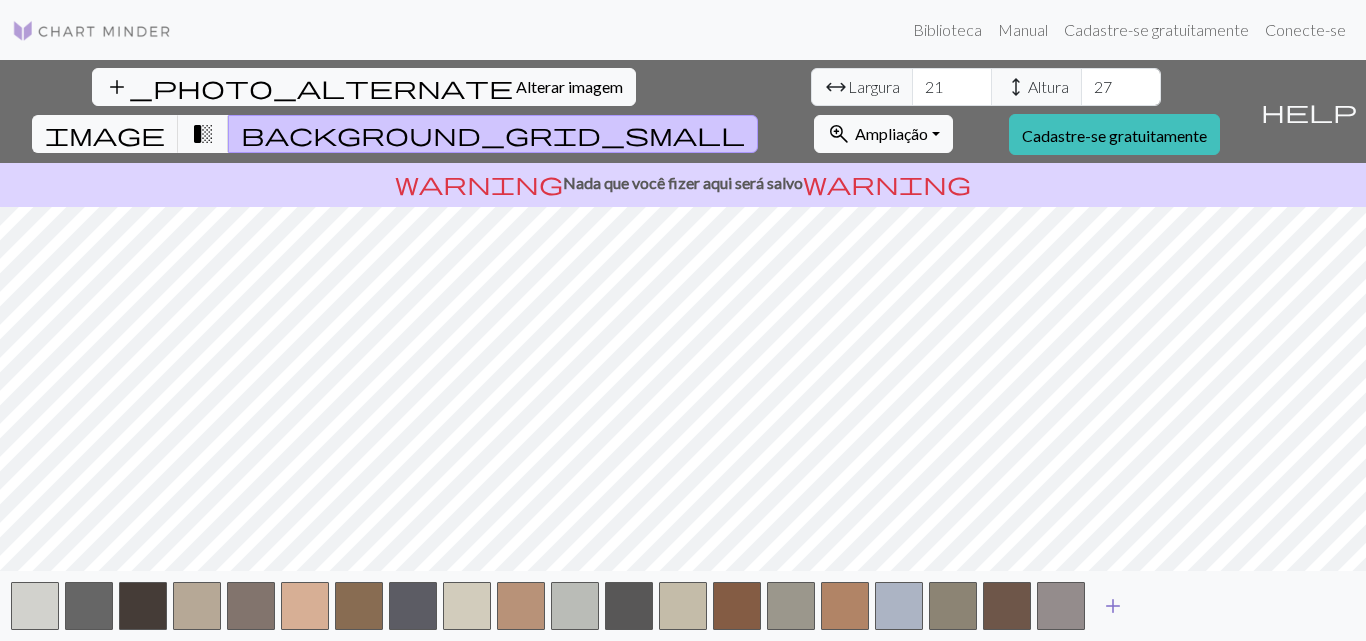 click on "add" at bounding box center [1113, 606] 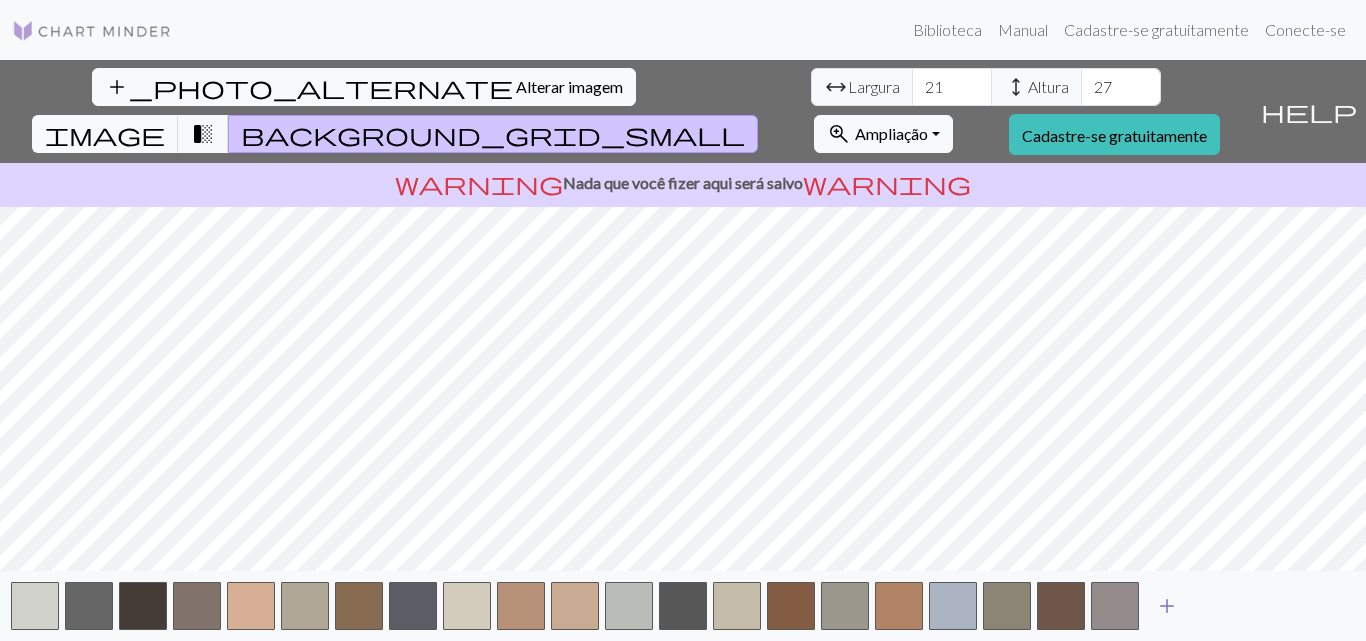 click on "add" at bounding box center [1167, 606] 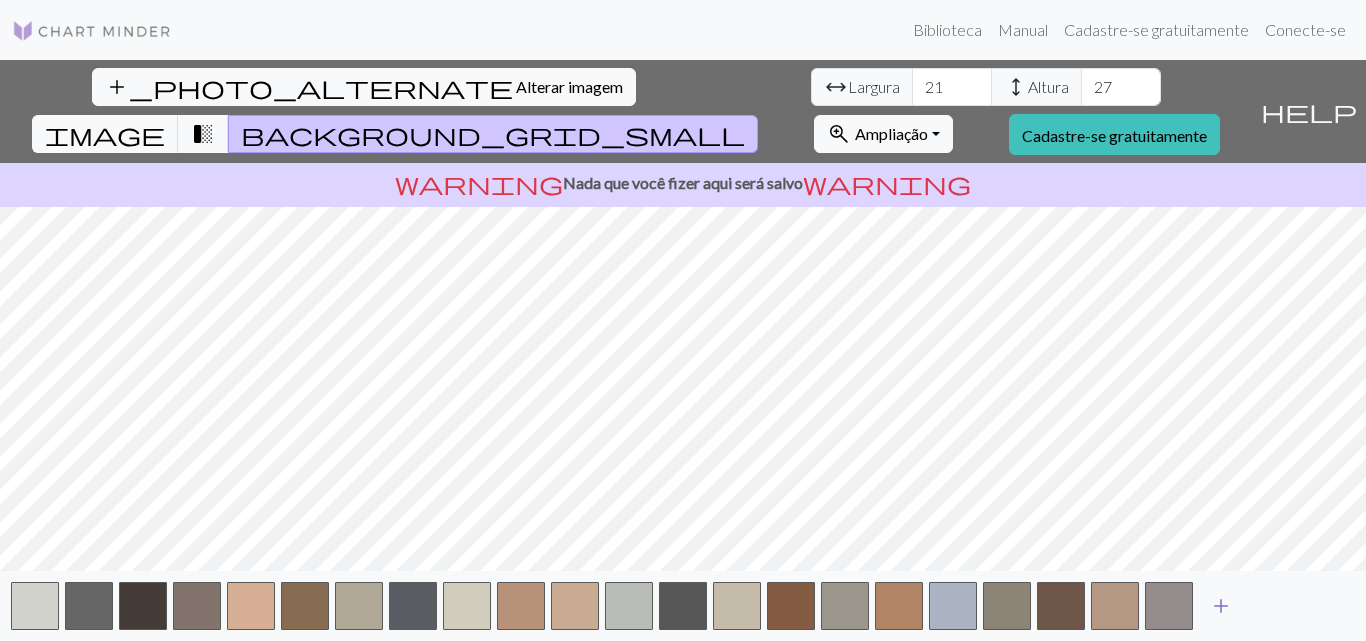 click on "add" at bounding box center (1221, 606) 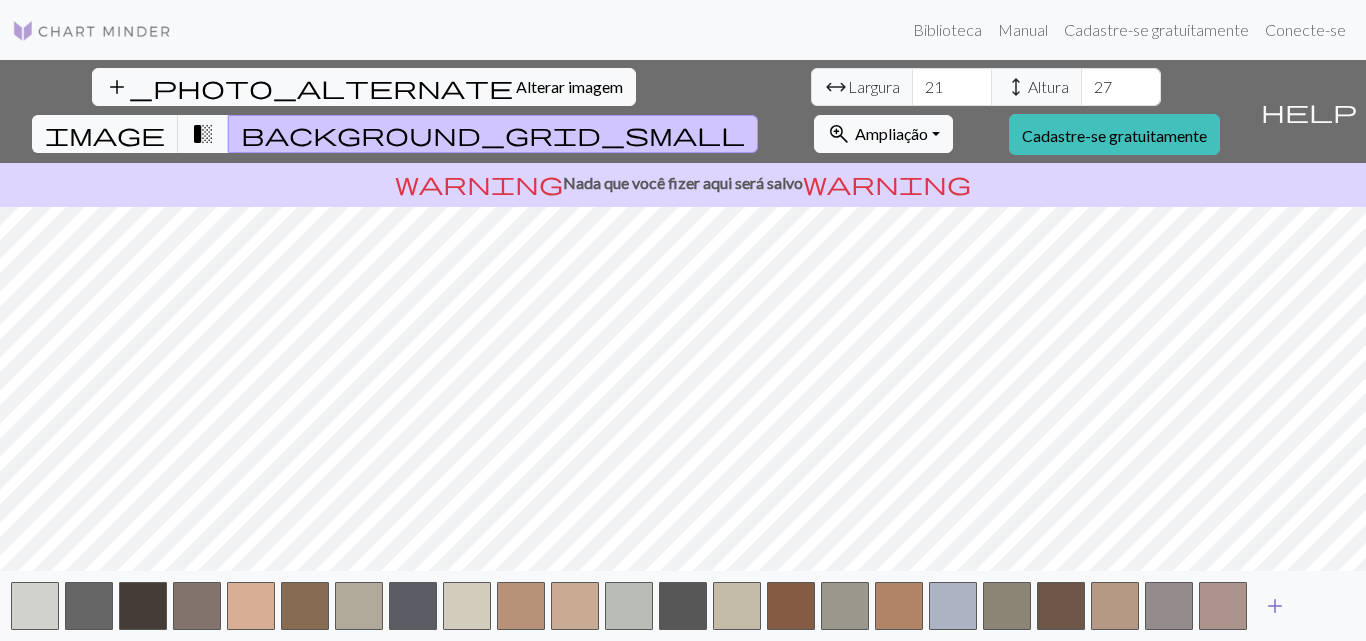 click on "add" at bounding box center (1275, 606) 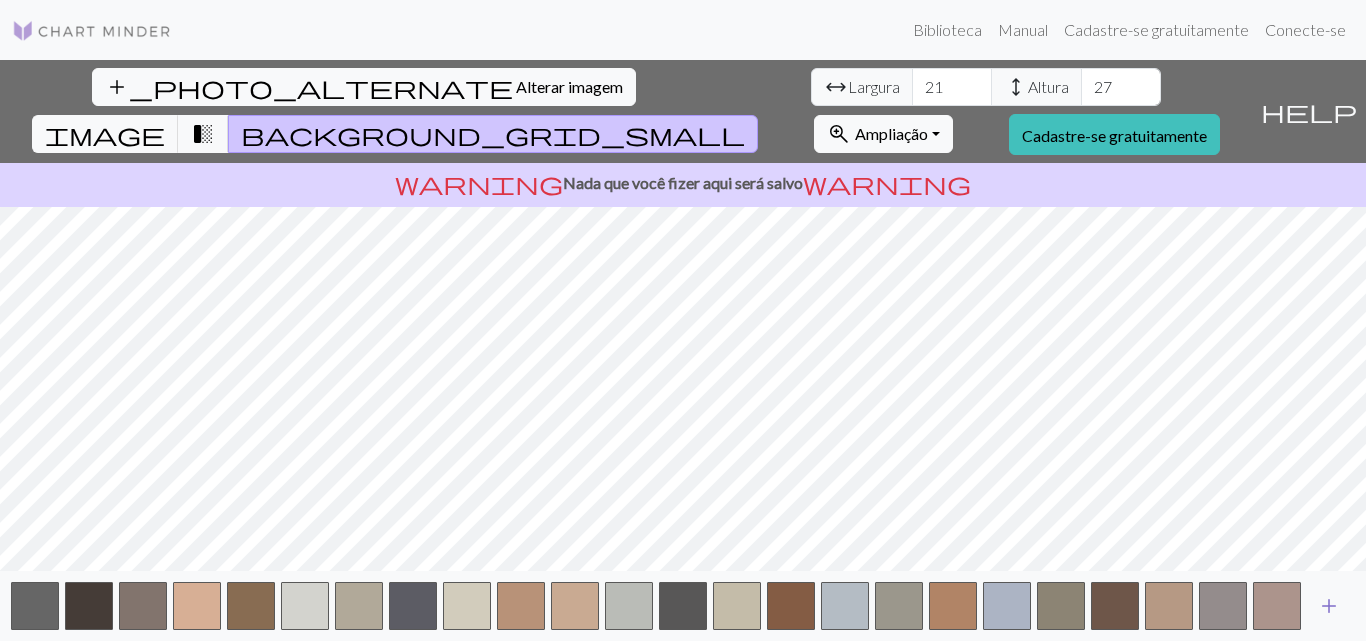 click on "add" at bounding box center (1329, 606) 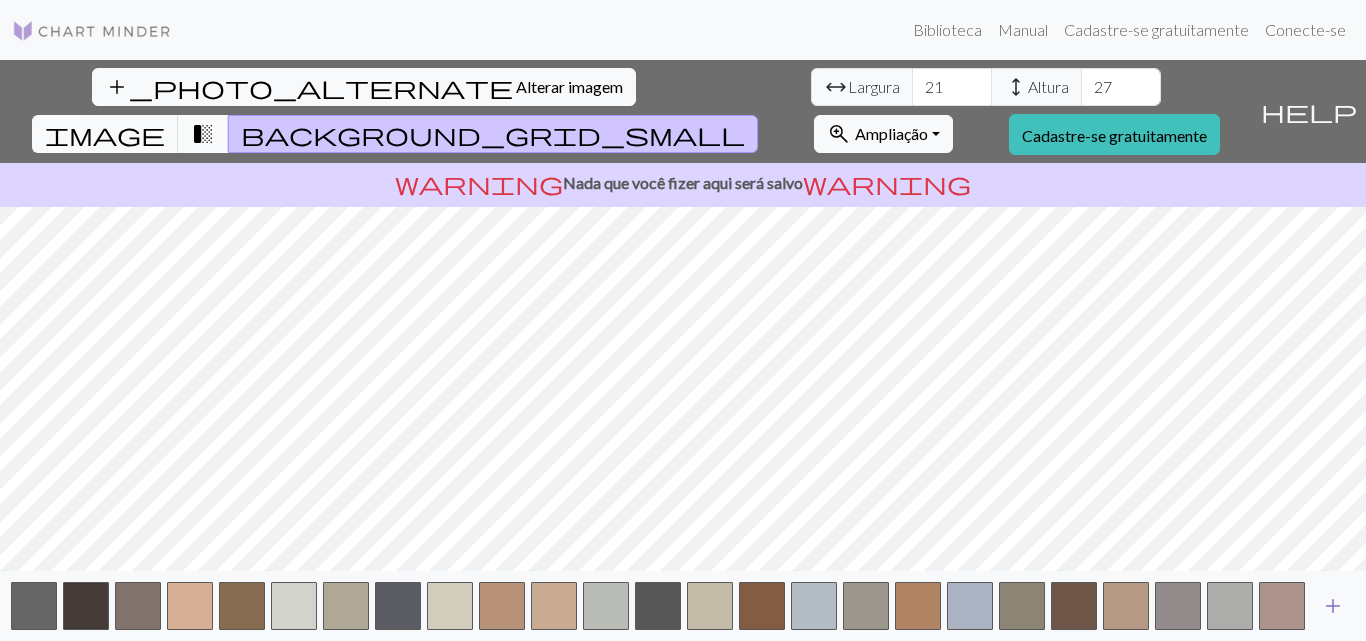 click on "add" at bounding box center [1333, 606] 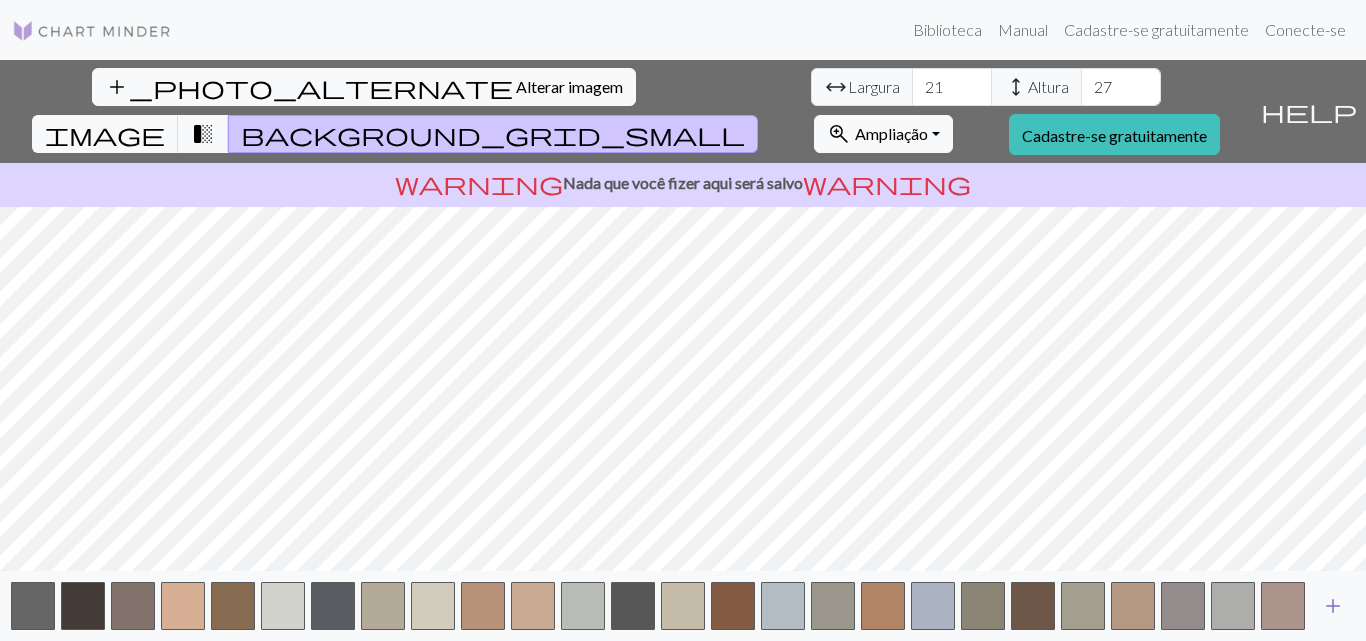 click on "add" at bounding box center [1333, 606] 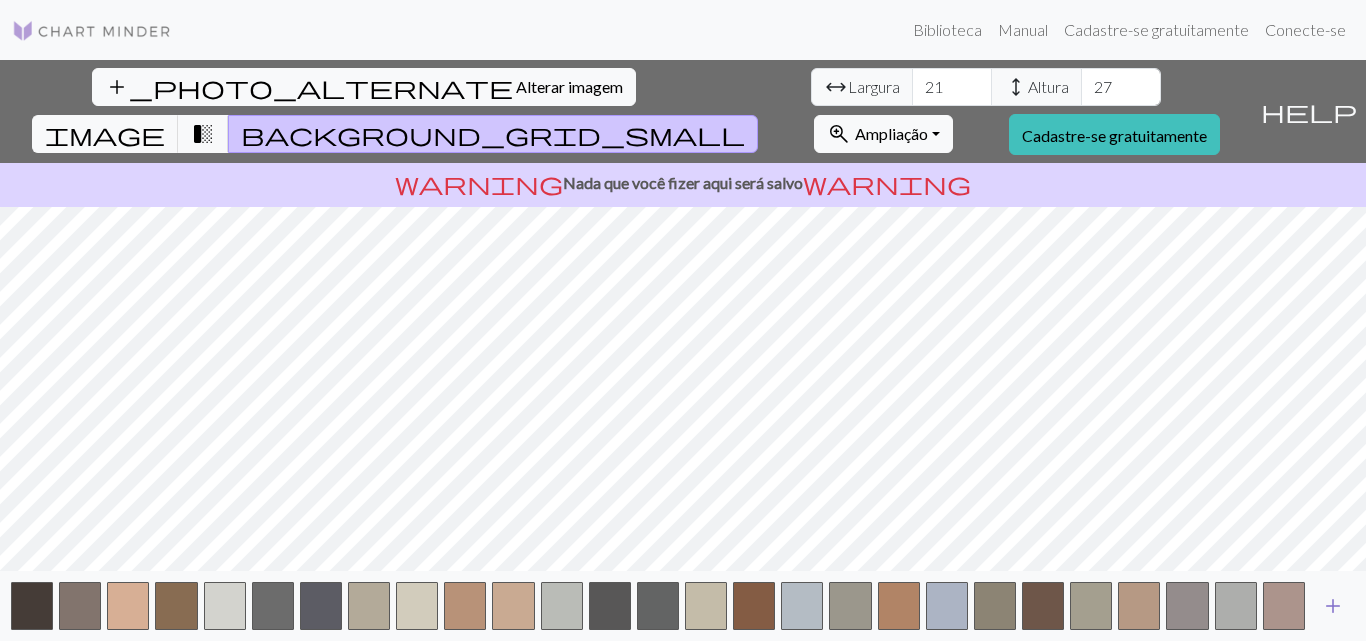 click on "add" at bounding box center (1333, 606) 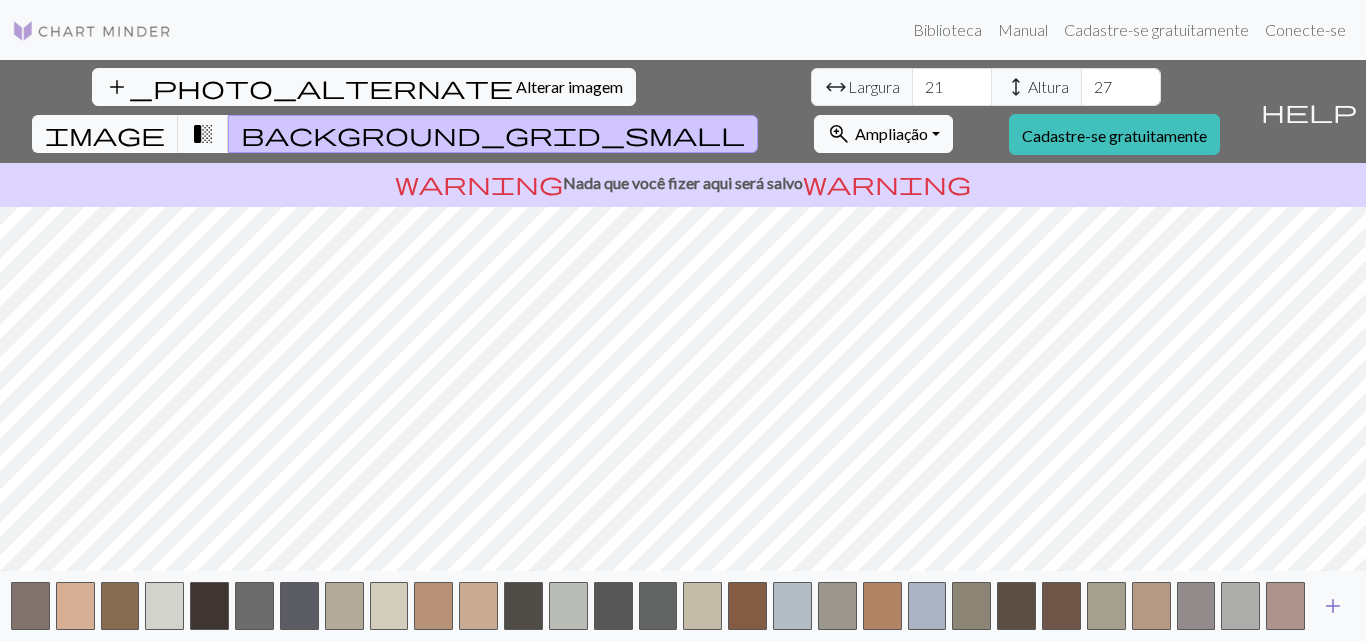 click on "add" at bounding box center (1333, 606) 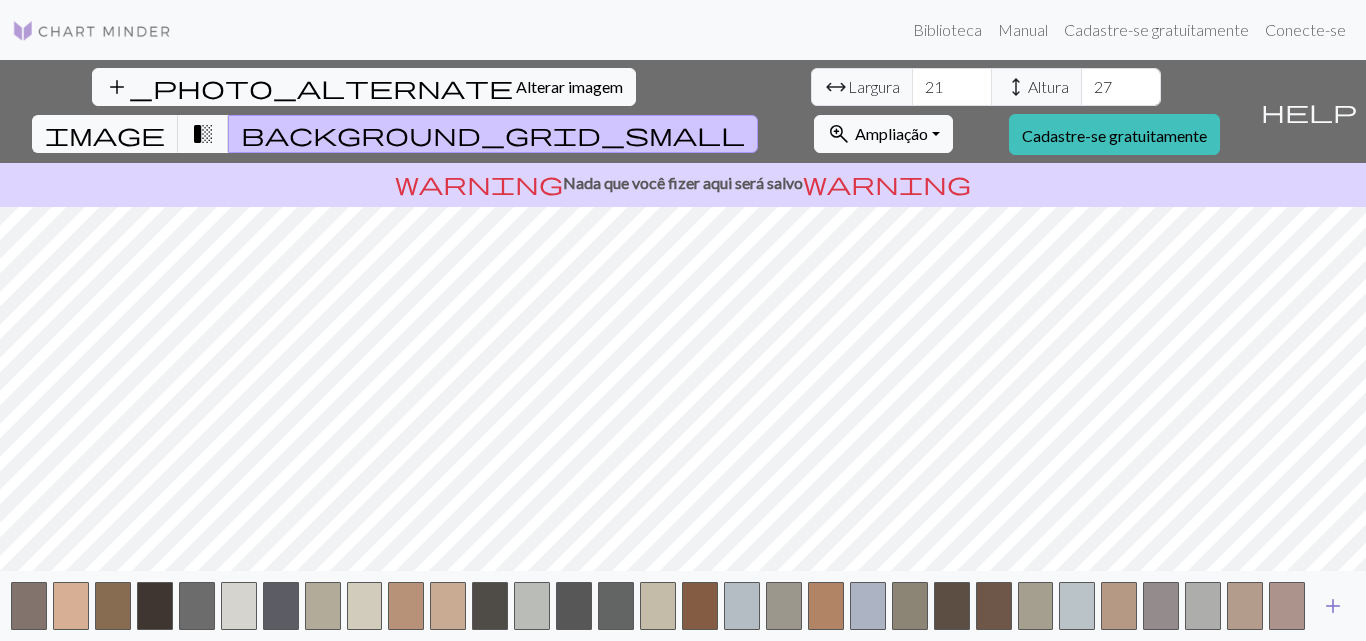 click on "add" at bounding box center [1333, 606] 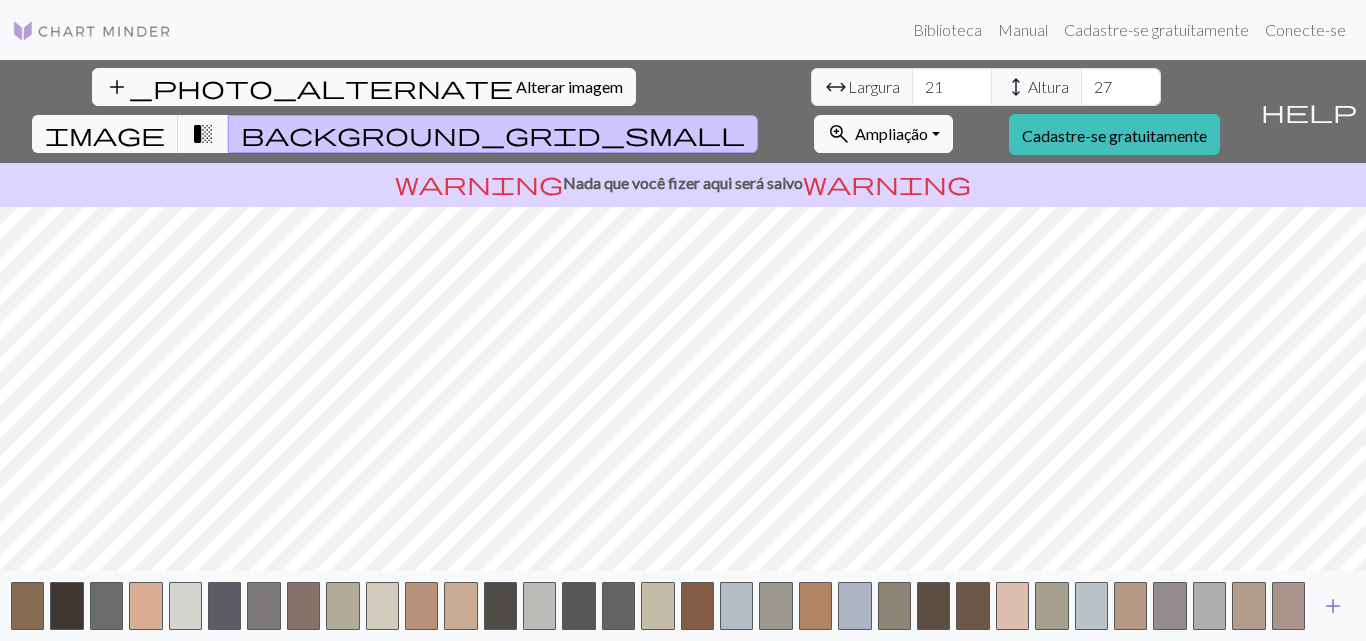 click on "add" at bounding box center (1333, 606) 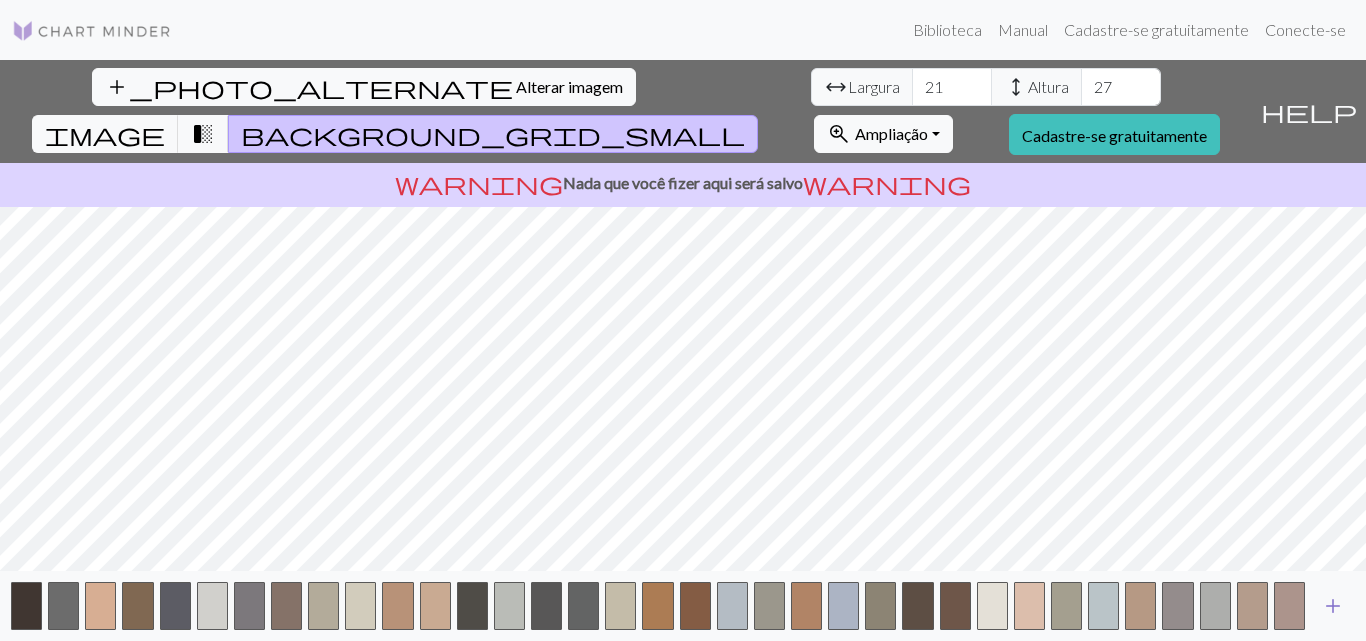 click on "add" at bounding box center [1333, 606] 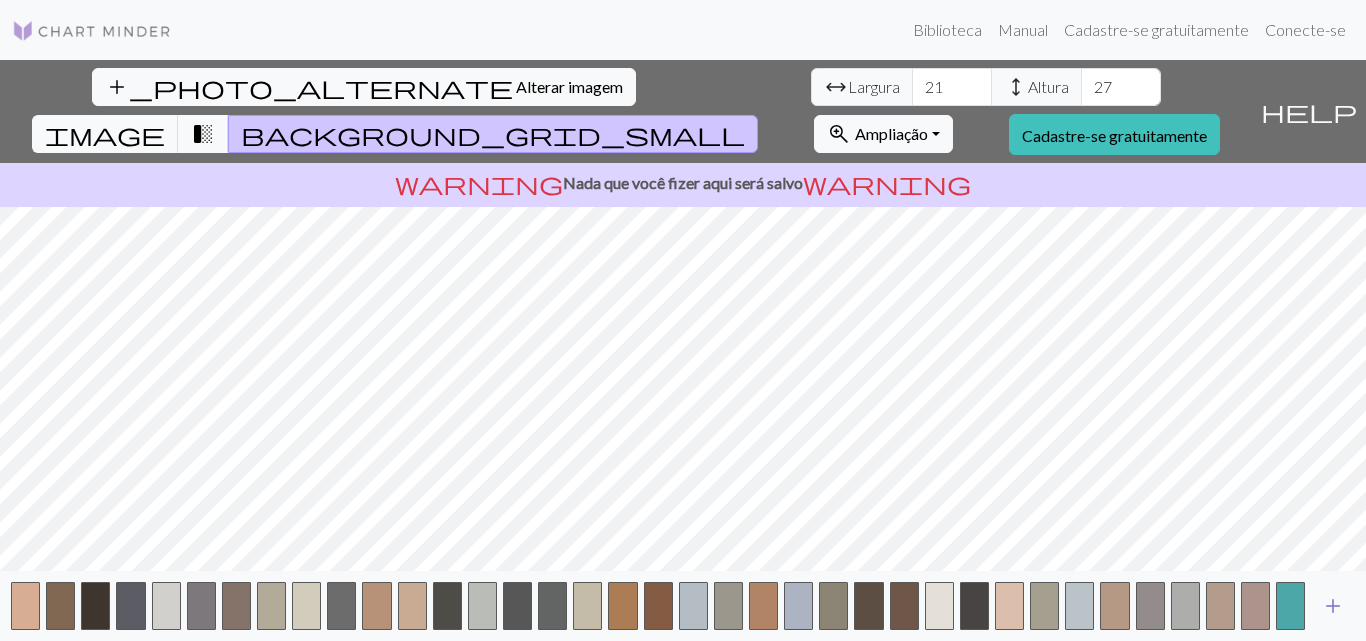 click on "add" at bounding box center (1333, 606) 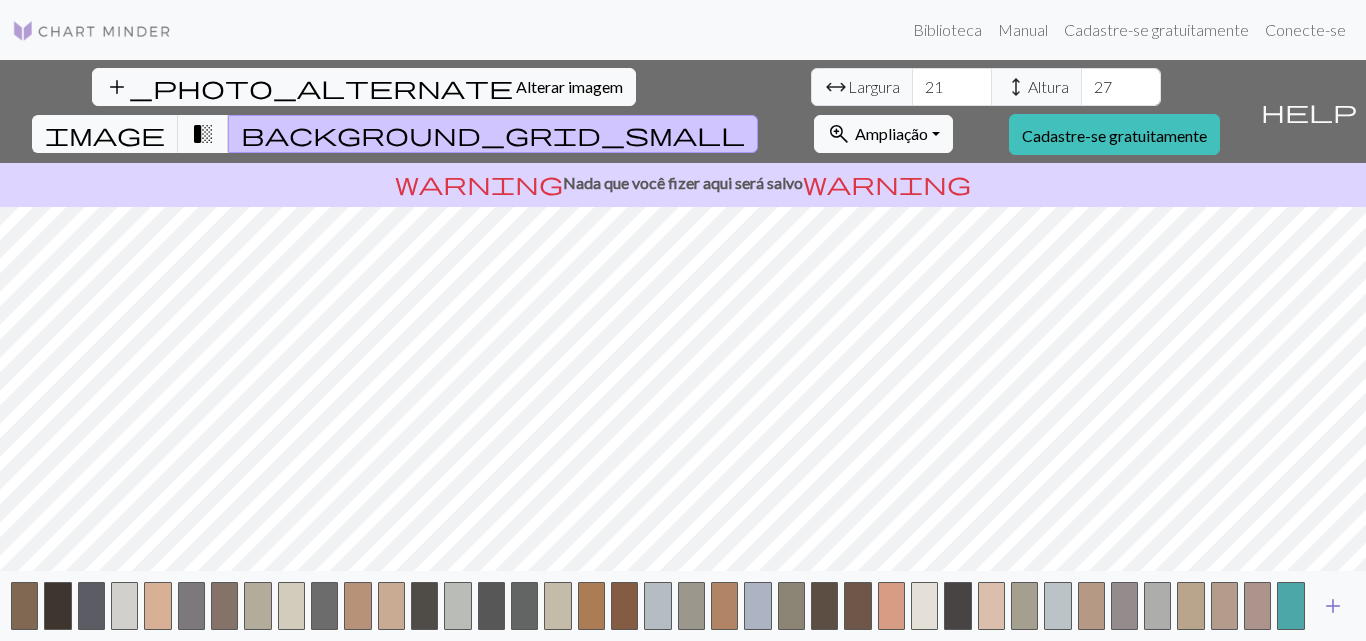 click on "add" at bounding box center [1333, 606] 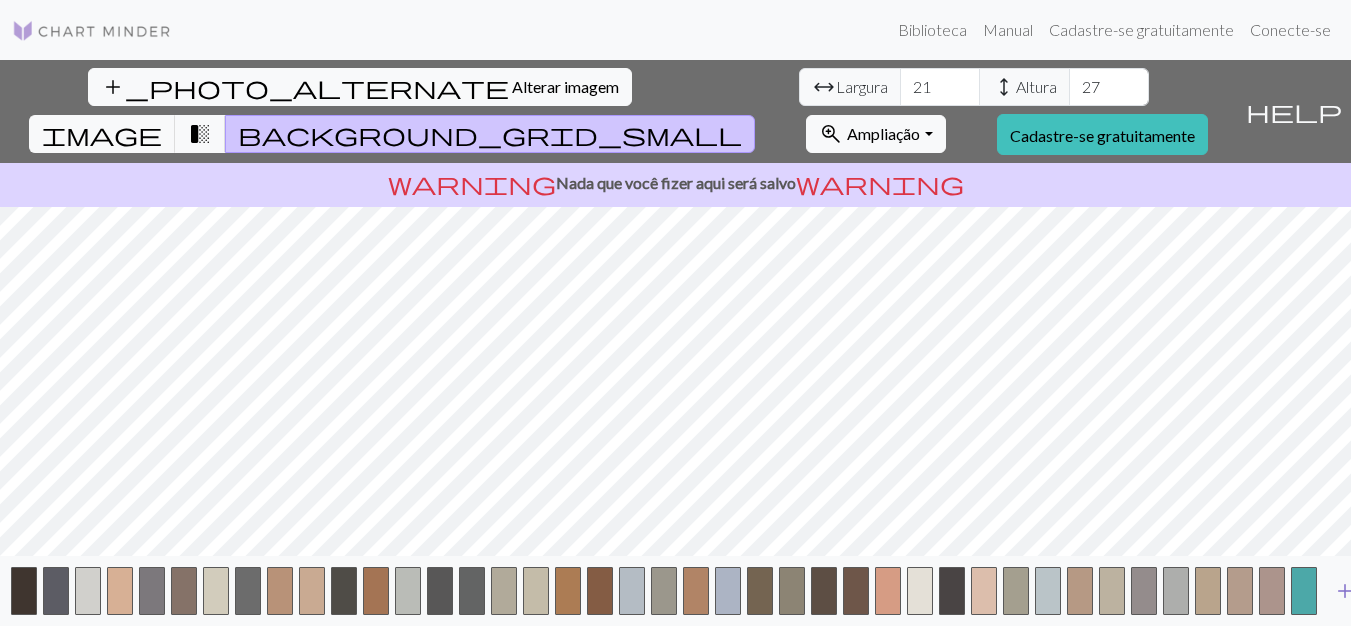 click on "add" at bounding box center (1345, 591) 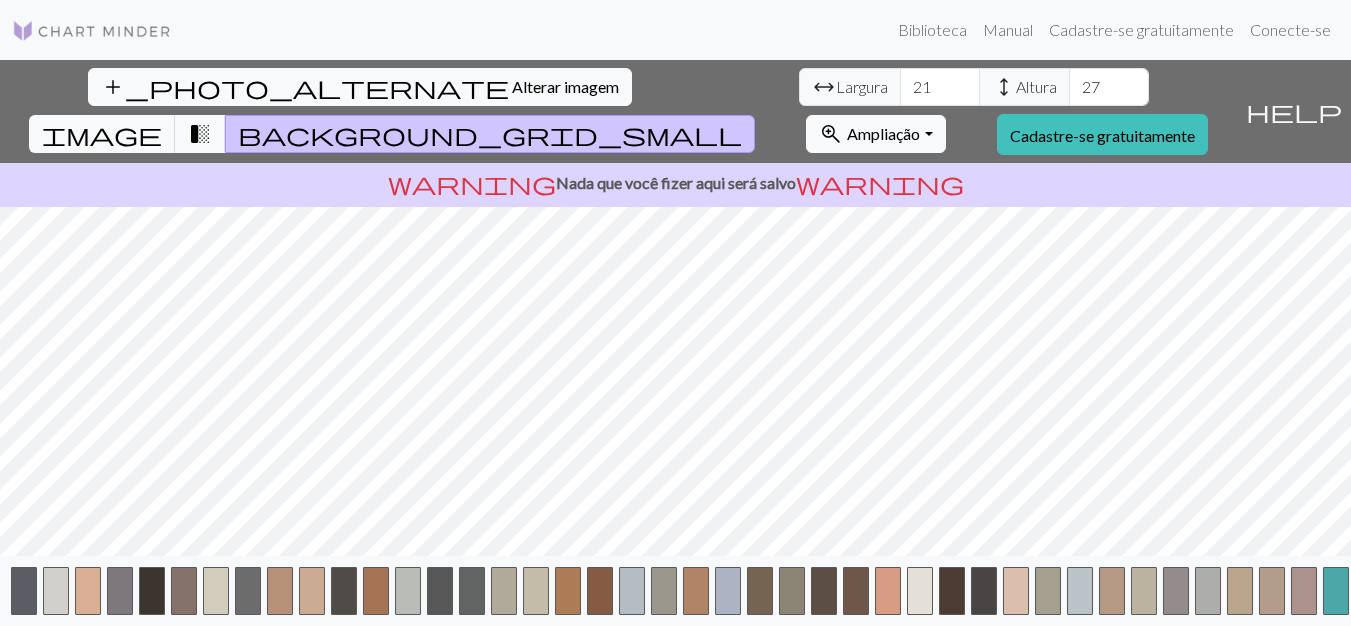 click at bounding box center [1336, 591] 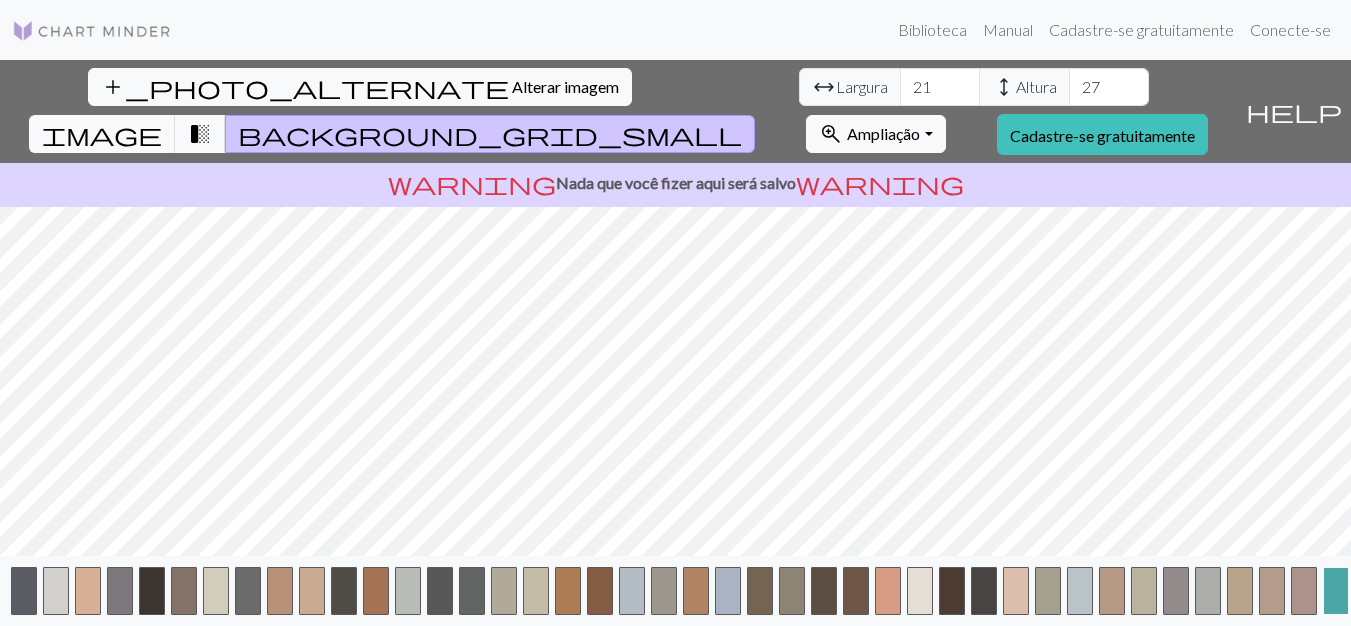 click at bounding box center (1336, 591) 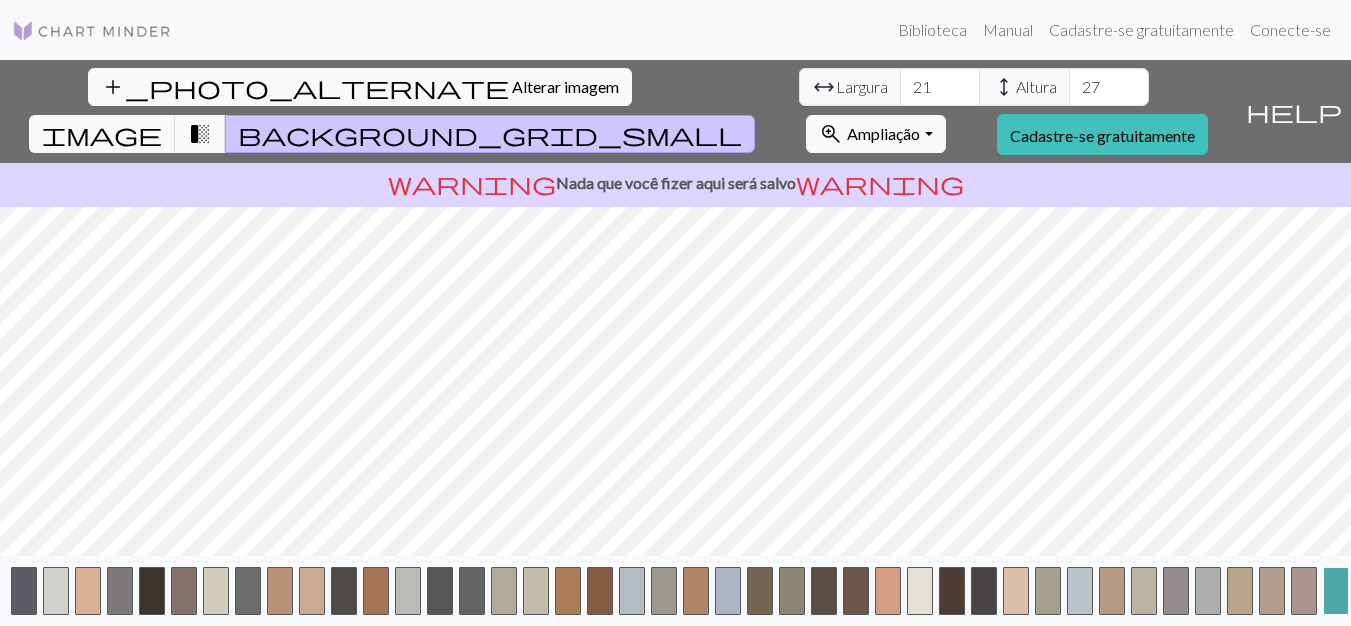 click at bounding box center (1336, 591) 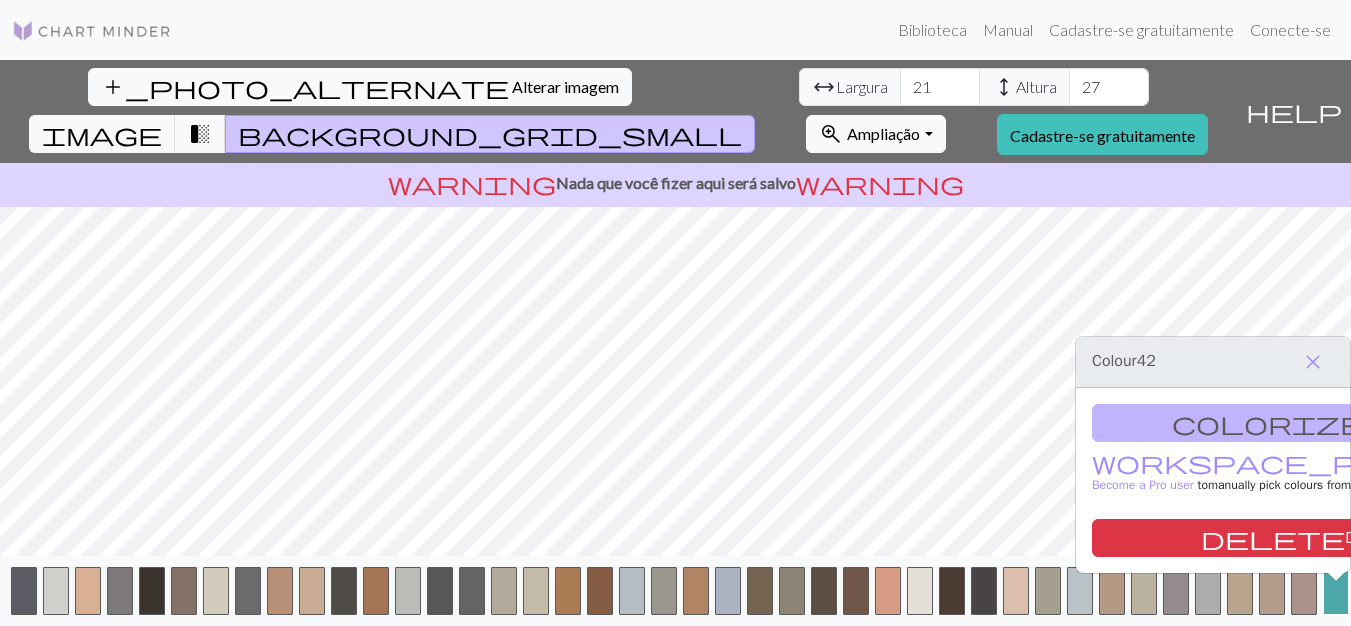 click at bounding box center (1336, 591) 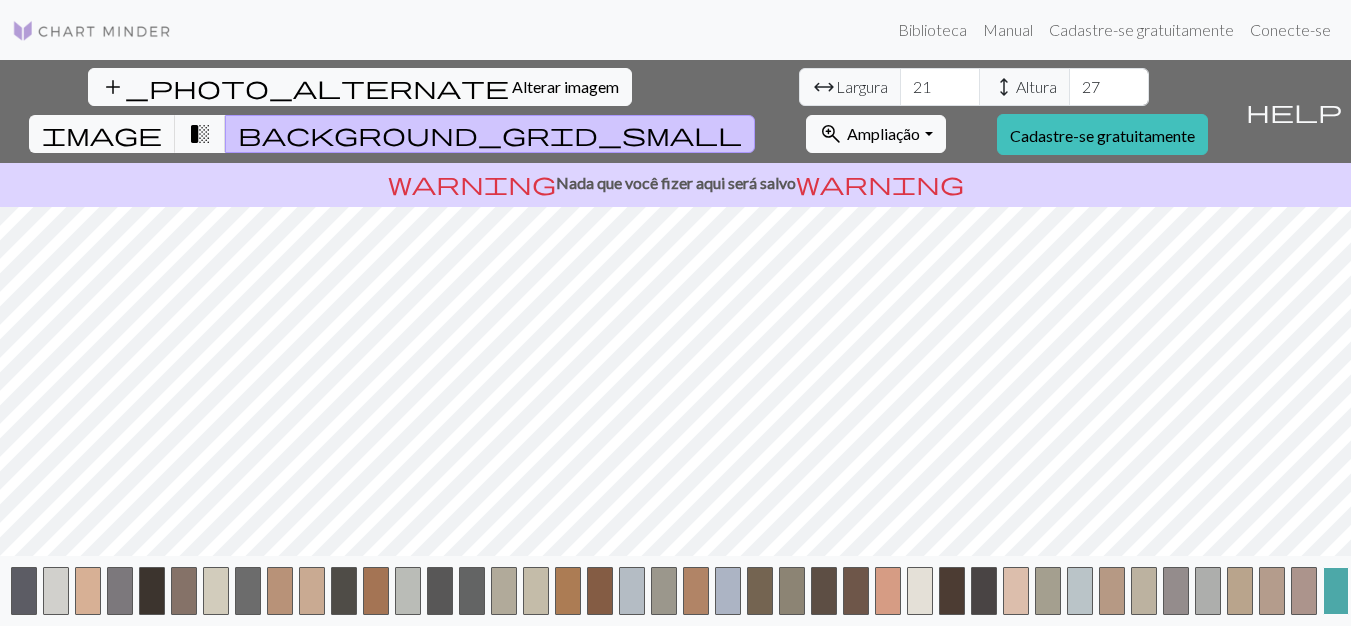click at bounding box center (1336, 591) 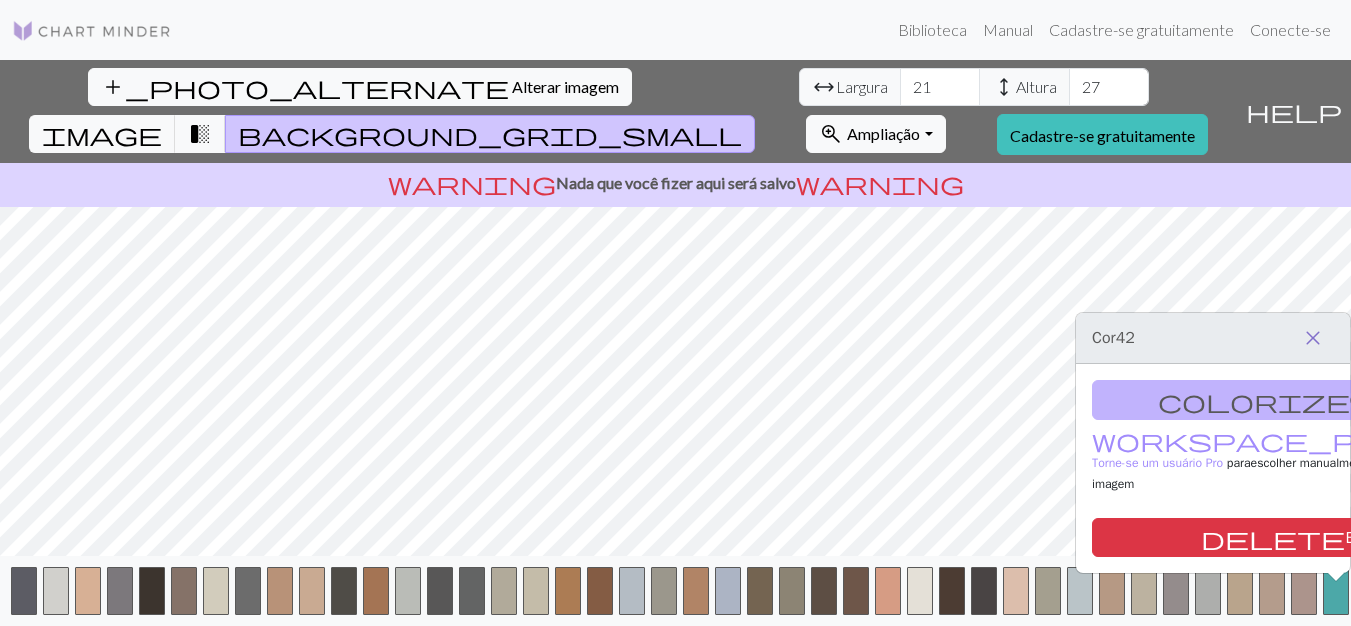 click on "close" at bounding box center [1313, 338] 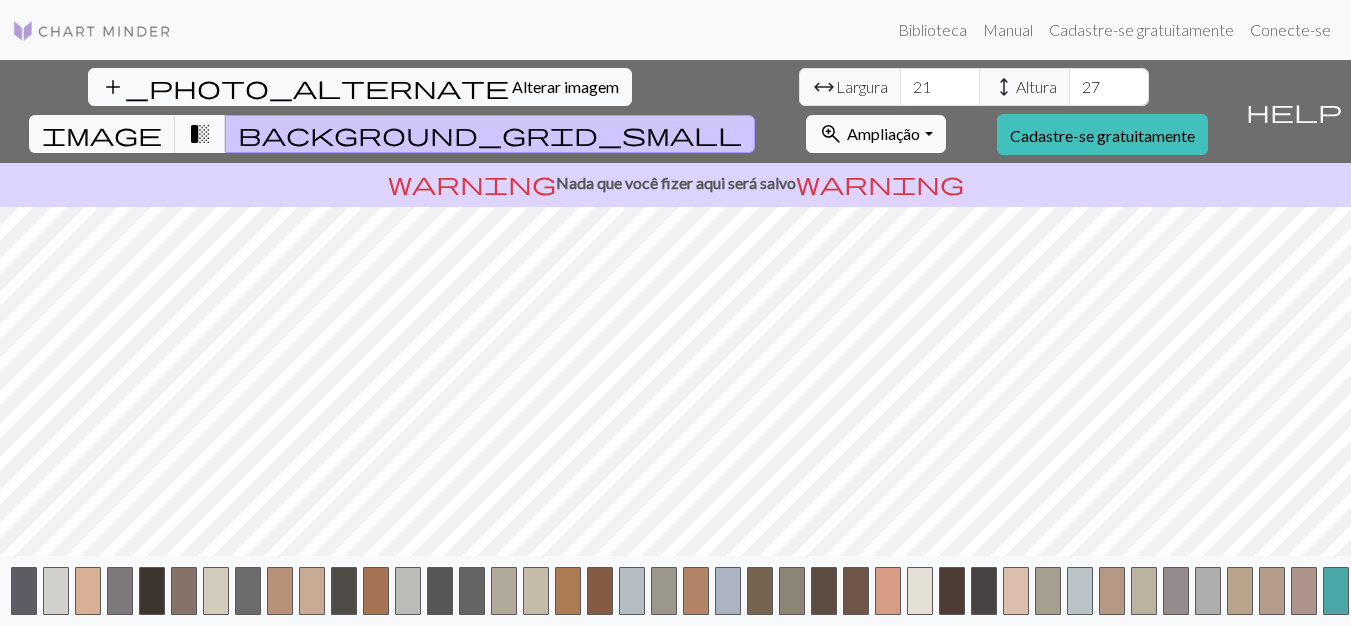 click on "transition_fade" at bounding box center [200, 134] 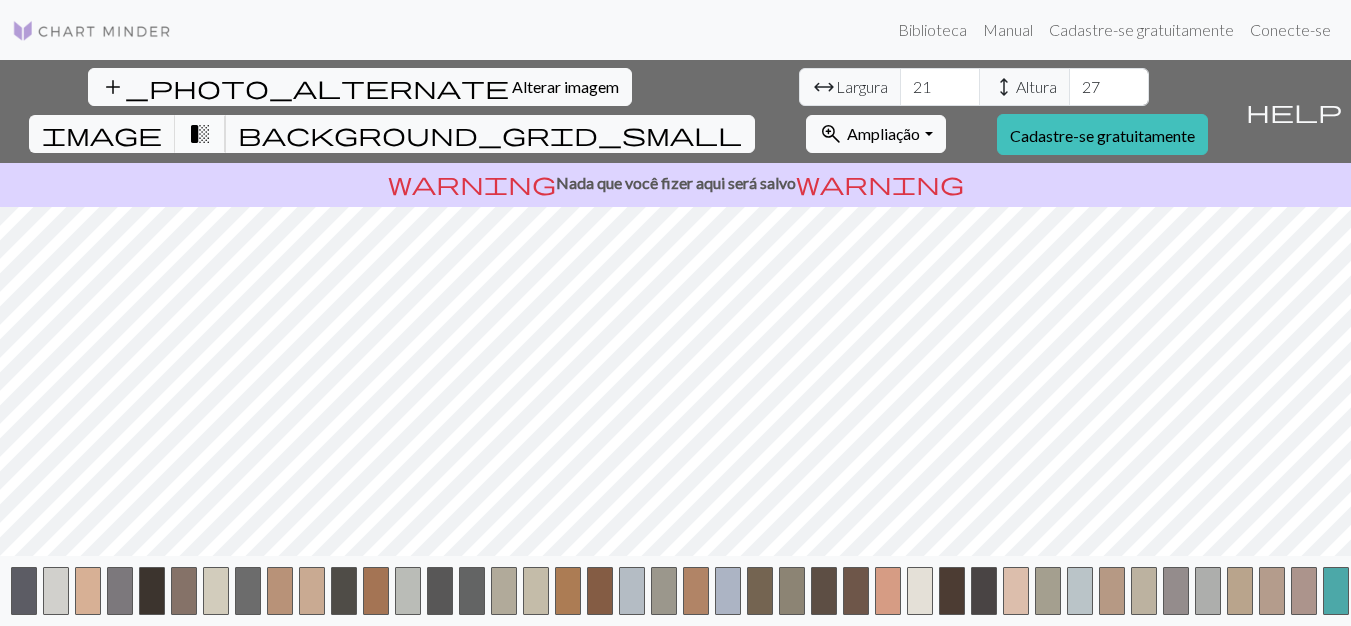 click on "transition_fade" at bounding box center (200, 134) 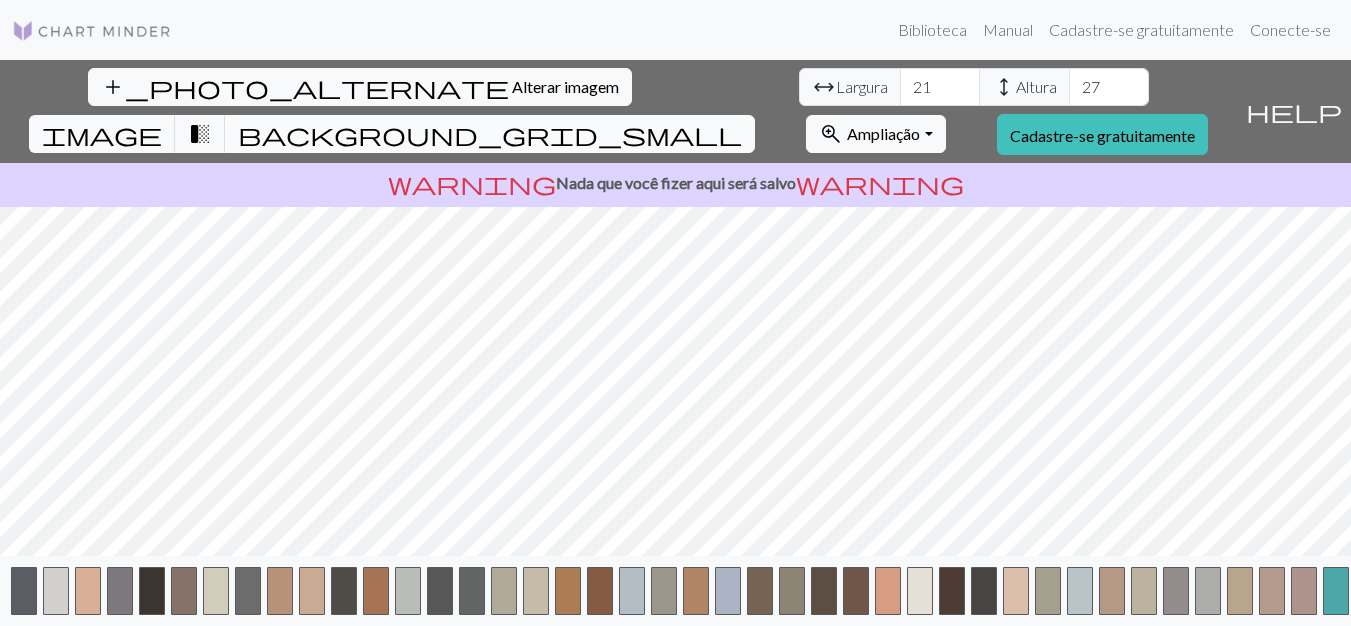 click on "background_grid_small" at bounding box center (490, 134) 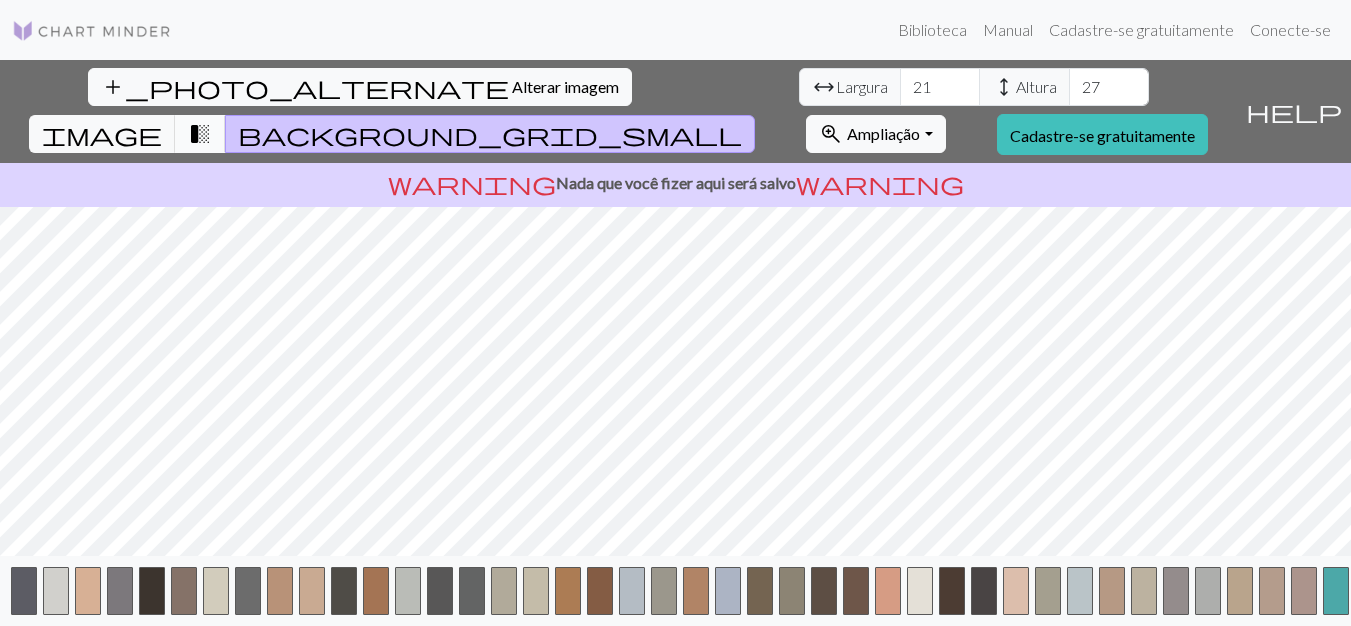 click on "transition_fade" at bounding box center (200, 134) 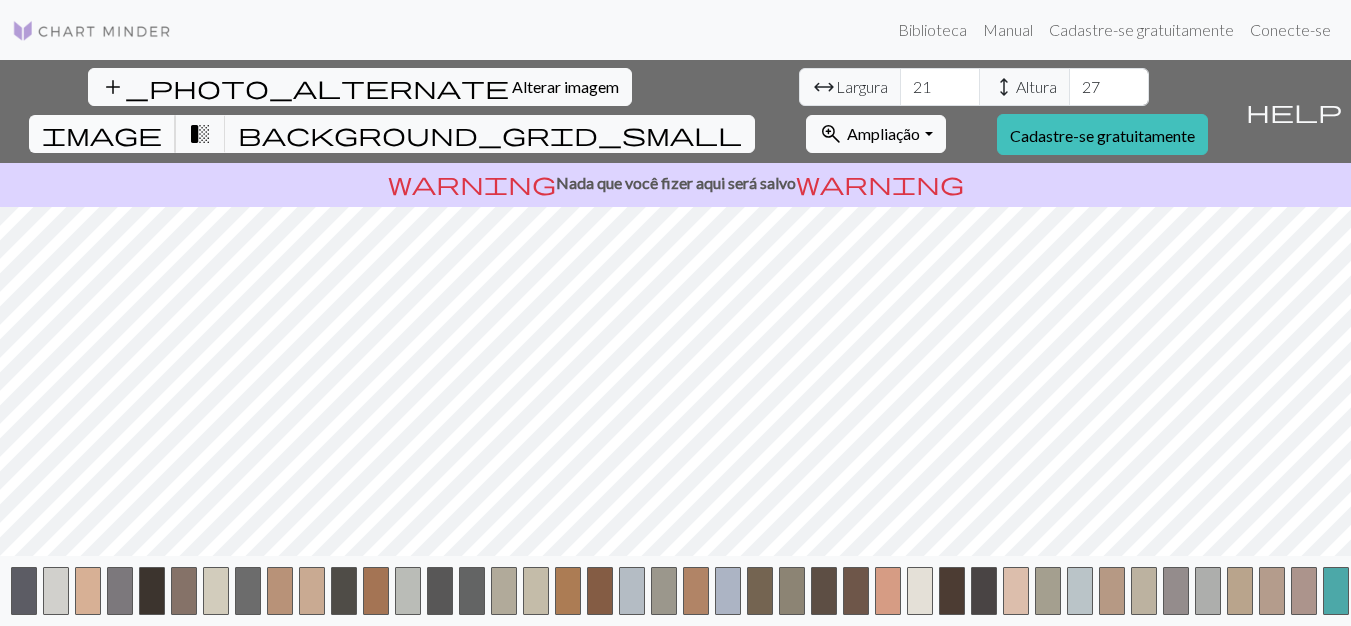 click on "image" at bounding box center (102, 134) 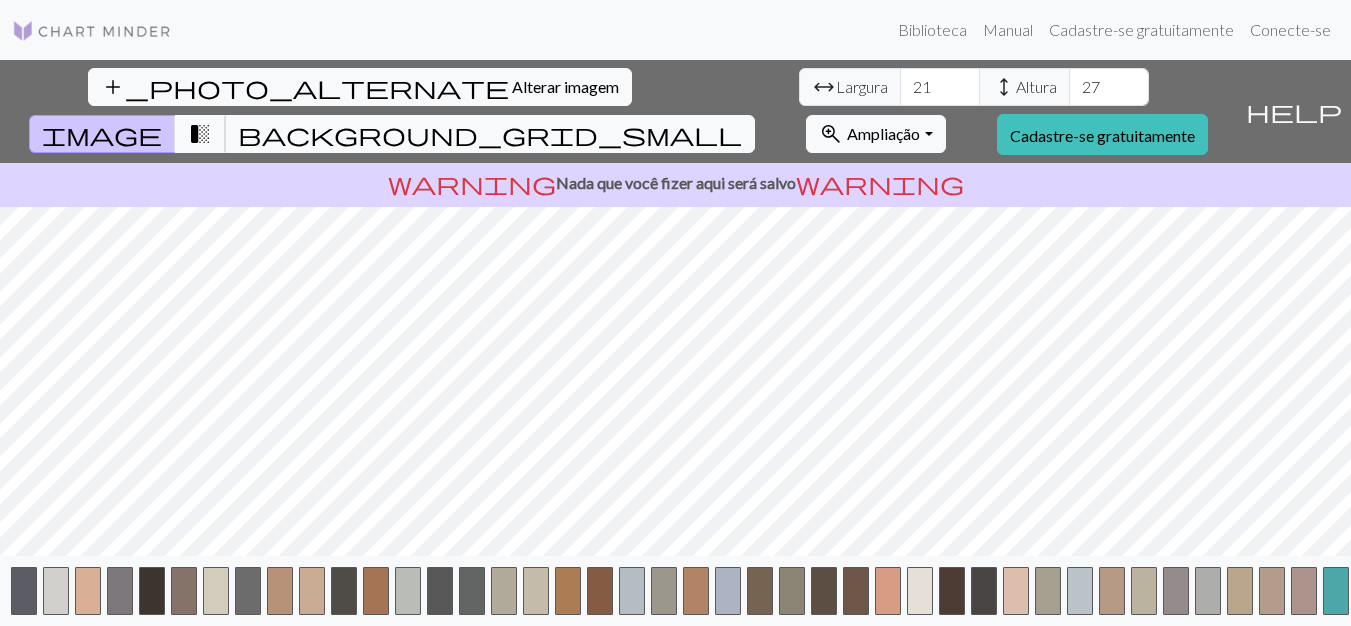 click on "transition_fade" at bounding box center (200, 134) 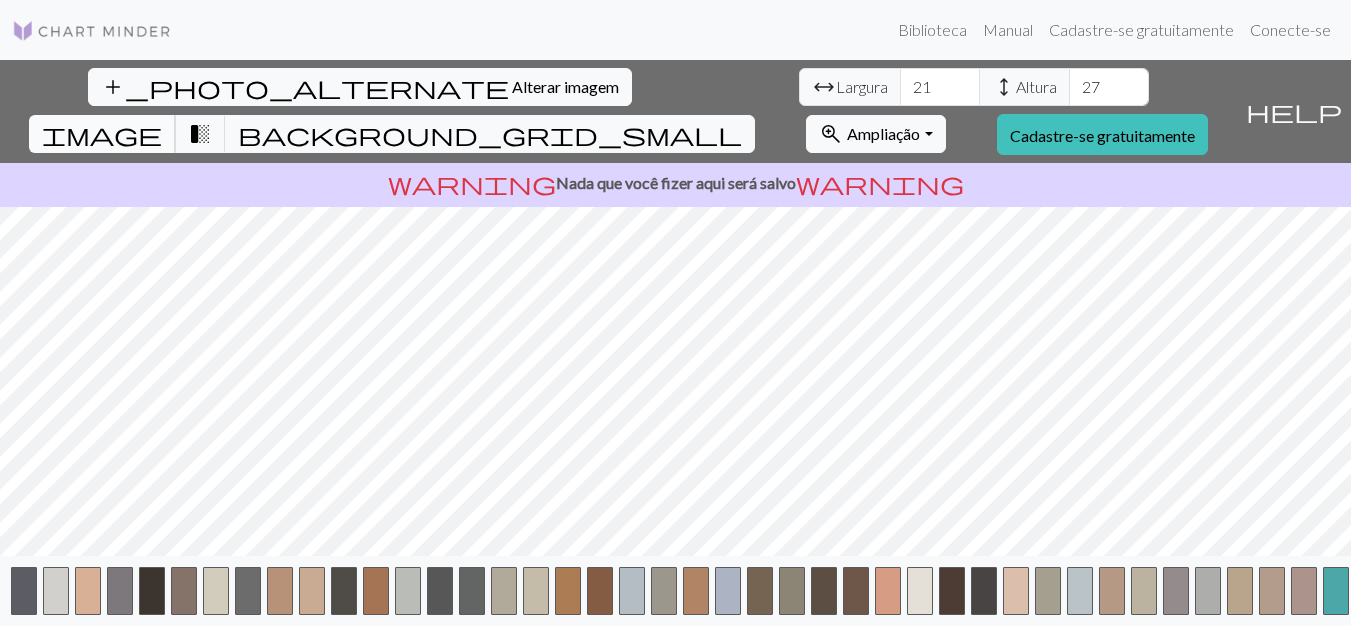 click on "image" at bounding box center [102, 134] 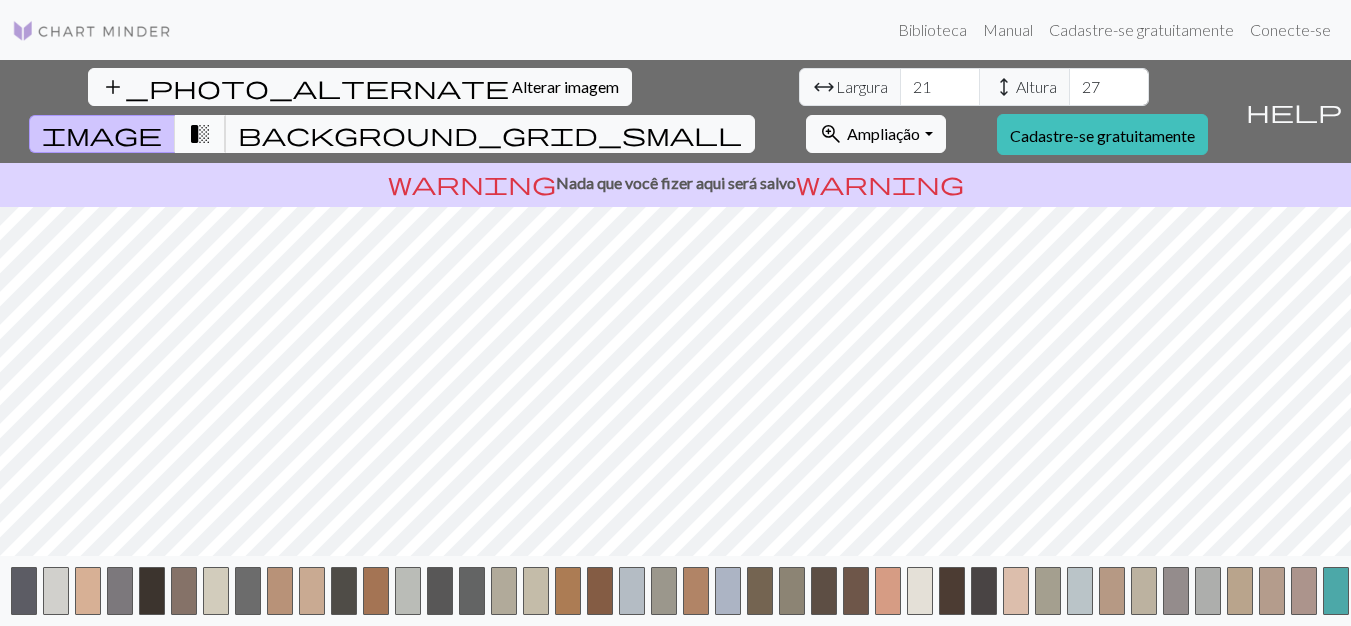 click on "transition_fade" at bounding box center [200, 134] 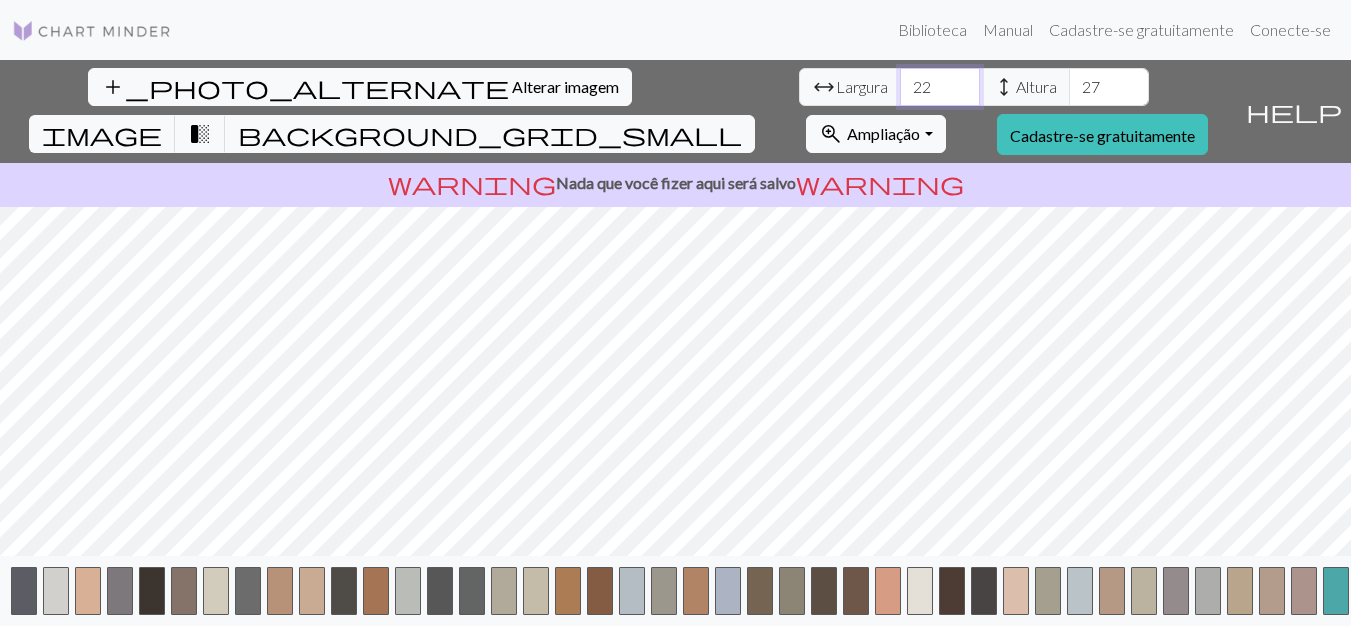 type on "22" 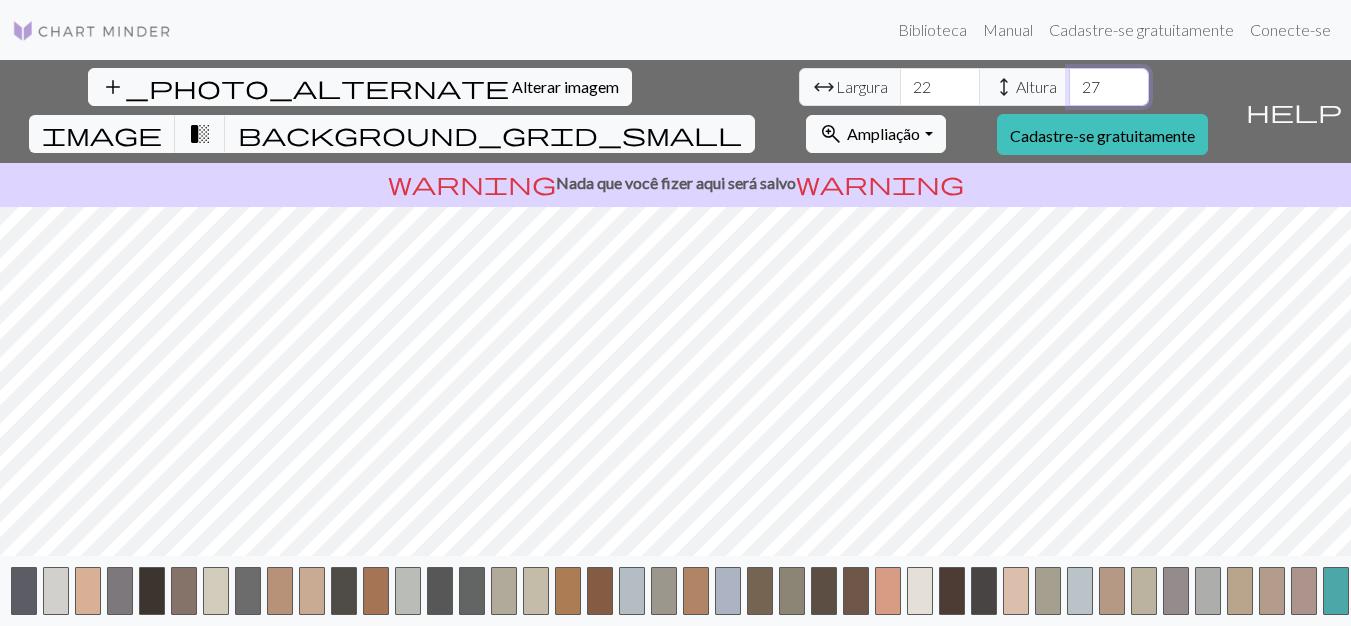 type on "28" 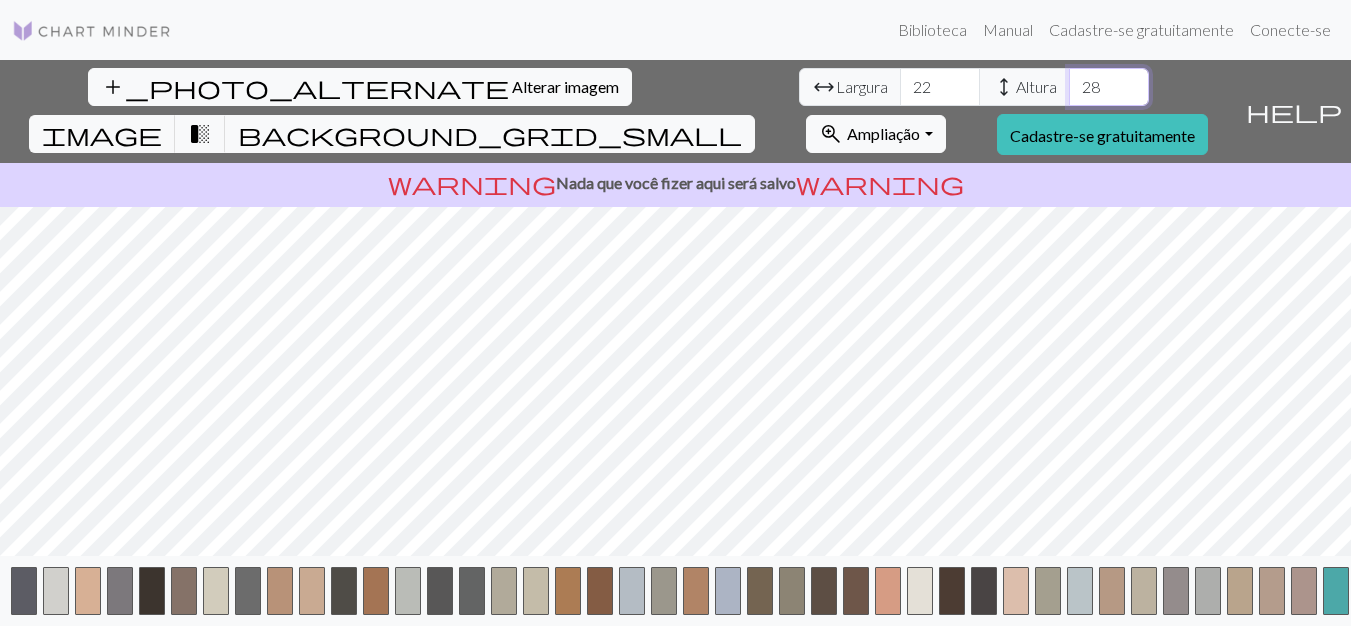 click on "28" at bounding box center [1109, 87] 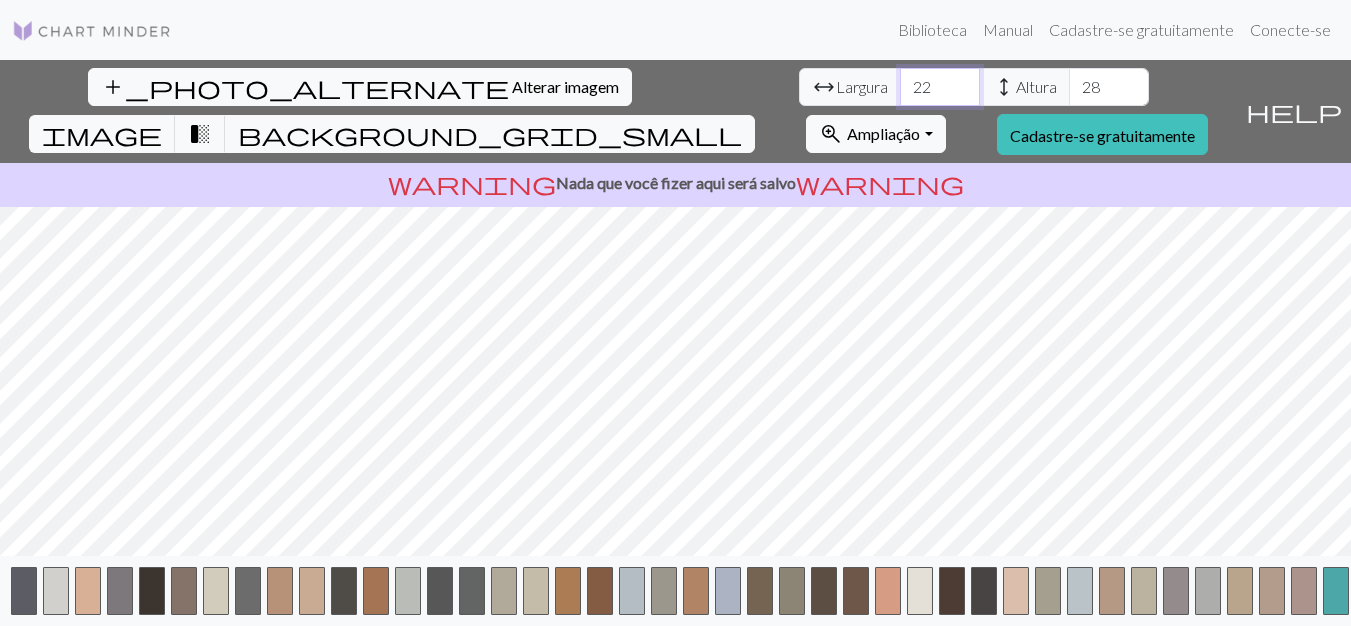 type on "23" 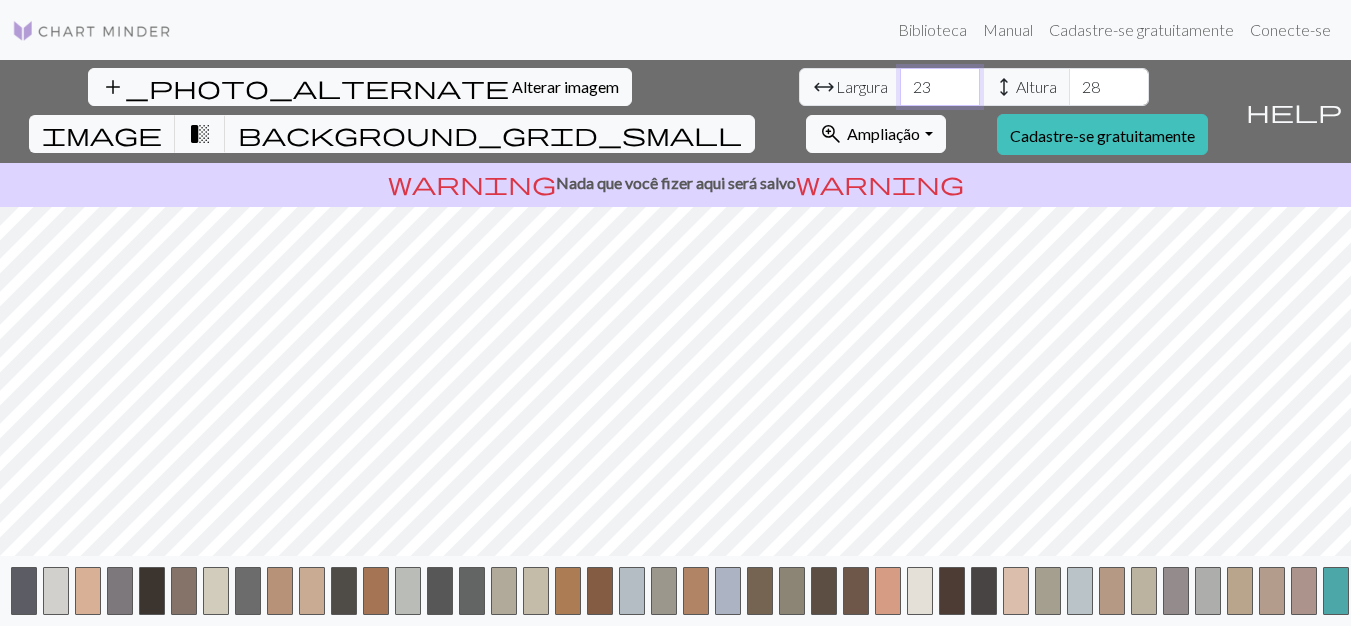 click on "23" at bounding box center [940, 87] 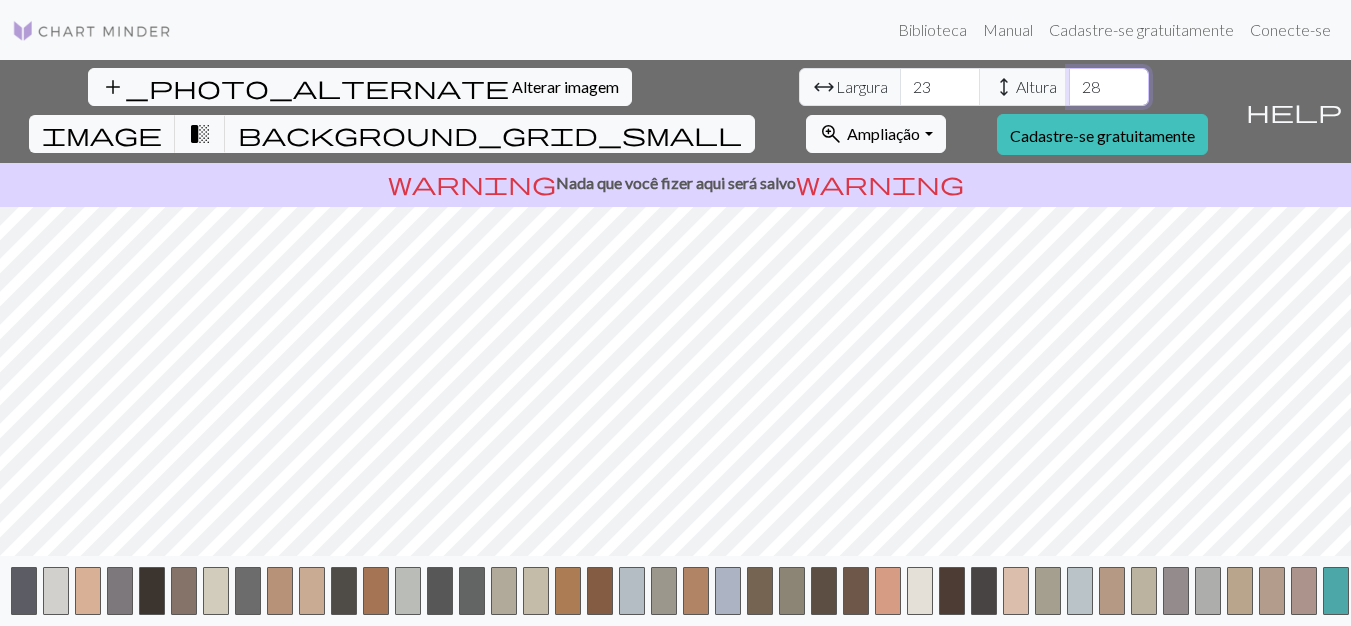 type on "29" 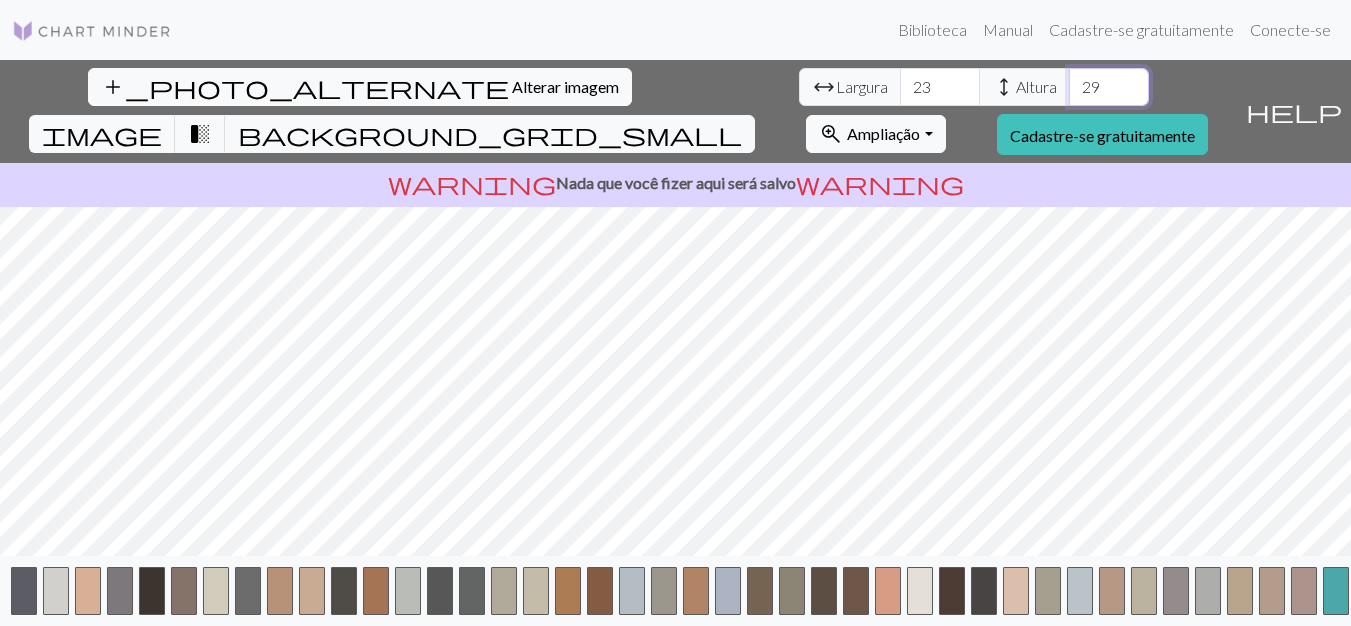 click on "29" at bounding box center [1109, 87] 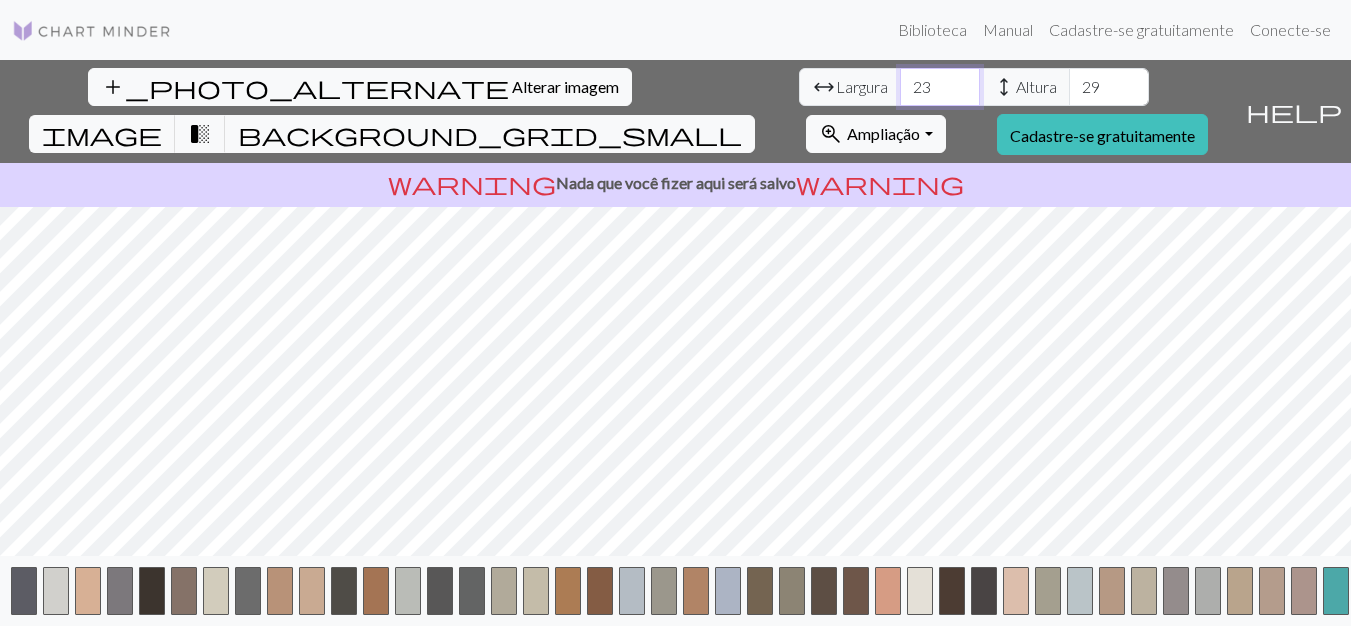click on "24" at bounding box center [940, 87] 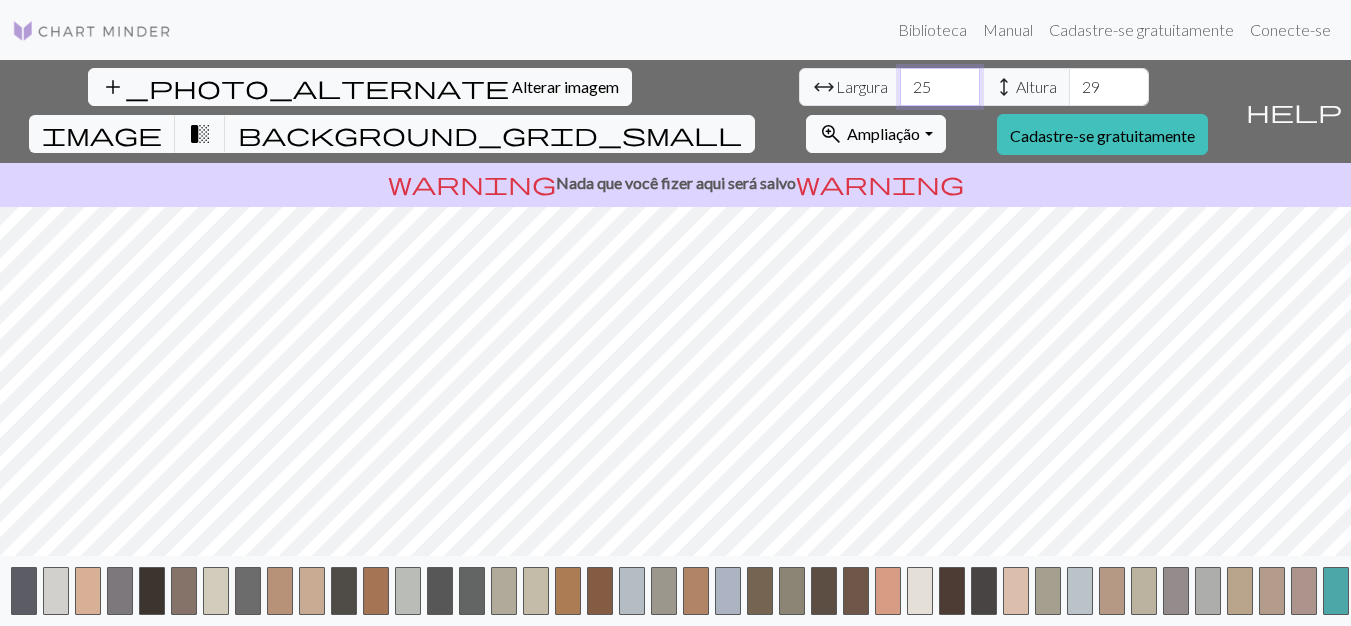 click on "25" at bounding box center (940, 87) 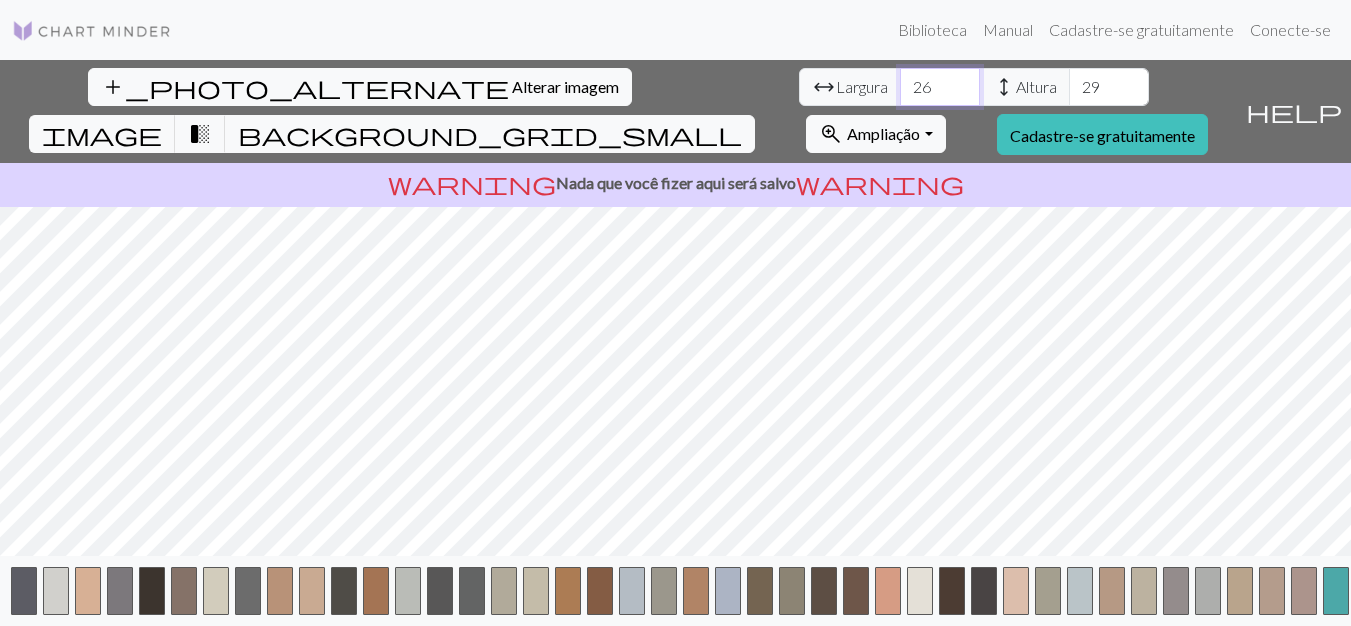 click on "26" at bounding box center (940, 87) 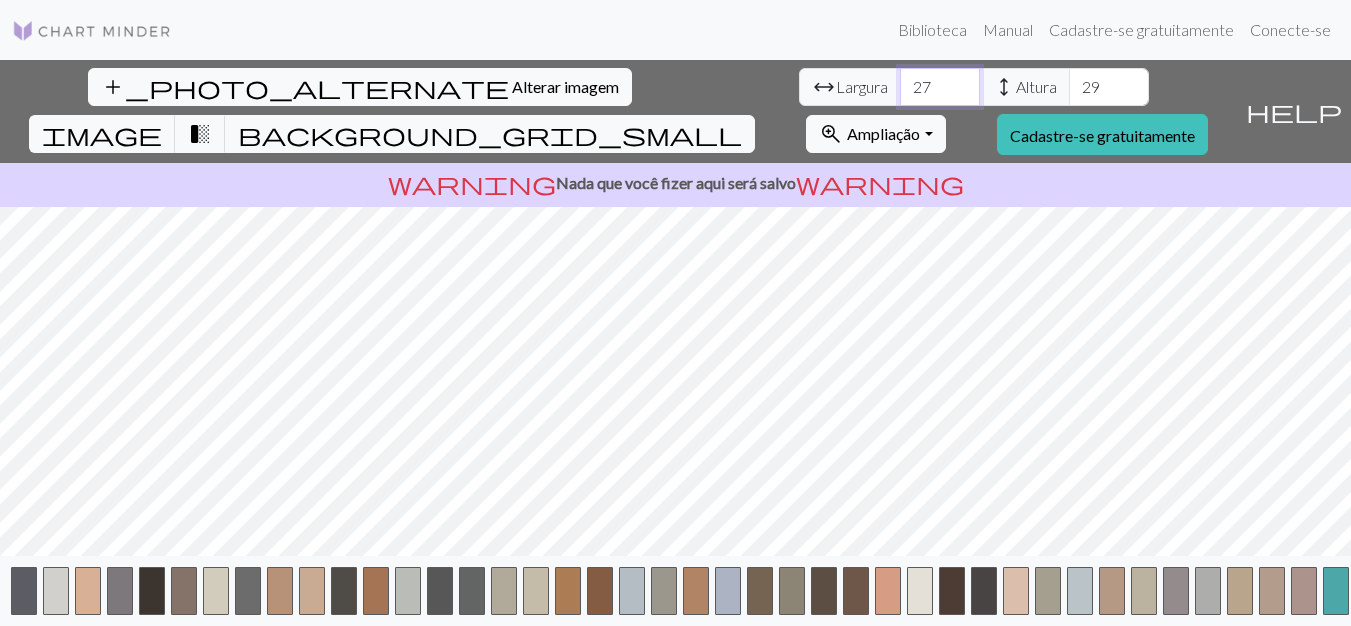 click on "27" at bounding box center (940, 87) 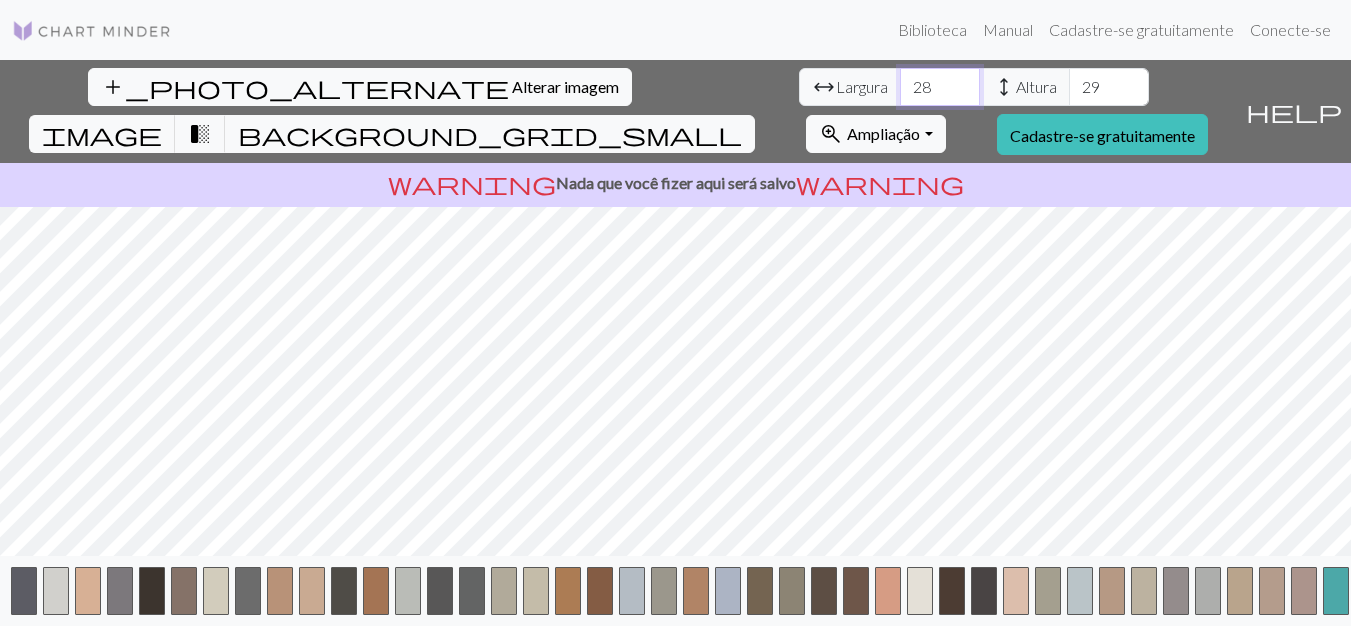 click on "28" at bounding box center (940, 87) 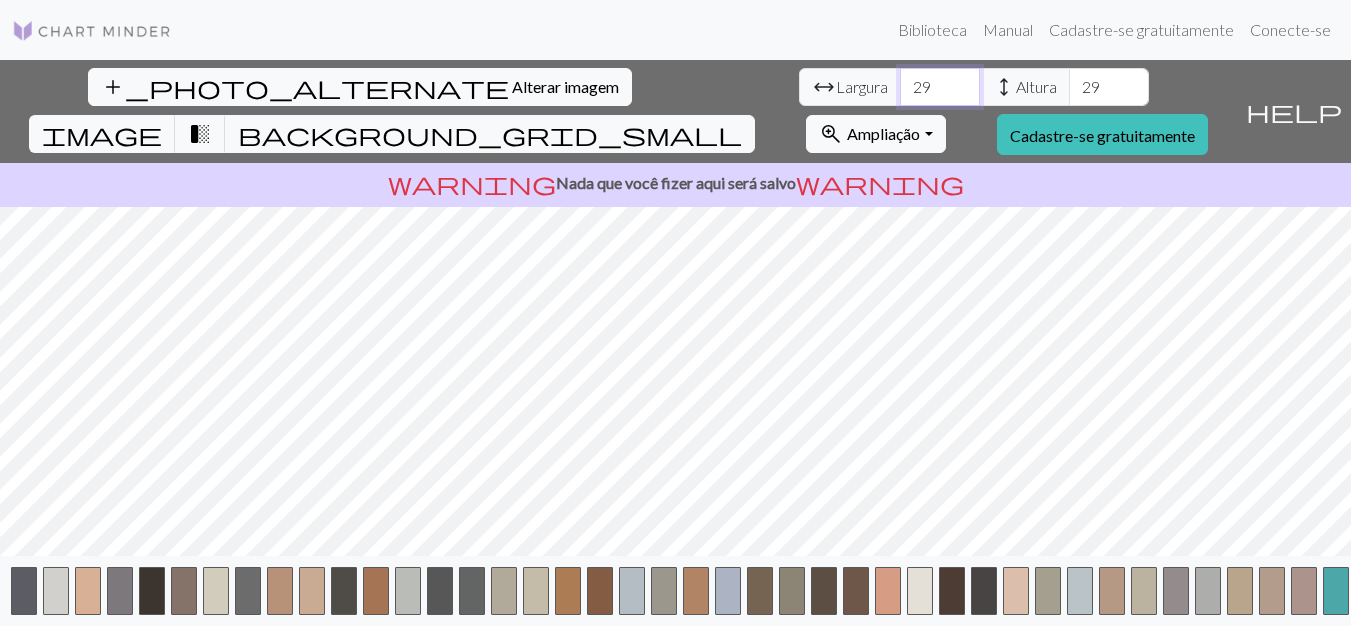 type on "29" 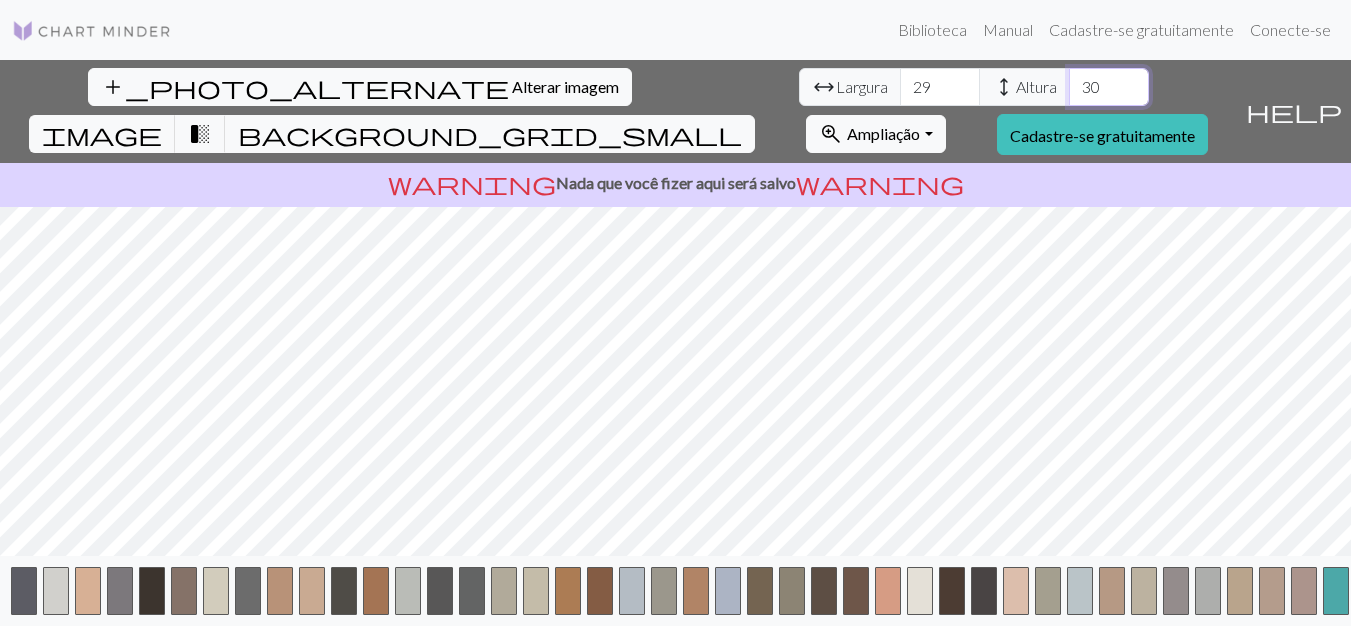 click on "30" at bounding box center (1109, 87) 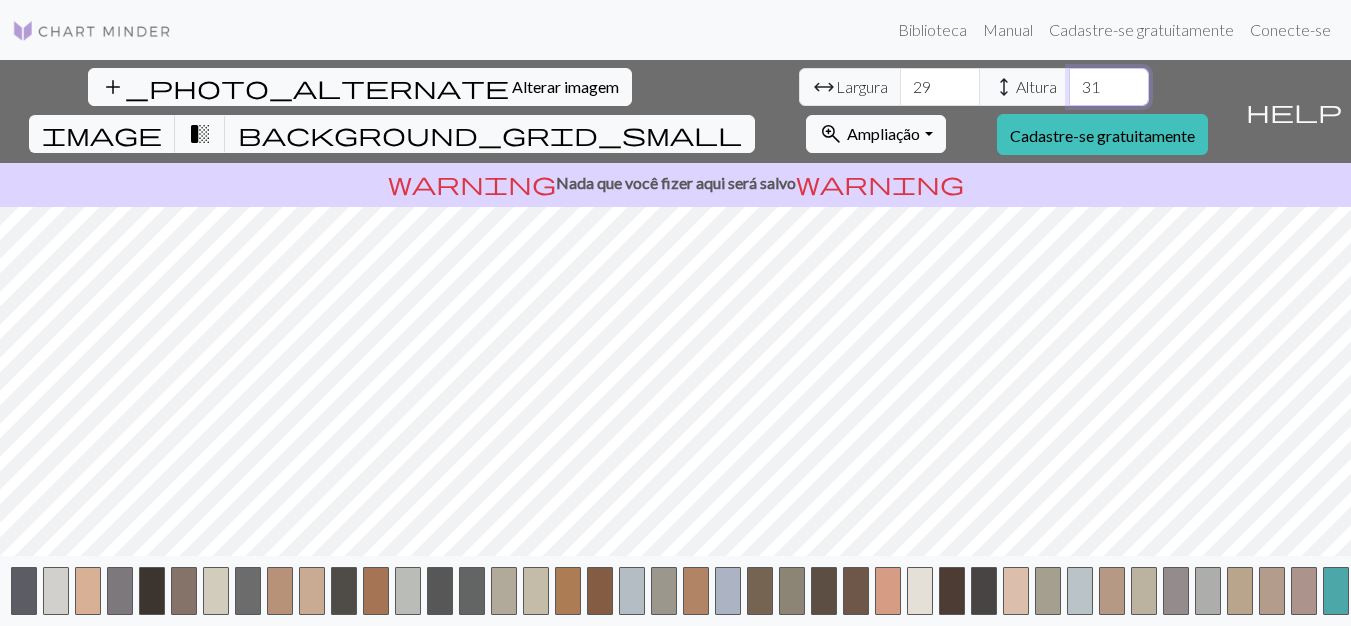 click on "31" at bounding box center [1109, 87] 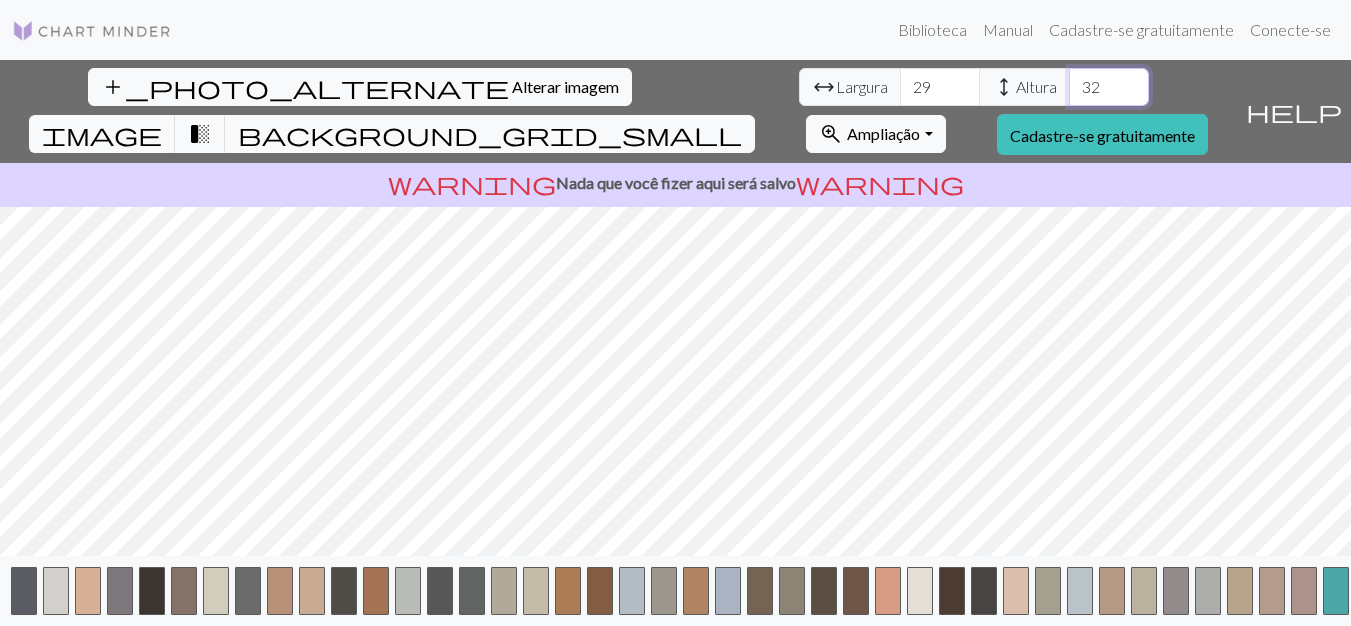 click on "32" at bounding box center [1109, 87] 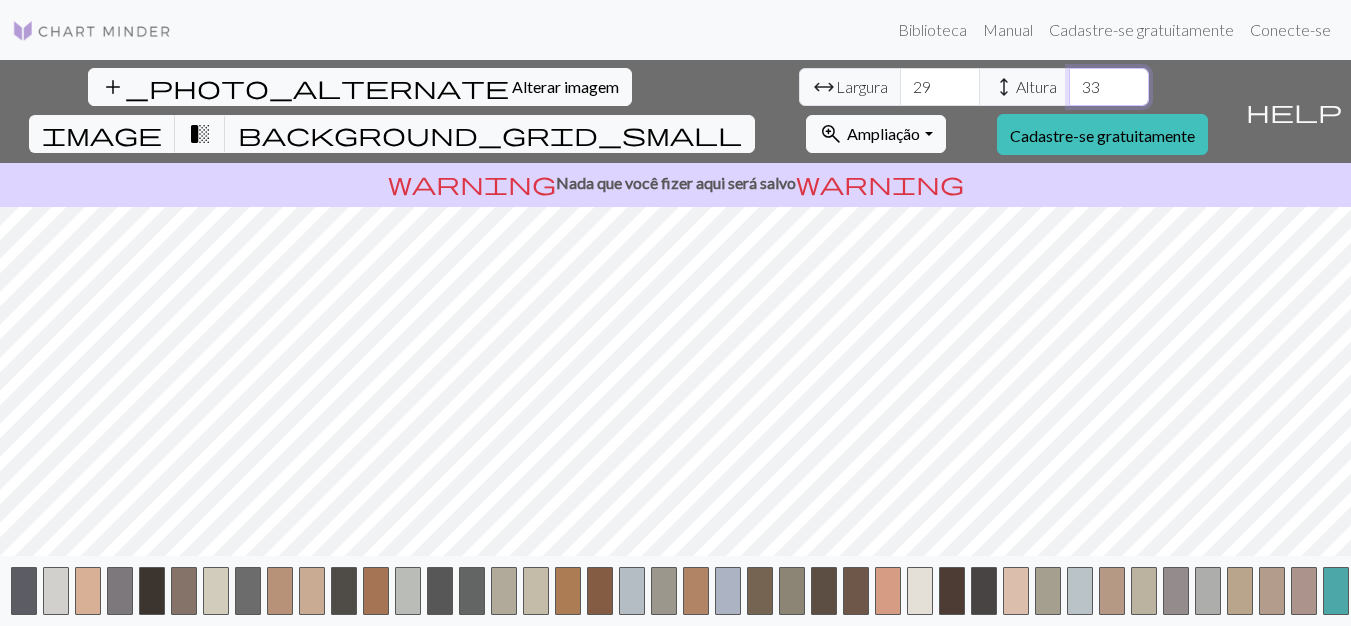 click on "33" at bounding box center [1109, 87] 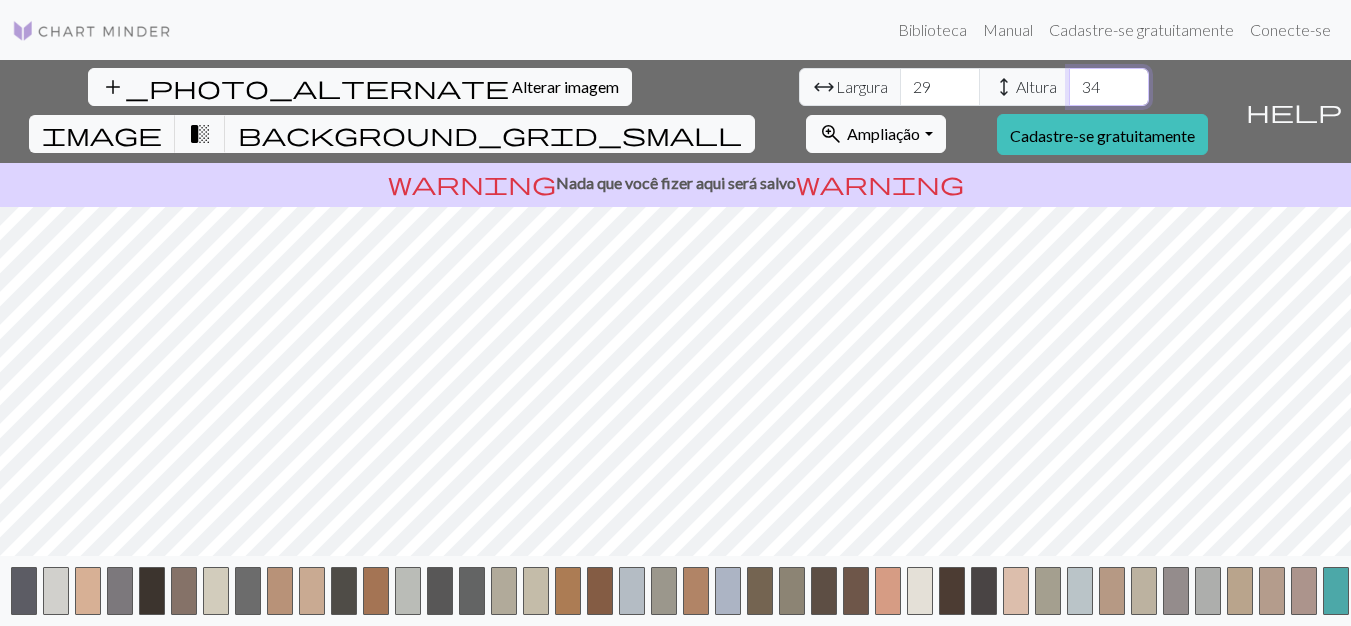 click on "34" at bounding box center (1109, 87) 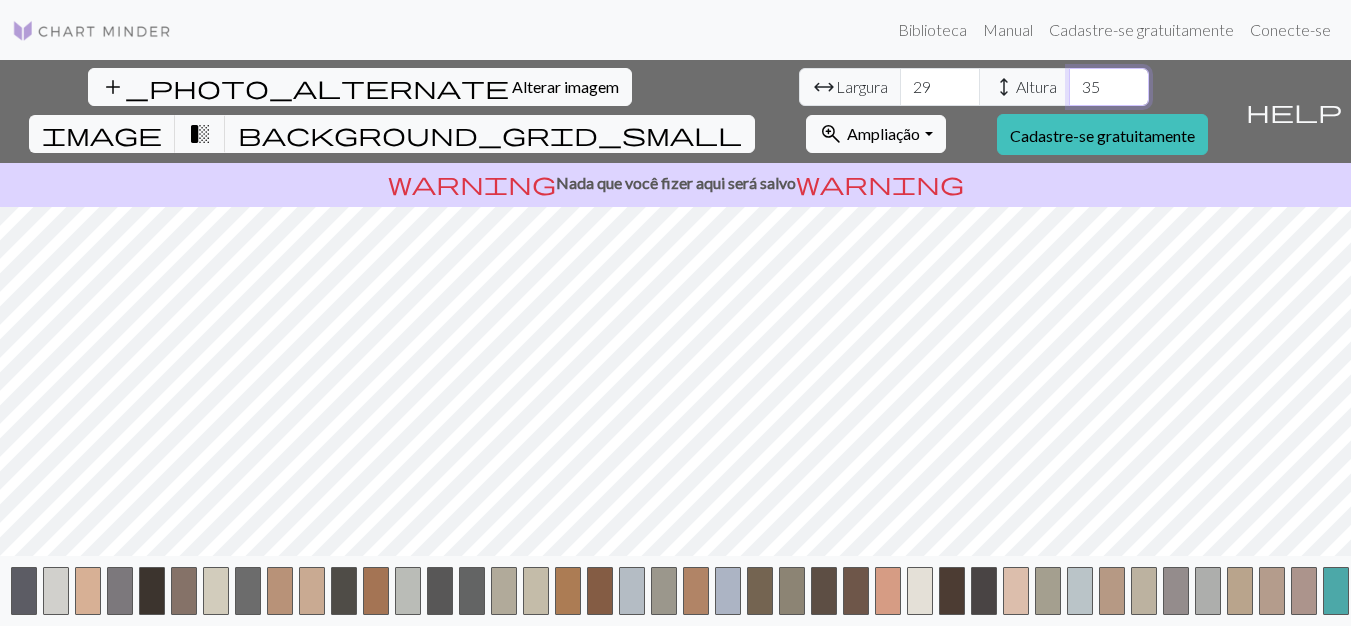 click on "35" at bounding box center (1109, 87) 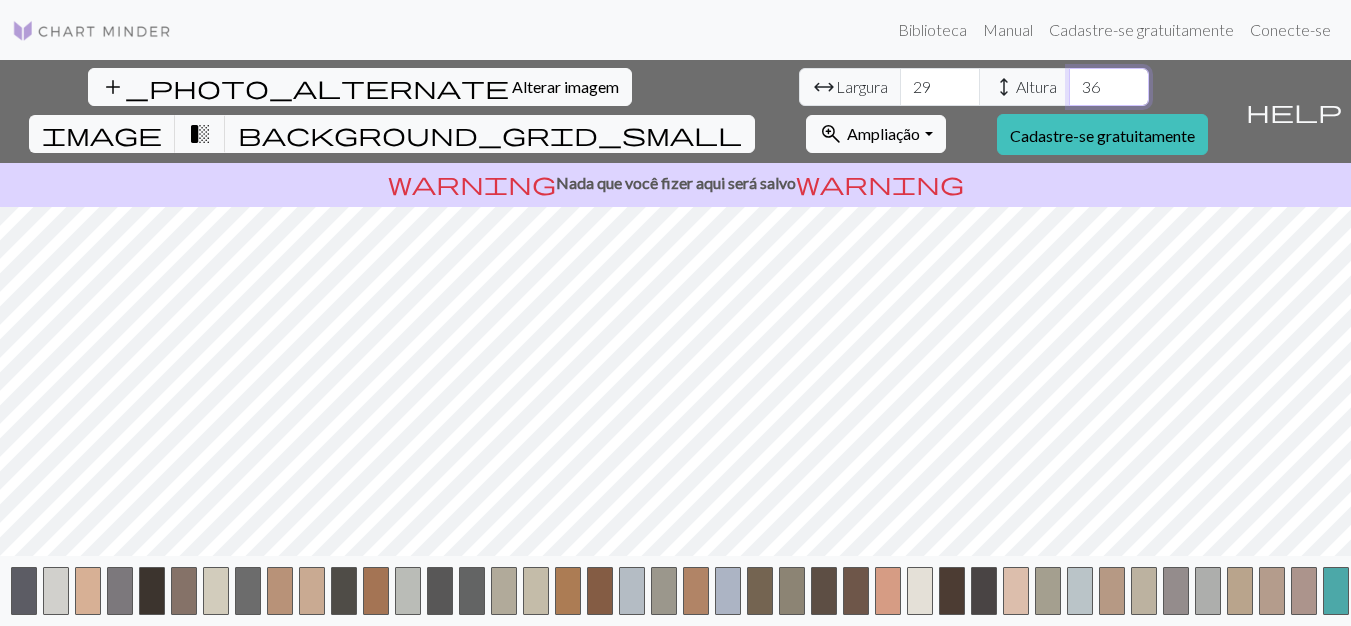 click on "36" at bounding box center [1109, 87] 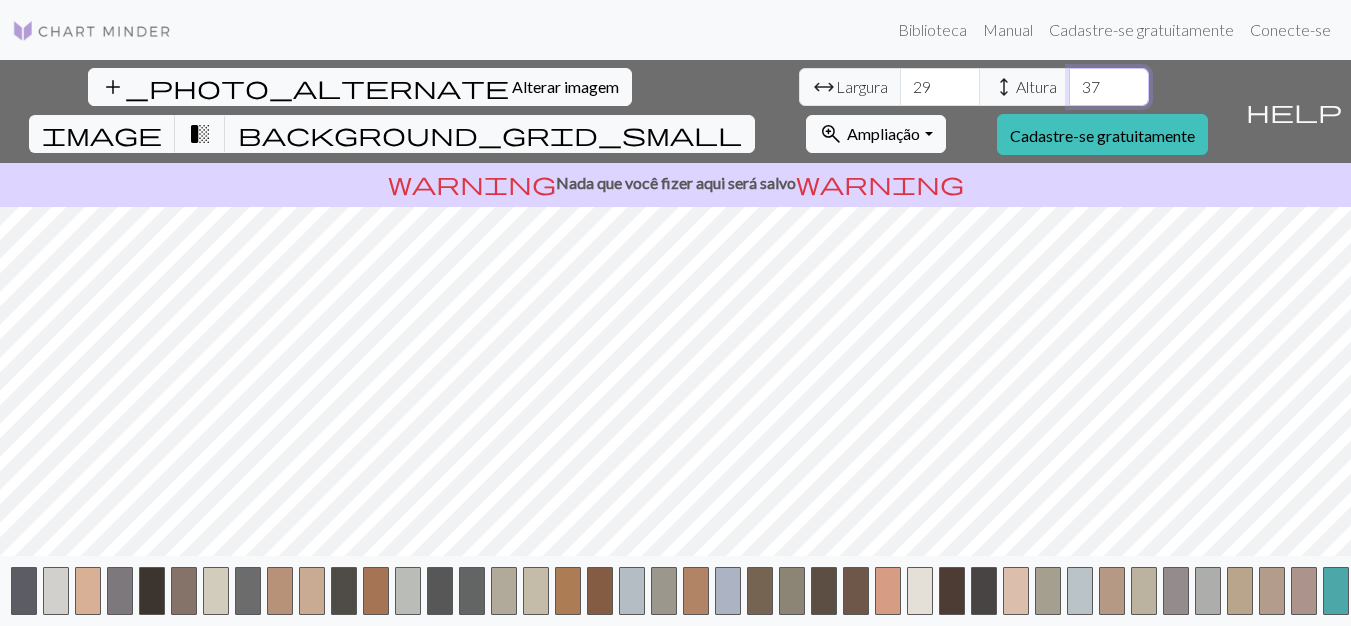 click on "37" at bounding box center [1109, 87] 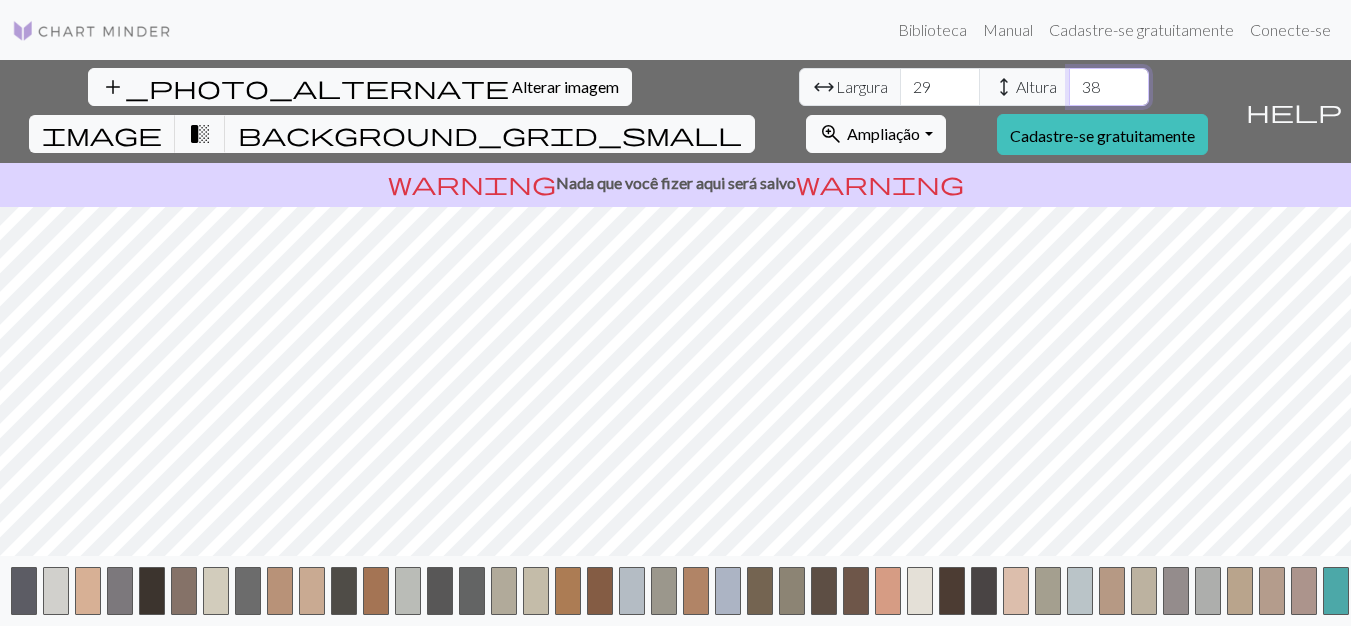 click on "38" at bounding box center [1109, 87] 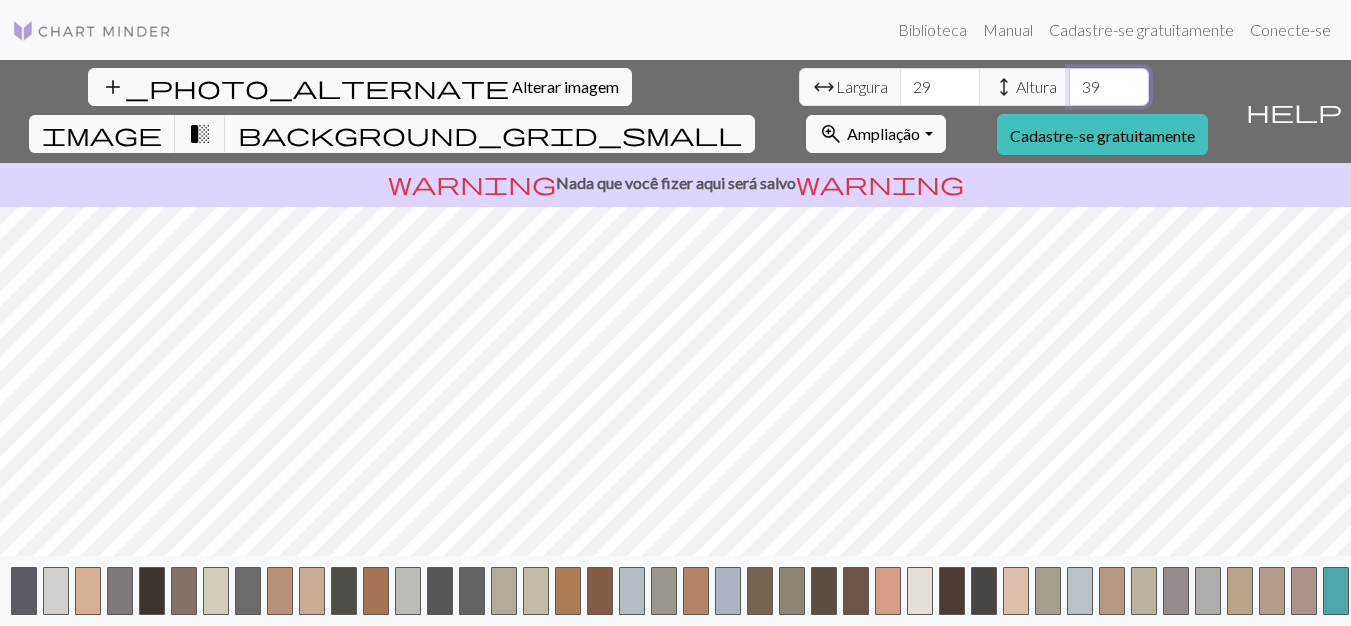 click on "39" at bounding box center [1109, 87] 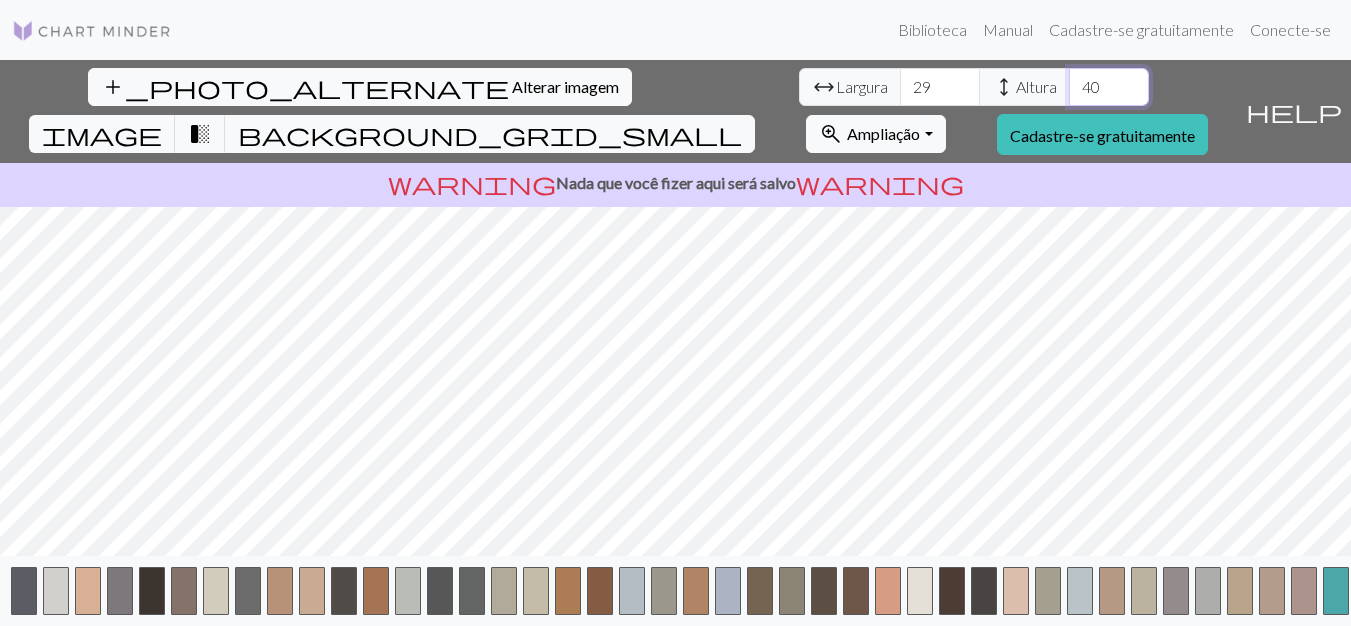 click on "40" at bounding box center [1109, 87] 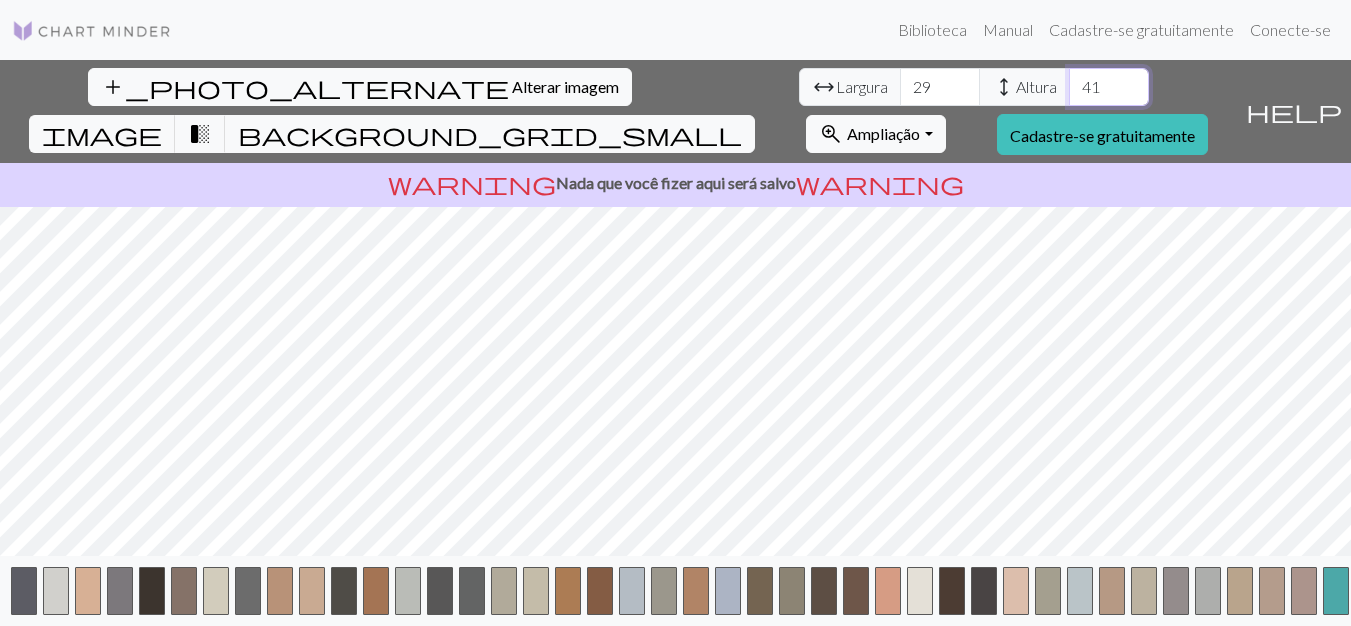click on "41" at bounding box center (1109, 87) 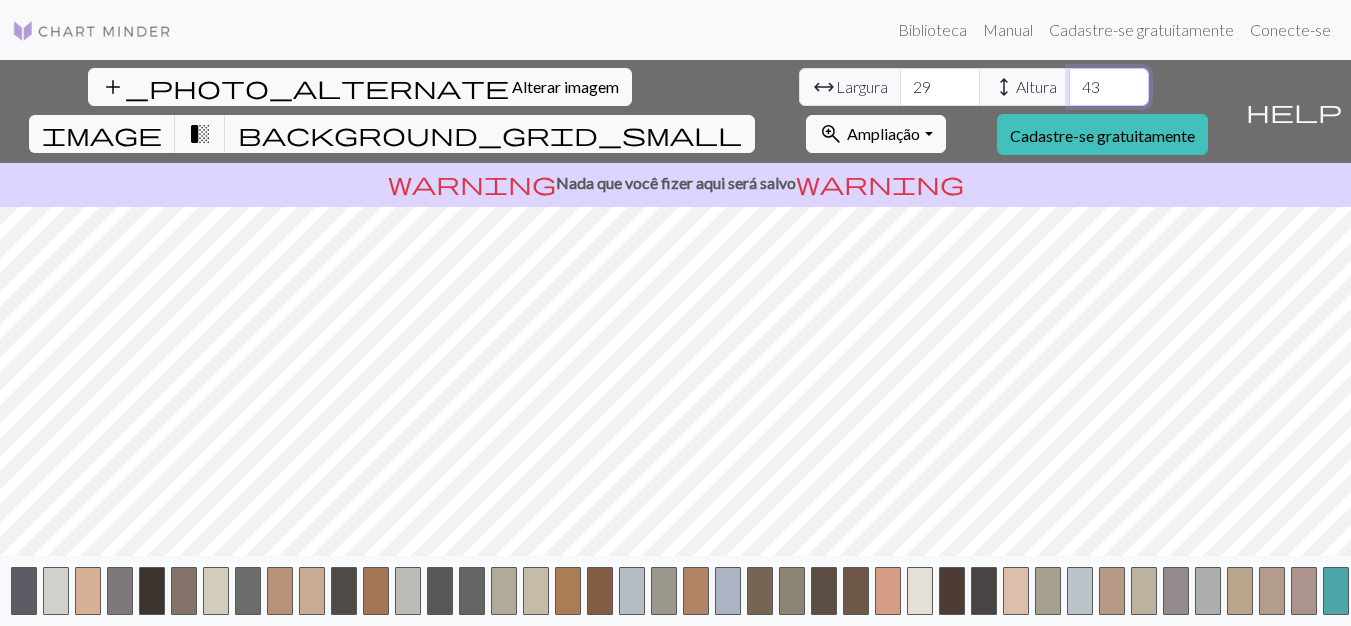 click on "43" at bounding box center (1109, 87) 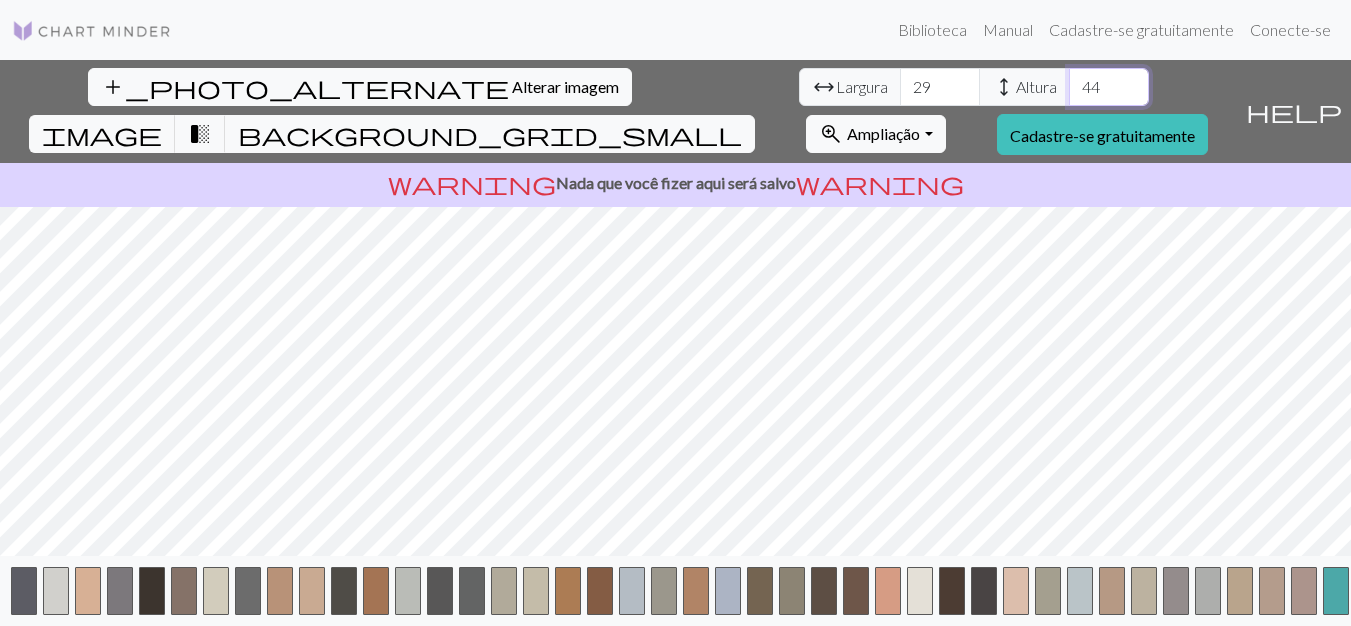 click on "44" at bounding box center (1109, 87) 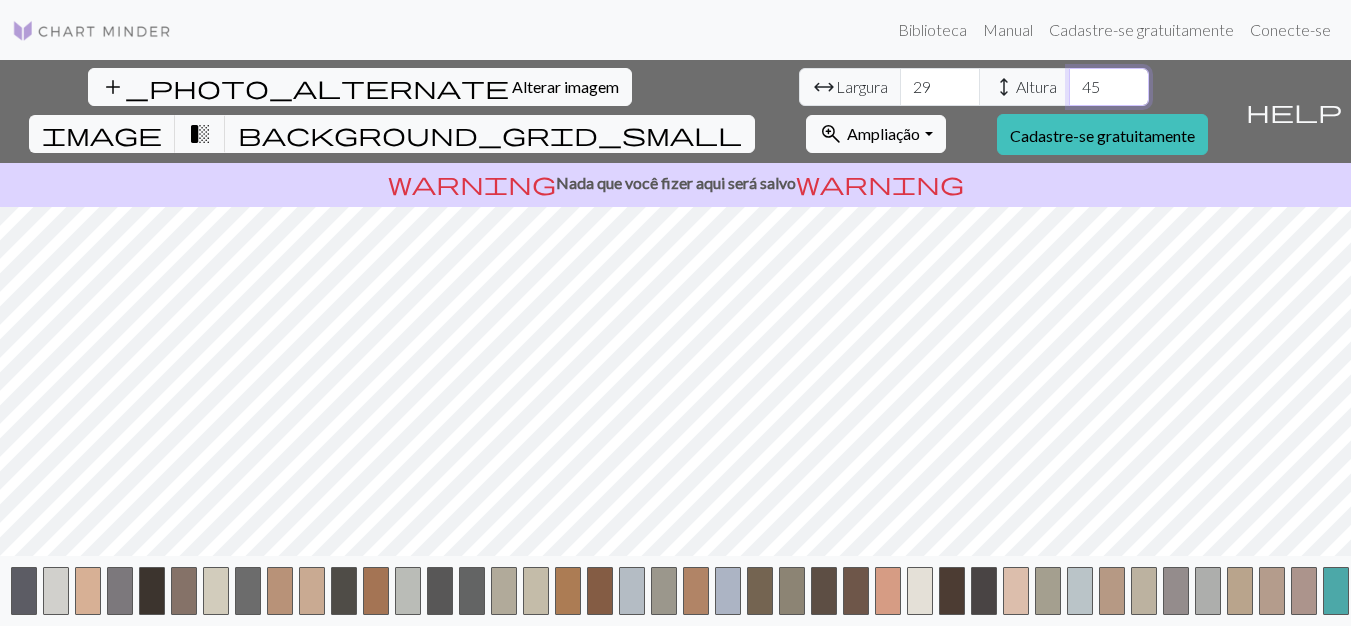 click on "45" at bounding box center [1109, 87] 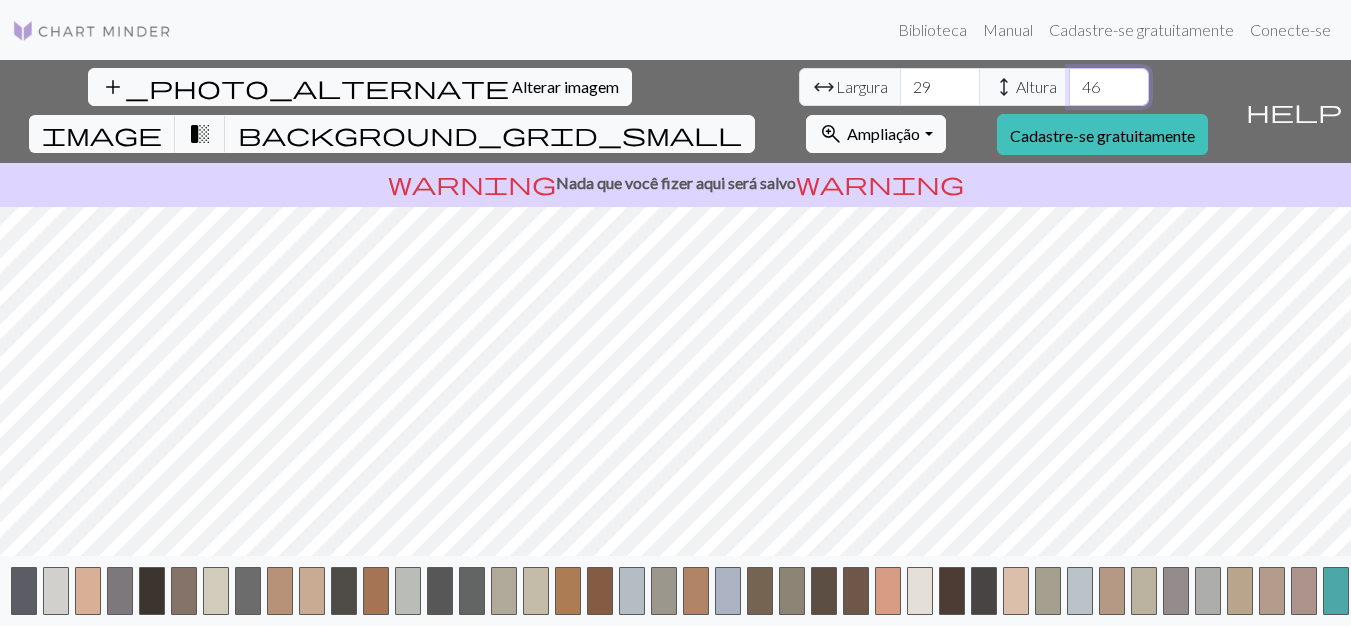 click on "46" at bounding box center (1109, 87) 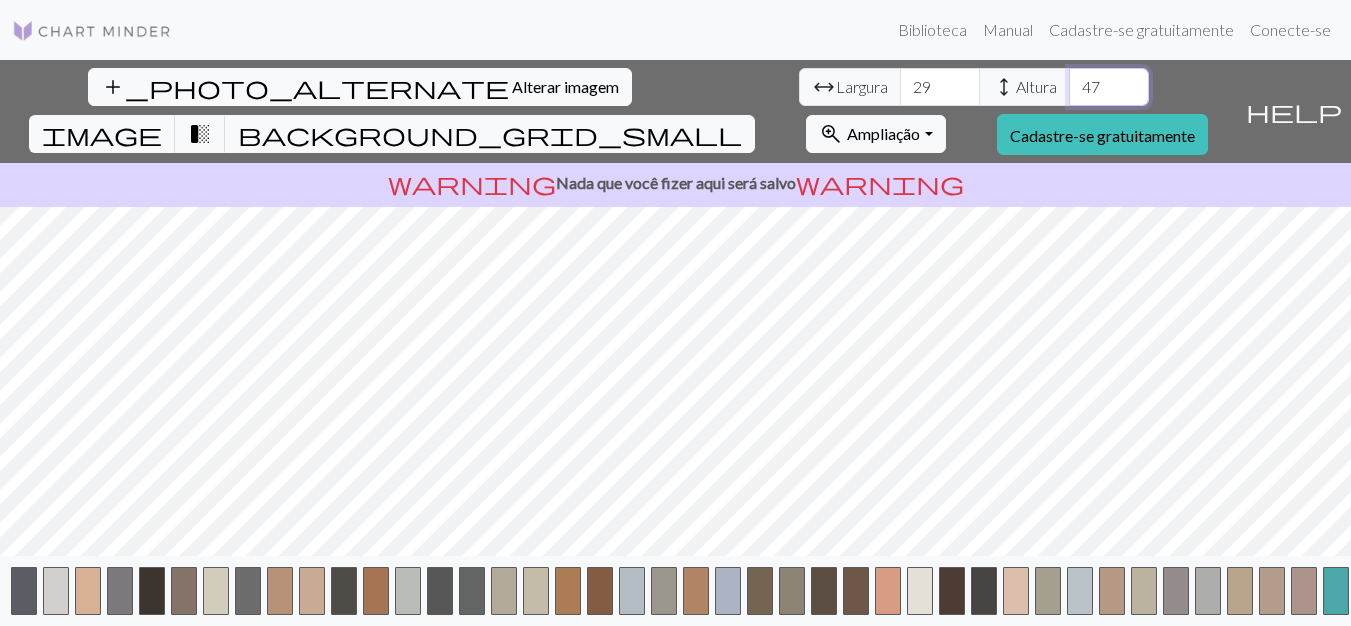 click on "47" at bounding box center (1109, 87) 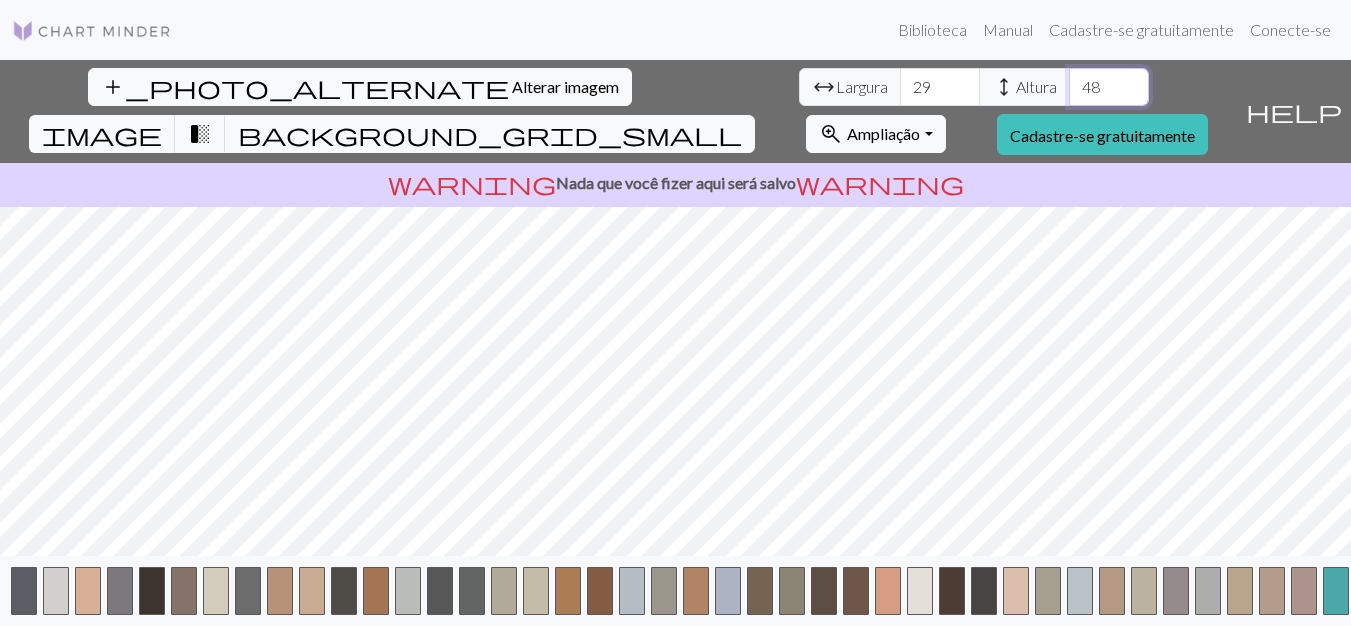 click on "48" at bounding box center (1109, 87) 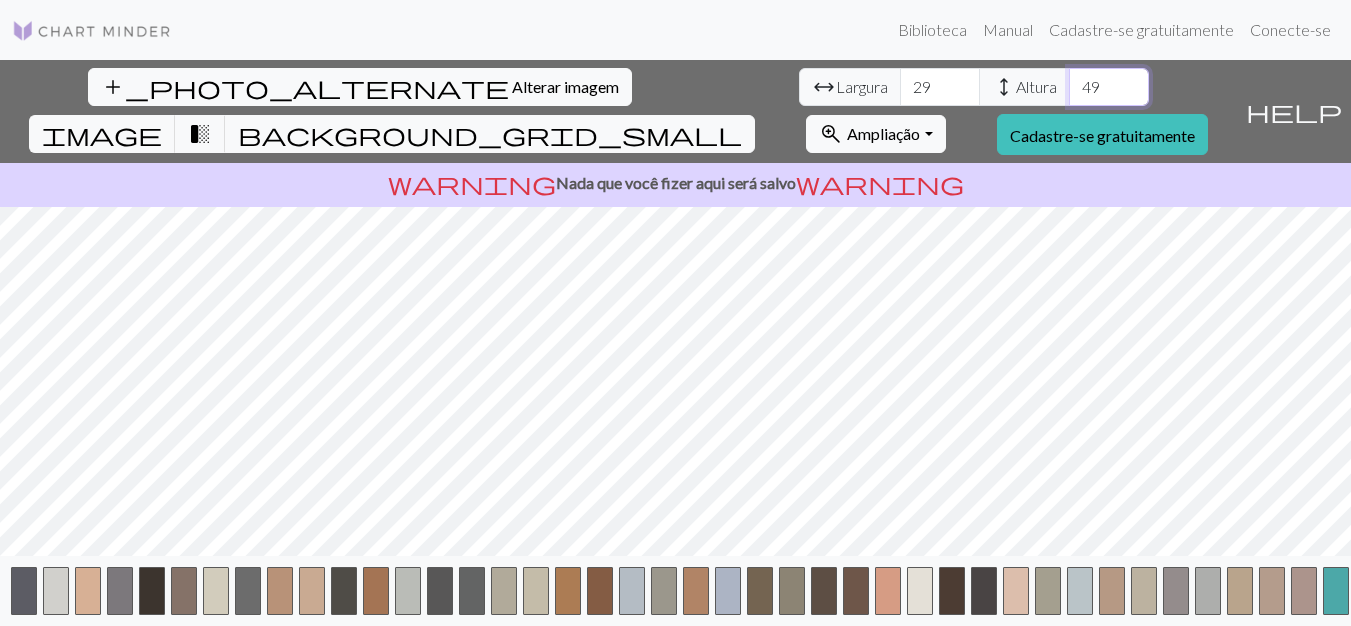 click on "50" at bounding box center (1109, 87) 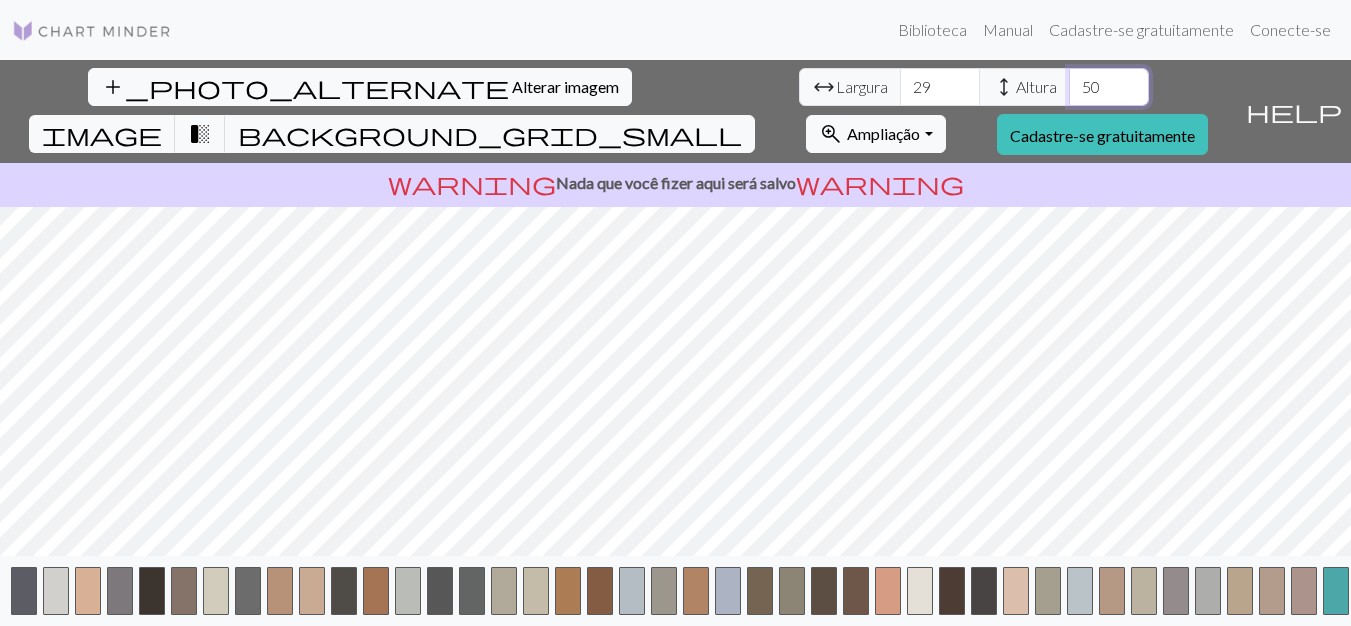 click on "51" at bounding box center (1109, 87) 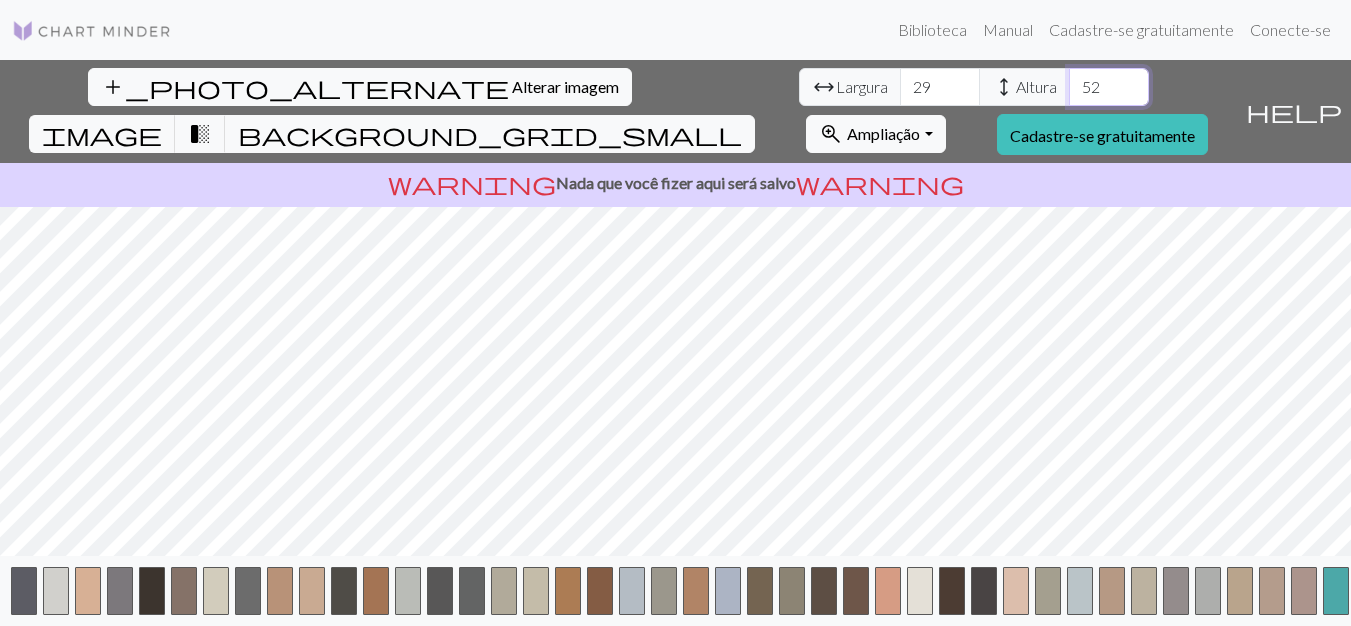 click on "52" at bounding box center [1109, 87] 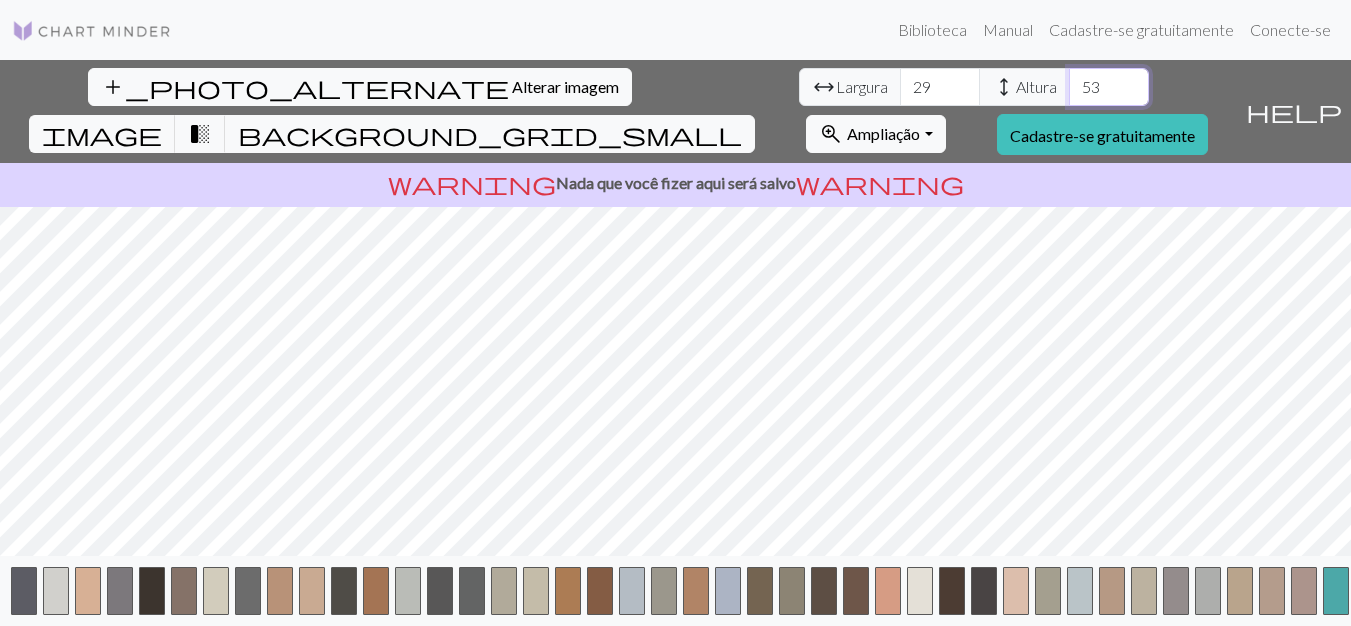 click on "53" at bounding box center [1109, 87] 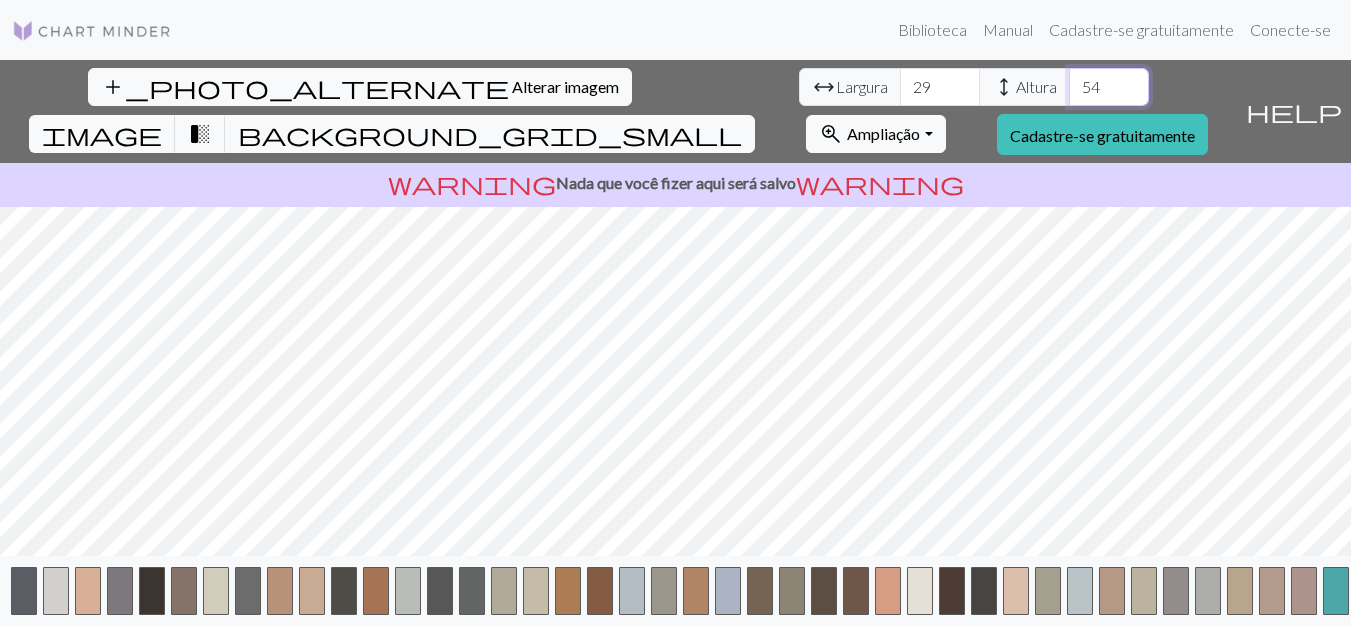 click on "54" at bounding box center [1109, 87] 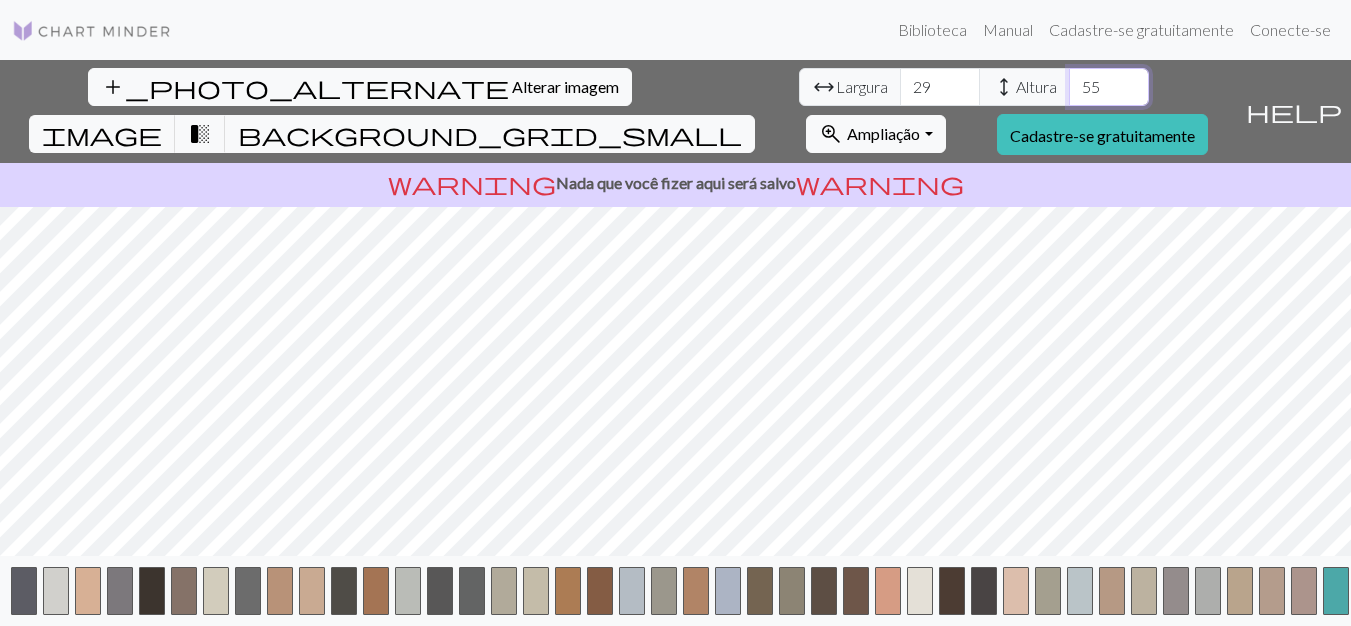 click on "55" at bounding box center (1109, 87) 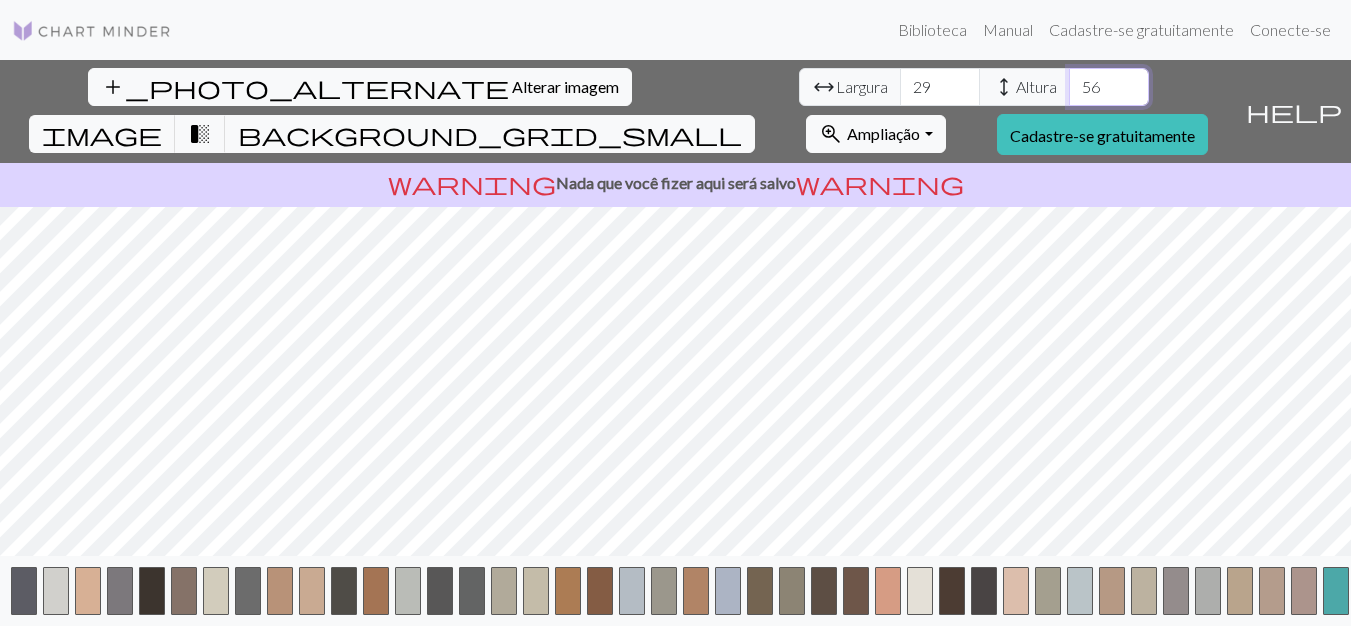 click on "56" at bounding box center [1109, 87] 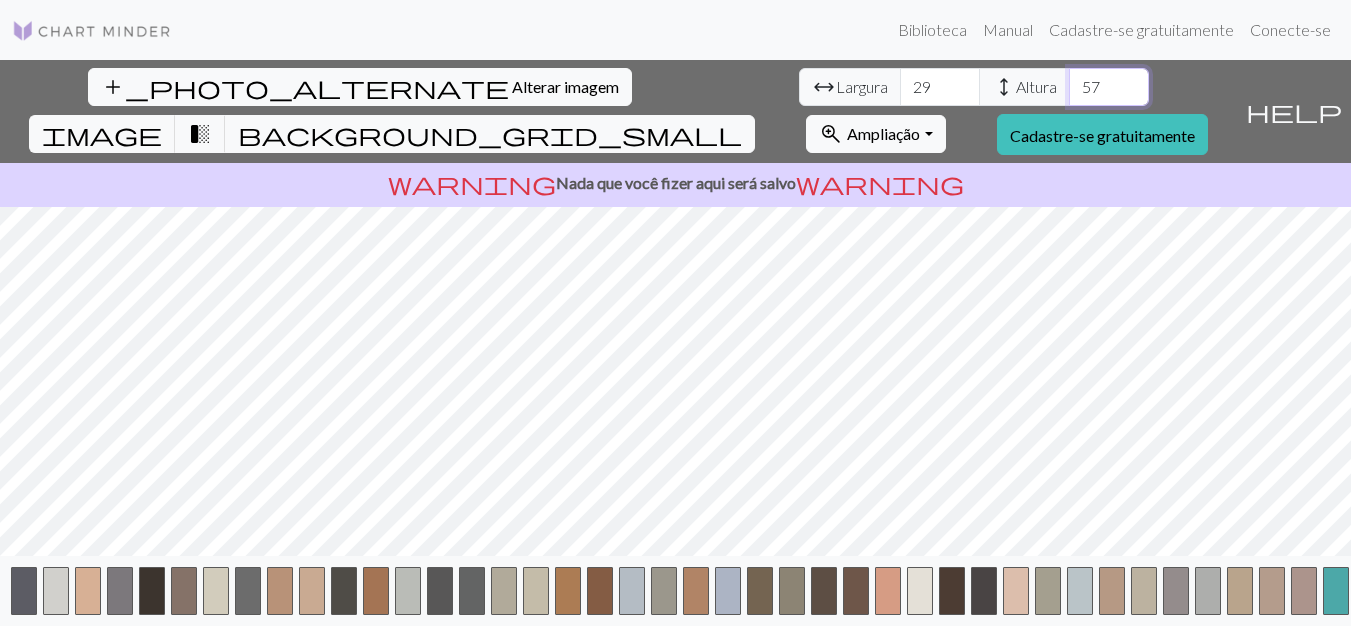 click on "57" at bounding box center (1109, 87) 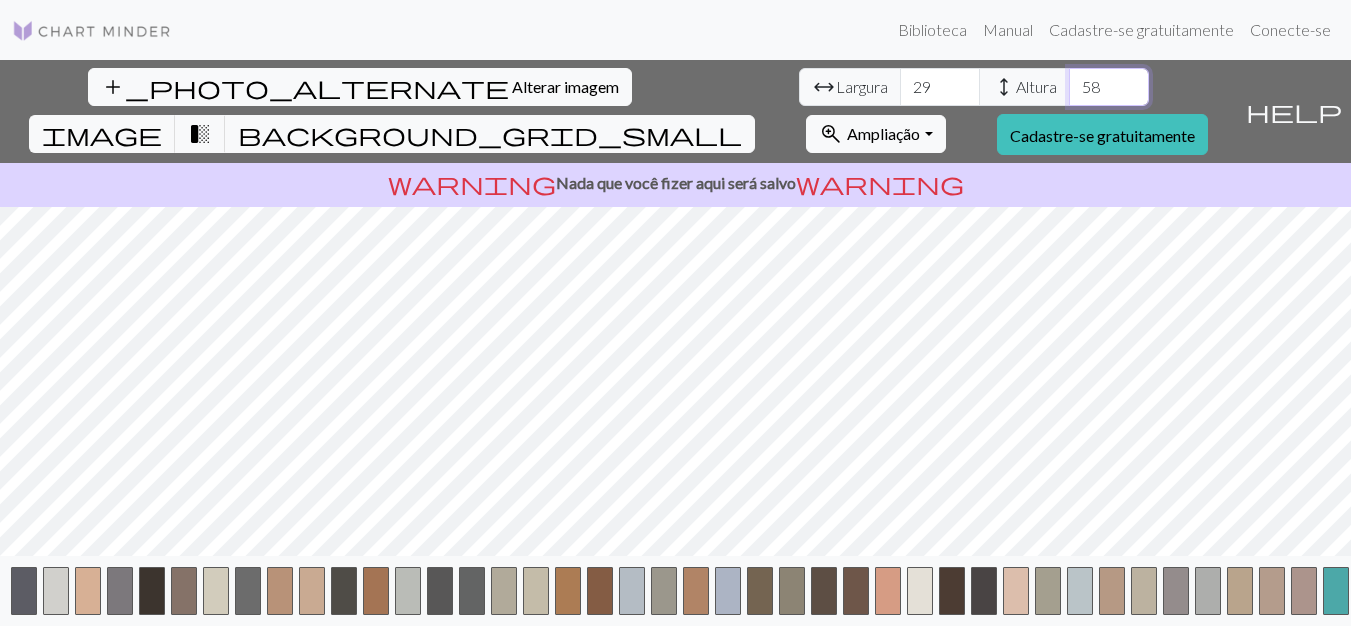 click on "58" at bounding box center [1109, 87] 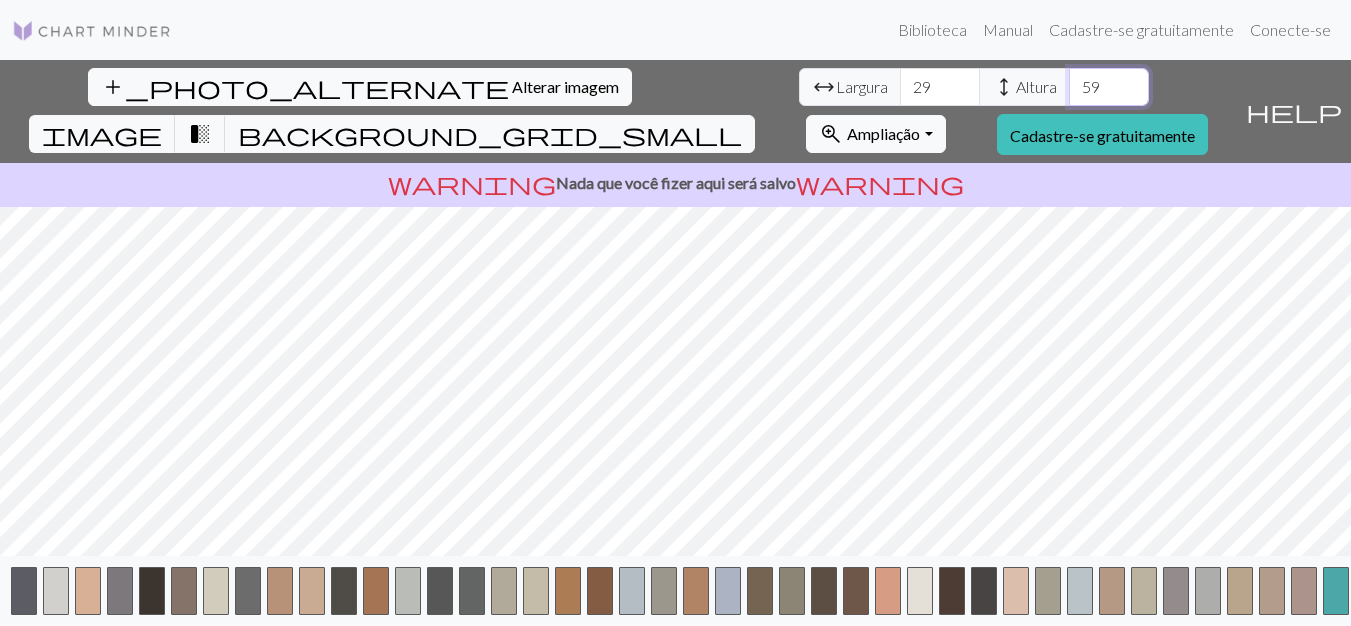 click on "59" at bounding box center (1109, 87) 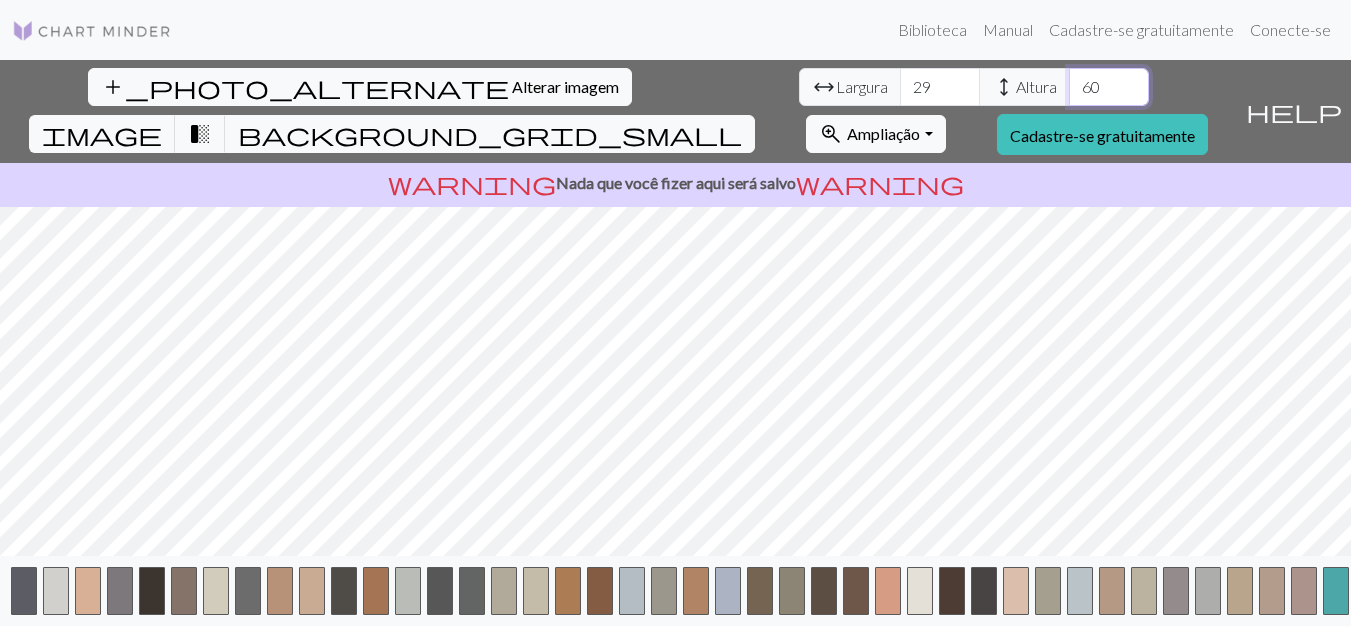 click on "60" at bounding box center (1109, 87) 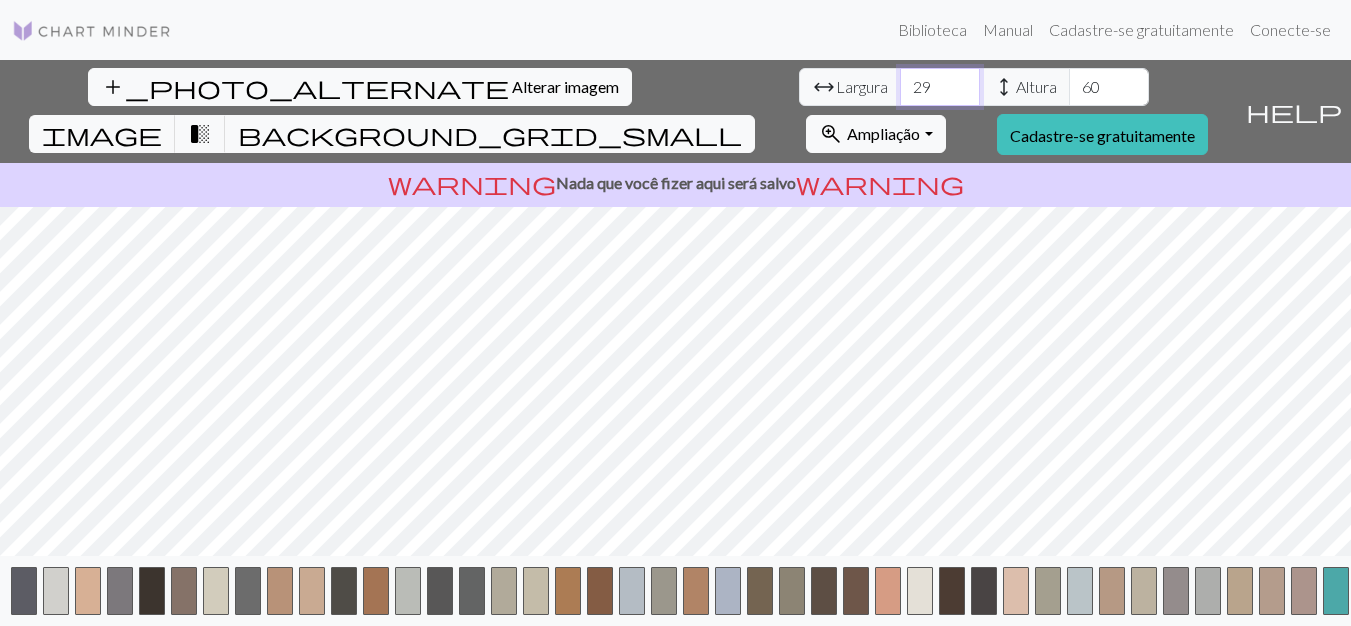 click on "30" at bounding box center (940, 87) 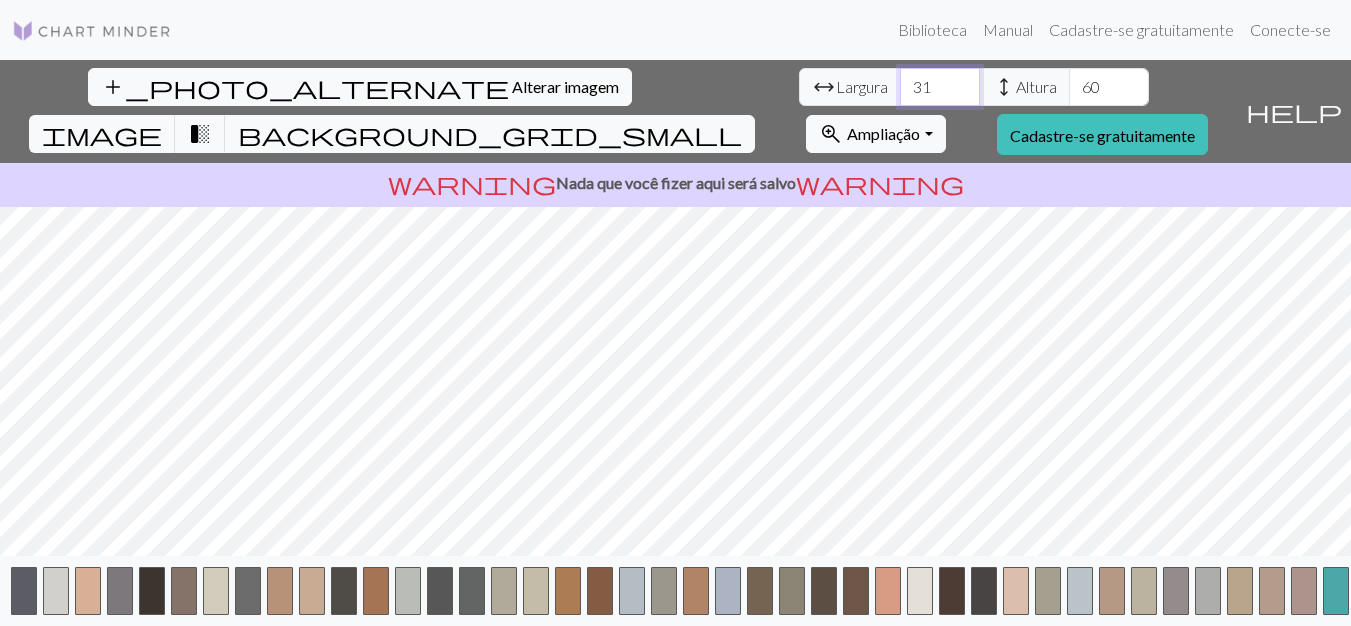 click on "31" at bounding box center [940, 87] 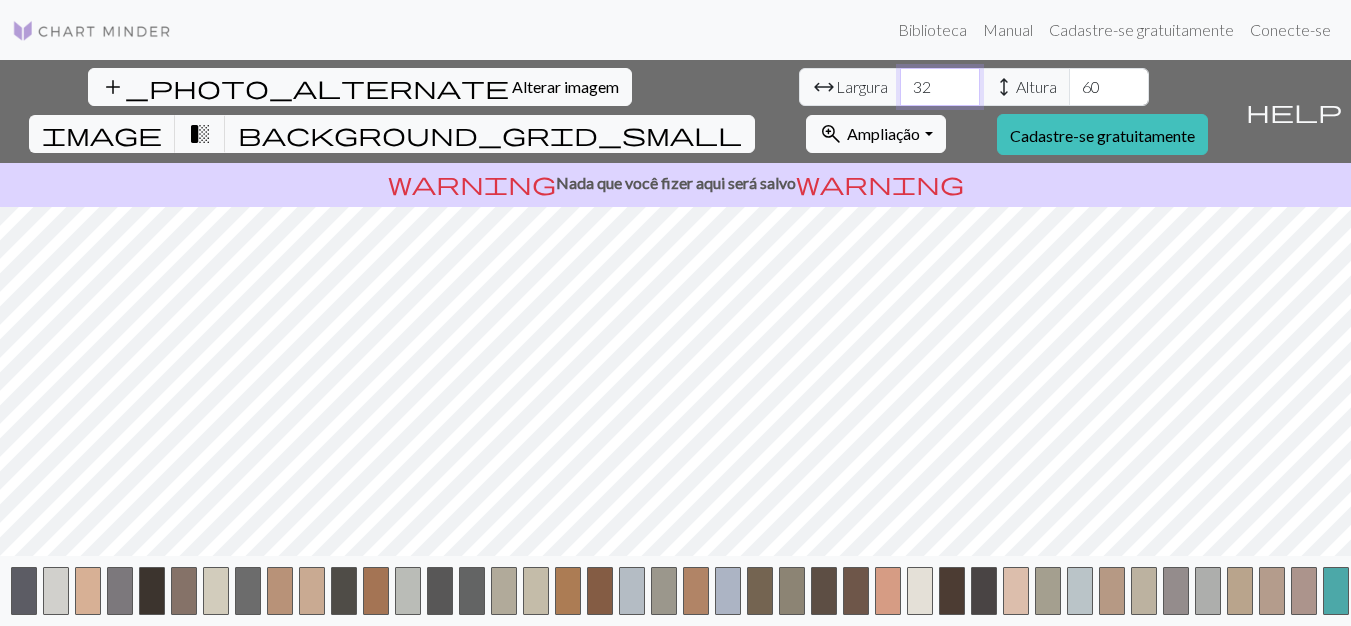 click on "32" at bounding box center (940, 87) 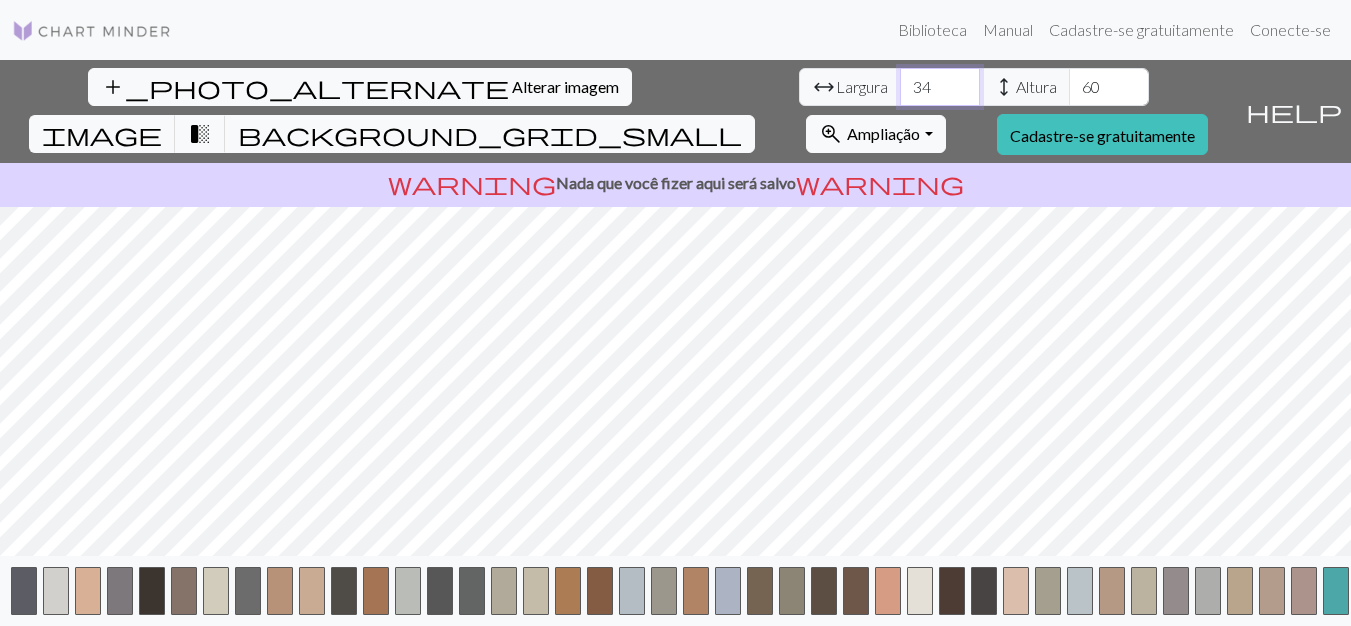 click on "34" at bounding box center [940, 87] 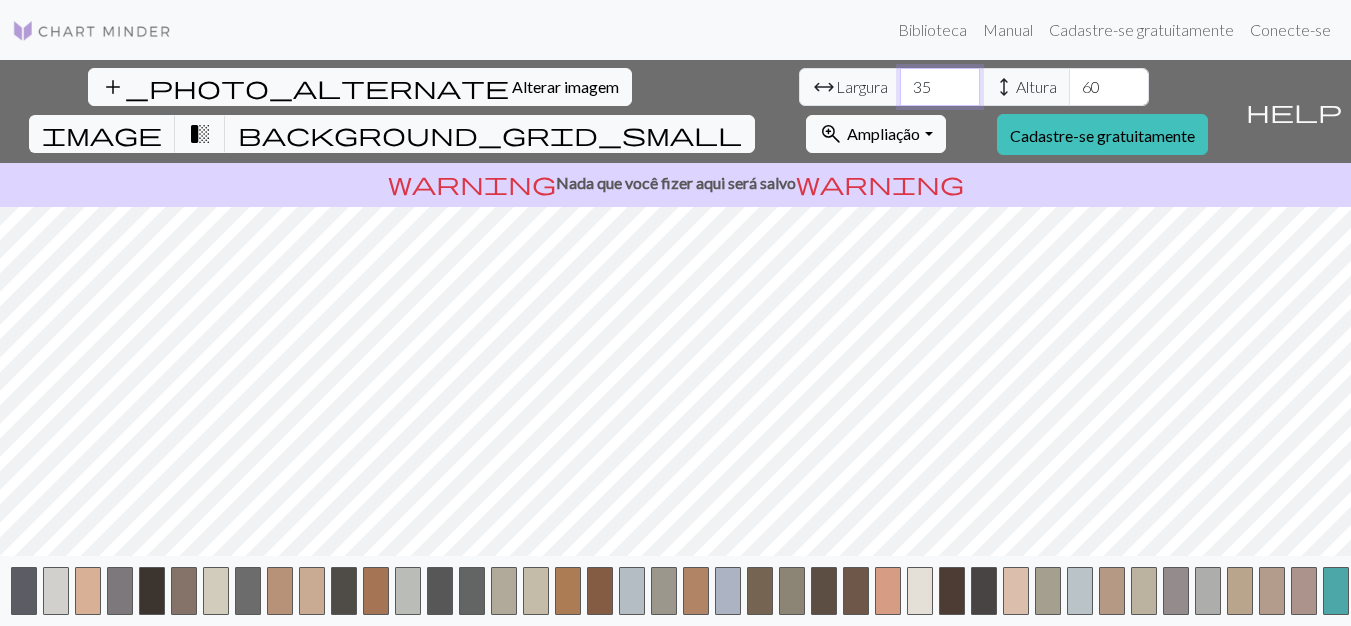 click on "35" at bounding box center (940, 87) 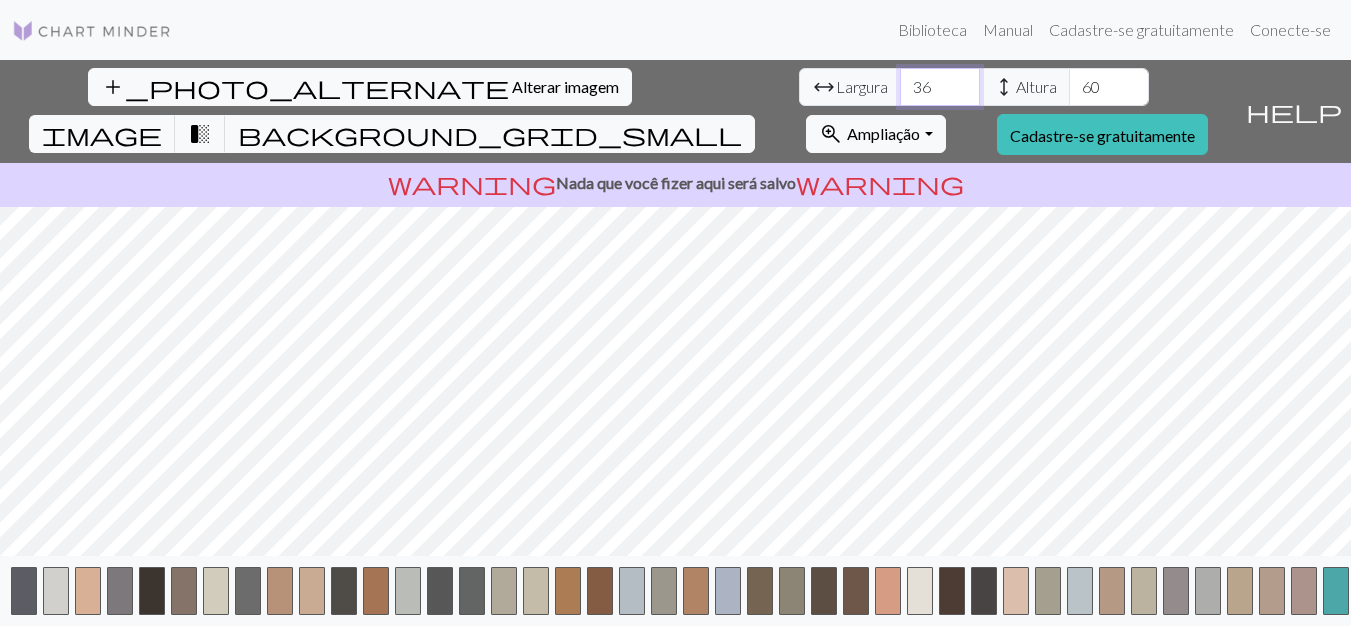 click on "36" at bounding box center (940, 87) 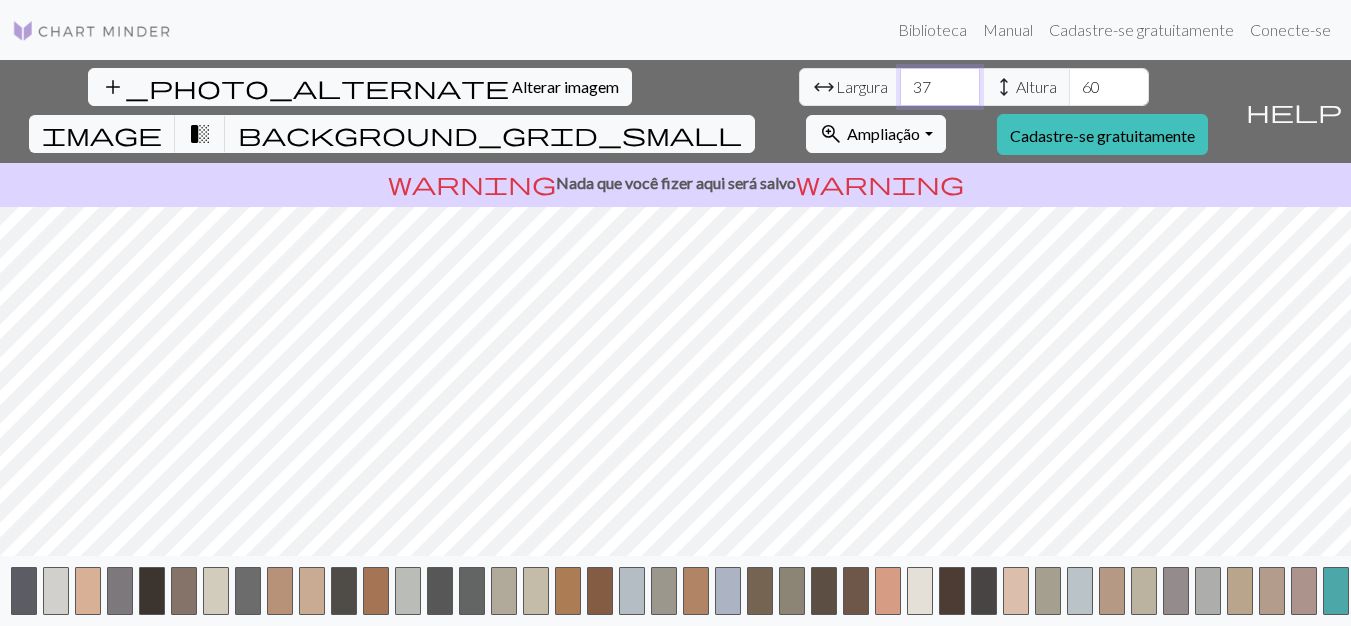 click on "37" at bounding box center (940, 87) 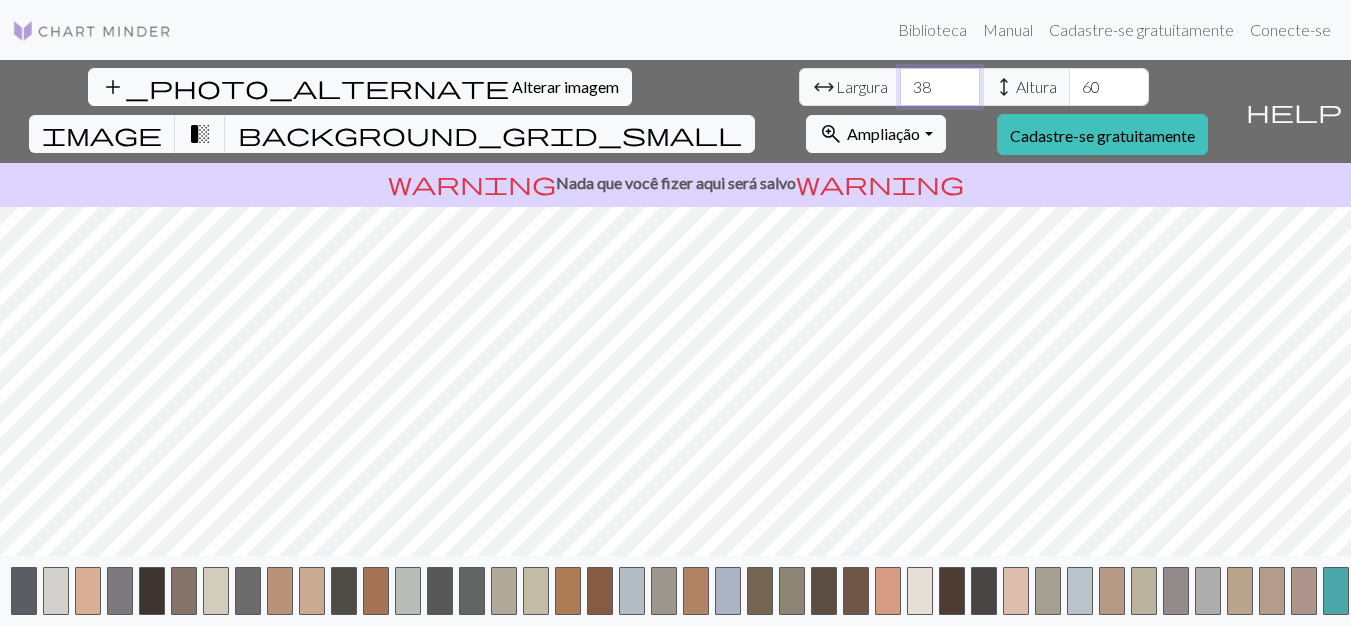 click on "38" at bounding box center (940, 87) 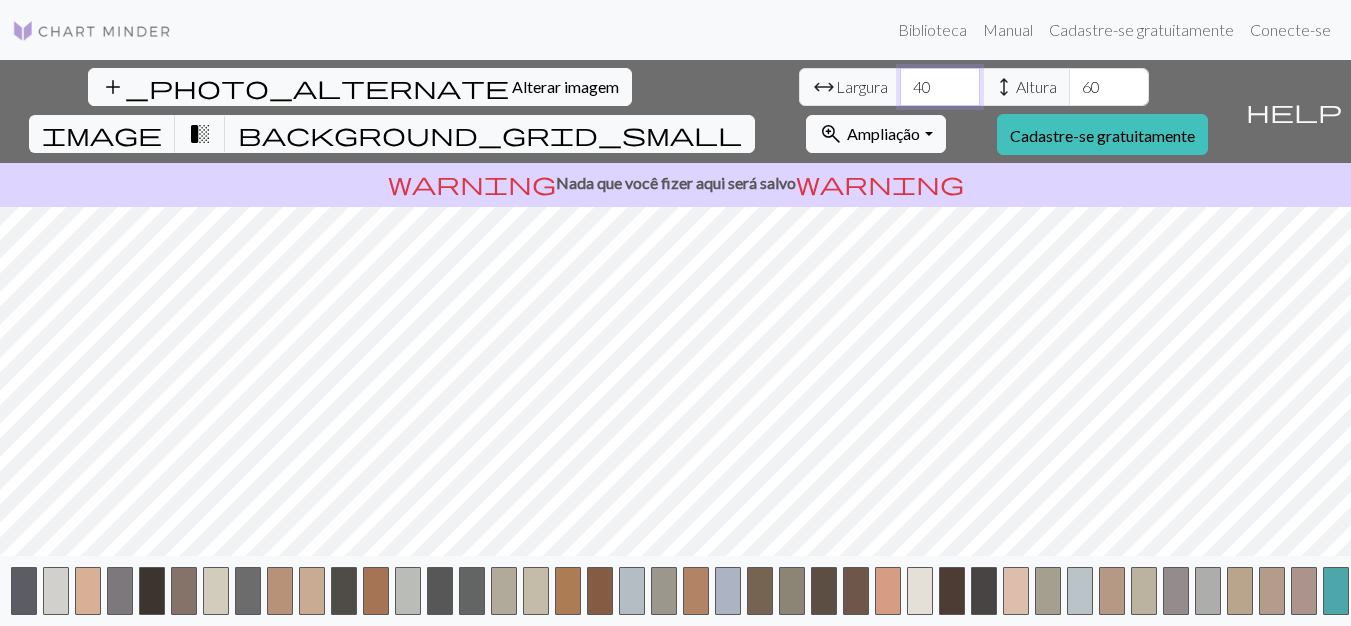 click on "40" at bounding box center [940, 87] 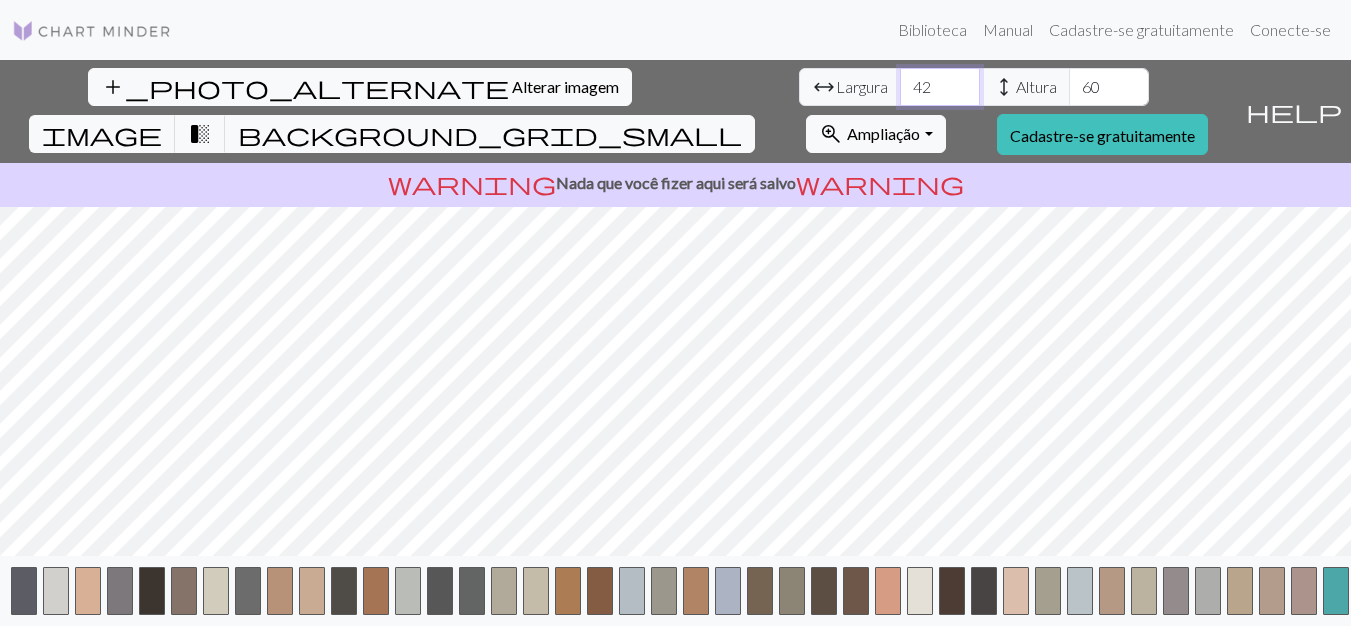 click on "42" at bounding box center [940, 87] 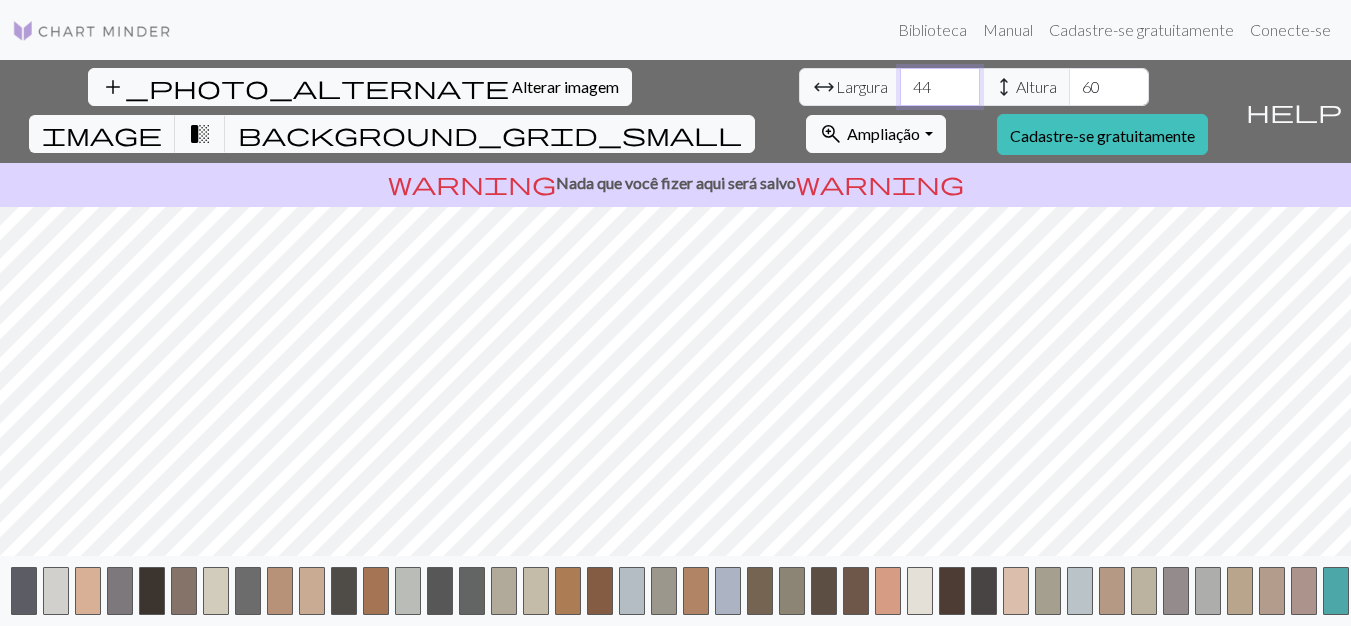click on "44" at bounding box center (940, 87) 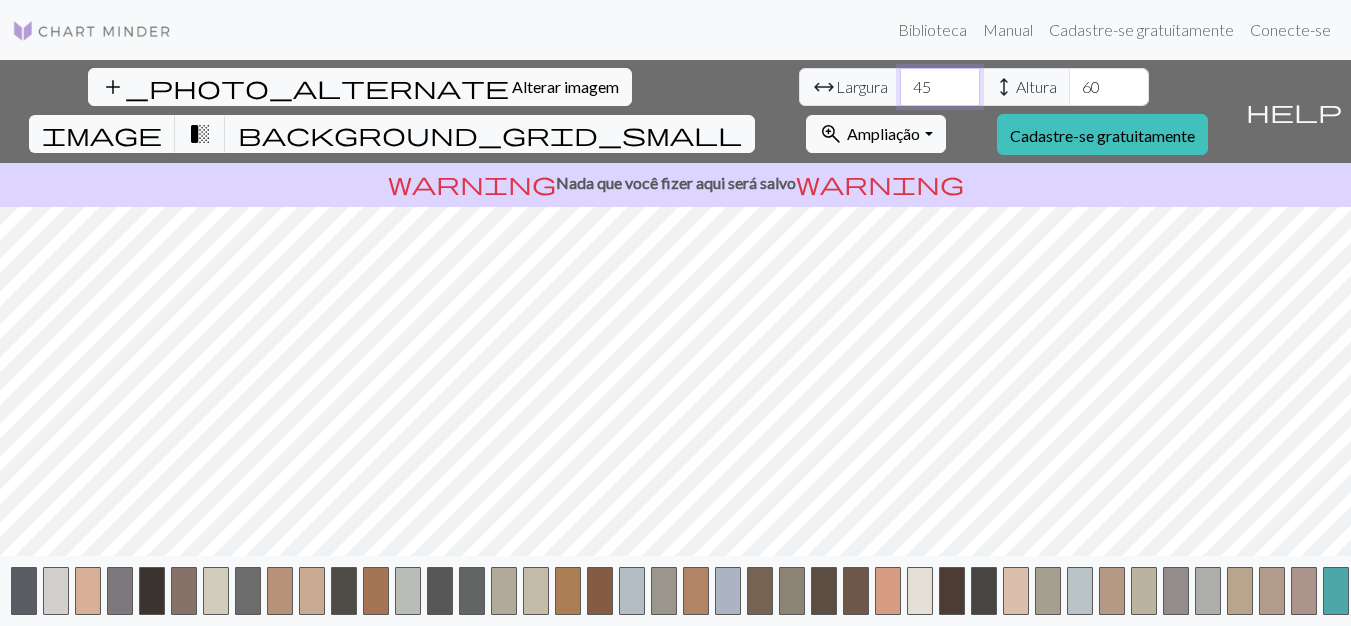 click on "45" at bounding box center [940, 87] 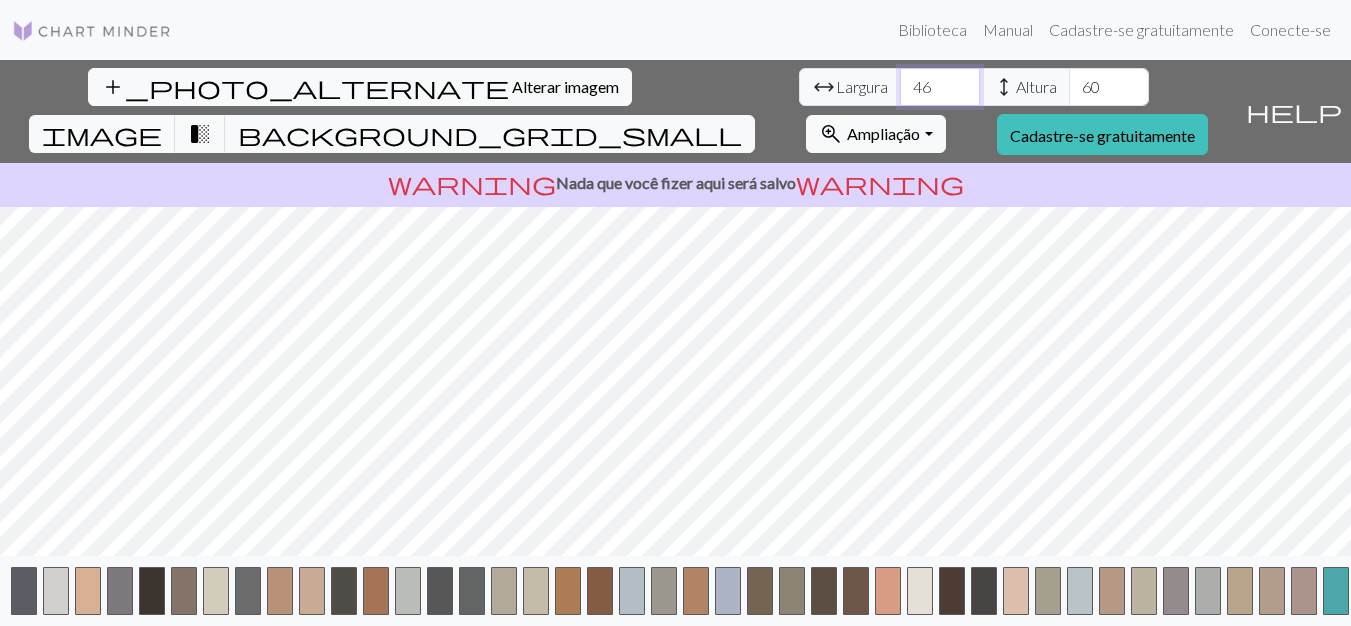 click on "46" at bounding box center [940, 87] 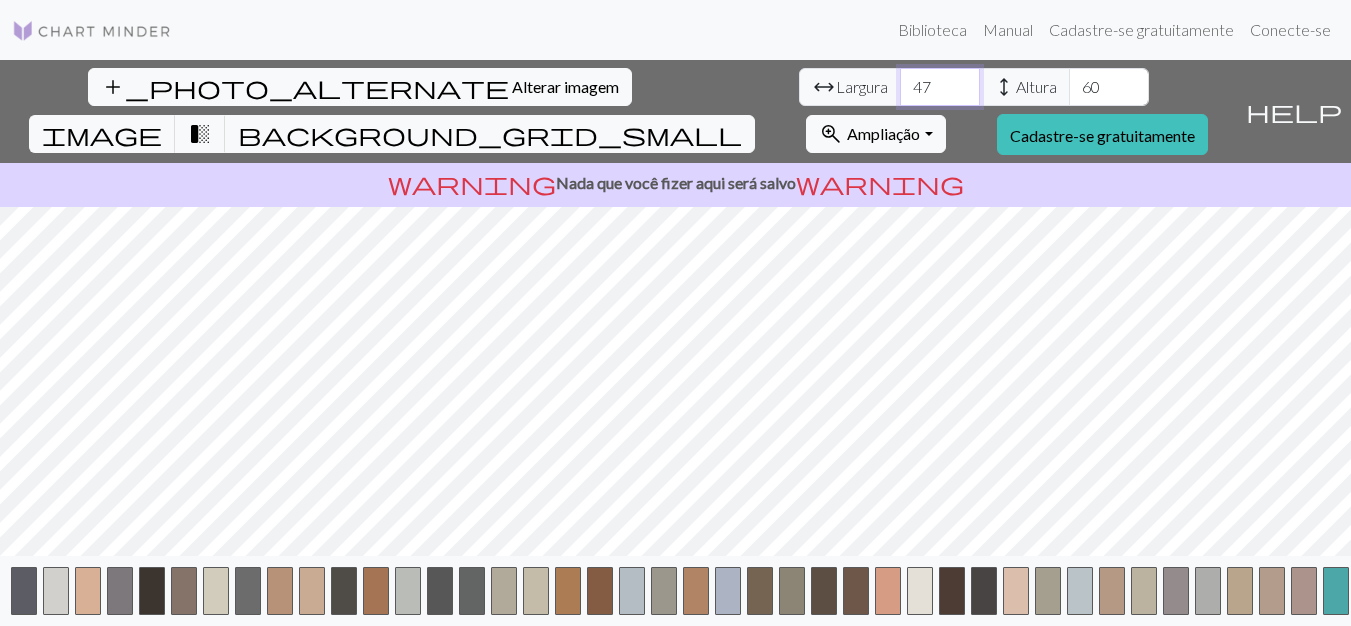 click on "47" at bounding box center (940, 87) 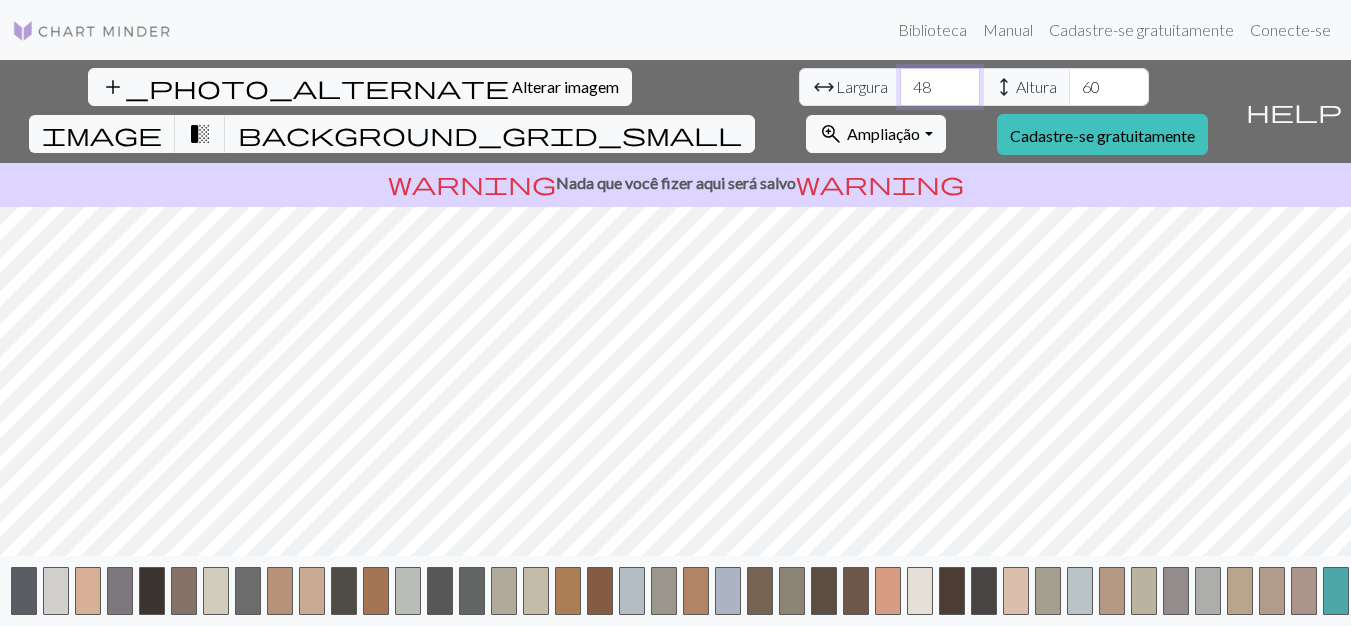 click on "48" at bounding box center [940, 87] 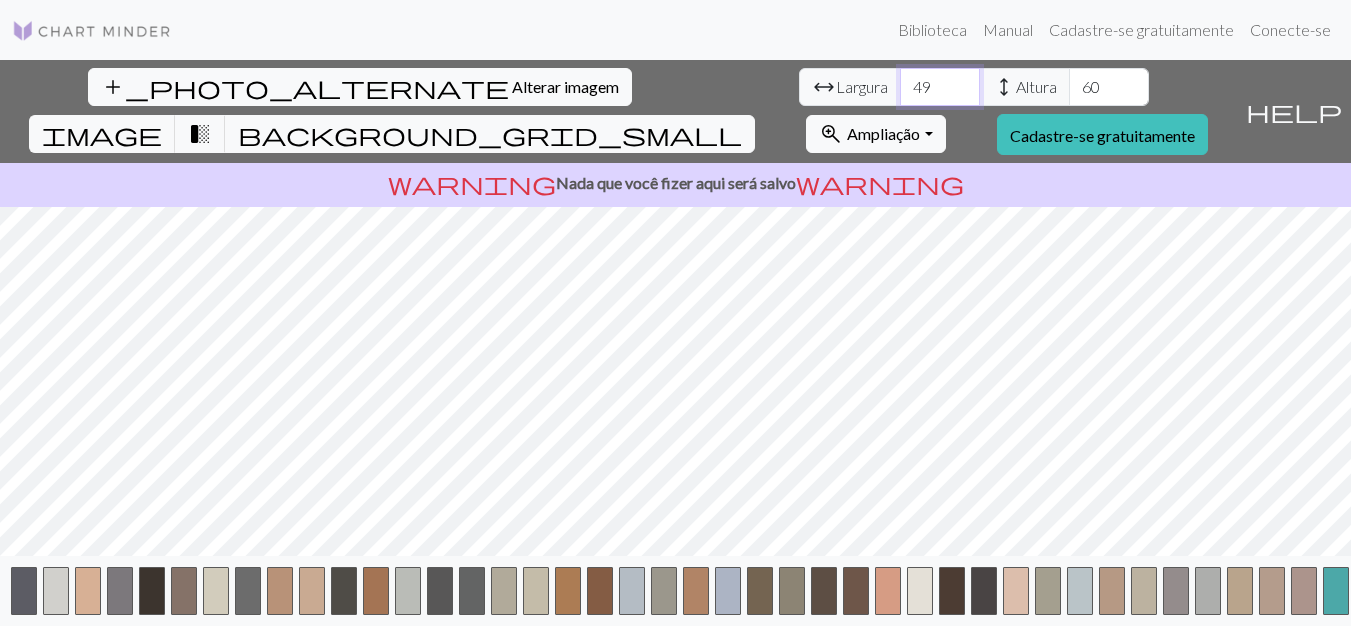 click on "50" at bounding box center [940, 87] 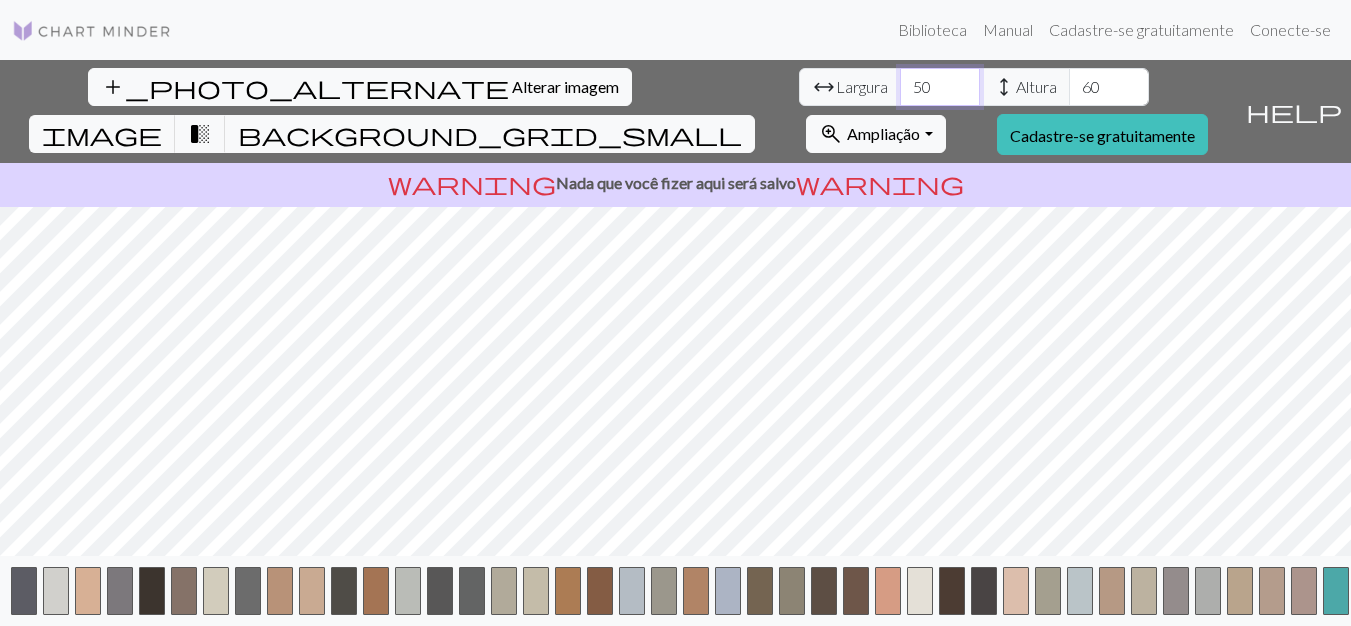 click on "51" at bounding box center [940, 87] 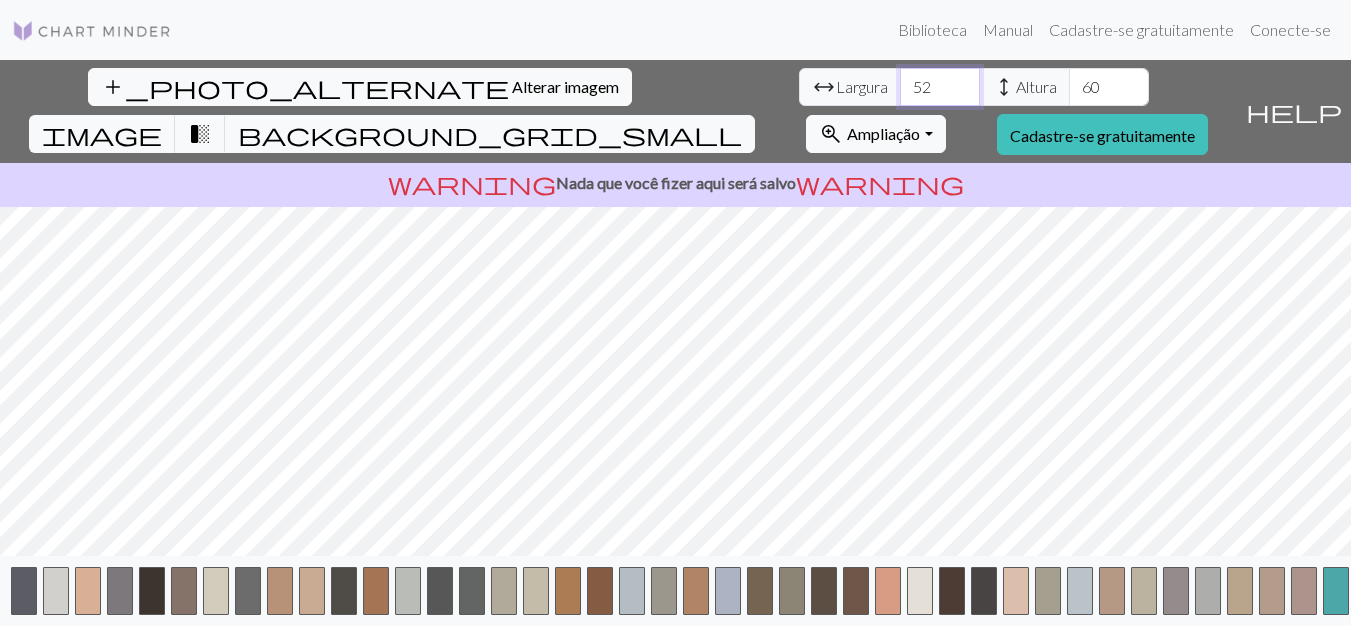 click on "52" at bounding box center [940, 87] 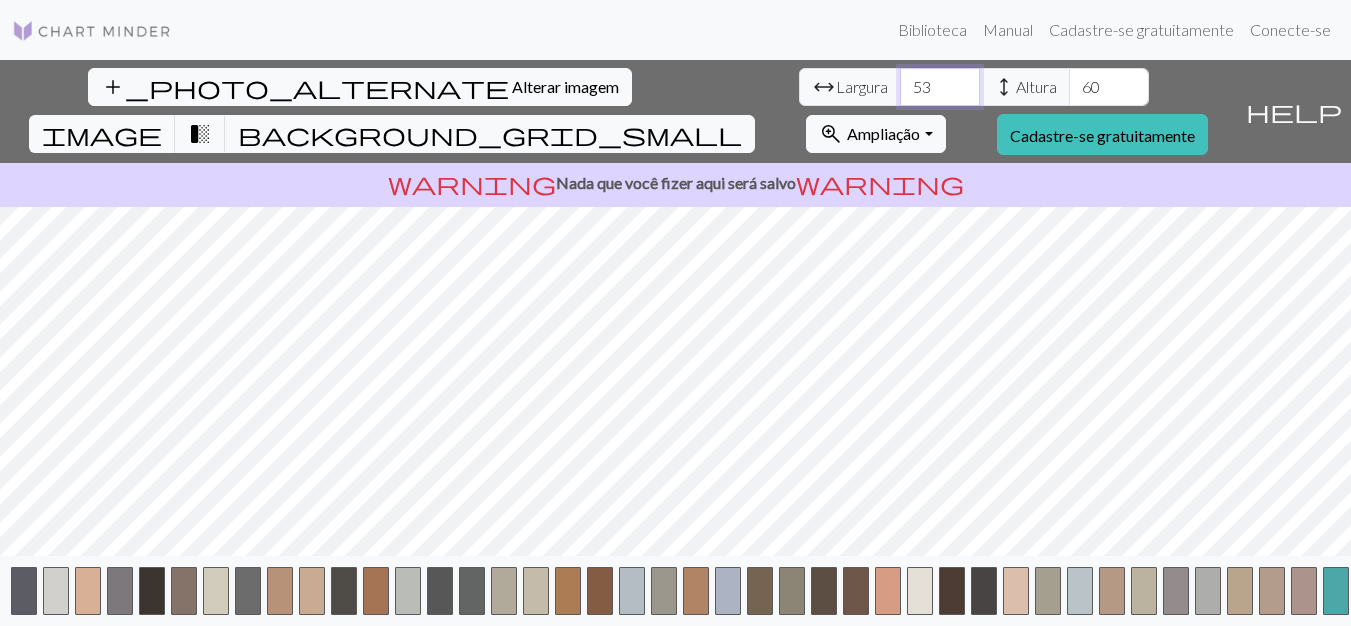 click on "53" at bounding box center [940, 87] 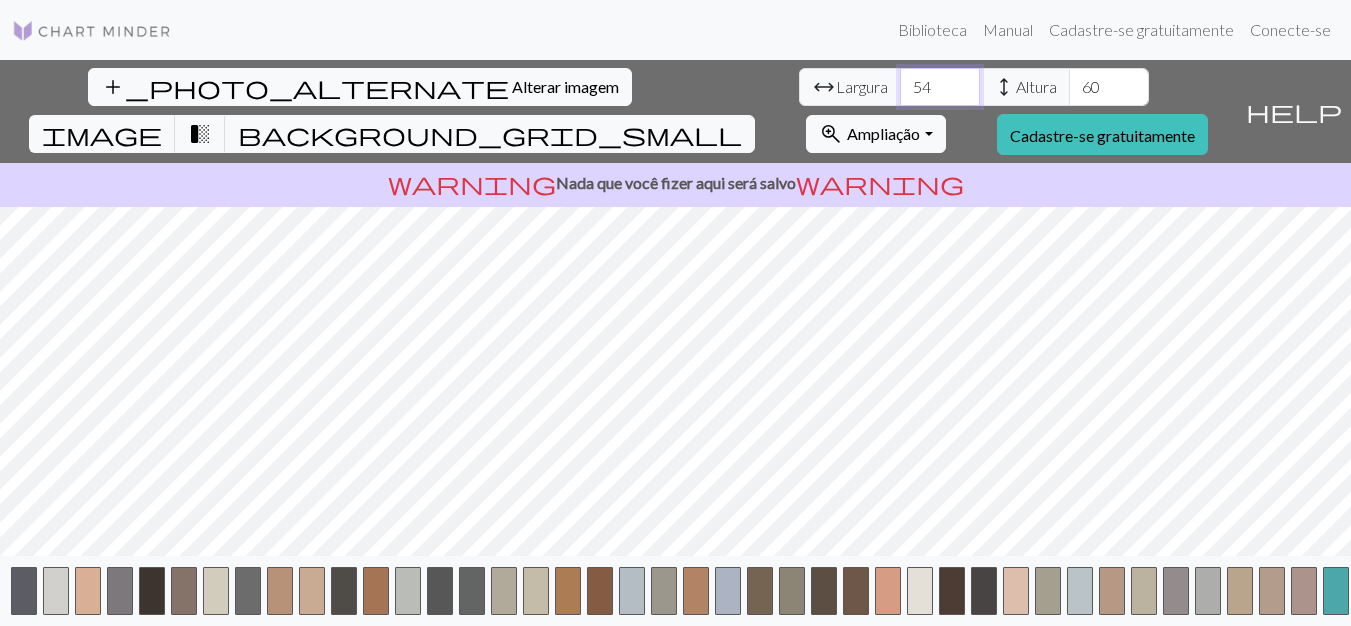 click on "54" at bounding box center (940, 87) 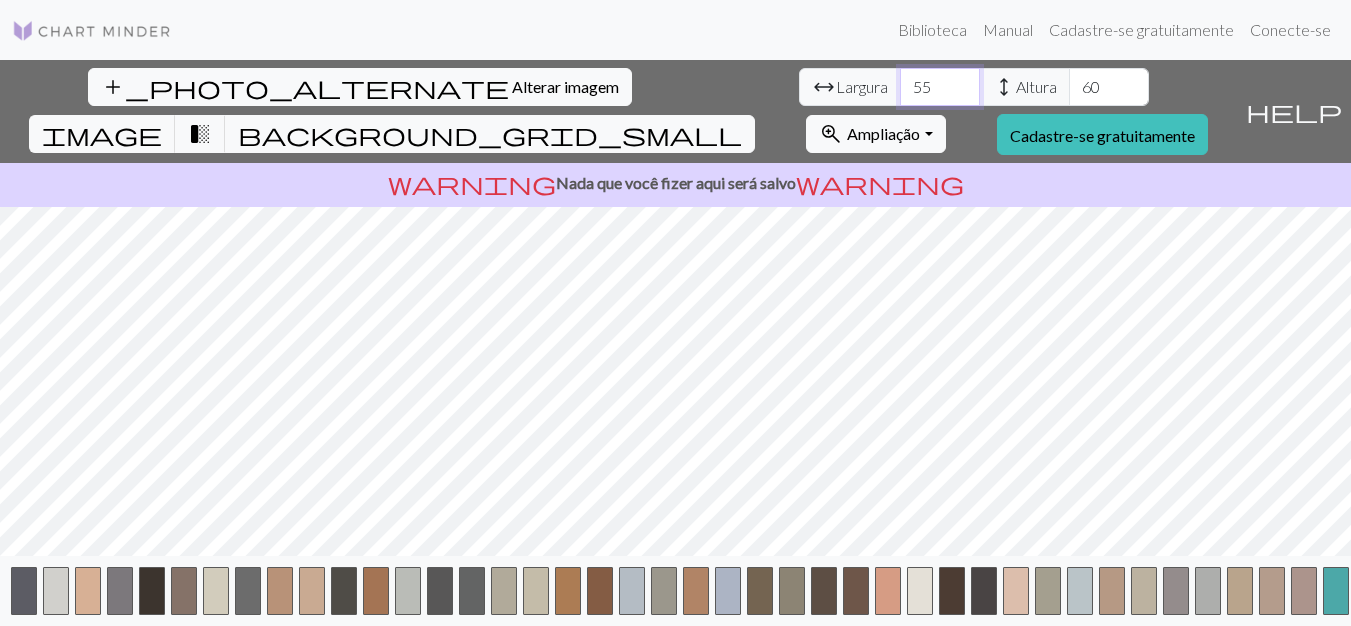 click on "55" at bounding box center [940, 87] 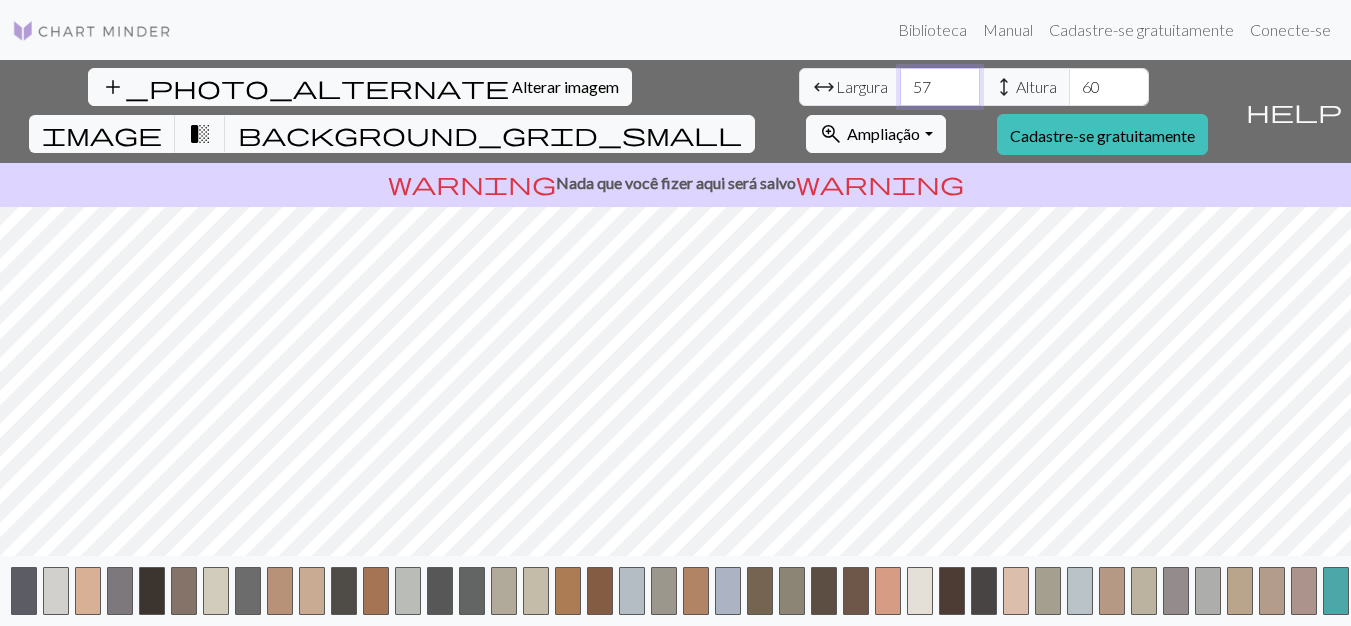 click on "57" at bounding box center [940, 87] 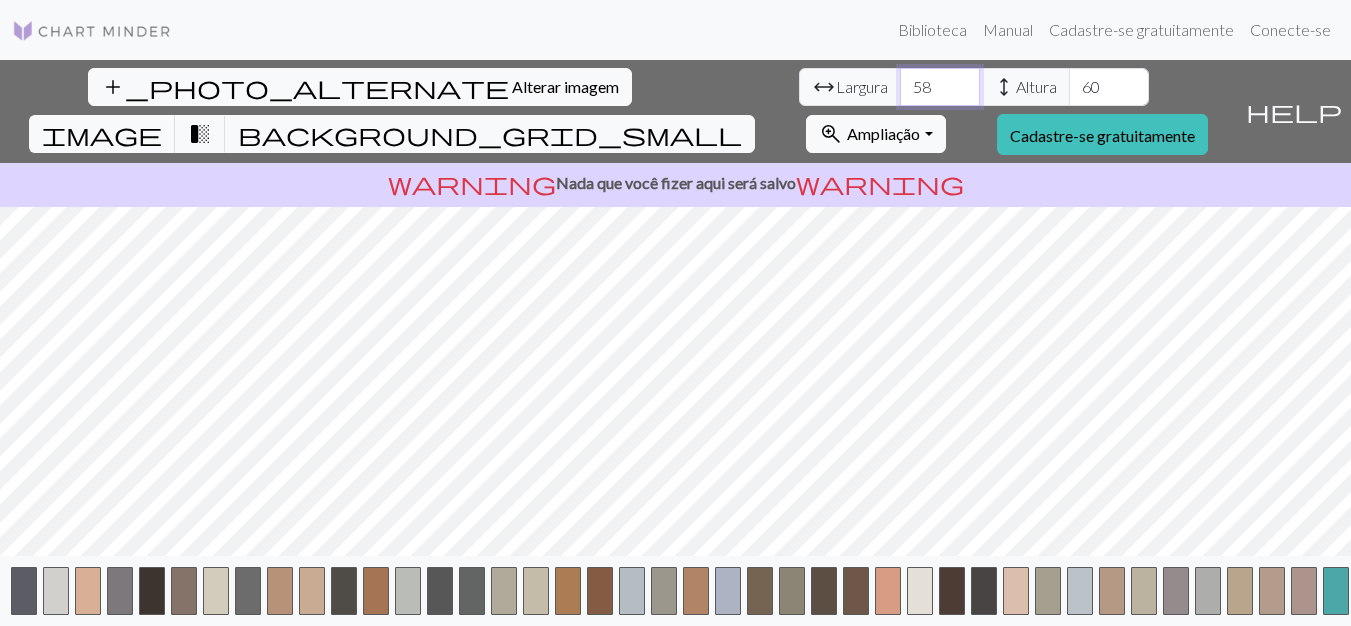 click on "58" at bounding box center [940, 87] 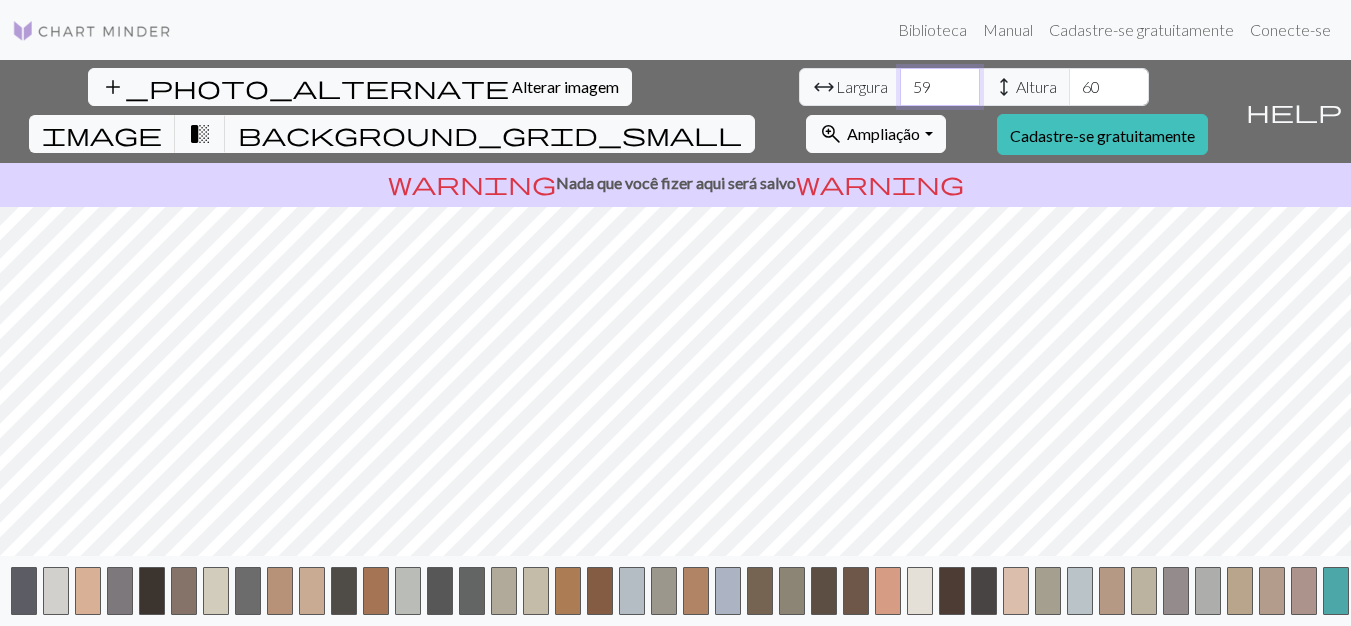 click on "59" at bounding box center (940, 87) 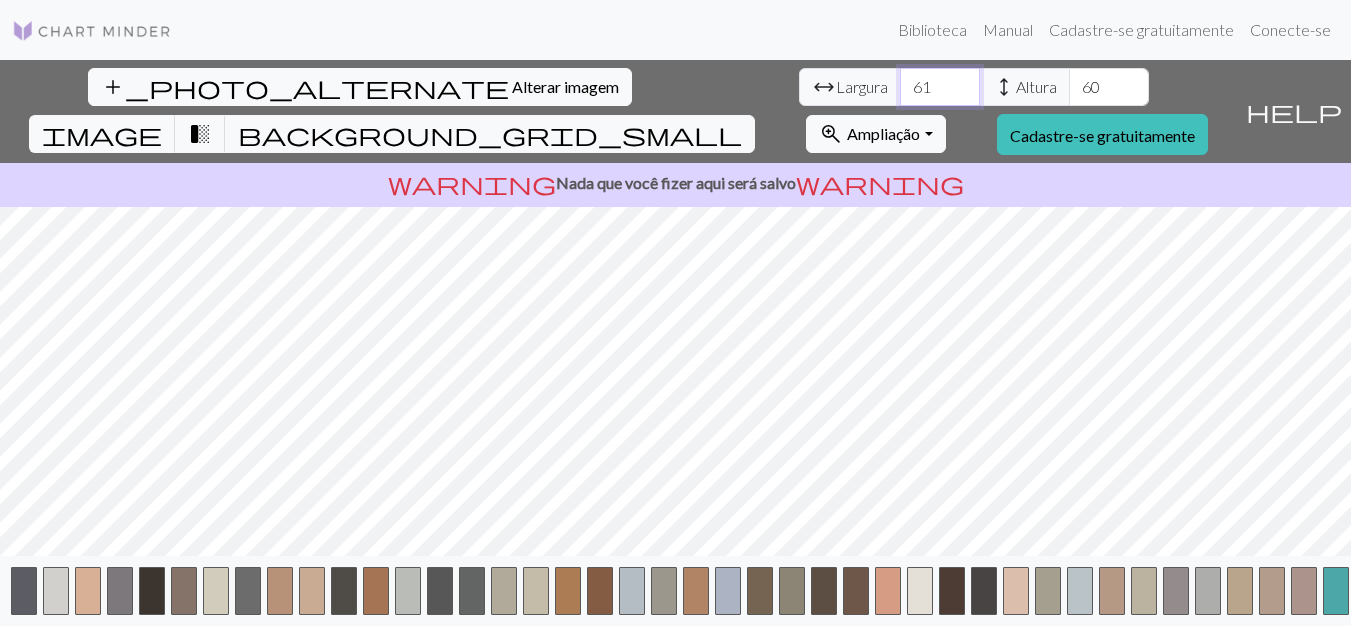 click on "61" at bounding box center (940, 87) 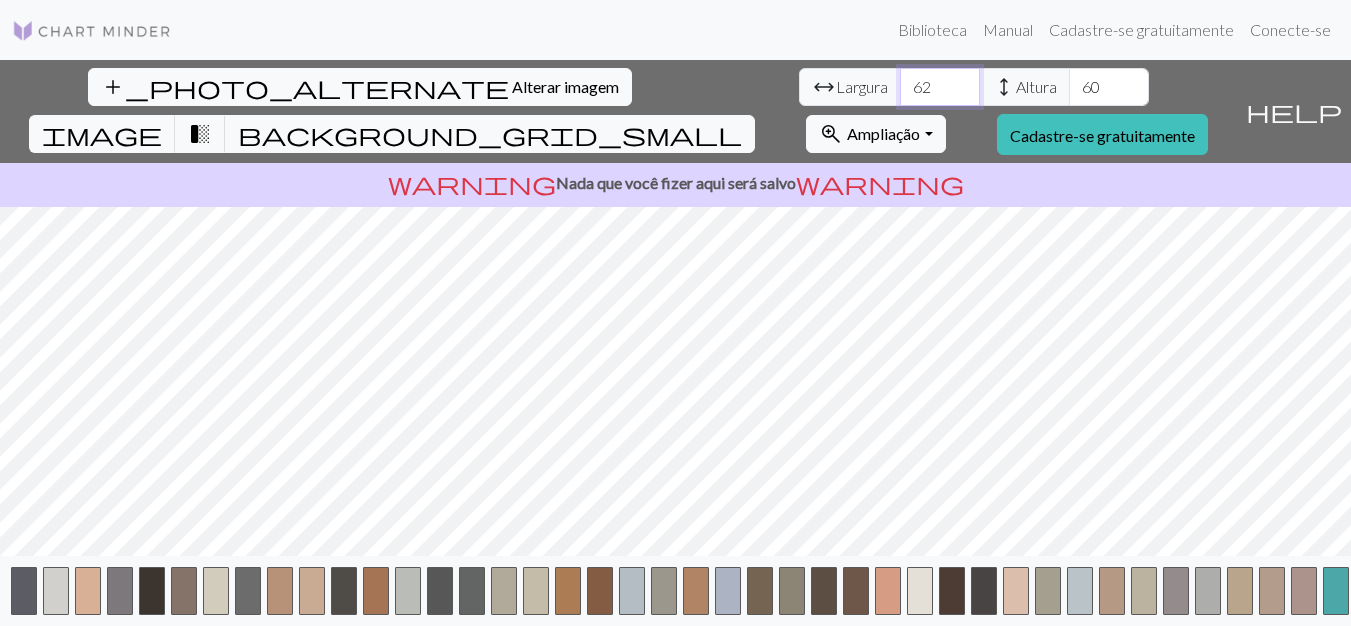 click on "62" at bounding box center (940, 87) 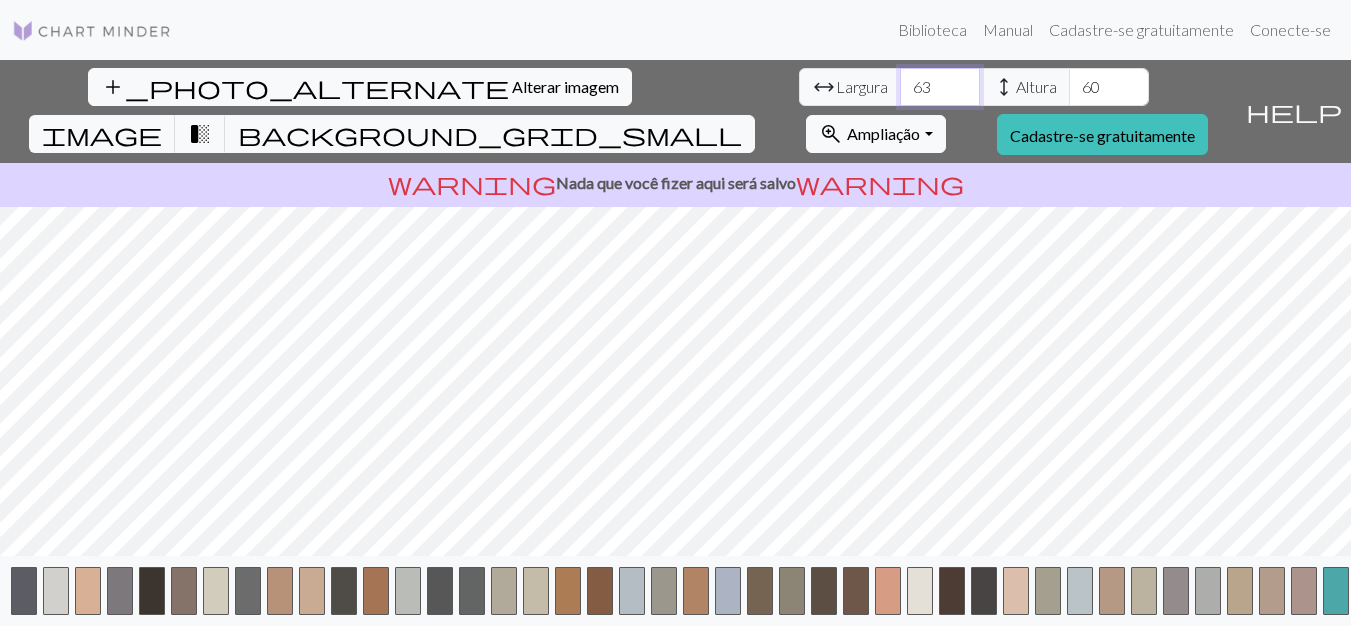 click on "63" at bounding box center [940, 87] 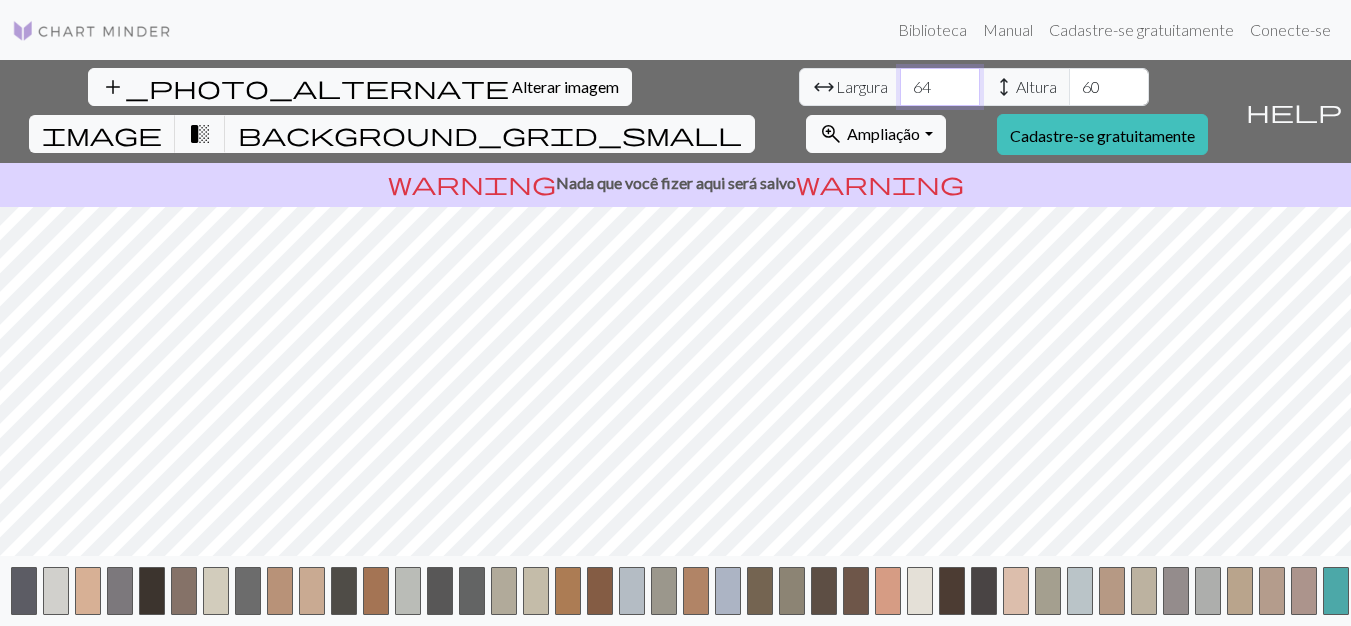 click on "64" at bounding box center (940, 87) 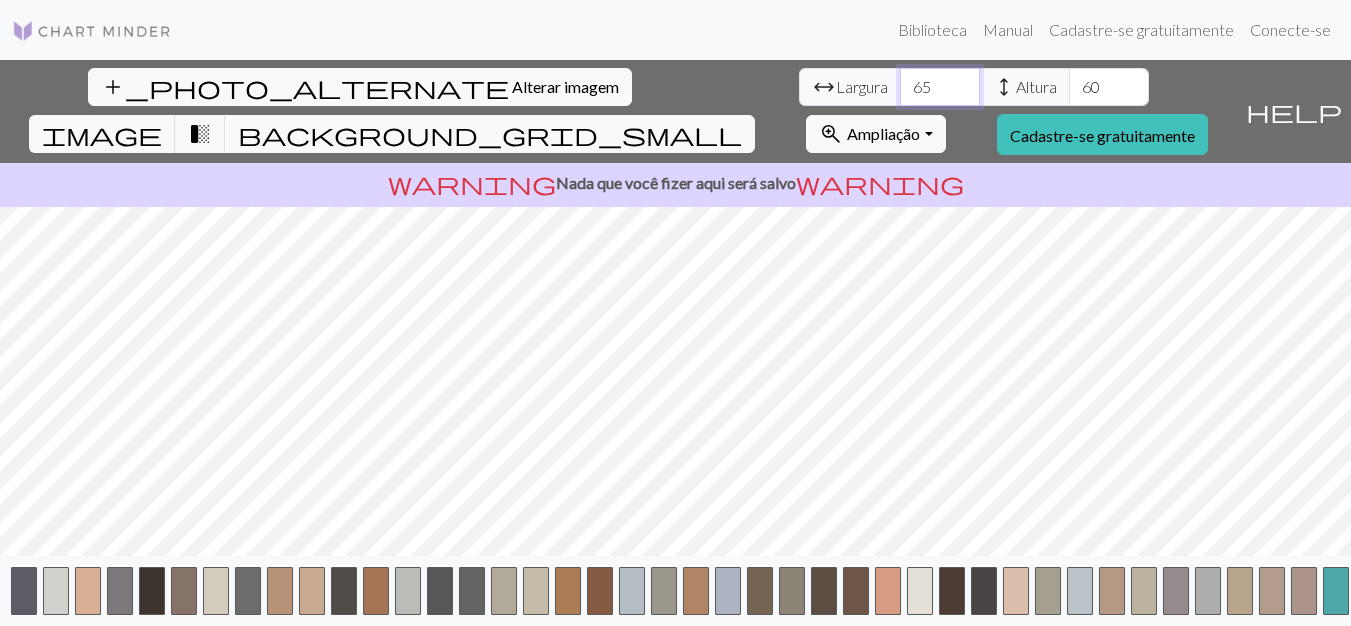 click on "65" at bounding box center [940, 87] 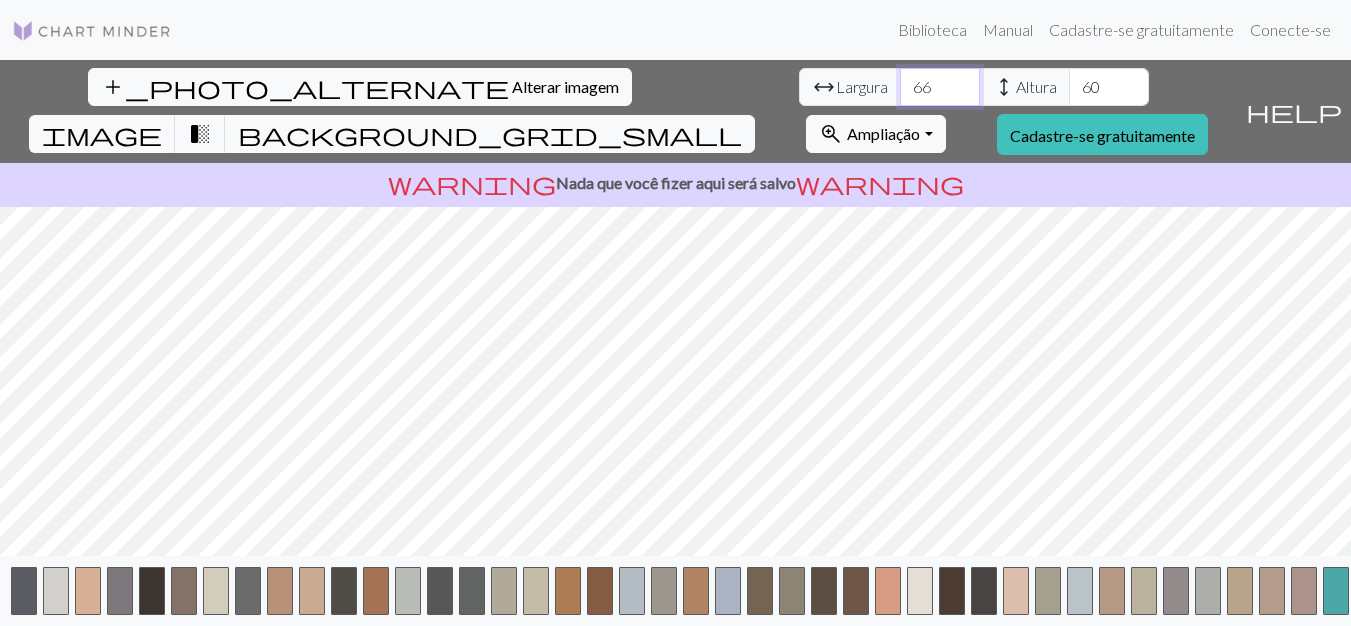 click on "66" at bounding box center [940, 87] 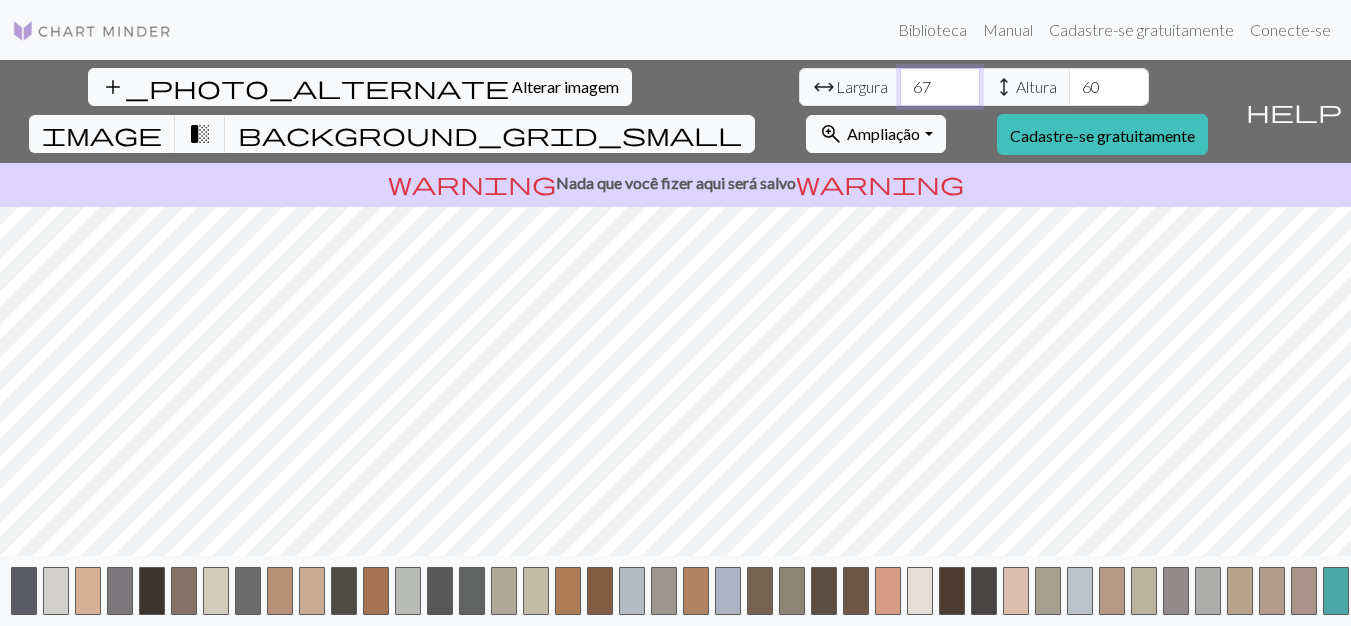 click on "67" at bounding box center (940, 87) 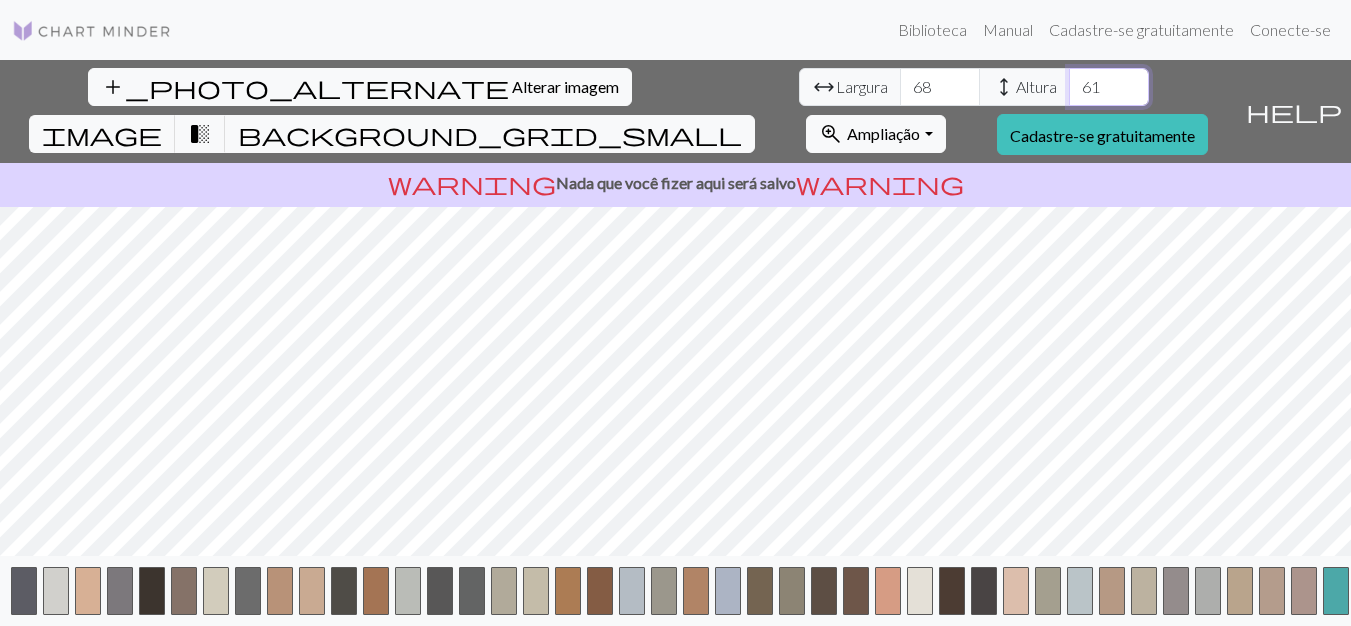 click on "61" at bounding box center (1109, 87) 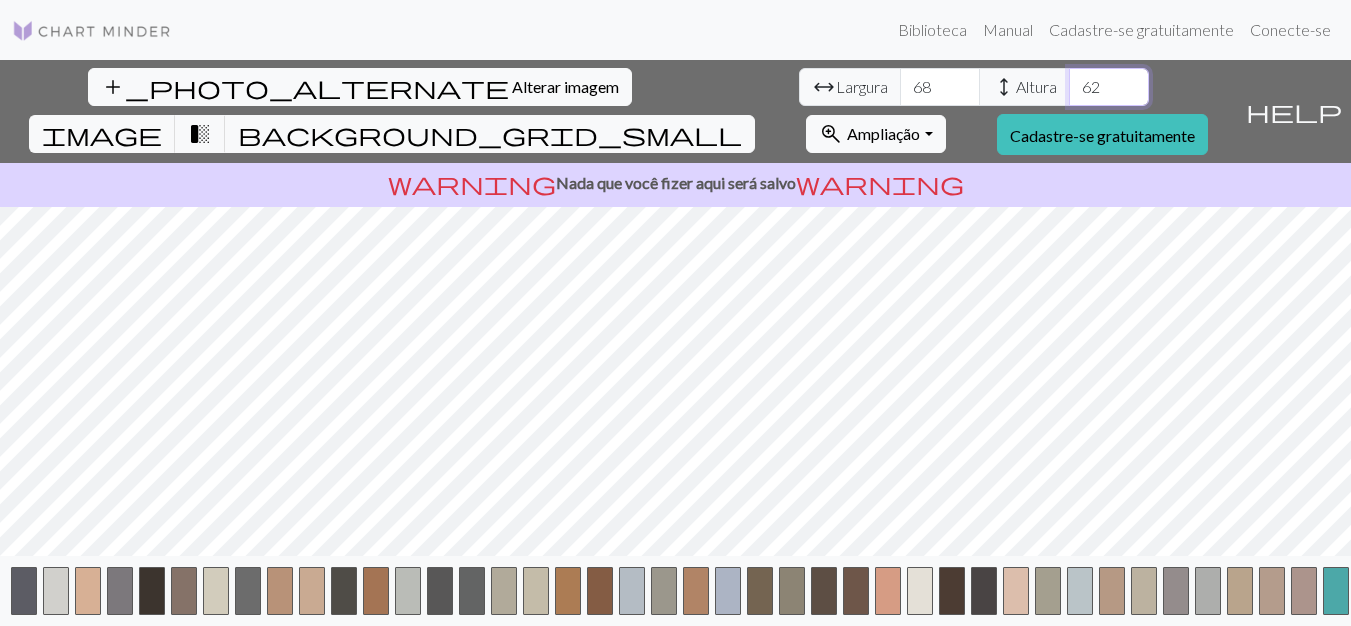 click on "62" at bounding box center (1109, 87) 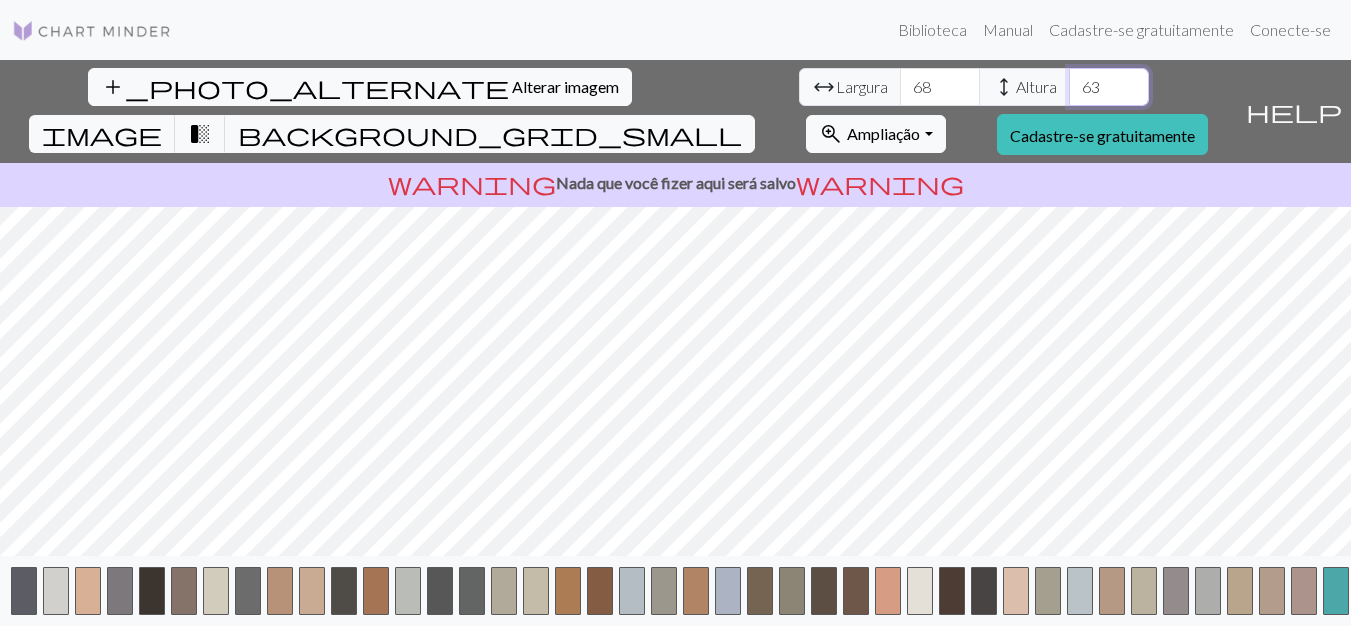 click on "63" at bounding box center (1109, 87) 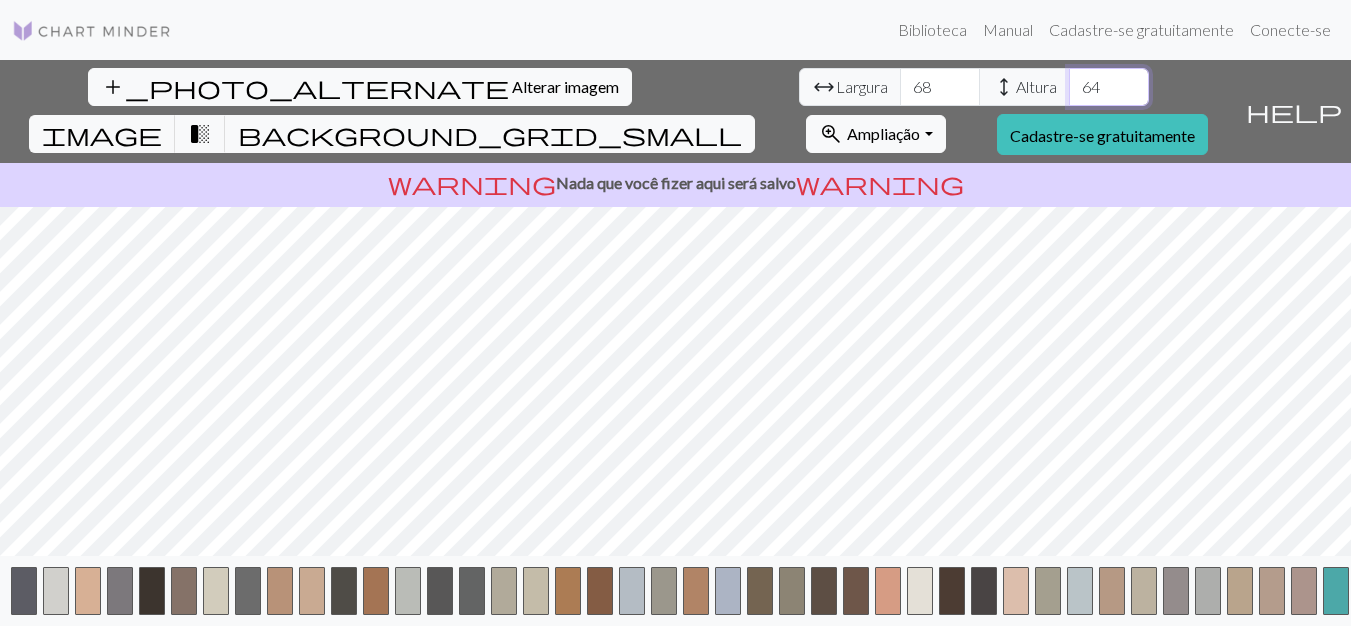 click on "64" at bounding box center (1109, 87) 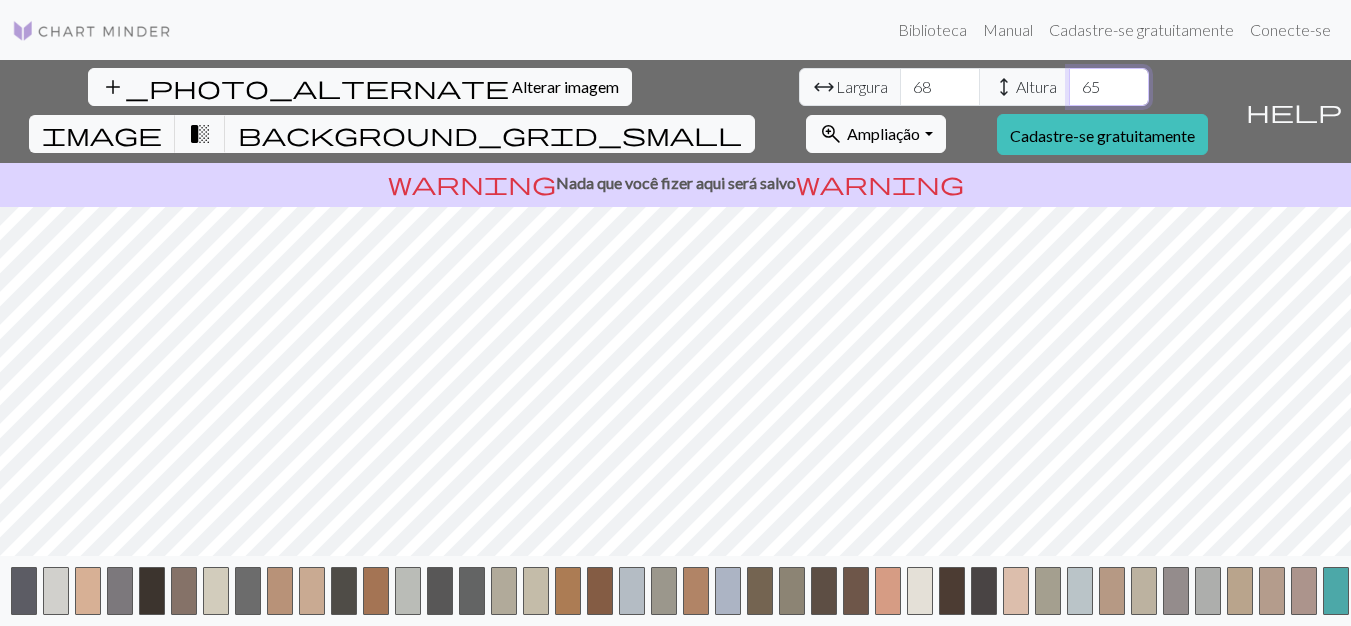 click on "65" at bounding box center (1109, 87) 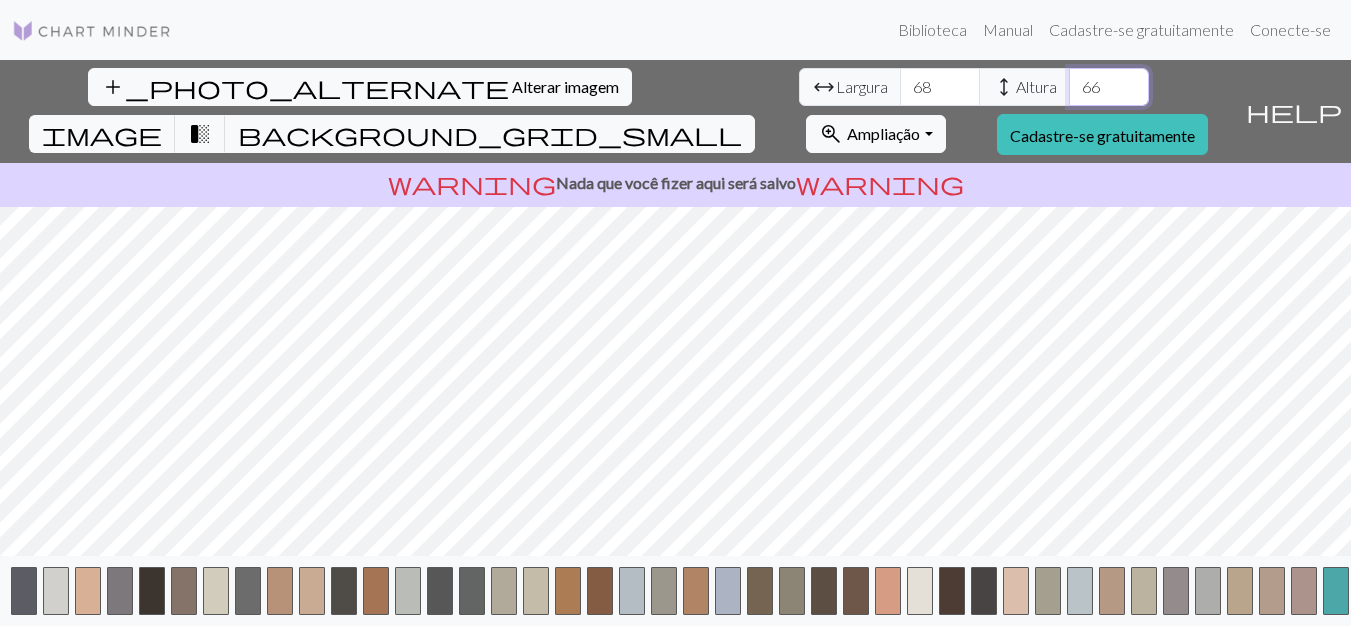 click on "66" at bounding box center (1109, 87) 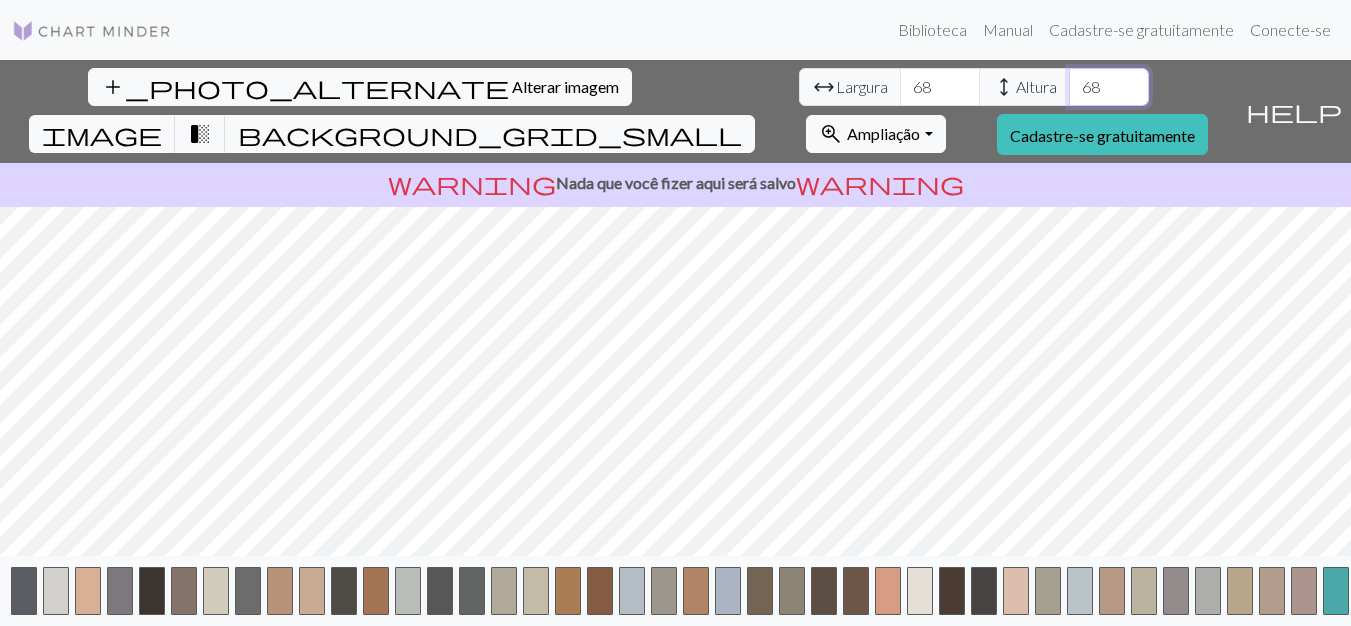 click on "68" at bounding box center [1109, 87] 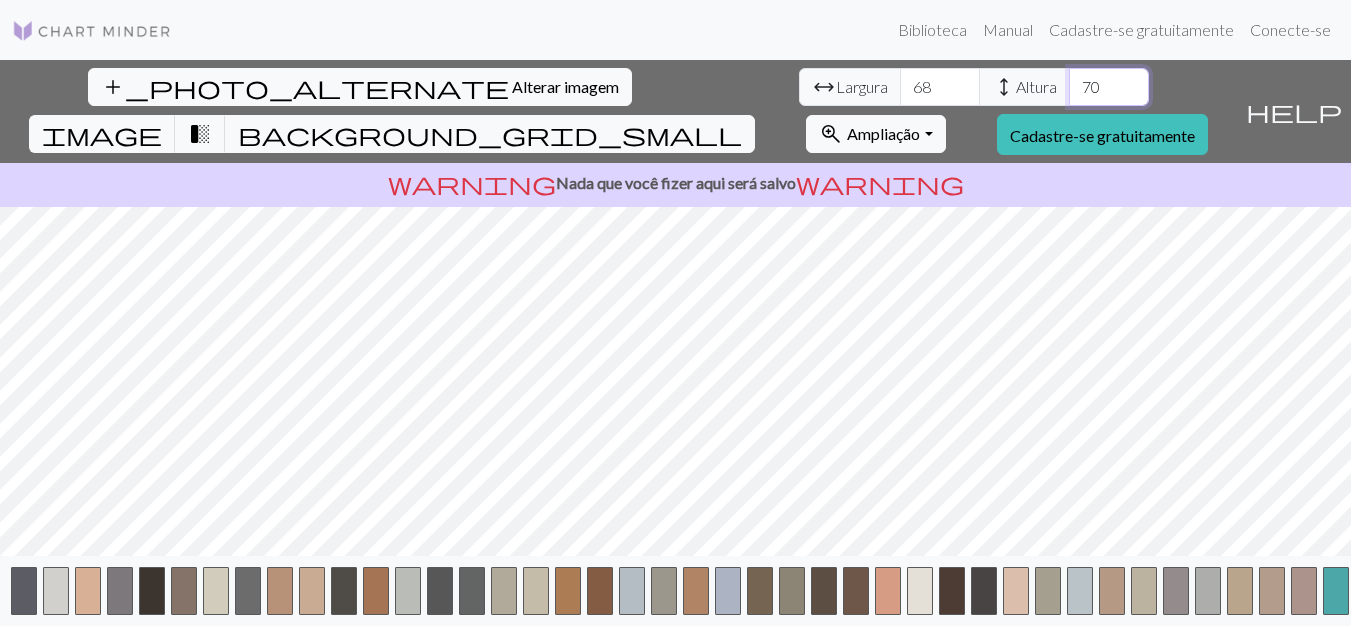 click on "70" at bounding box center [1109, 87] 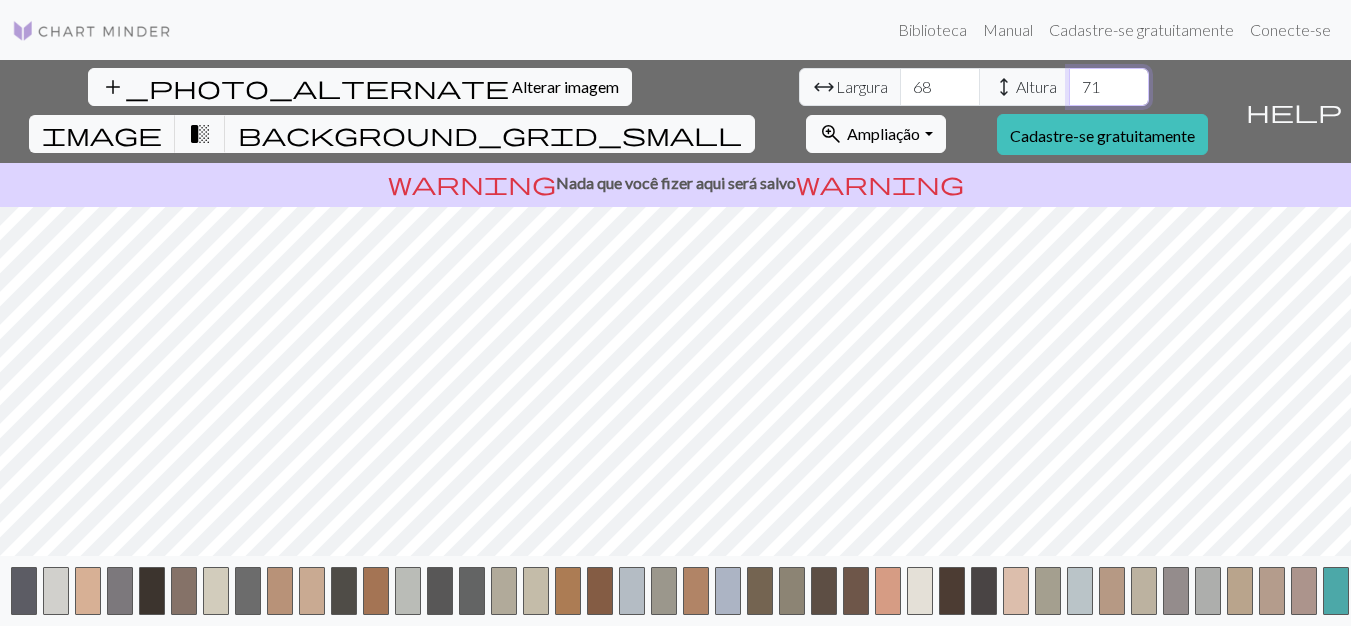 click on "71" at bounding box center (1109, 87) 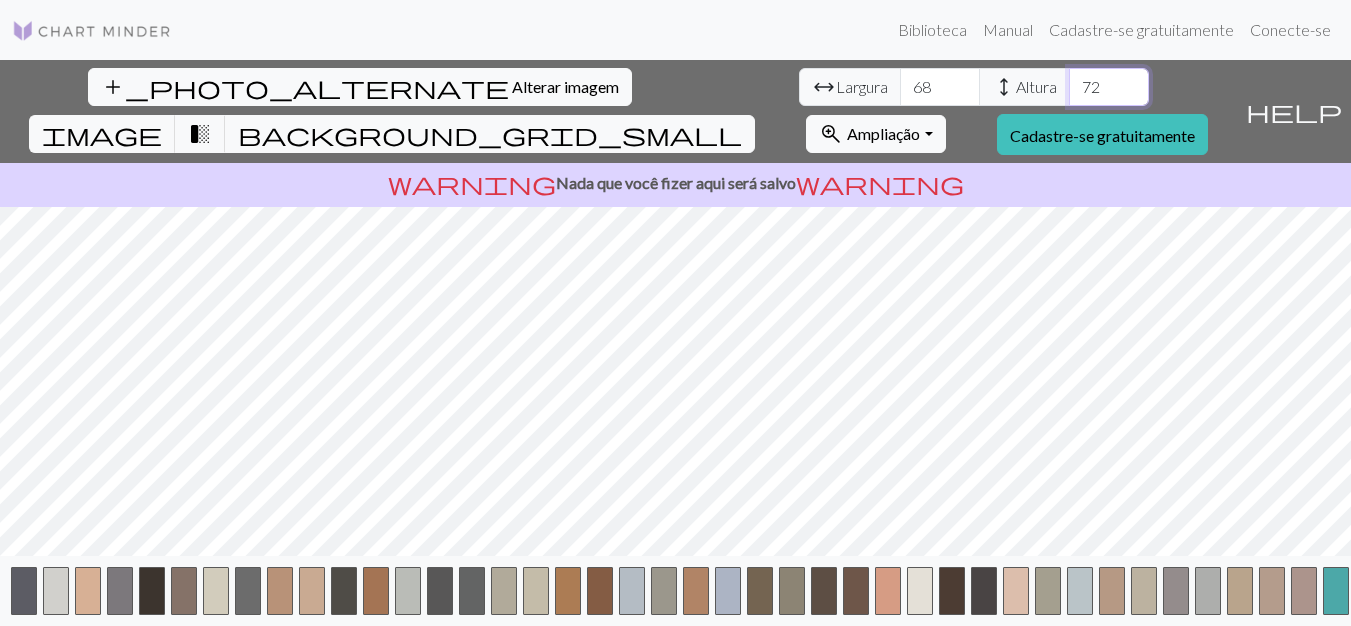 click on "72" at bounding box center [1109, 87] 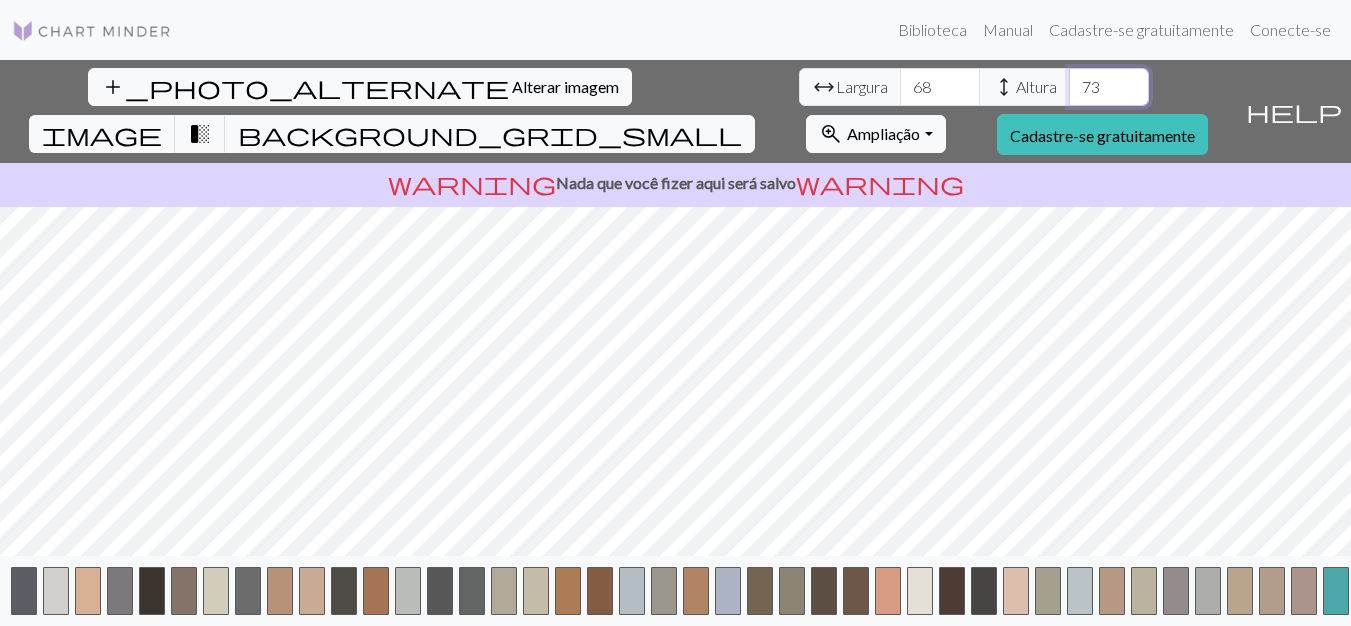click on "73" at bounding box center (1109, 87) 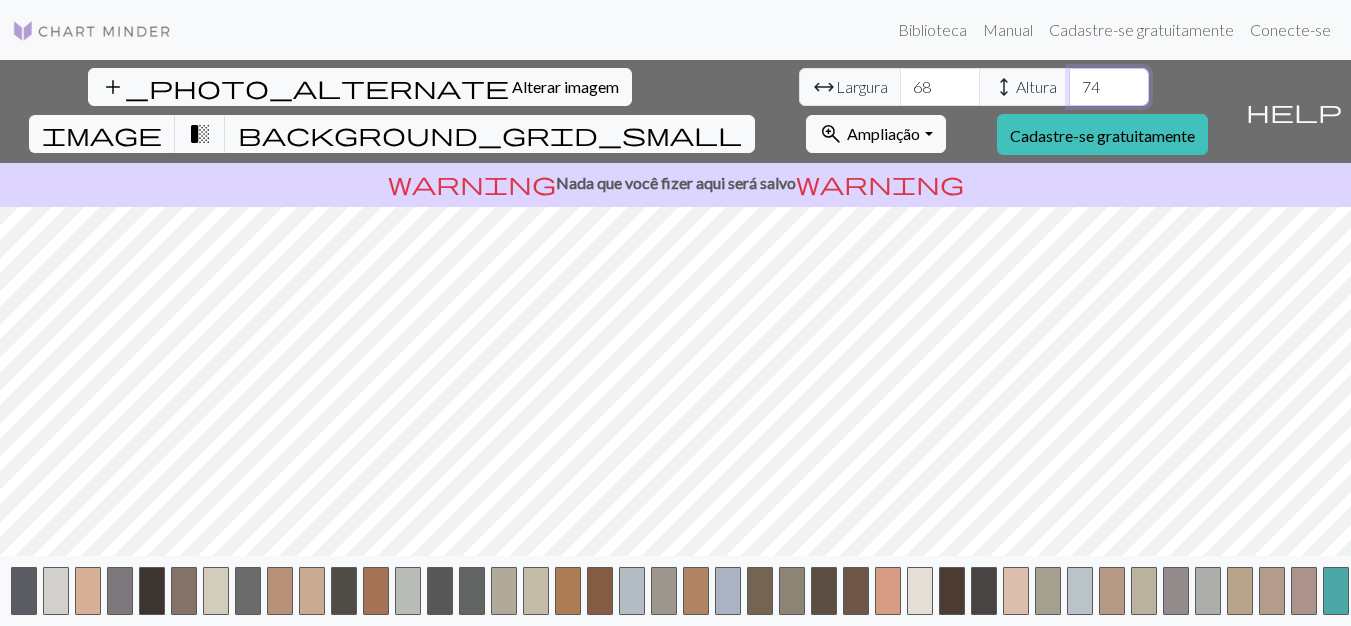 click on "74" at bounding box center [1109, 87] 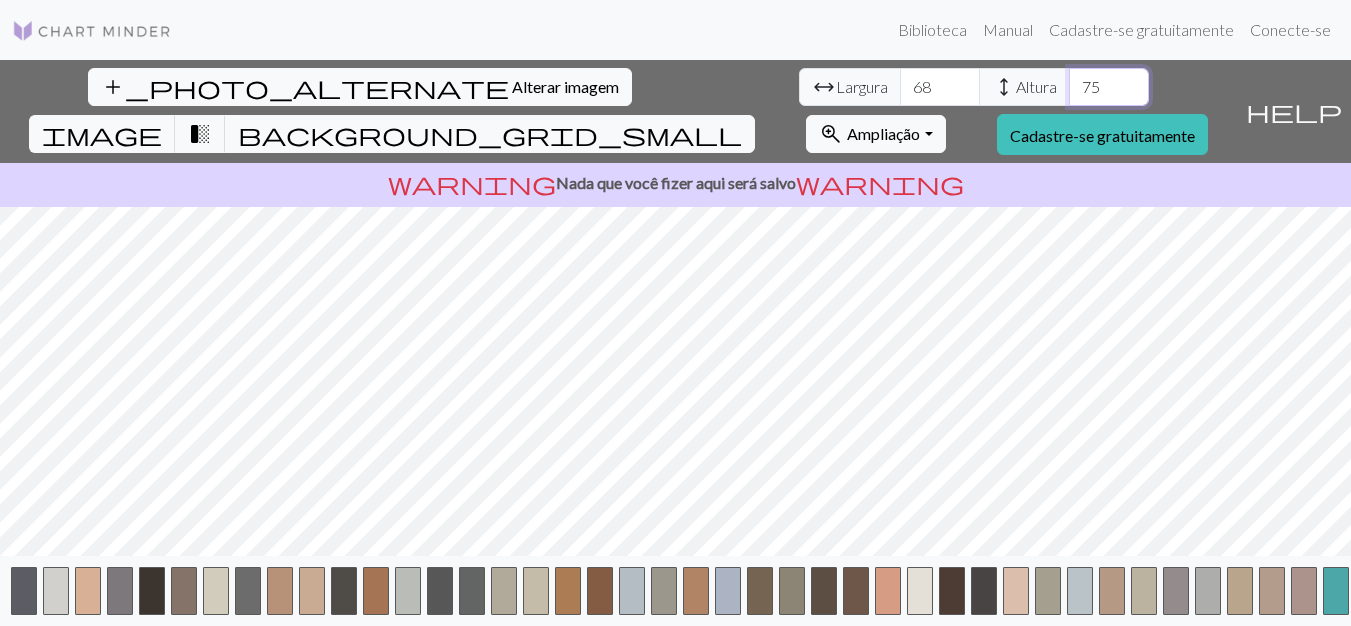 click on "75" at bounding box center [1109, 87] 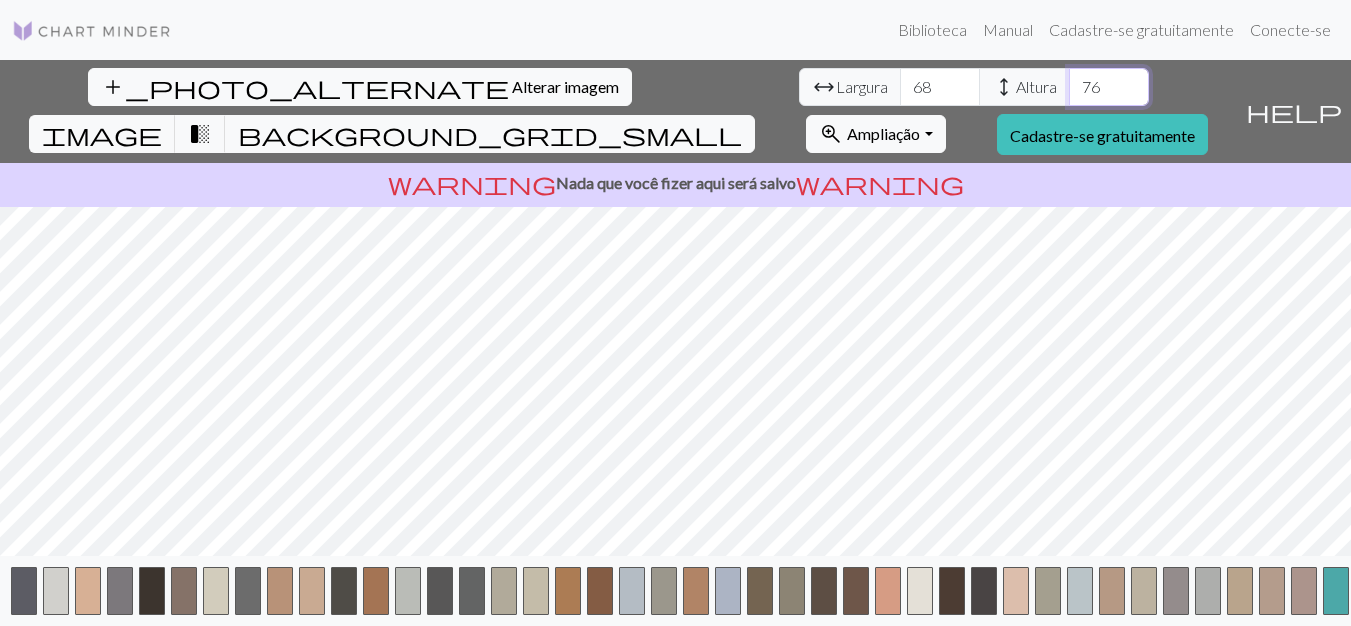 click on "76" at bounding box center [1109, 87] 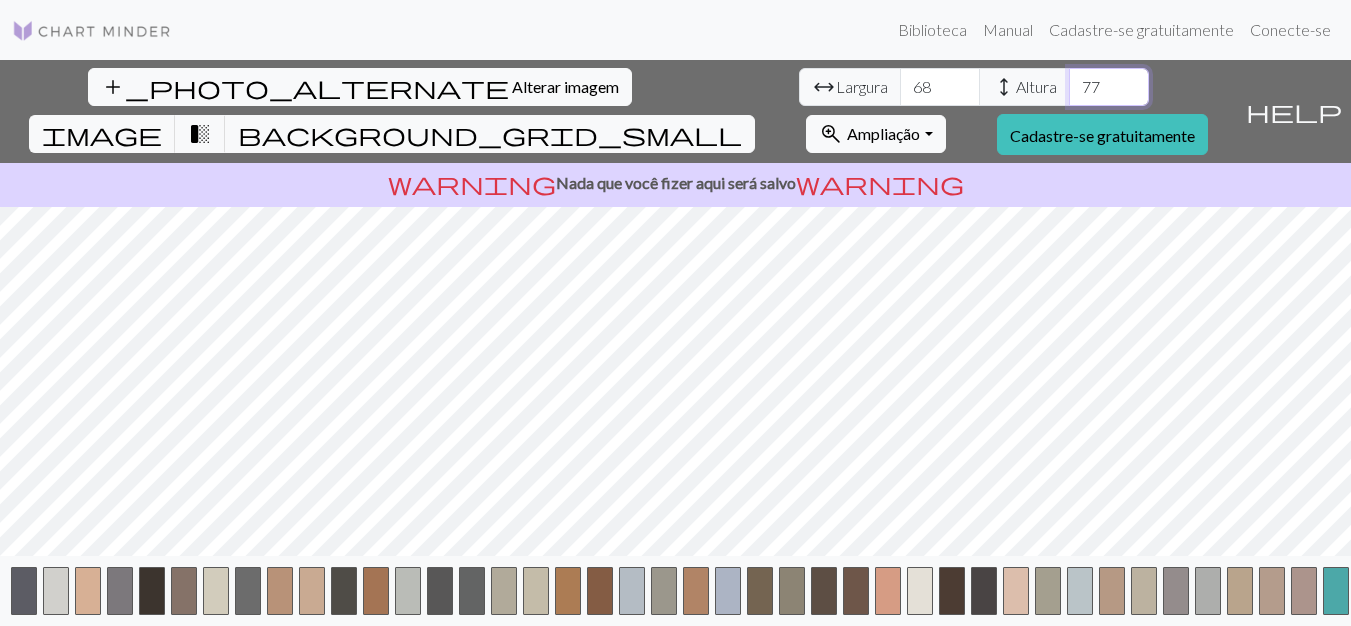 click on "77" at bounding box center (1109, 87) 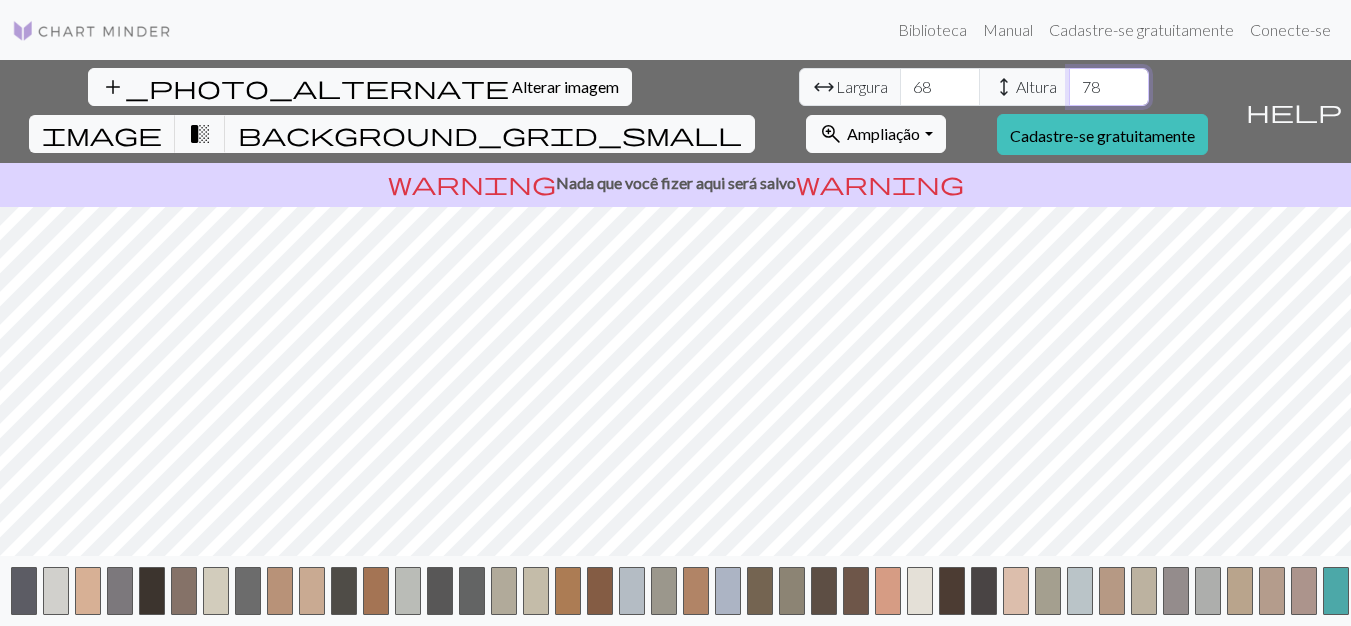 click on "78" at bounding box center [1109, 87] 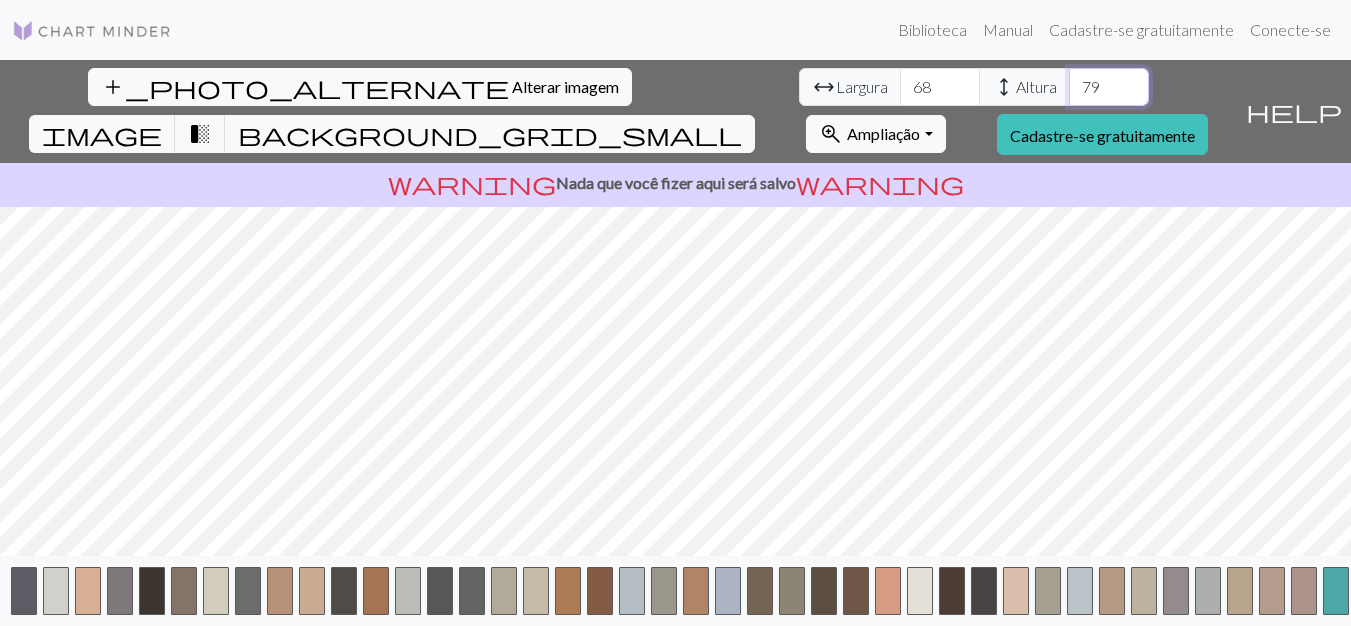 click on "79" at bounding box center (1109, 87) 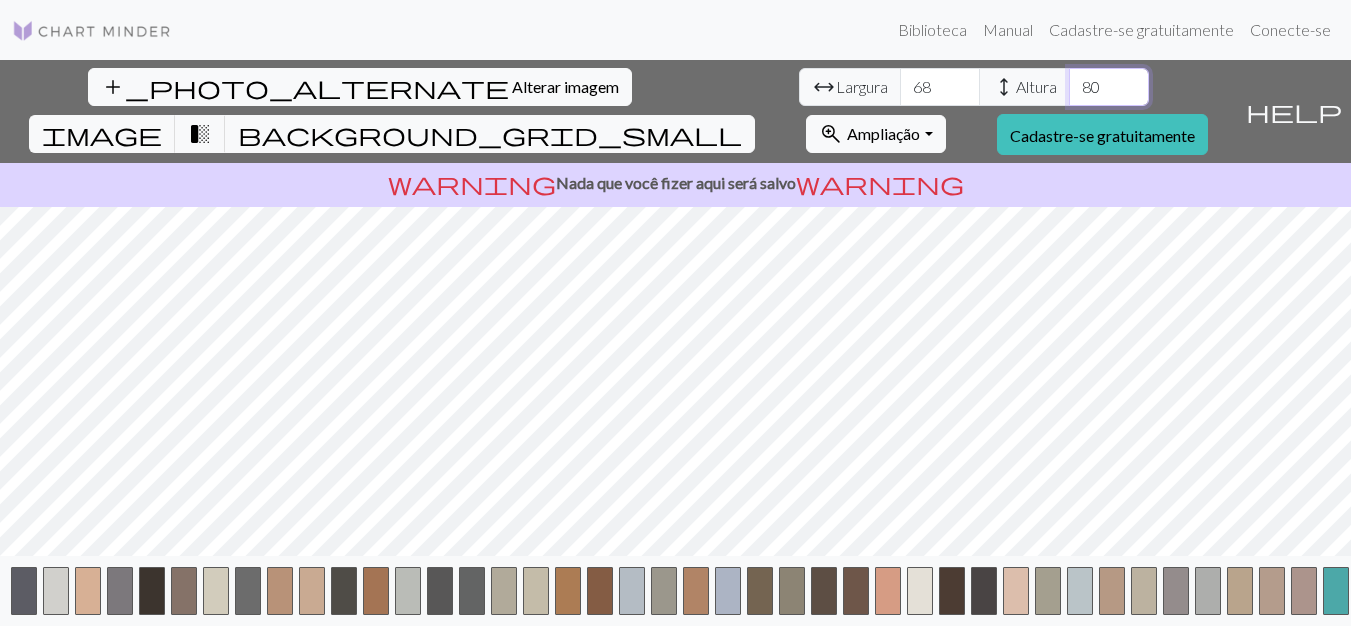 click on "80" at bounding box center (1109, 87) 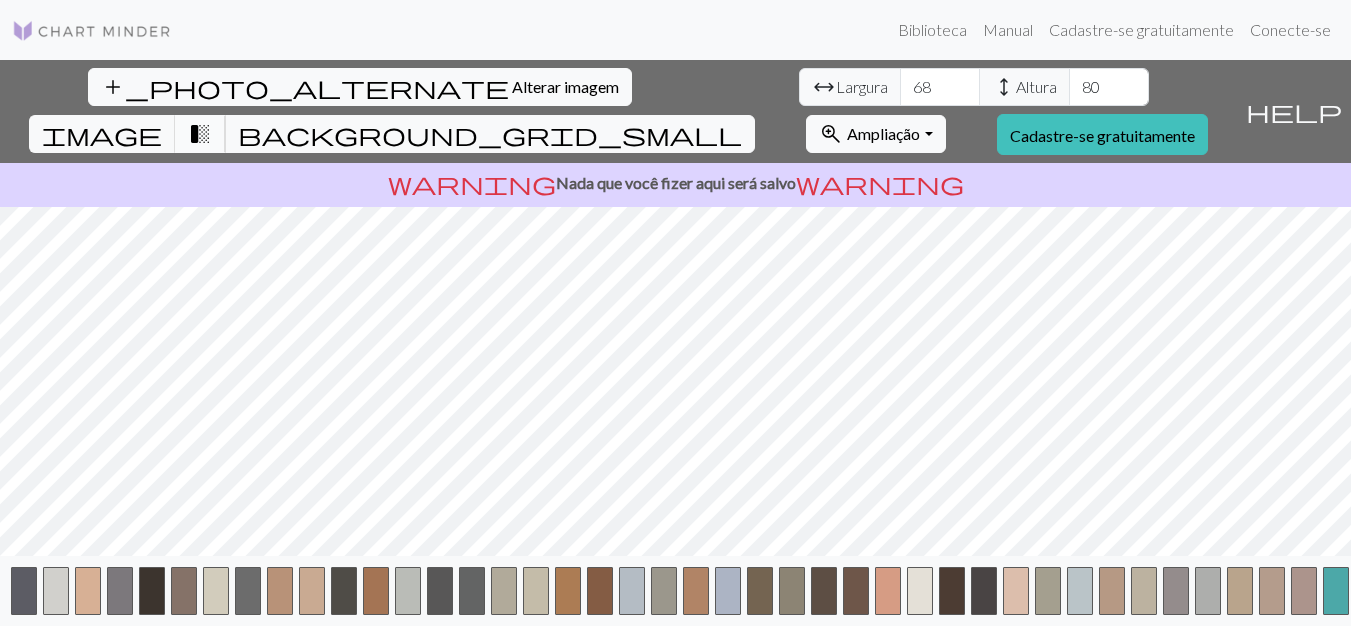 click on "transition_fade" at bounding box center [200, 134] 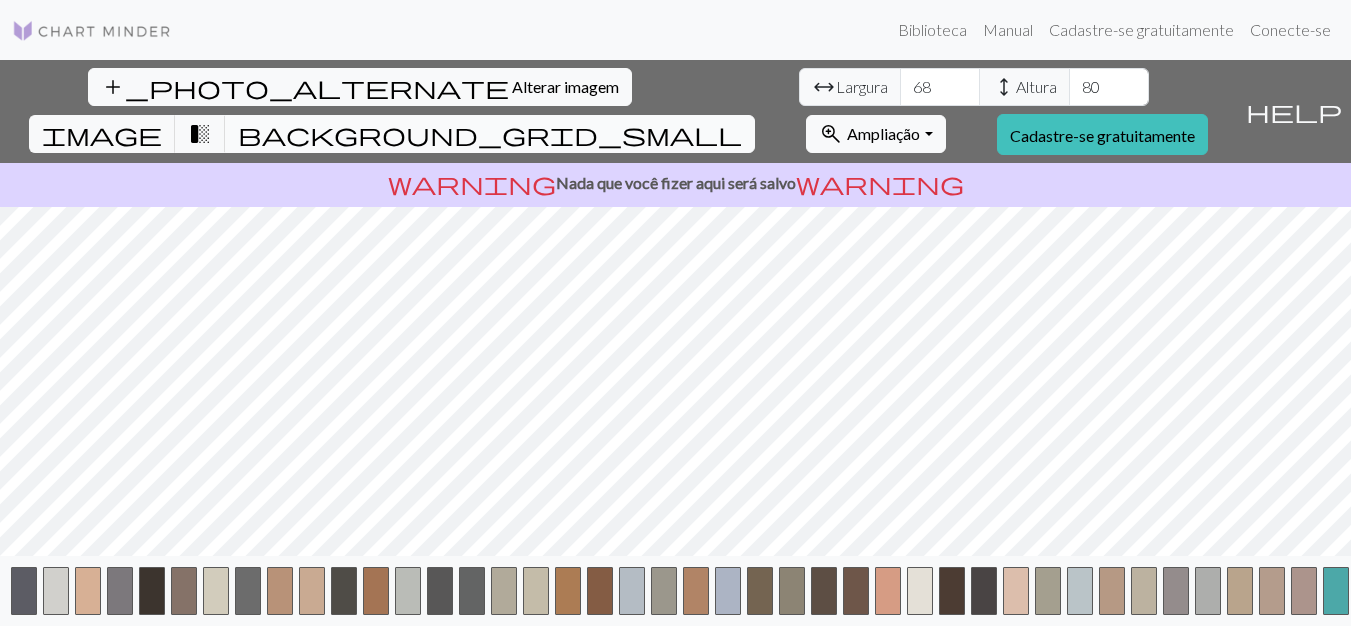 click on "background_grid_small" at bounding box center (490, 134) 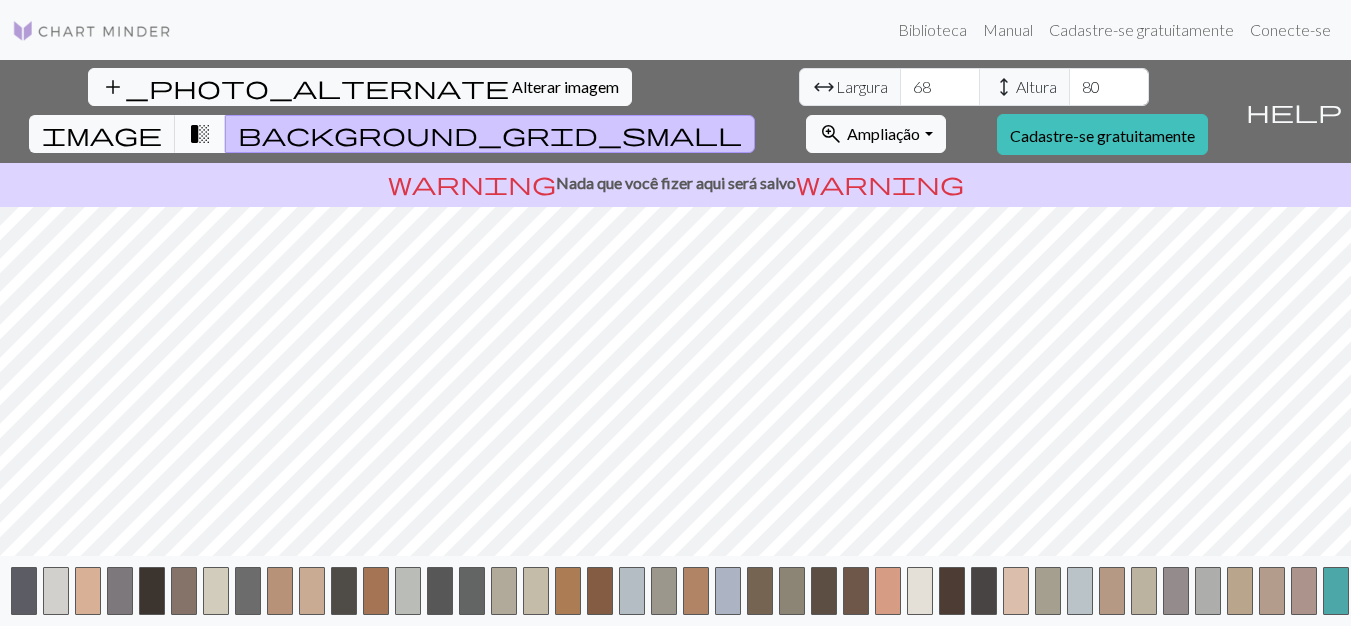 click on "transition_fade" at bounding box center [200, 134] 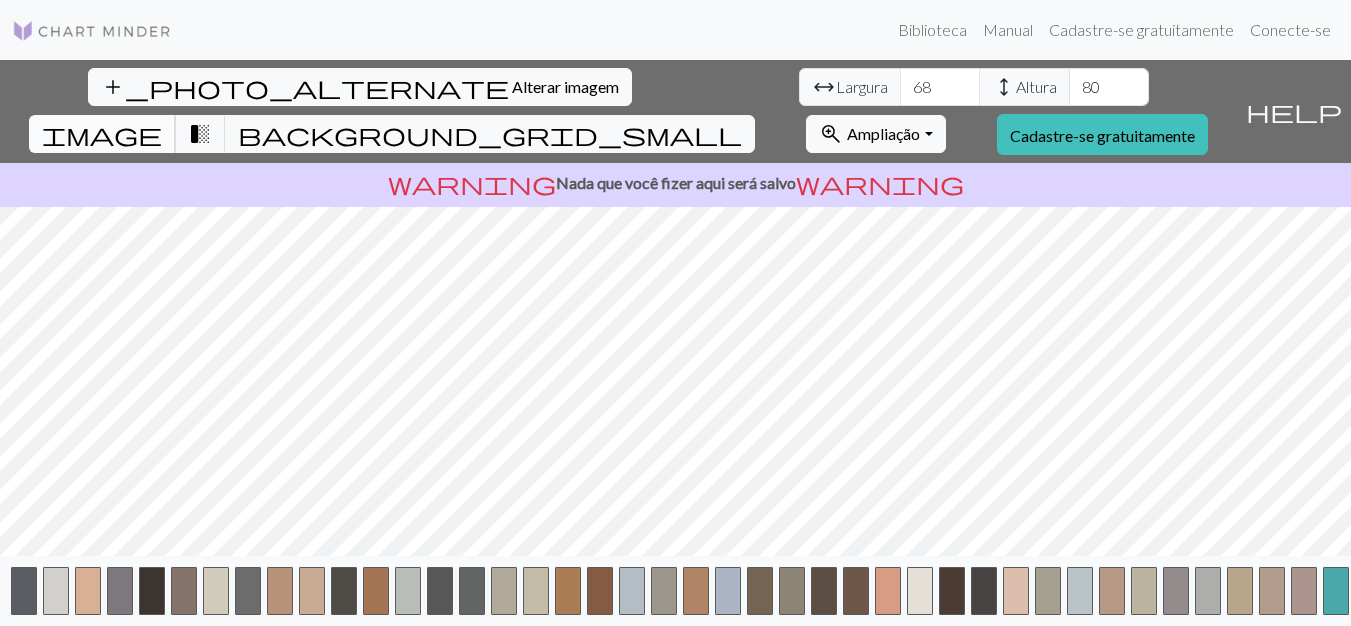 click on "image" at bounding box center [102, 134] 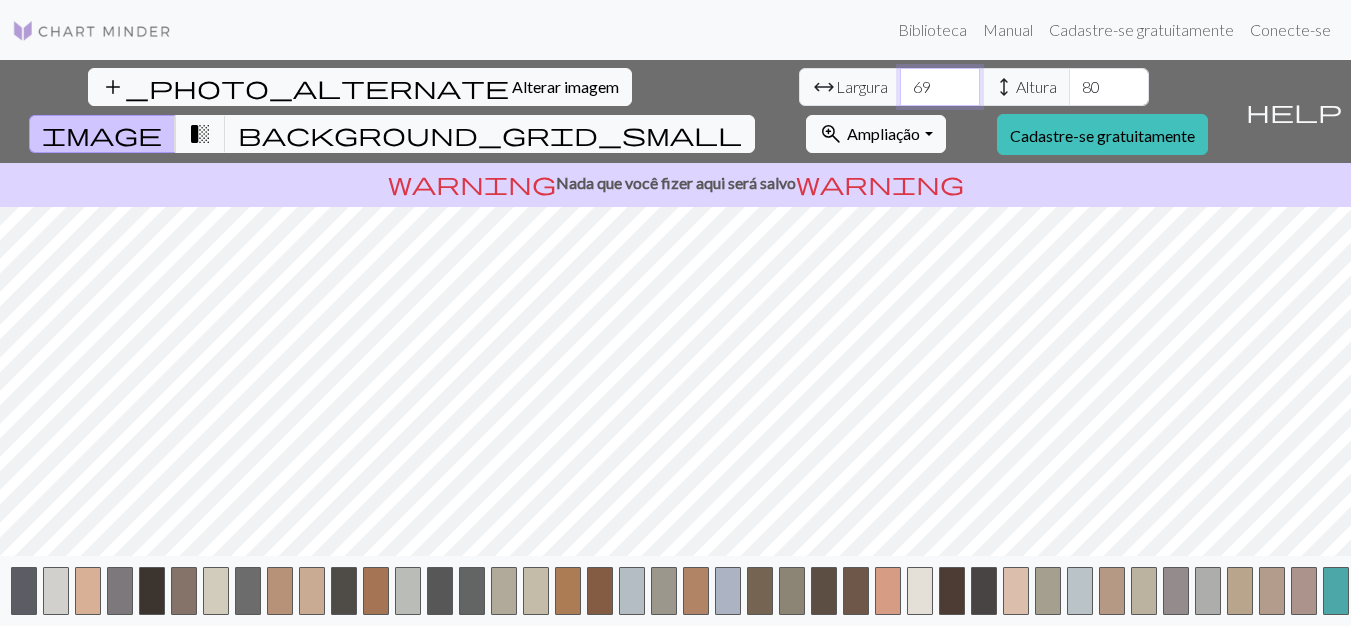click on "69" at bounding box center [940, 87] 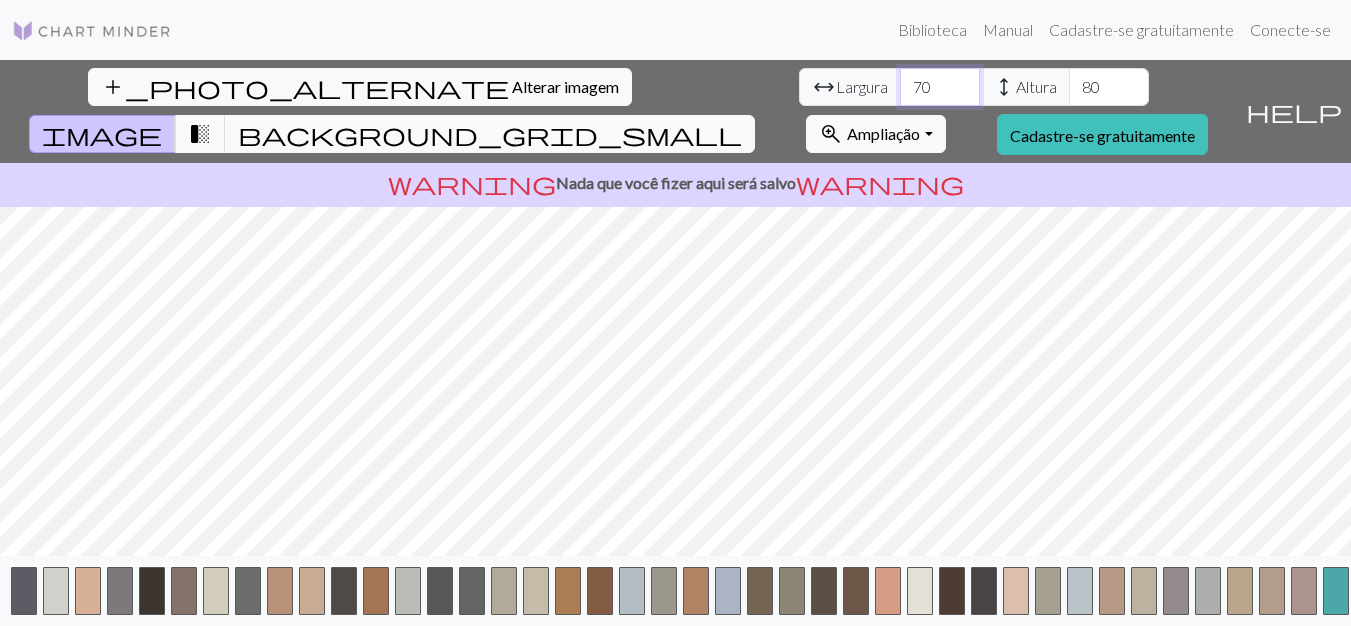 click on "70" at bounding box center (940, 87) 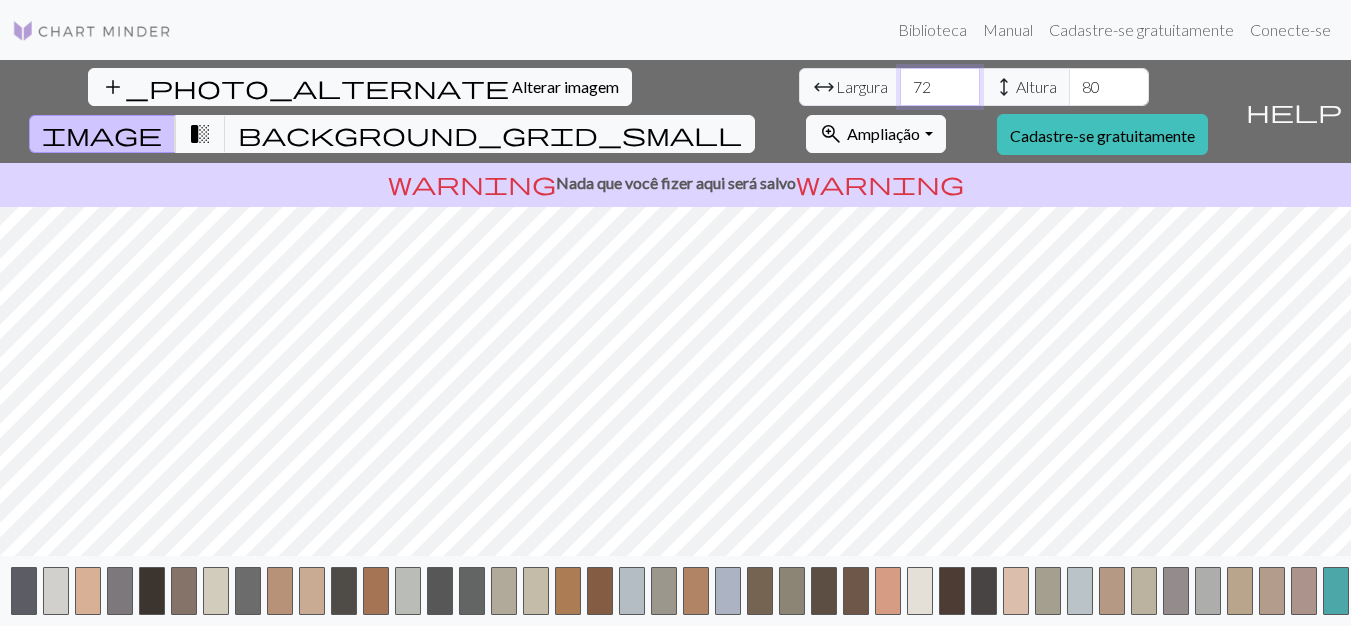 click on "72" at bounding box center [940, 87] 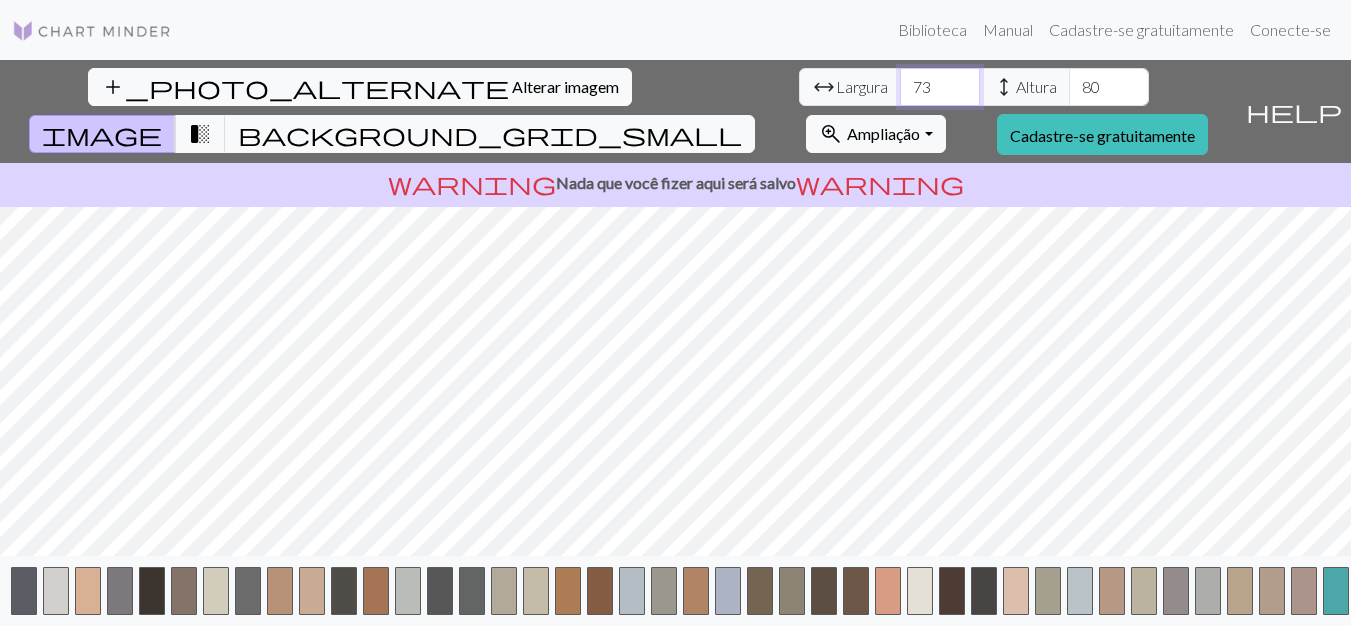 click on "73" at bounding box center (940, 87) 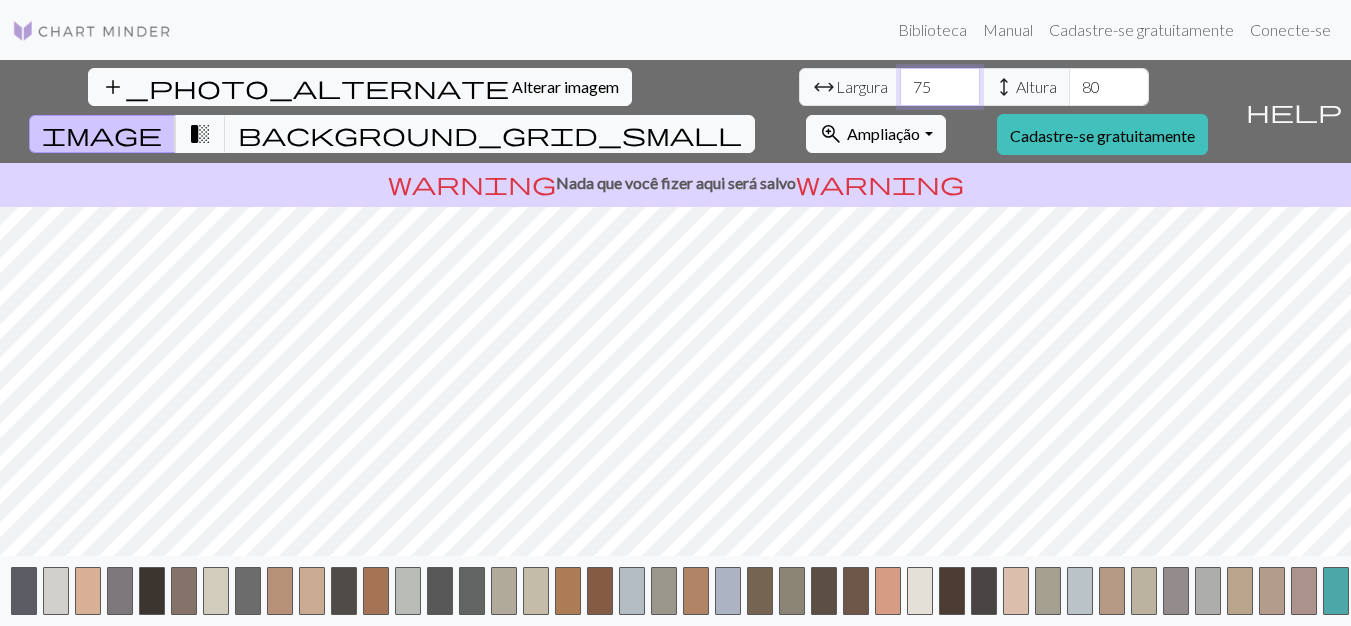 click on "75" at bounding box center [940, 87] 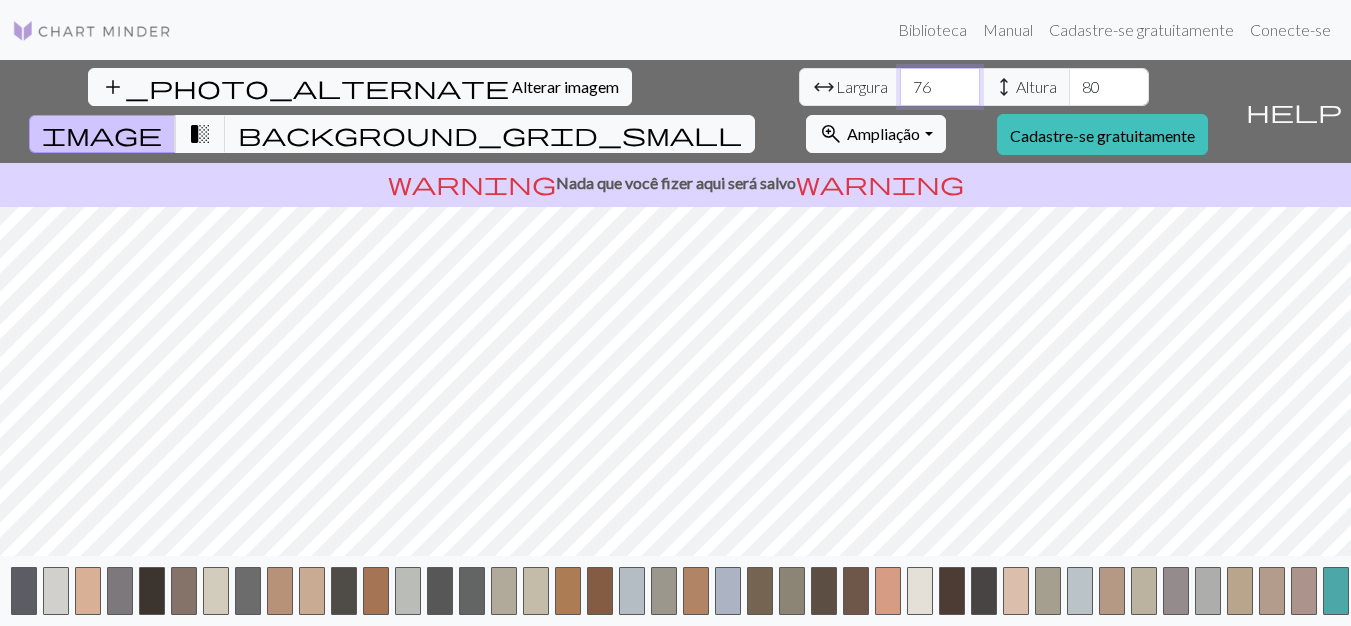click on "76" at bounding box center [940, 87] 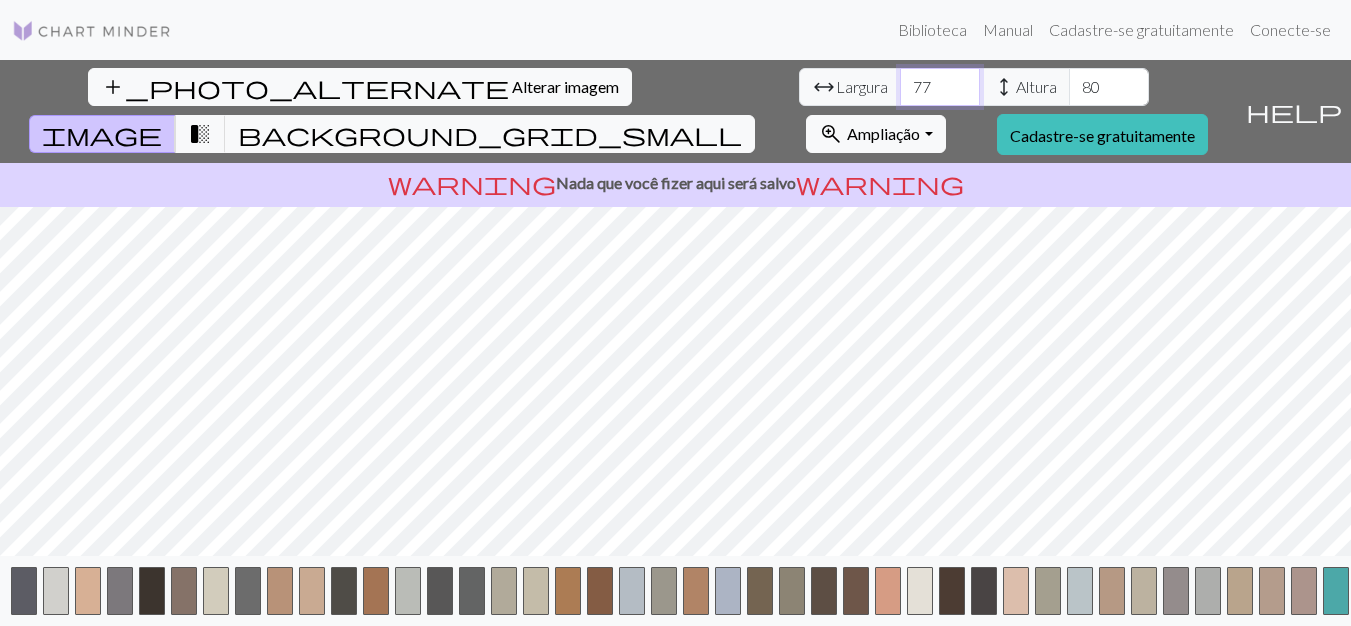click on "77" at bounding box center (940, 87) 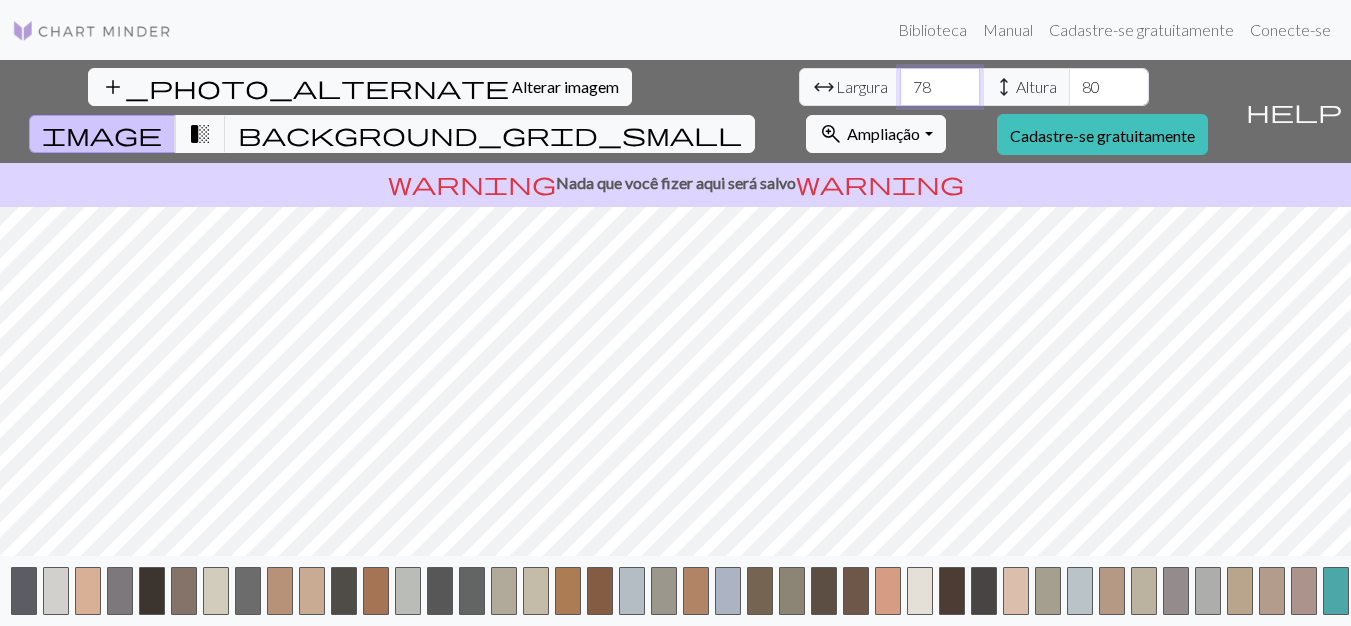 click on "78" at bounding box center [940, 87] 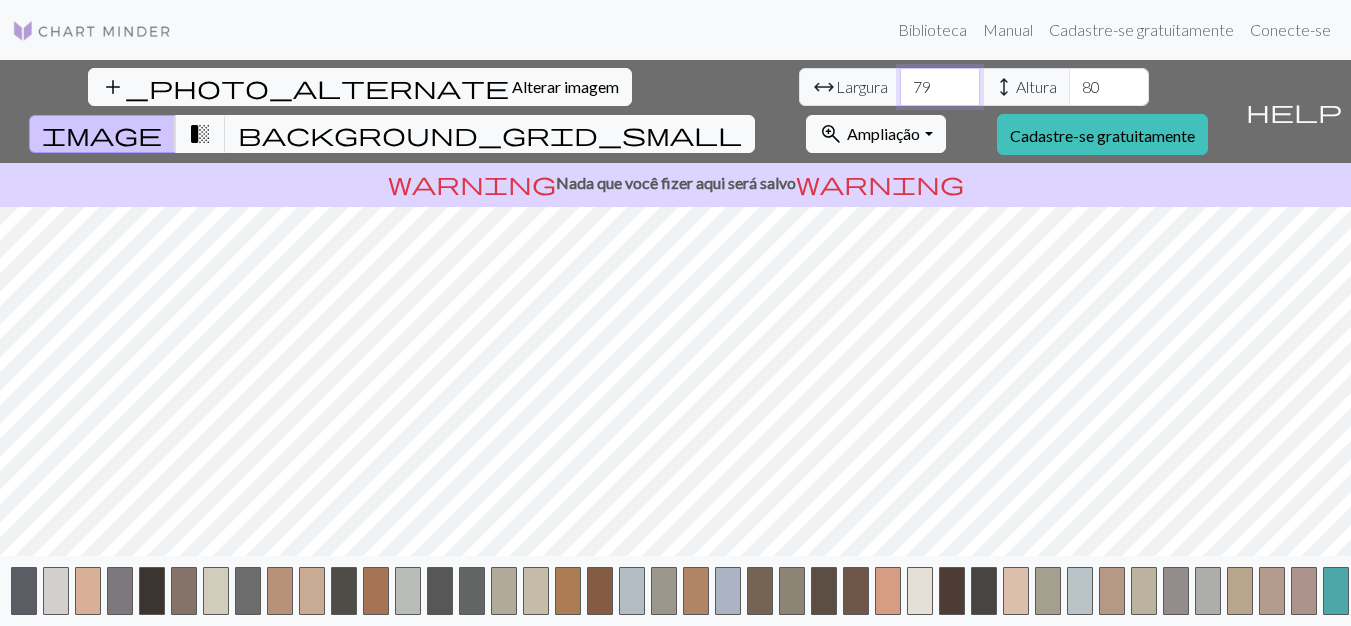 click on "79" at bounding box center [940, 87] 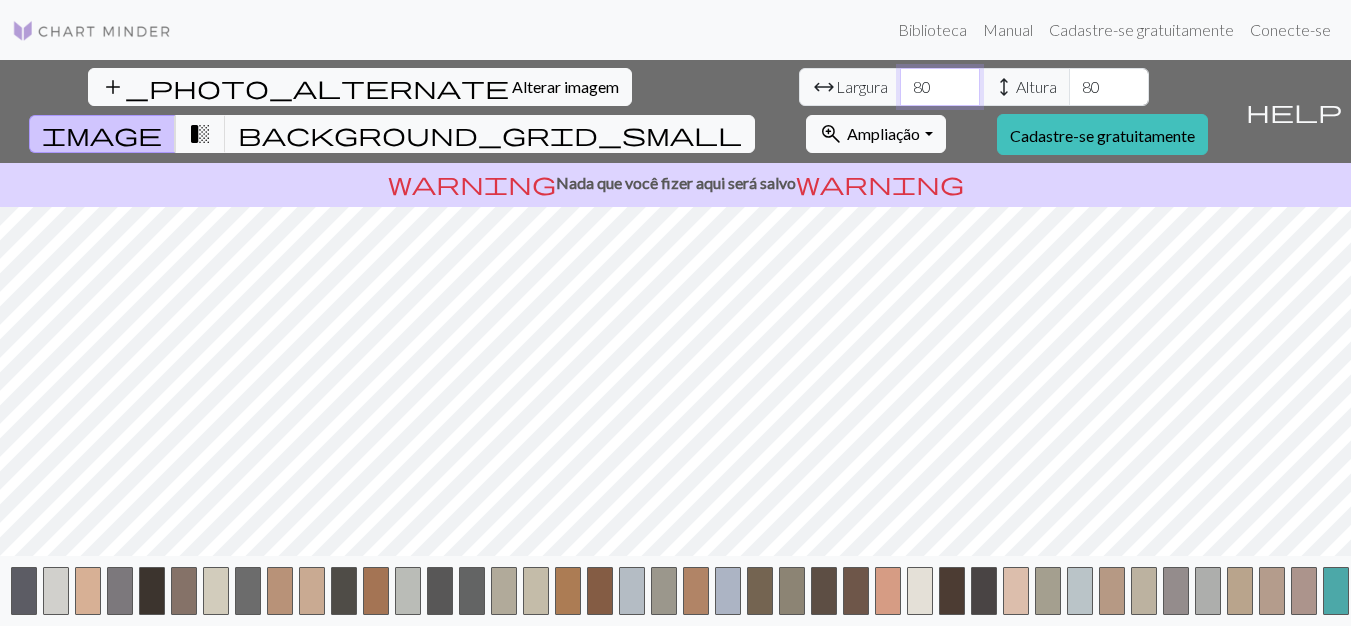 click on "80" at bounding box center [940, 87] 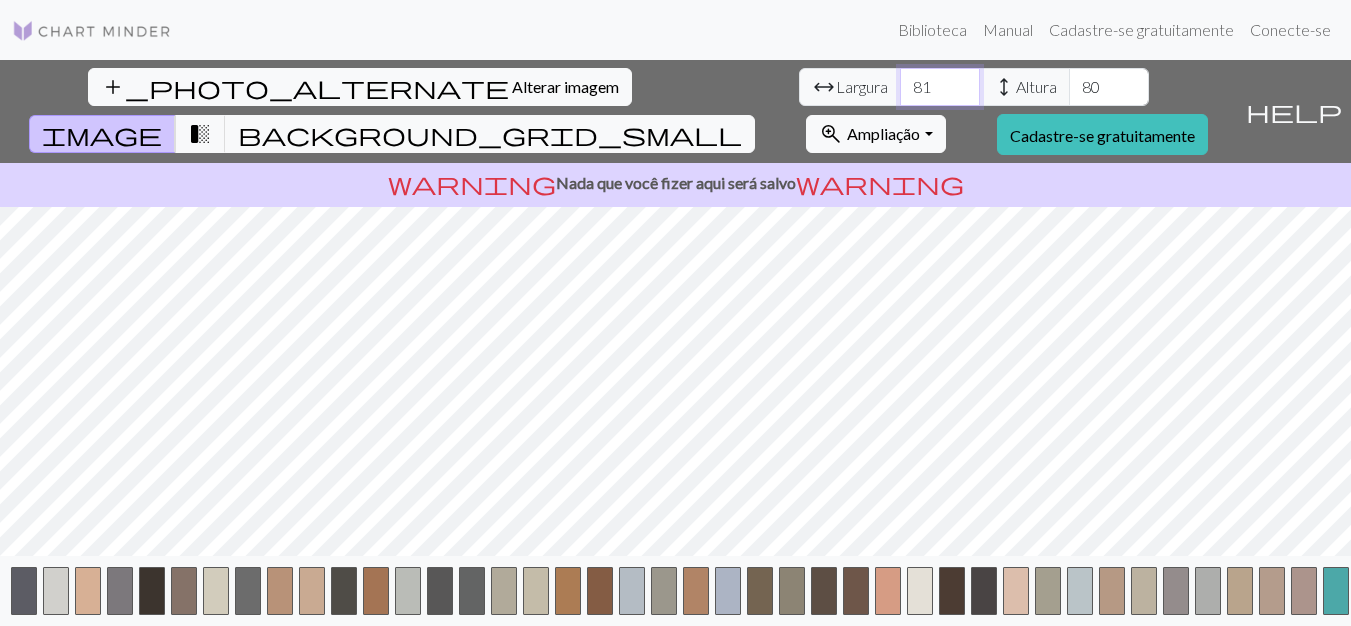 click on "81" at bounding box center [940, 87] 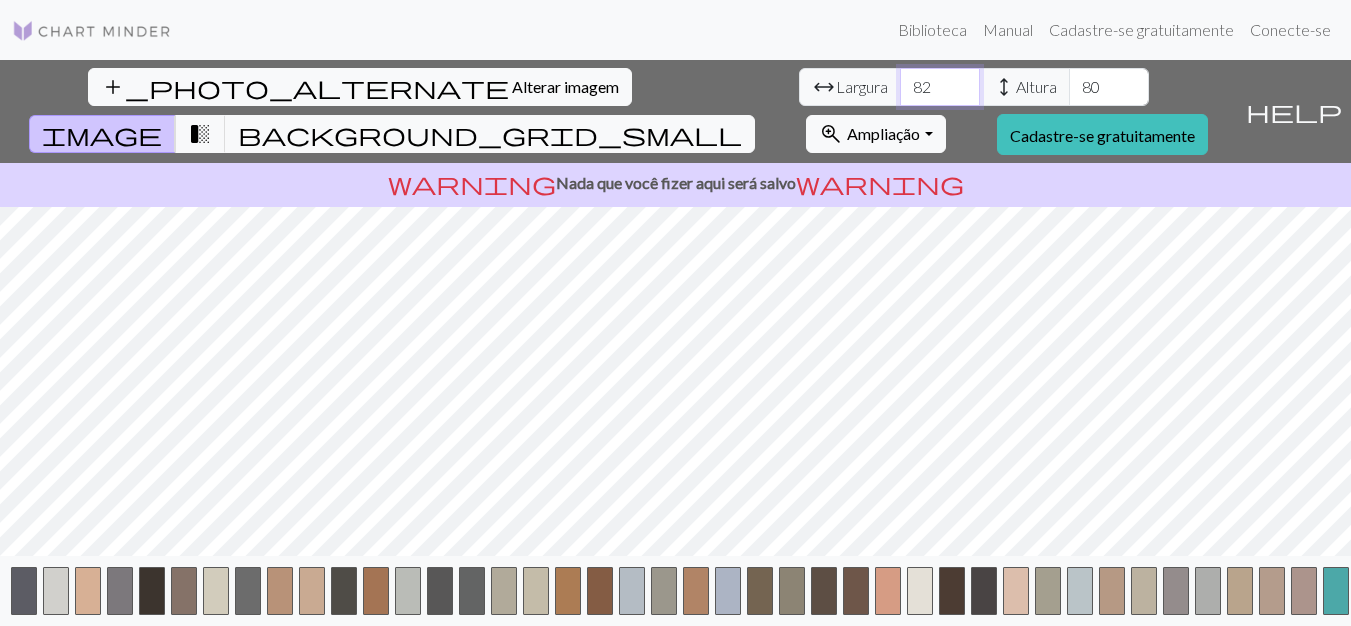 click on "83" at bounding box center [940, 87] 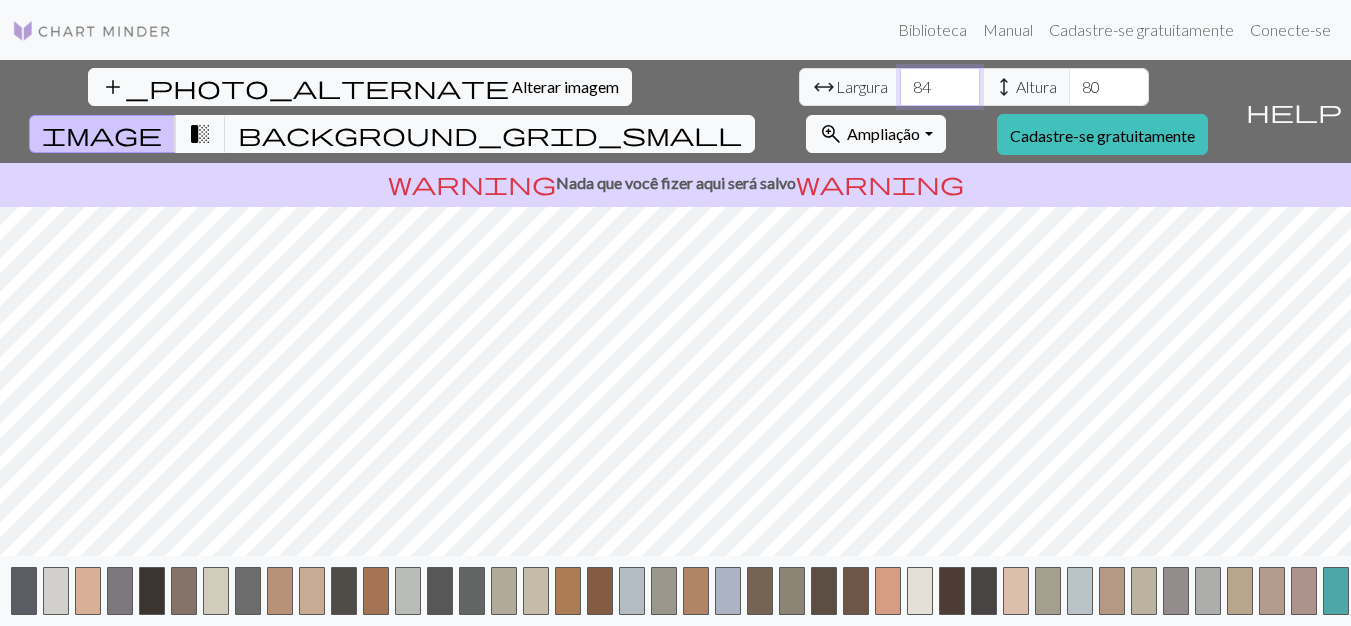 click on "84" at bounding box center [940, 87] 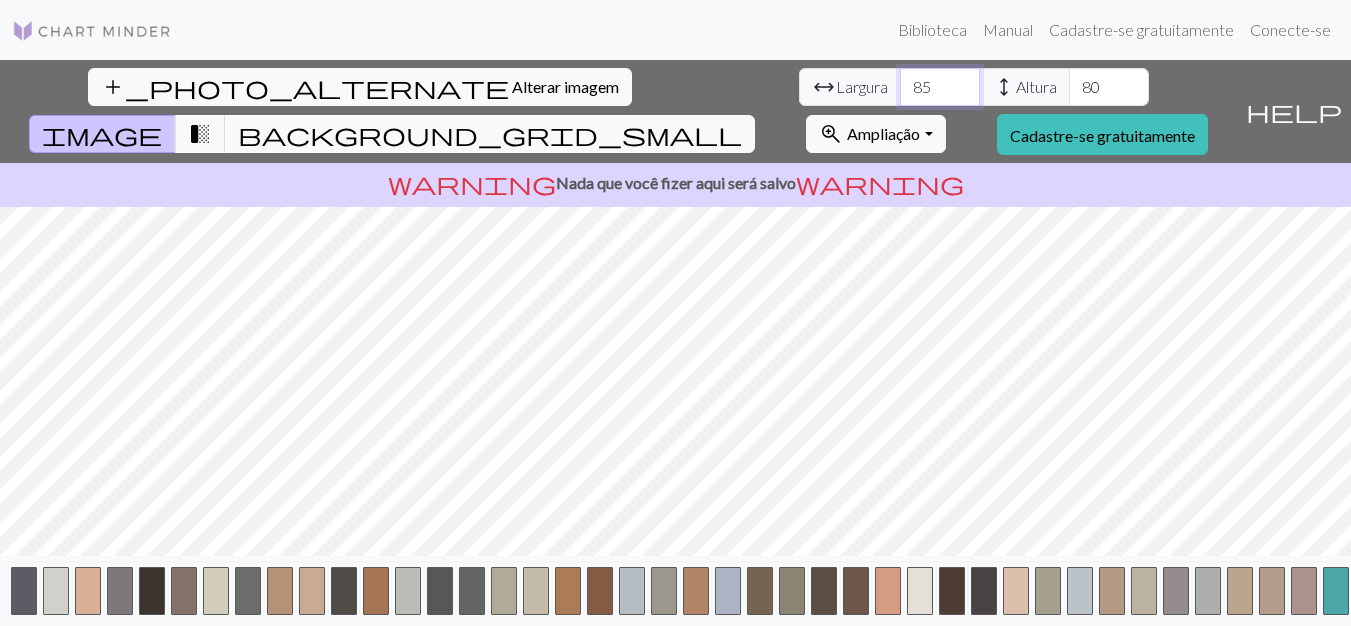 click on "85" at bounding box center (940, 87) 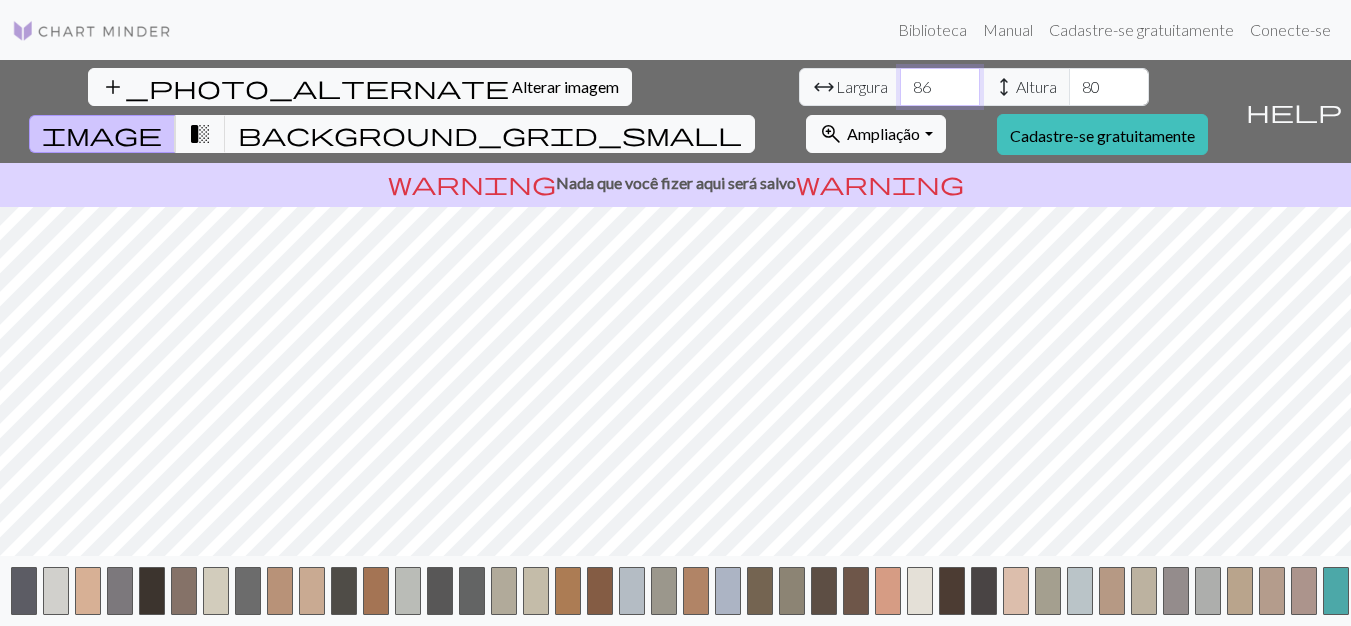click on "87" at bounding box center [940, 87] 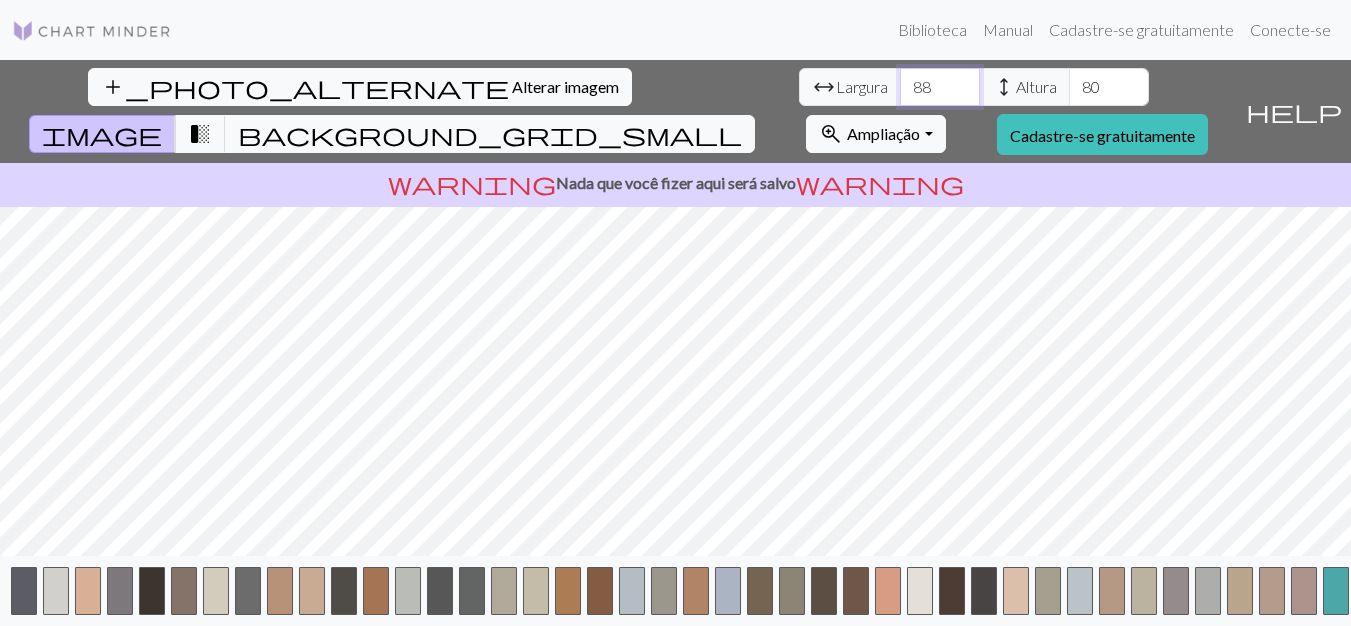 click on "88" at bounding box center (940, 87) 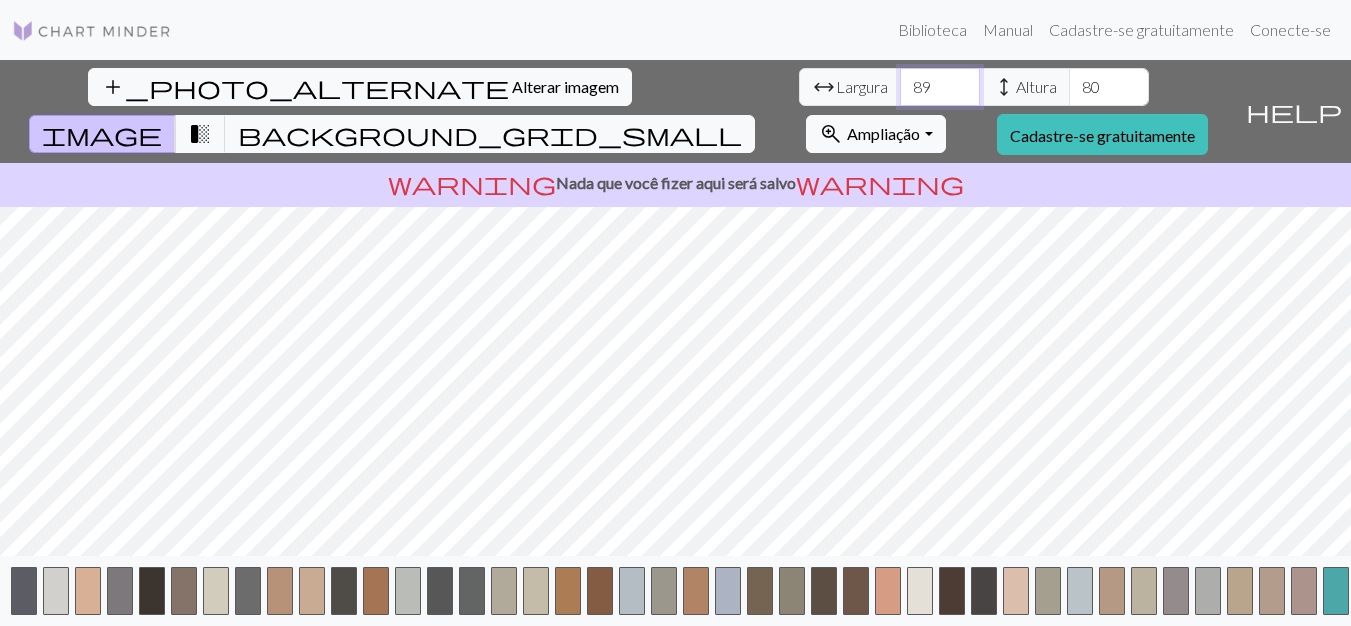 click on "89" at bounding box center [940, 87] 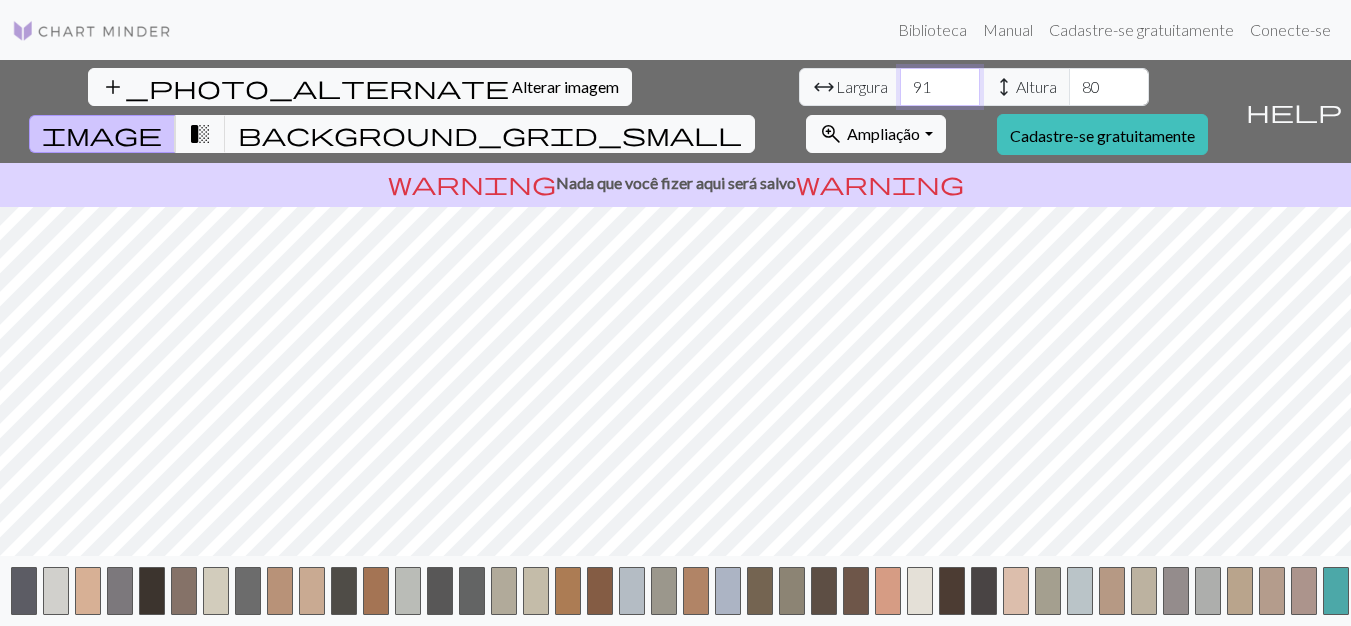 click on "91" at bounding box center (940, 87) 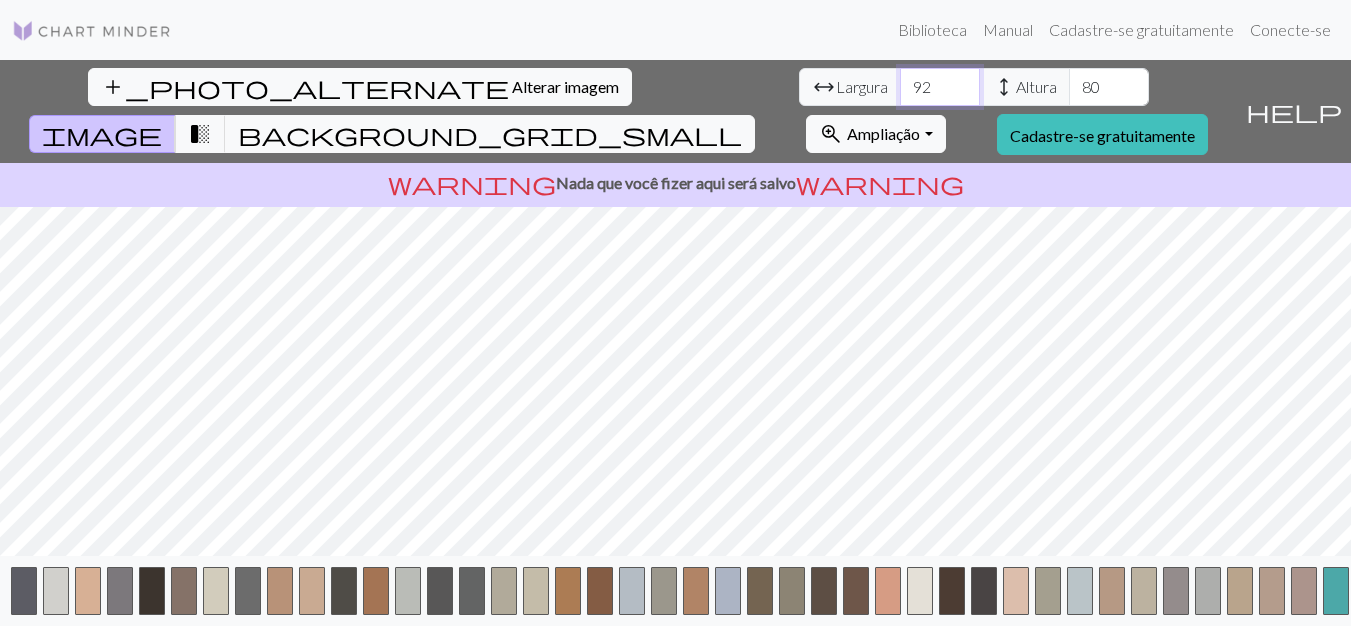 click on "92" at bounding box center (940, 87) 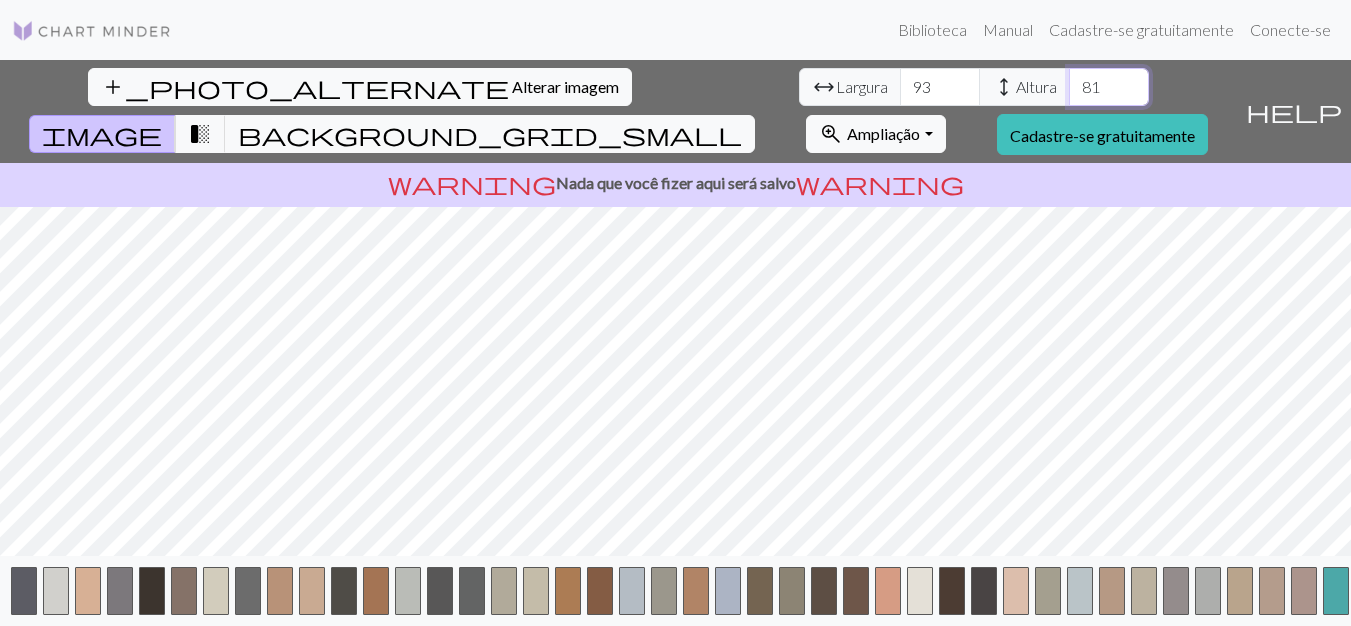 click on "81" at bounding box center (1109, 87) 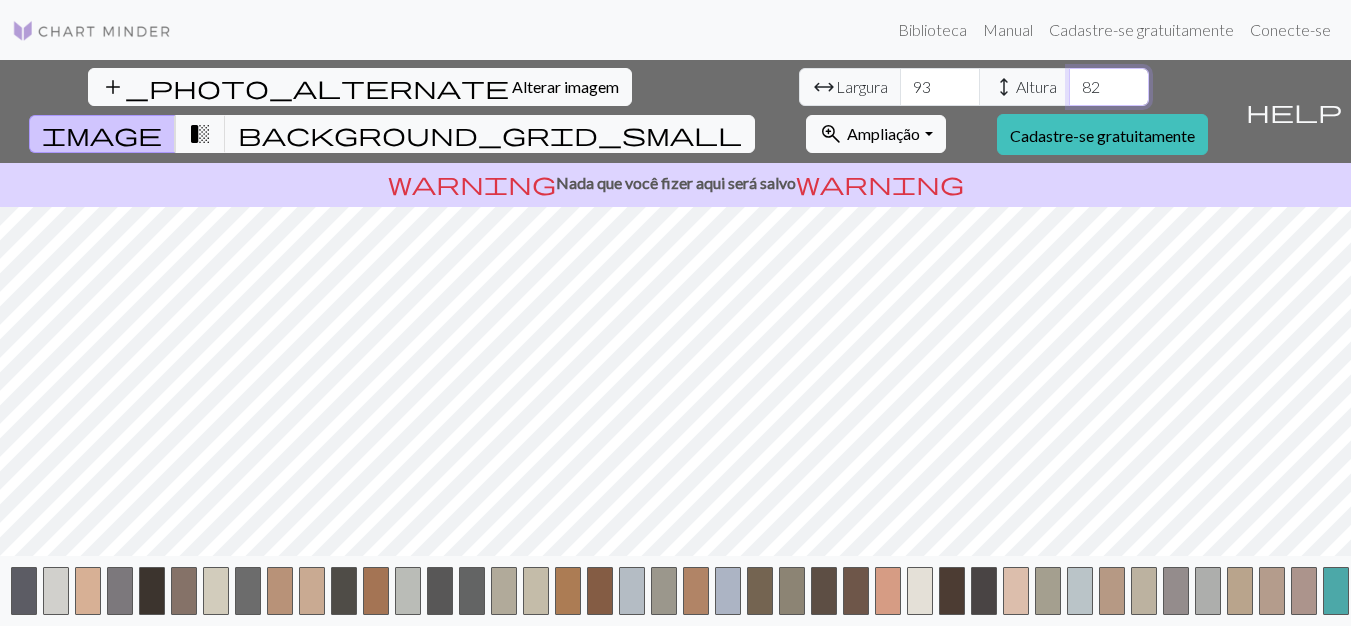 click on "82" at bounding box center (1109, 87) 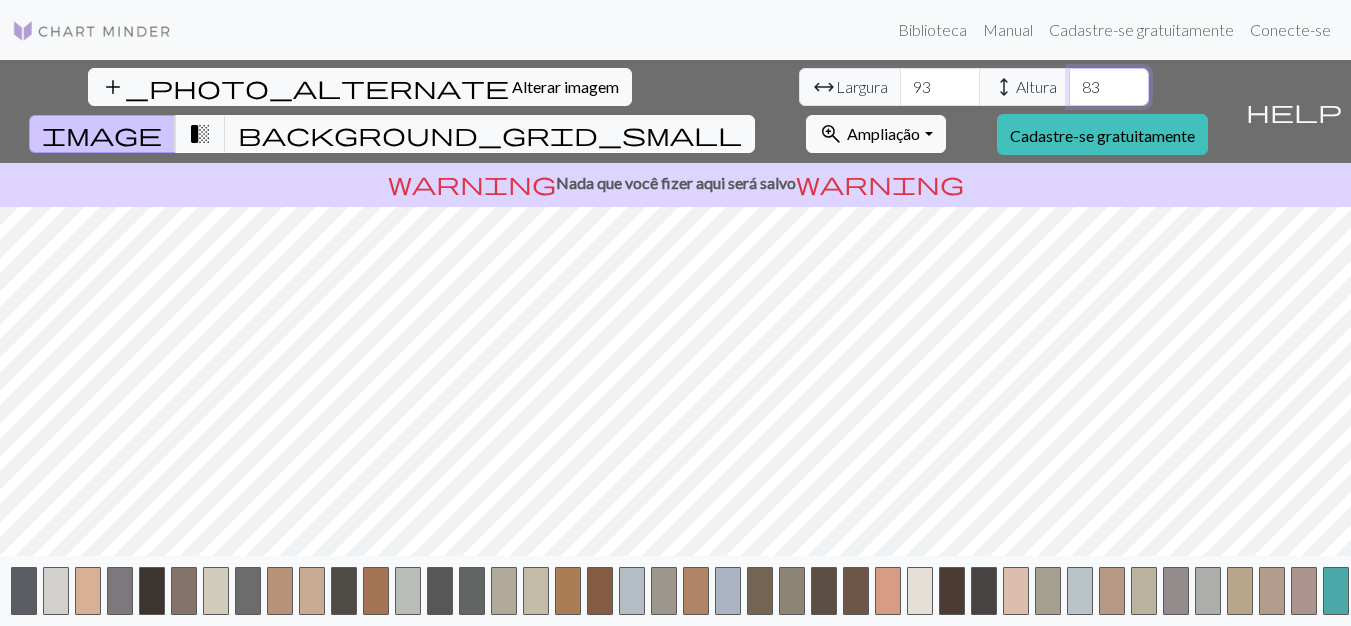 click on "83" at bounding box center (1109, 87) 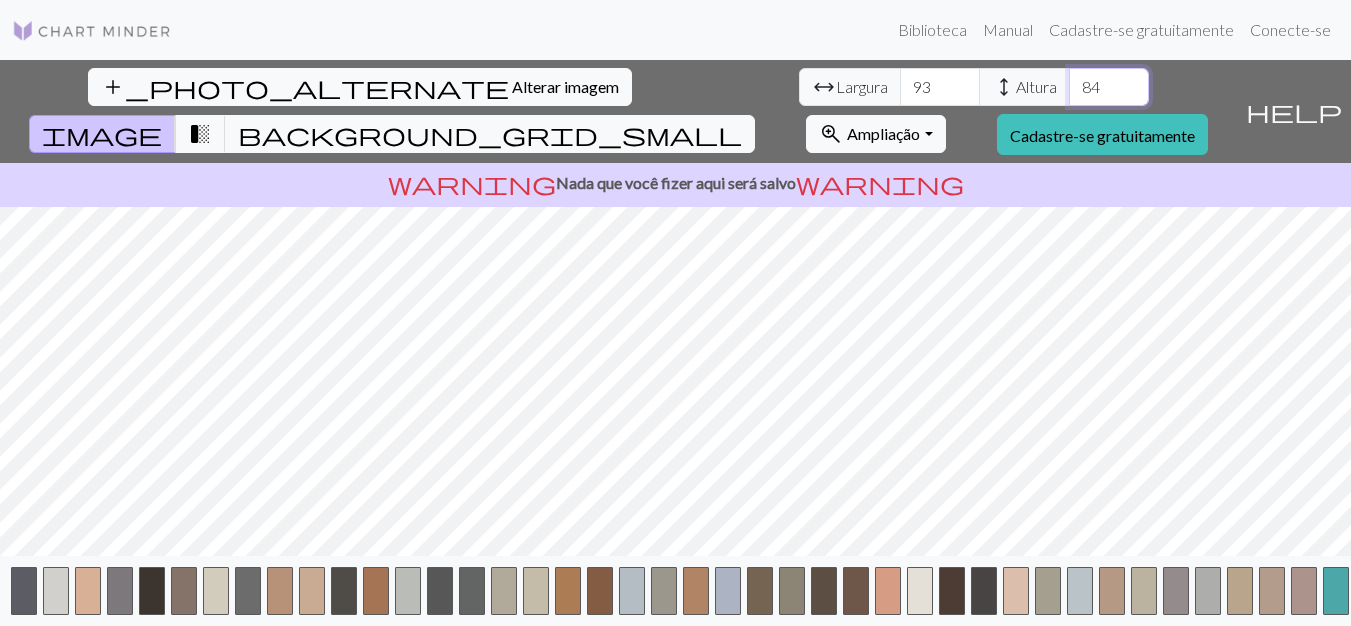 click on "84" at bounding box center (1109, 87) 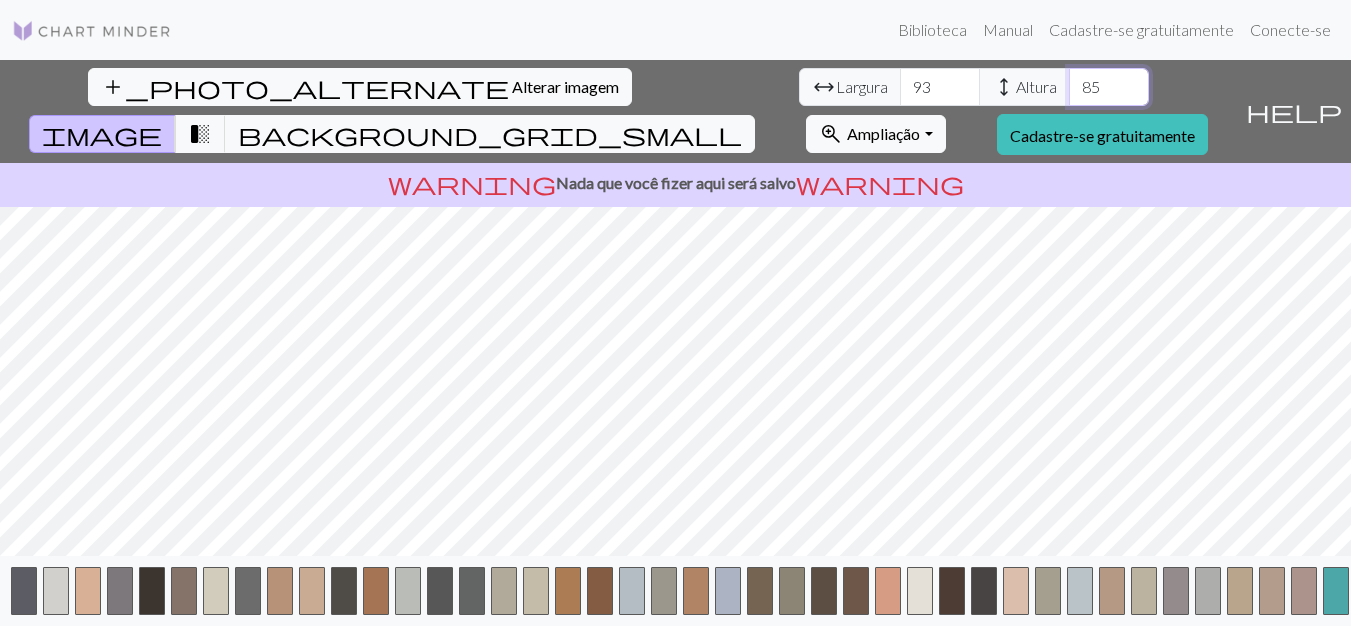 click on "85" at bounding box center [1109, 87] 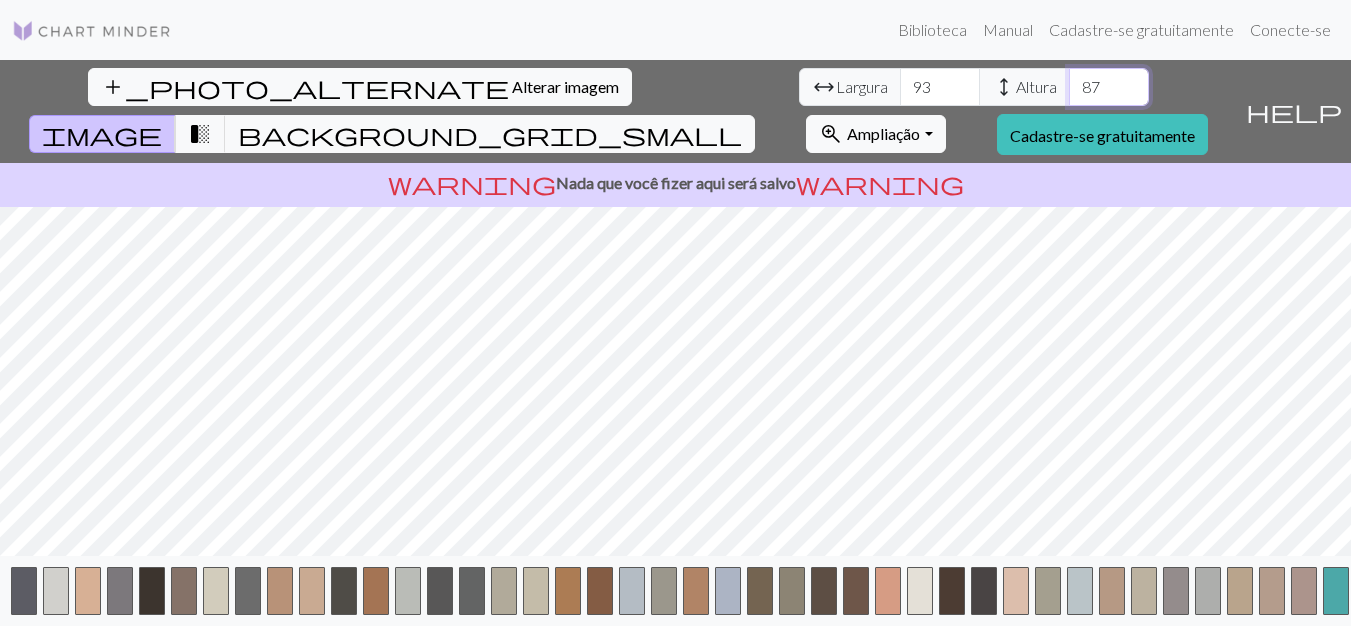 click on "87" at bounding box center (1109, 87) 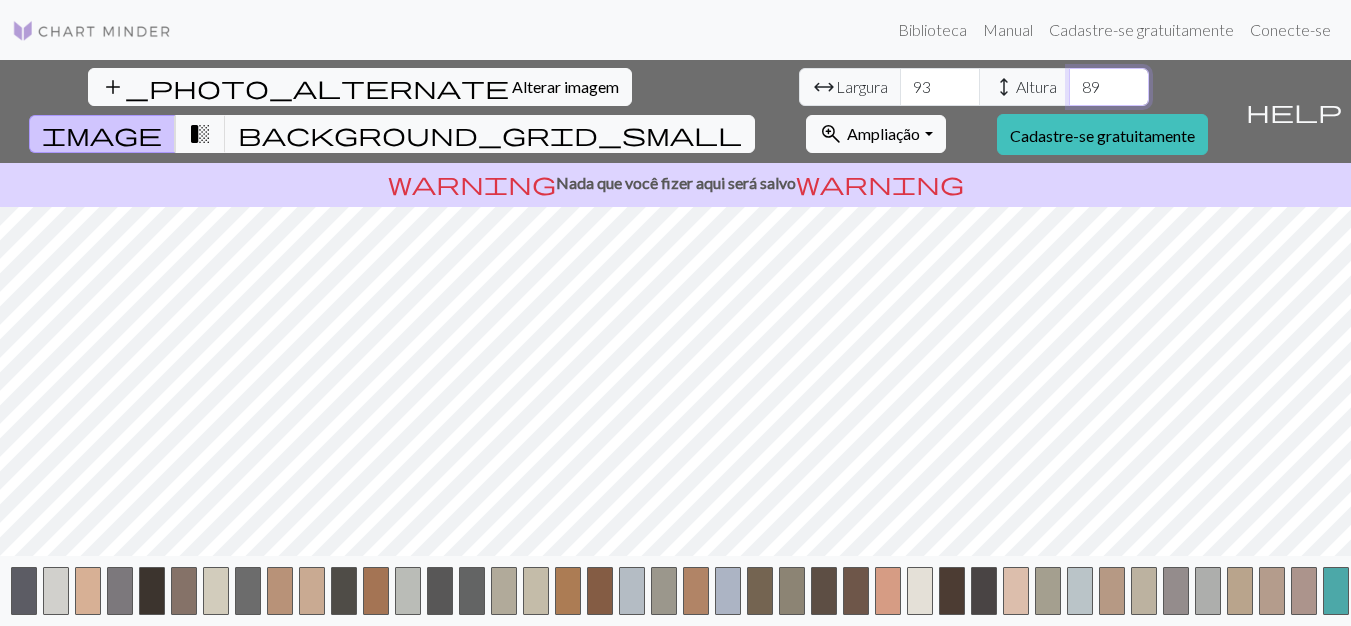 click on "89" at bounding box center (1109, 87) 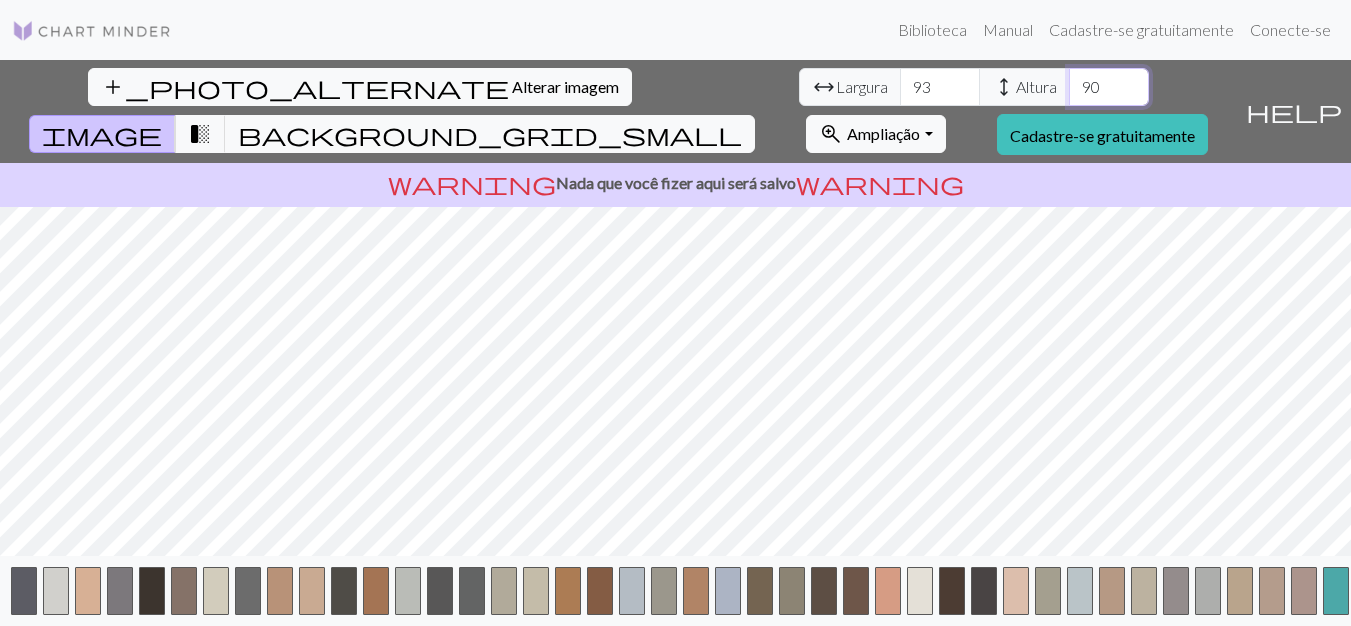 click on "90" at bounding box center [1109, 87] 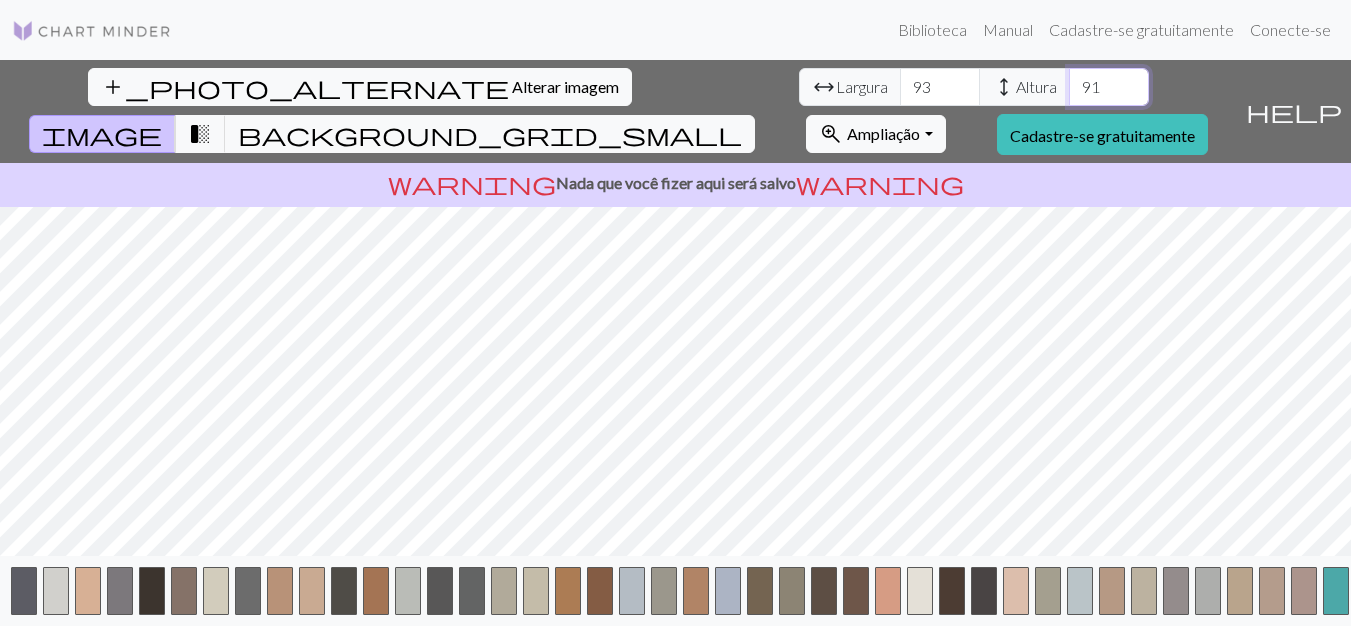 click on "91" at bounding box center (1109, 87) 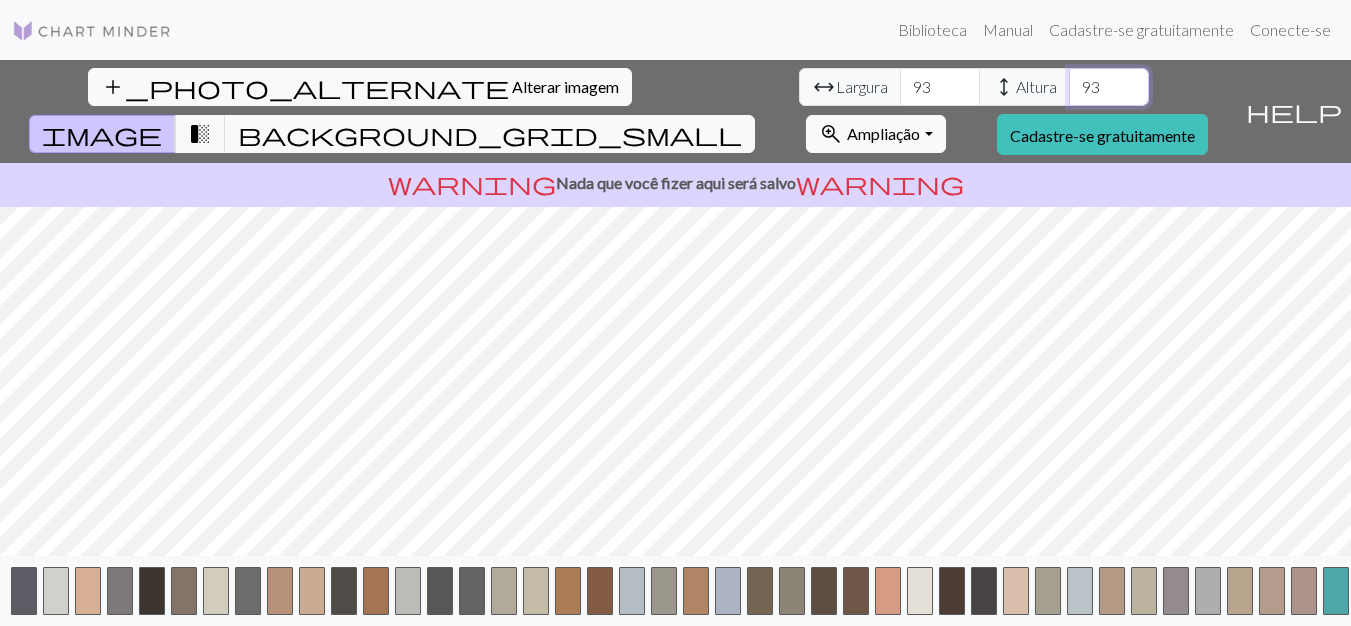 click on "93" at bounding box center [1109, 87] 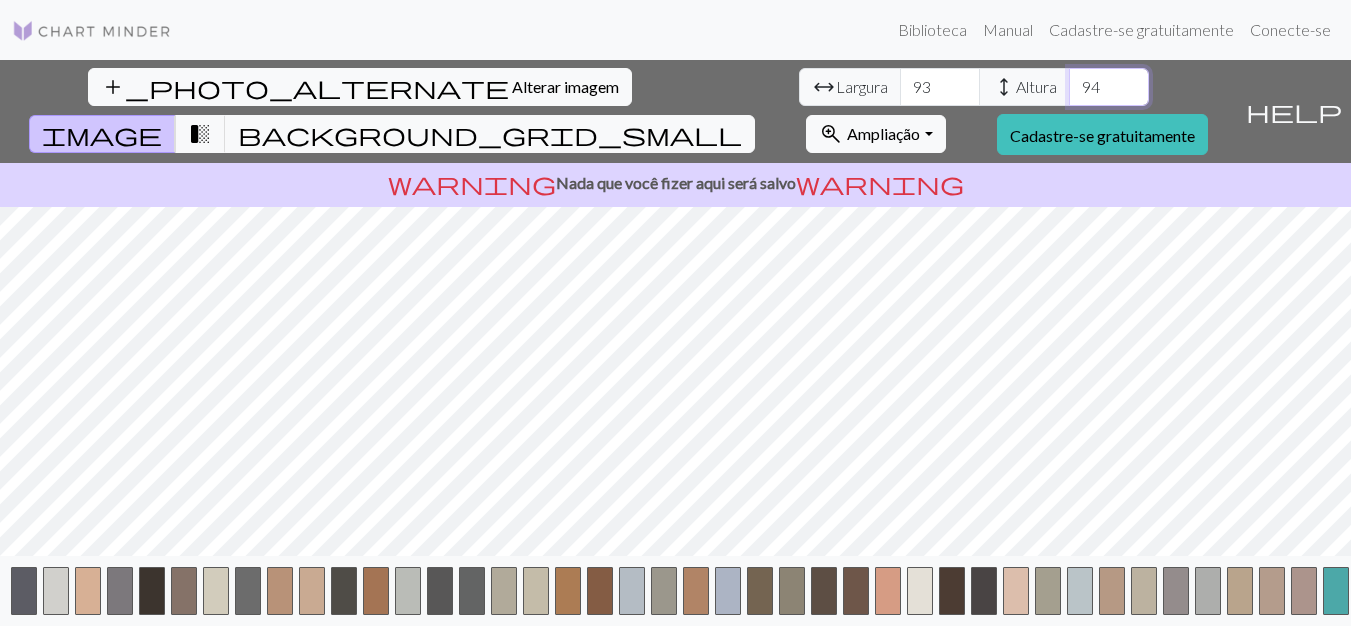 click on "94" at bounding box center [1109, 87] 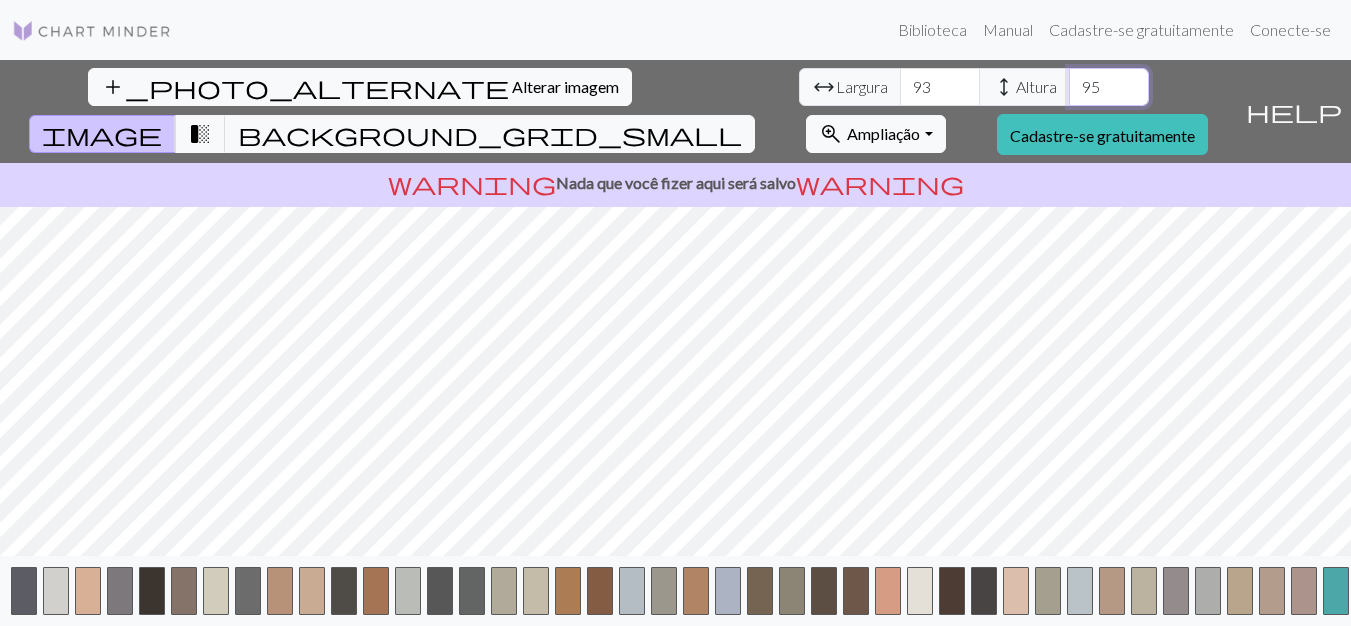 click on "95" at bounding box center (1109, 87) 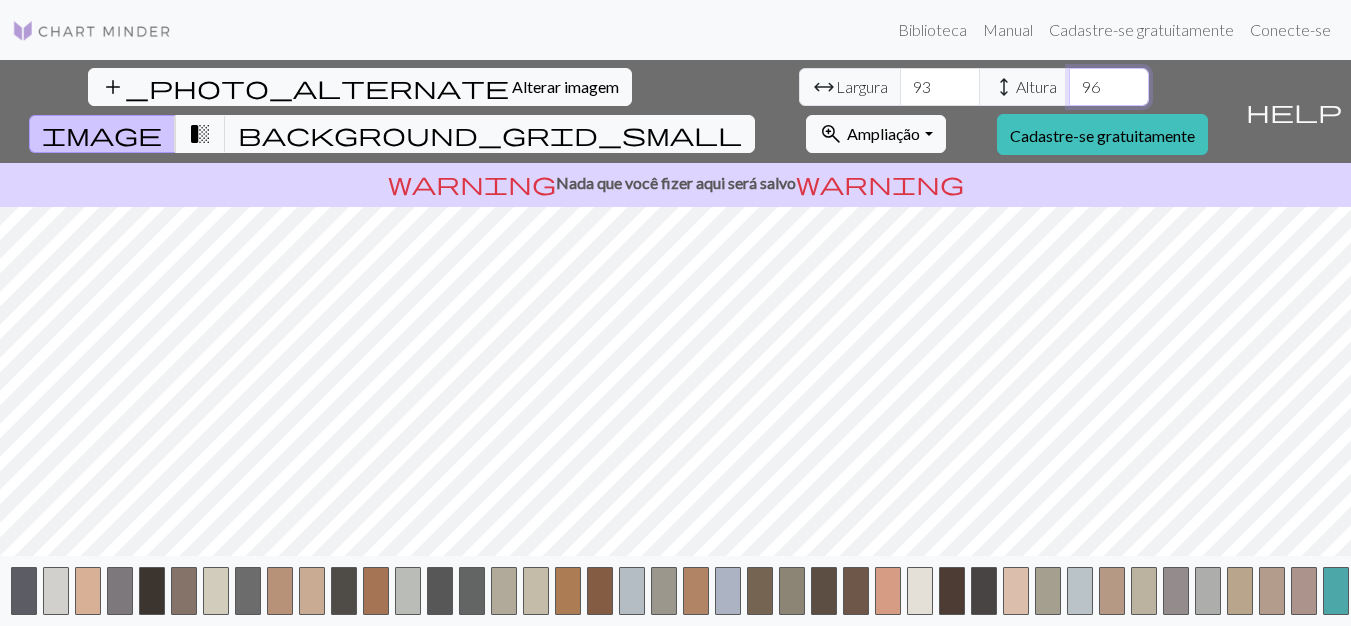 click on "96" at bounding box center (1109, 87) 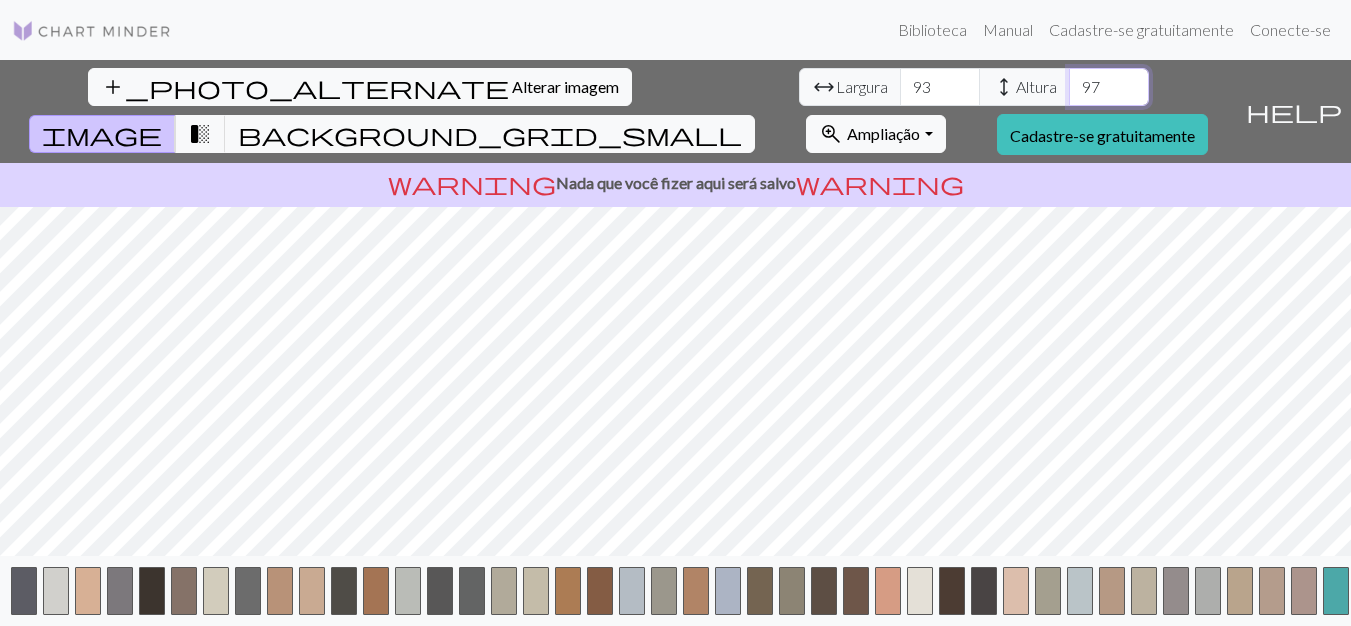 click on "97" at bounding box center [1109, 87] 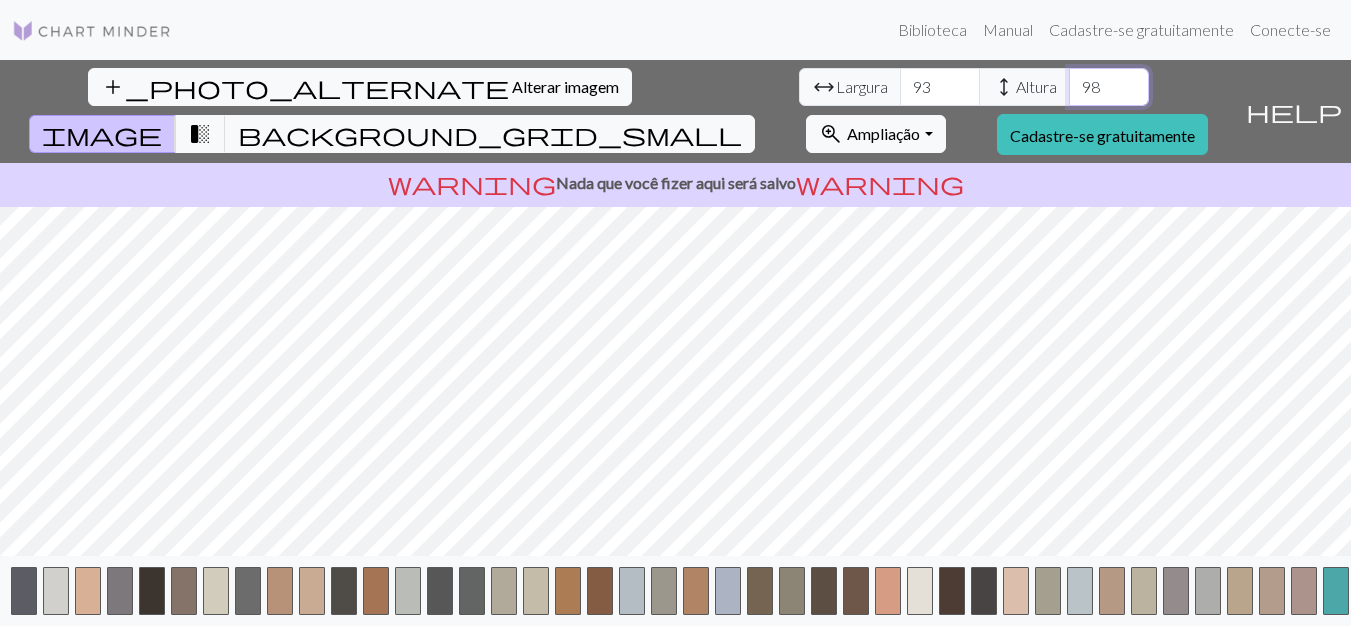 click on "98" at bounding box center (1109, 87) 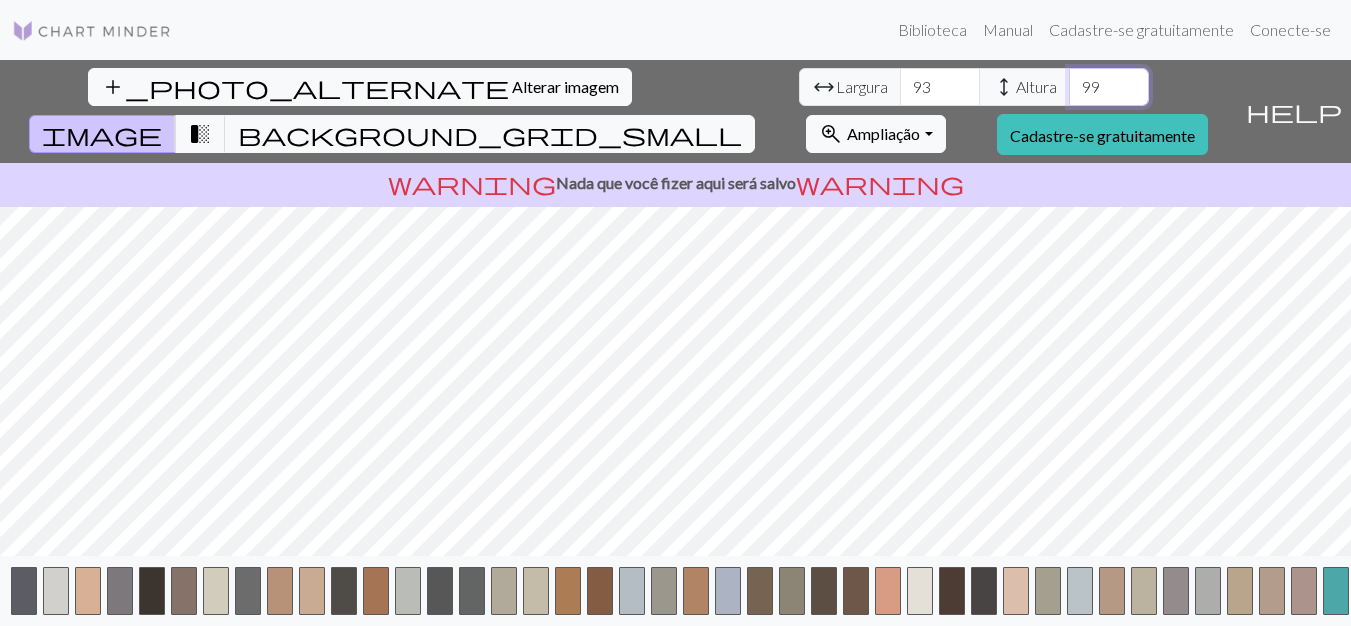 click on "99" at bounding box center (1109, 87) 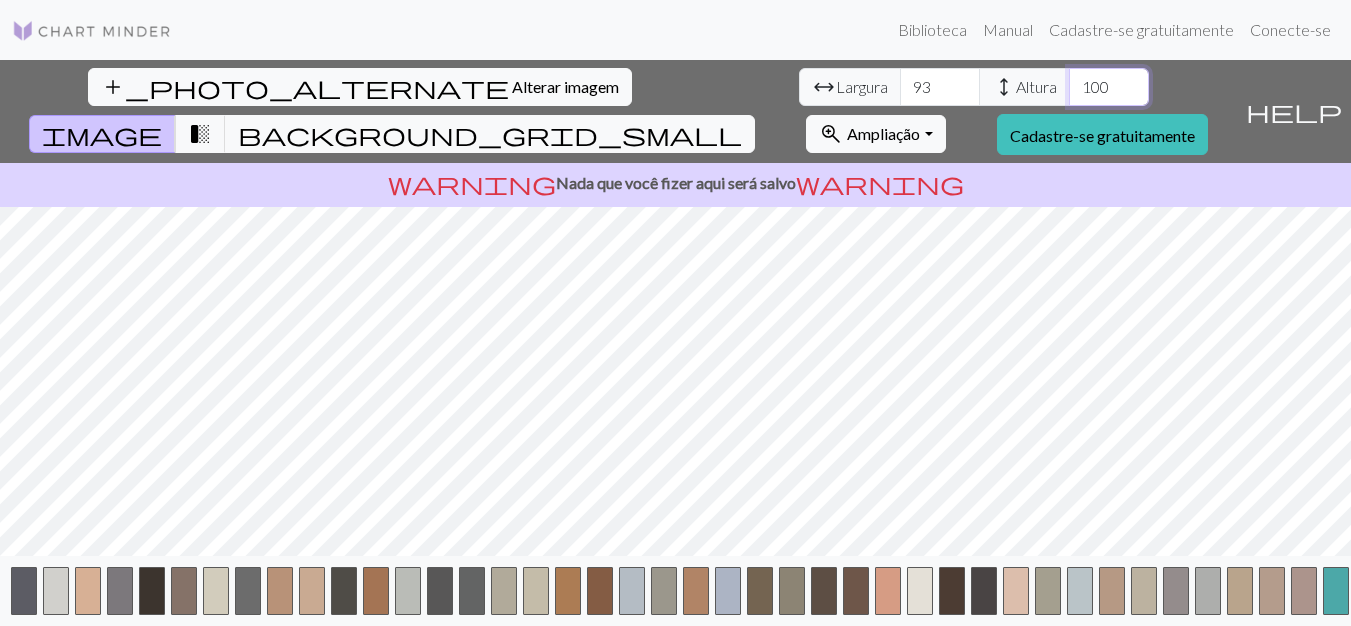 click on "100" at bounding box center (1109, 87) 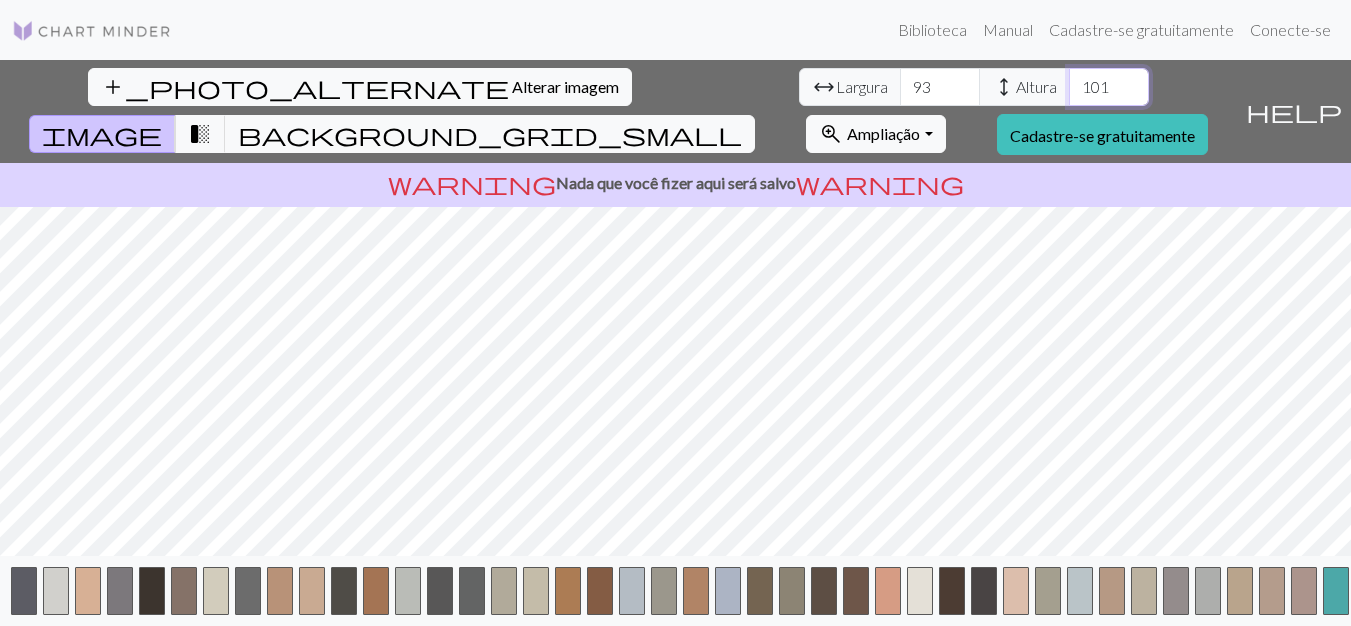 click on "101" at bounding box center [1109, 87] 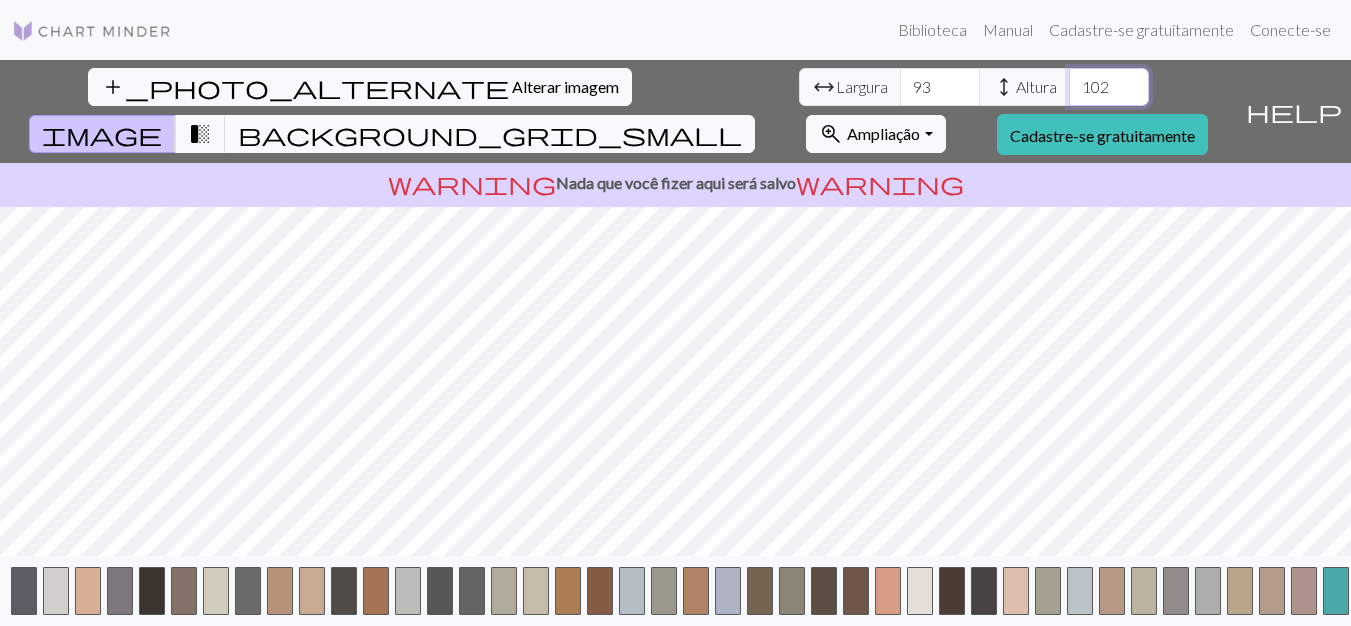 click on "102" at bounding box center (1109, 87) 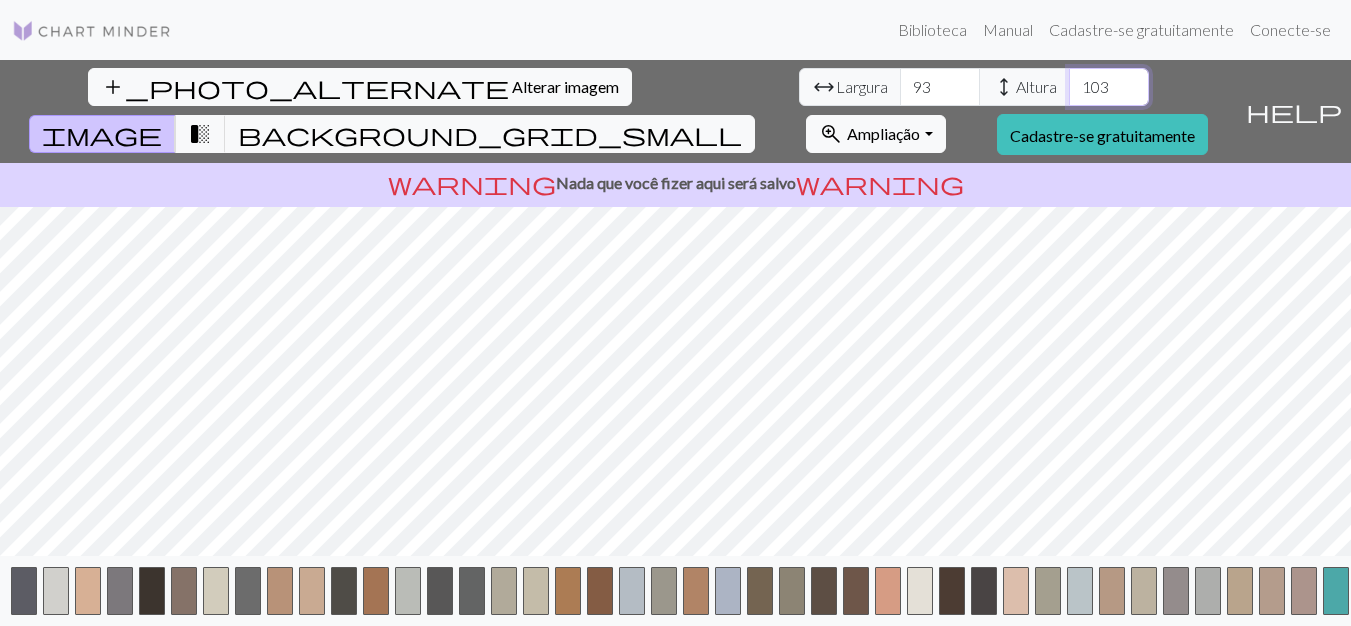 click on "103" at bounding box center [1109, 87] 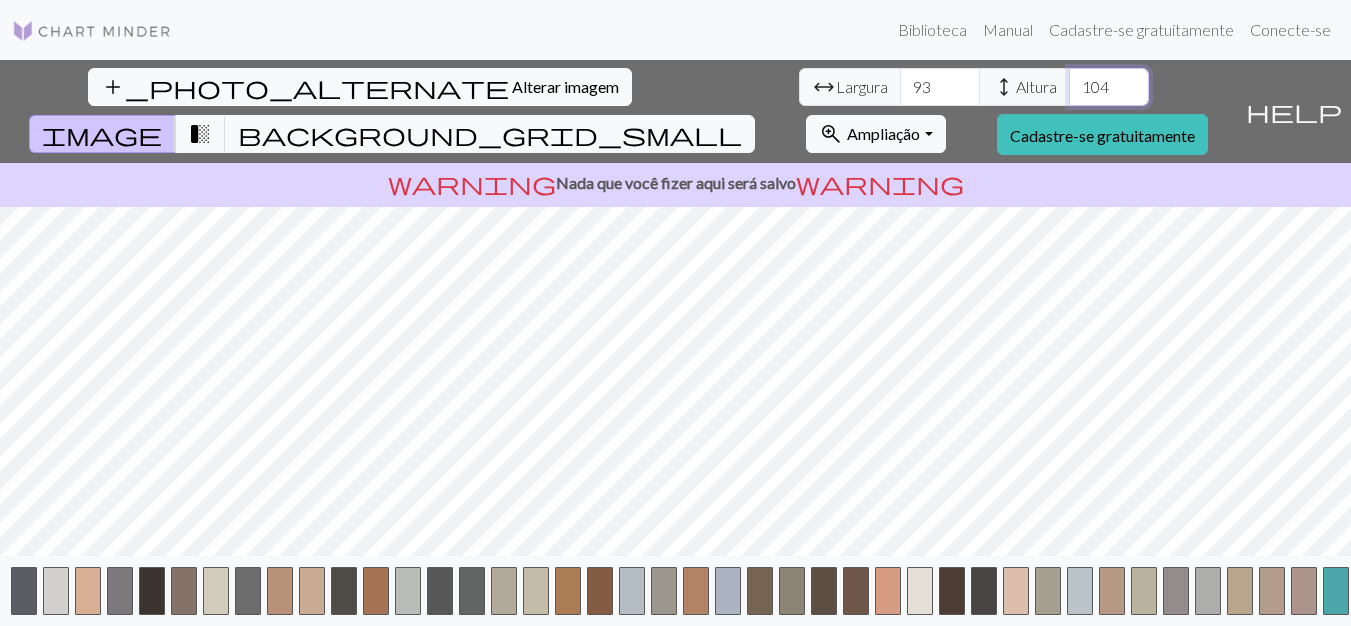 click on "104" at bounding box center [1109, 87] 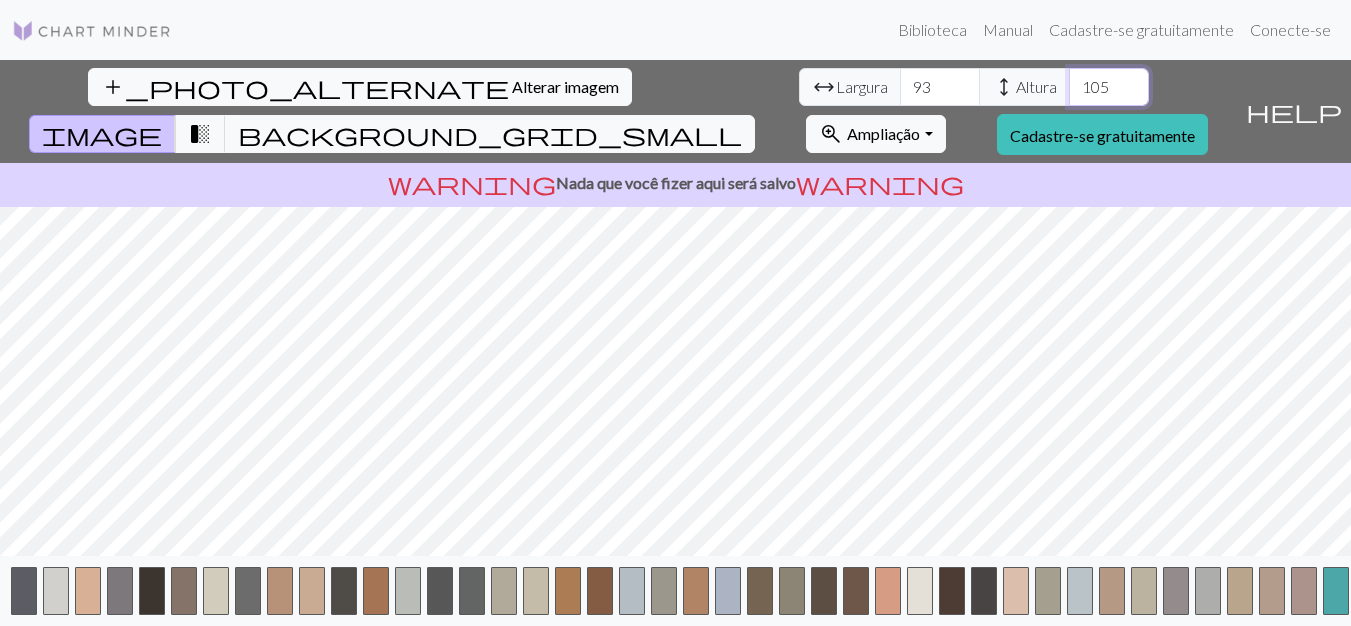 click on "105" at bounding box center (1109, 87) 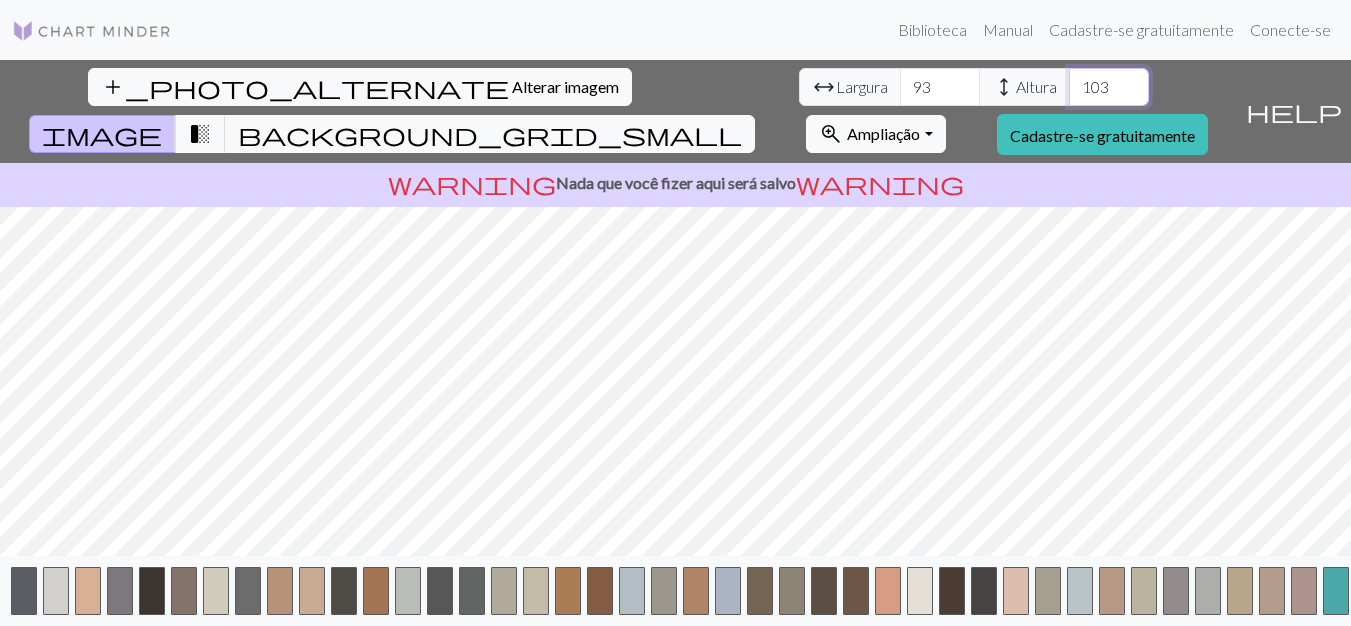 click on "103" at bounding box center [1109, 87] 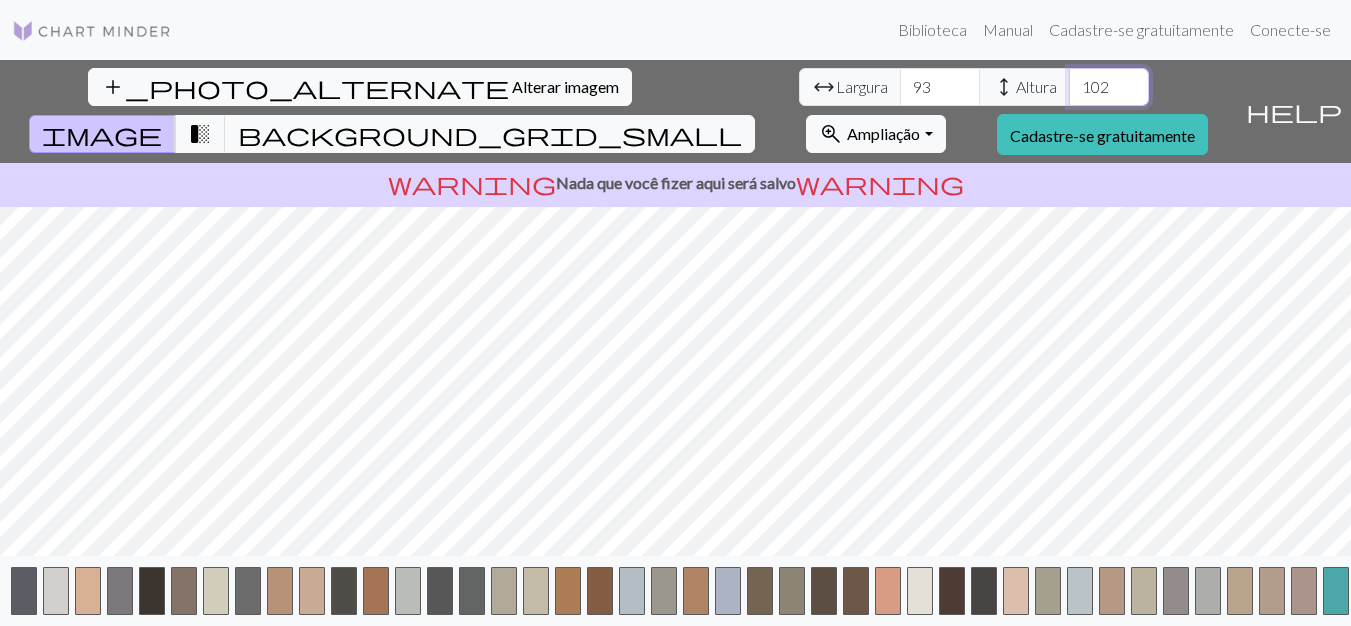 click on "102" at bounding box center [1109, 87] 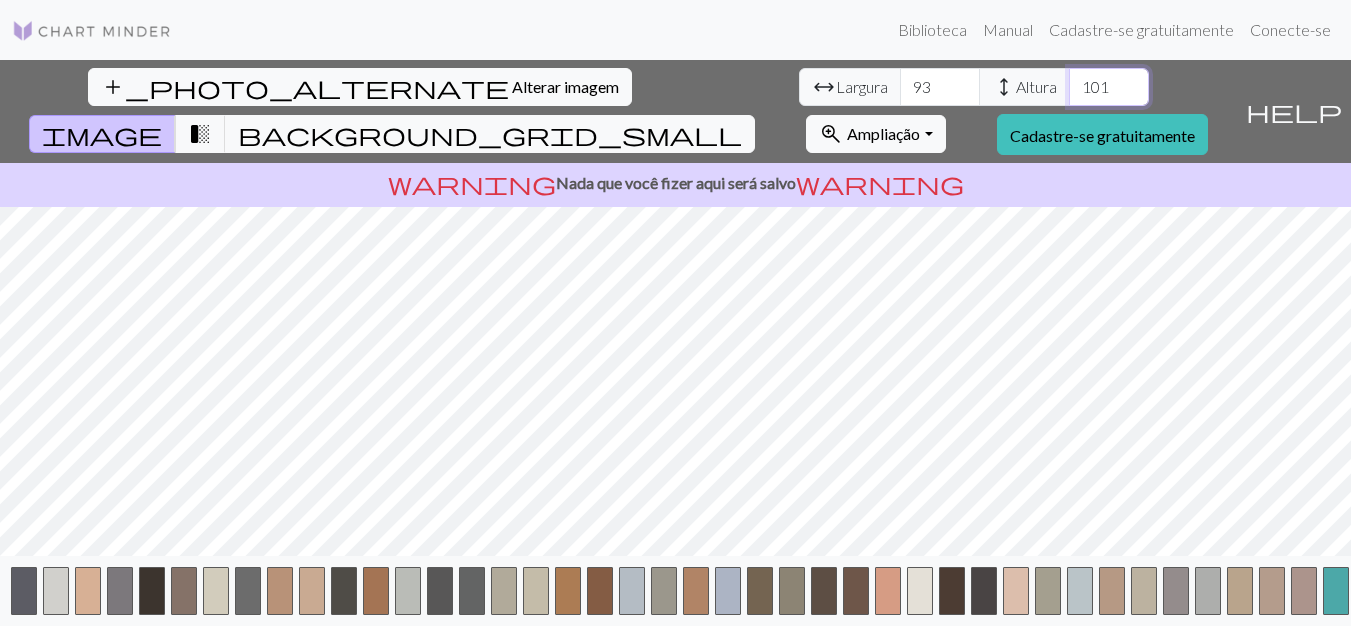 click on "101" at bounding box center [1109, 87] 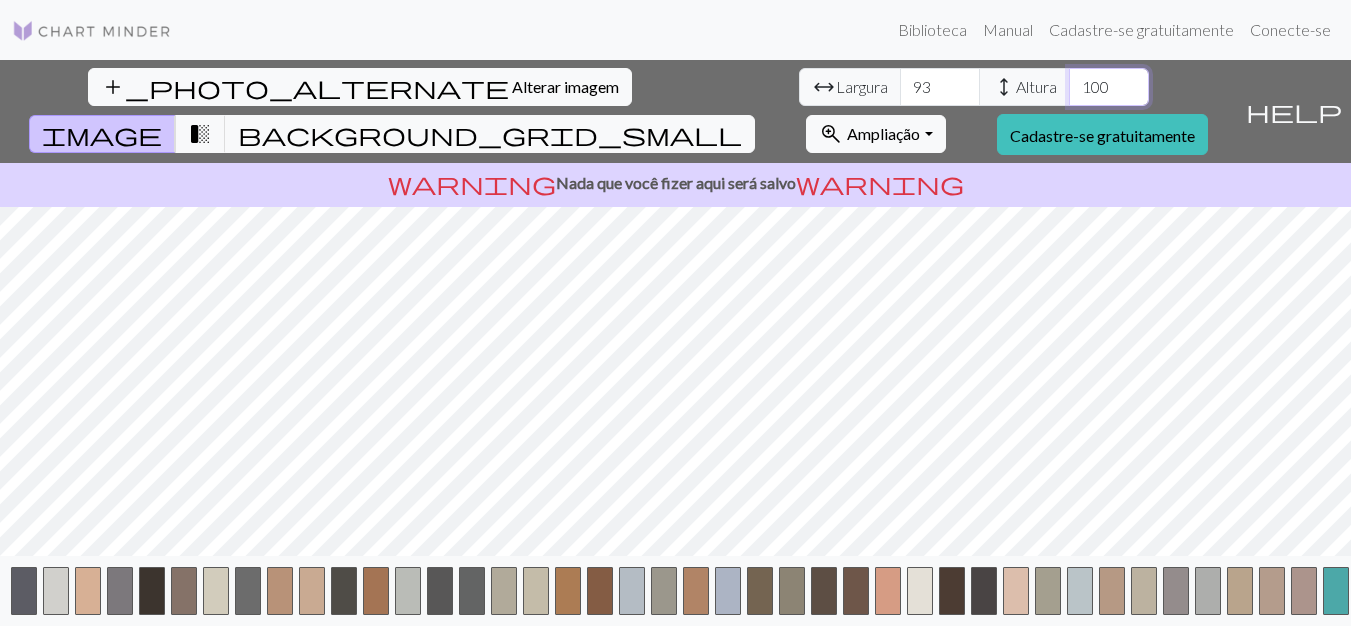 click on "100" at bounding box center (1109, 87) 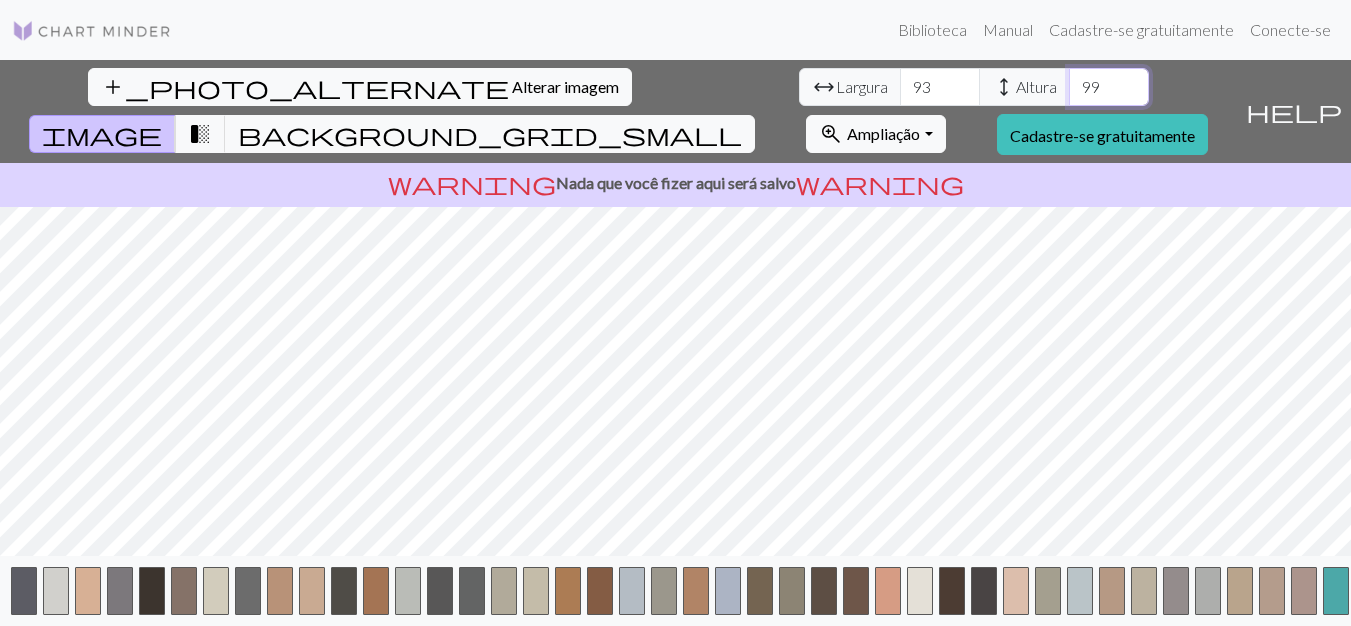 click on "99" at bounding box center [1109, 87] 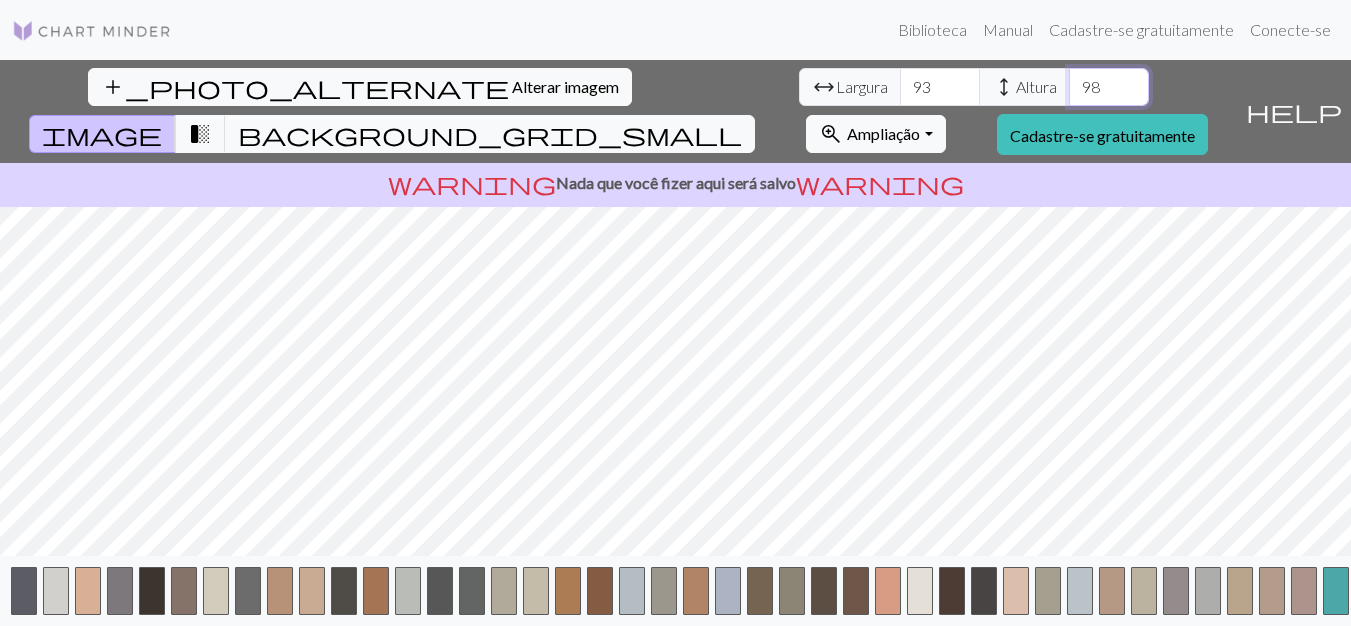 click on "97" at bounding box center [1109, 87] 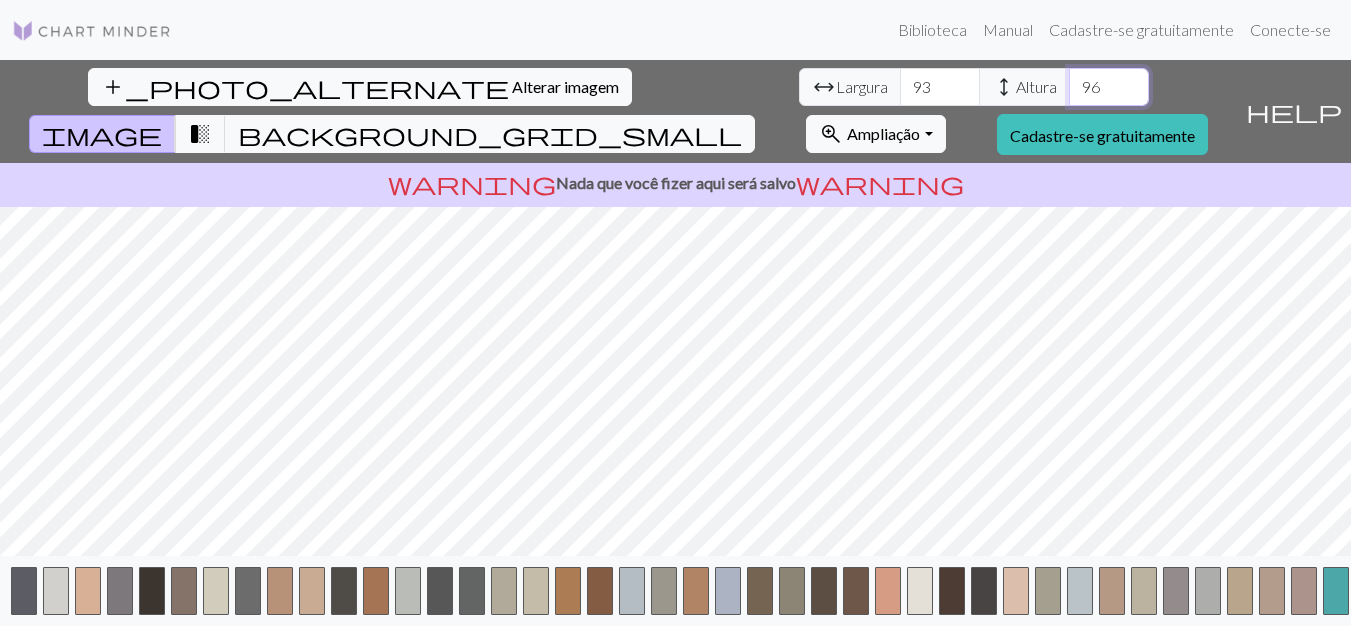 click on "96" at bounding box center (1109, 87) 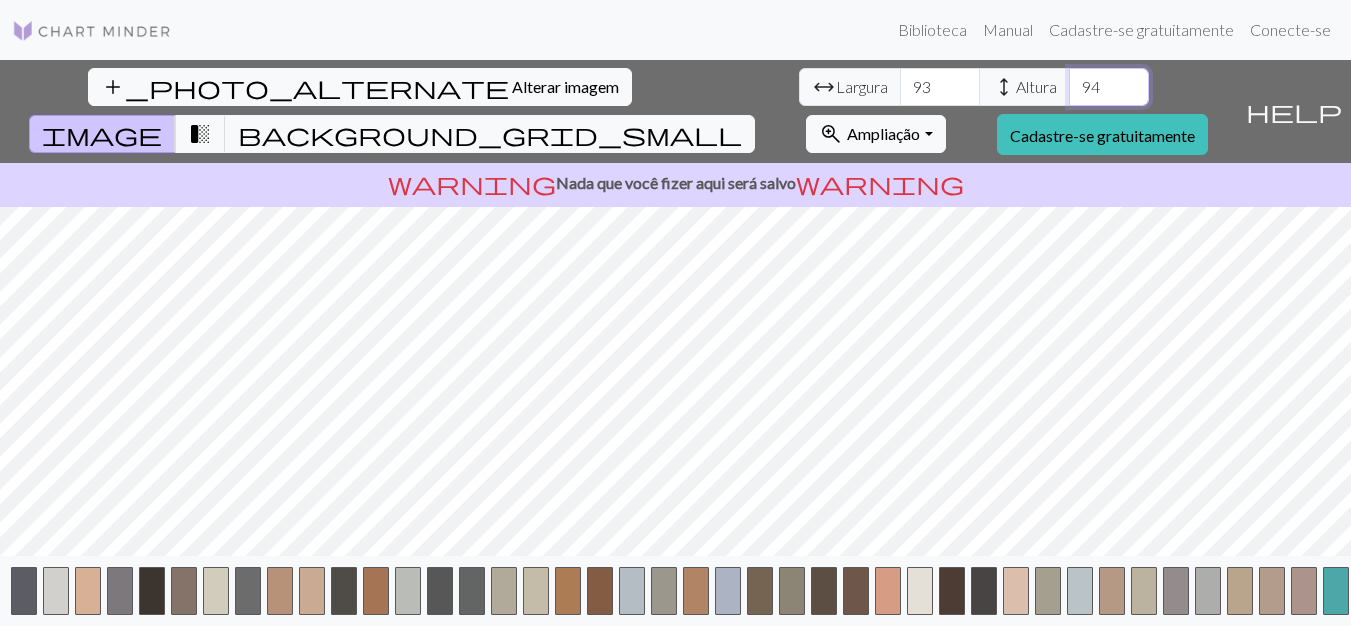 click on "94" at bounding box center [1109, 87] 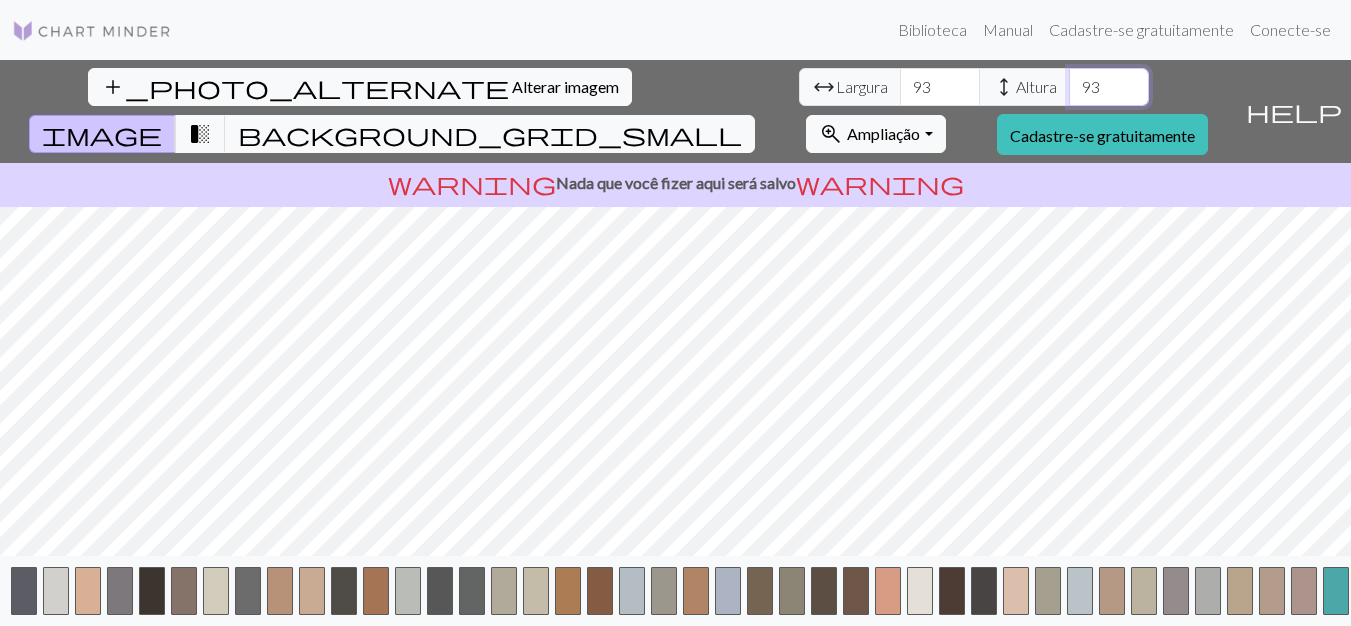 click on "93" at bounding box center [1109, 87] 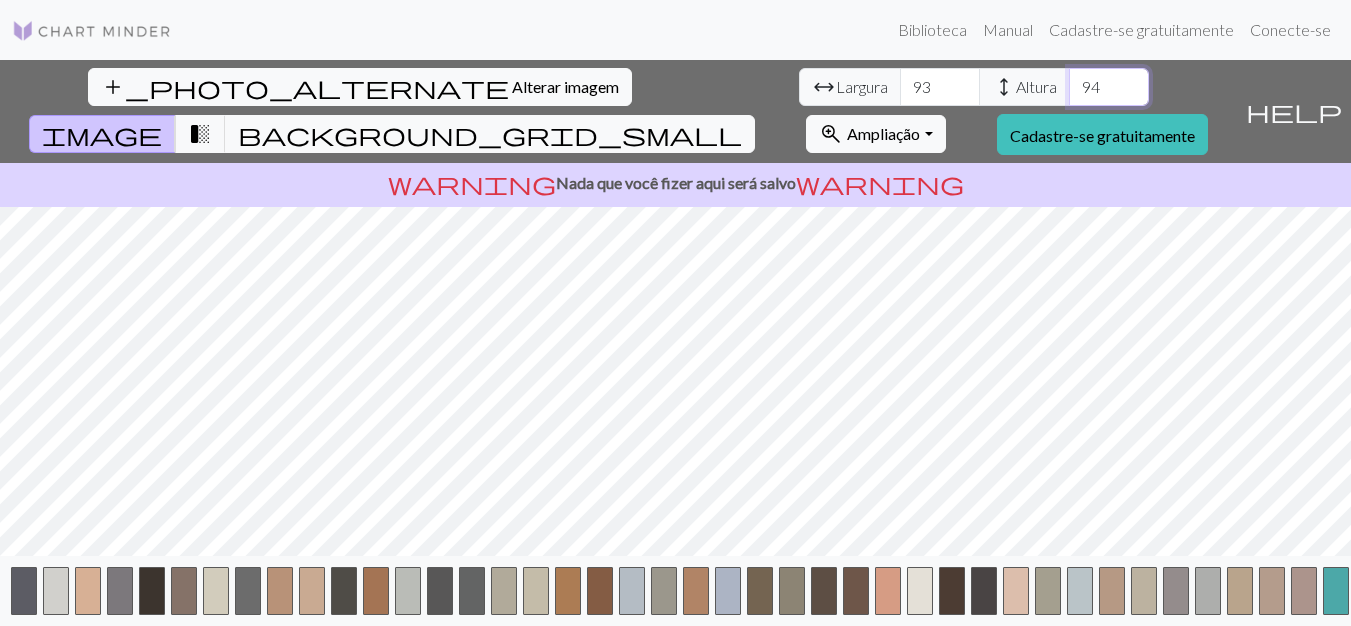 click on "95" at bounding box center (1109, 87) 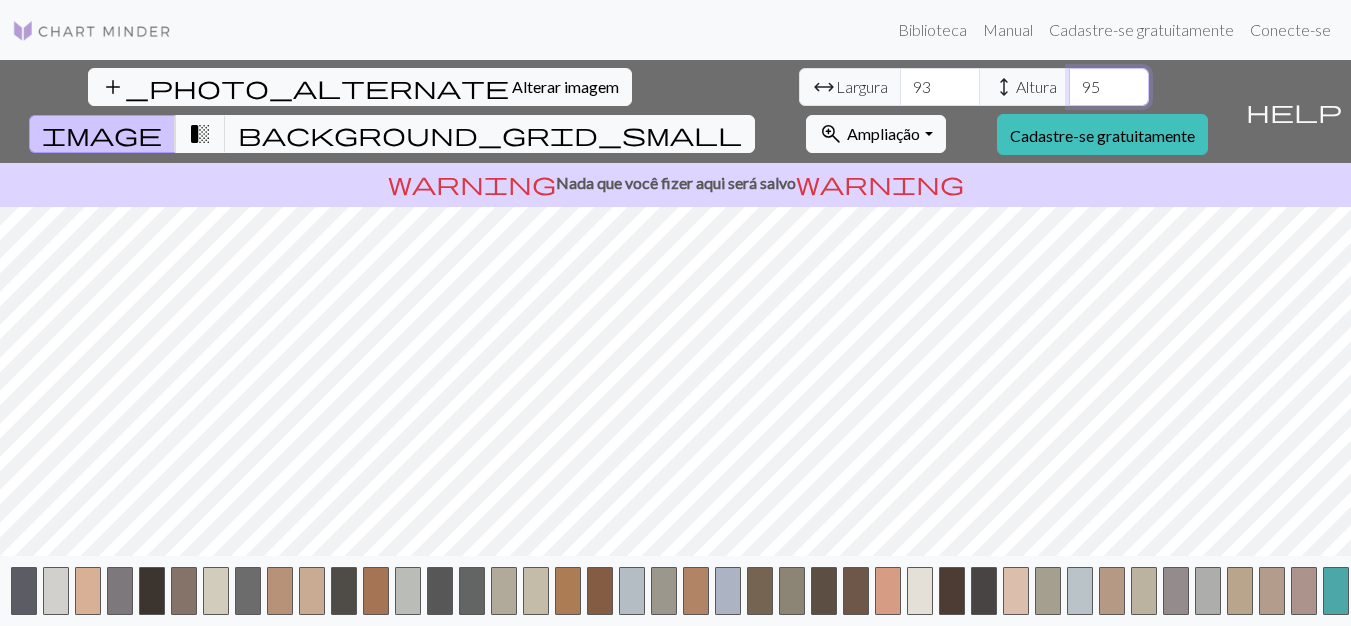 click on "96" at bounding box center (1109, 87) 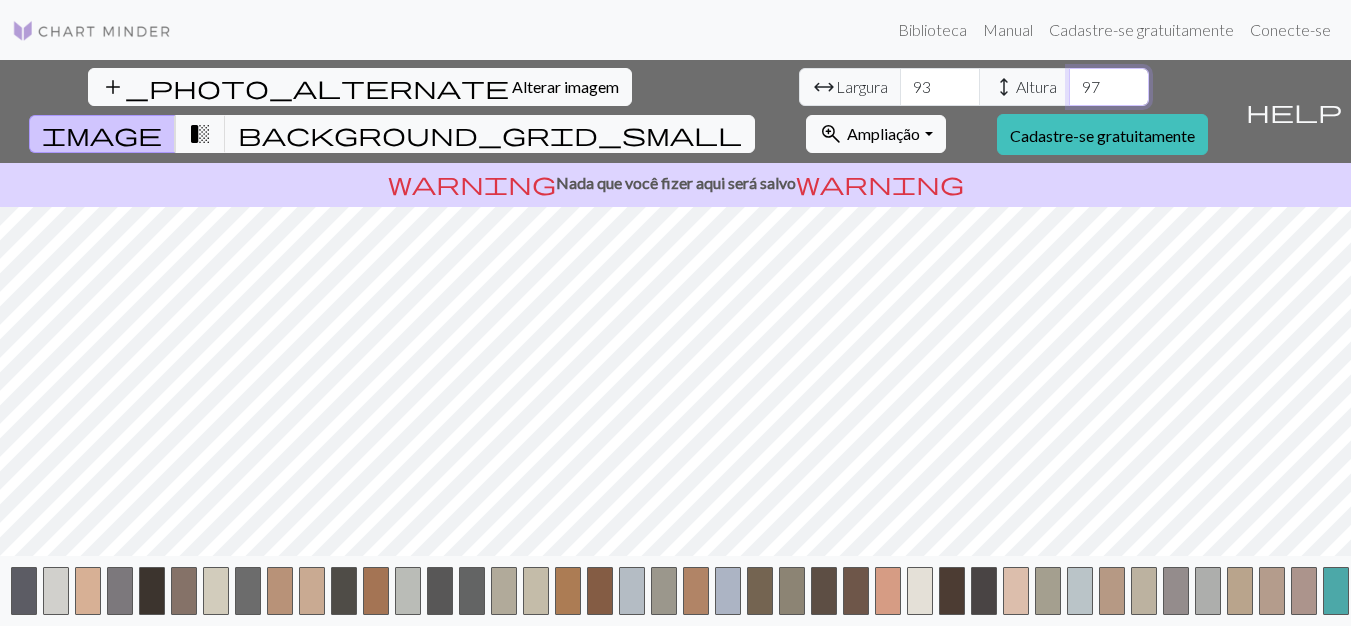 click on "97" at bounding box center [1109, 87] 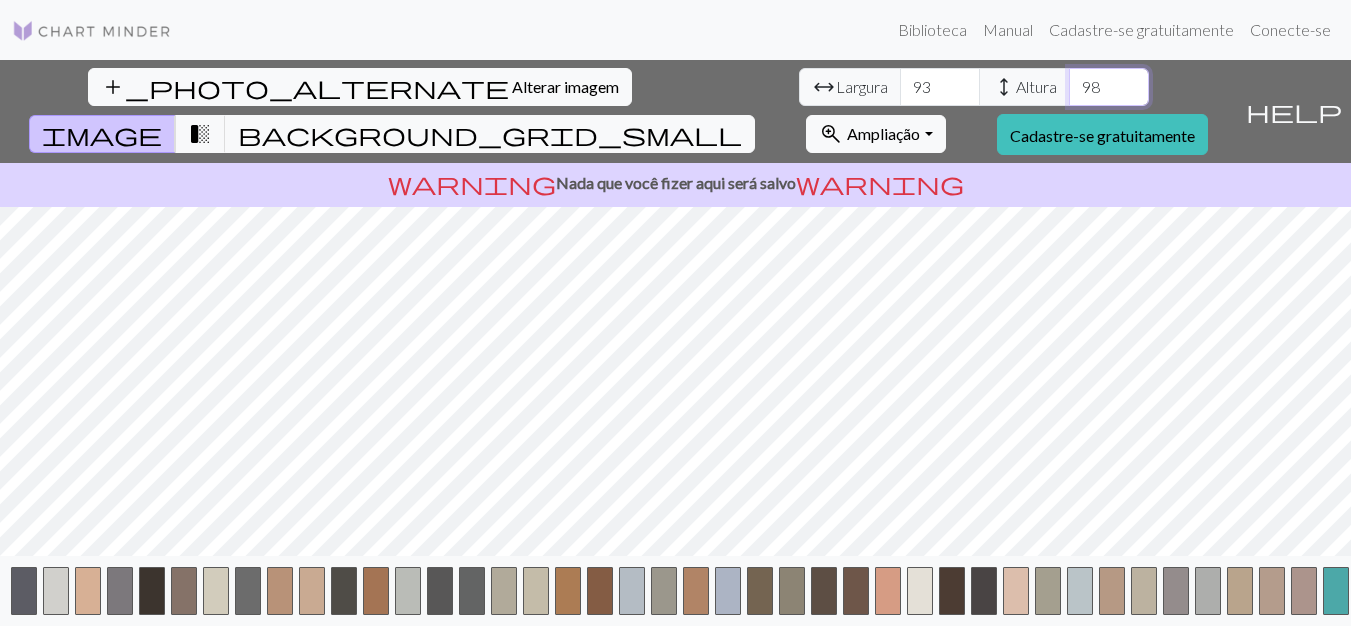 click on "98" at bounding box center (1109, 87) 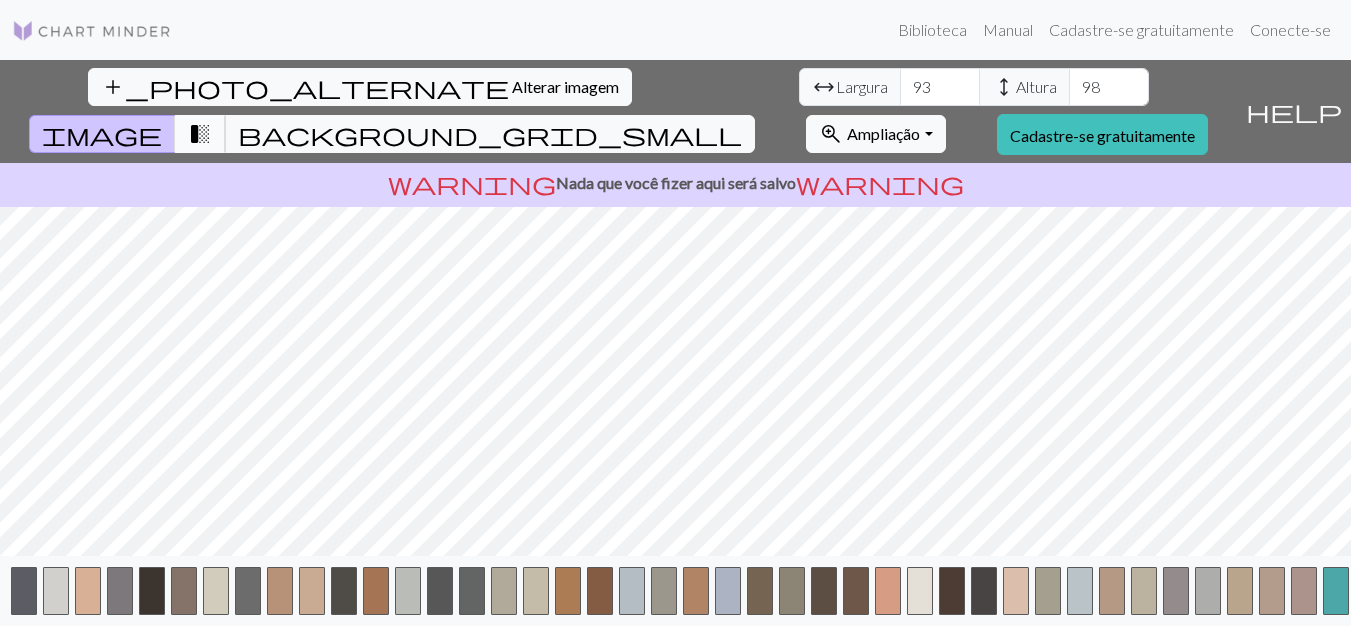 click on "transition_fade" at bounding box center [200, 134] 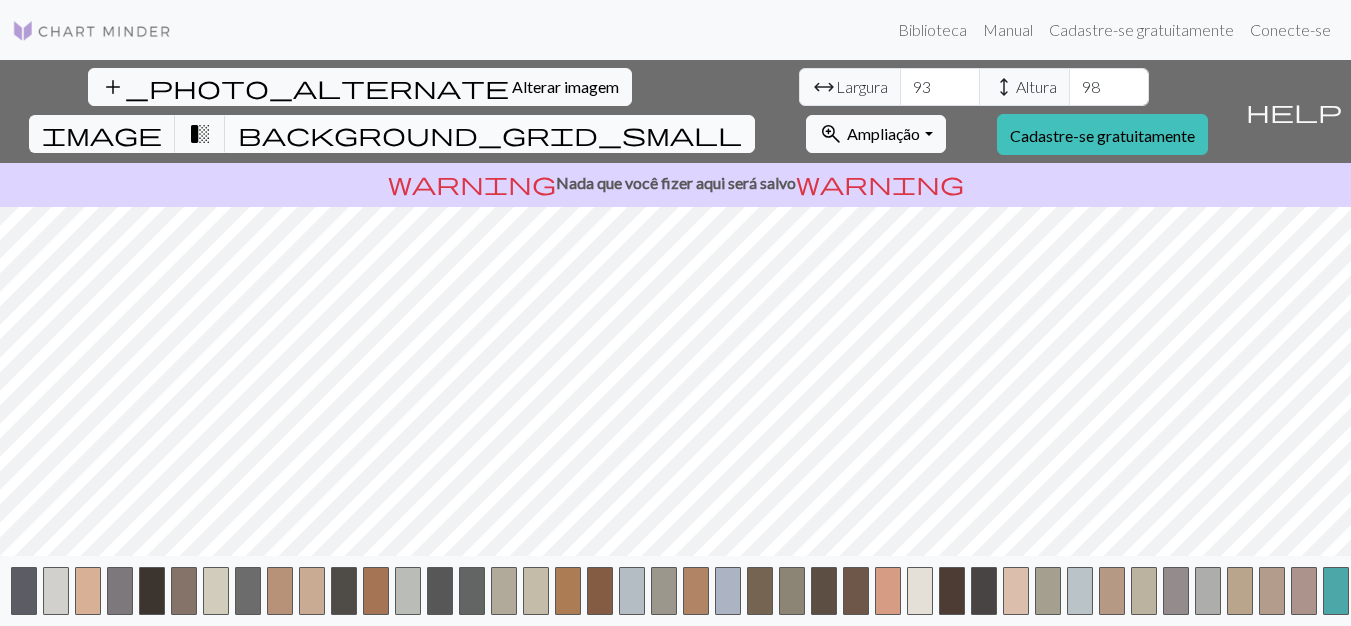 click on "background_grid_small" at bounding box center (490, 134) 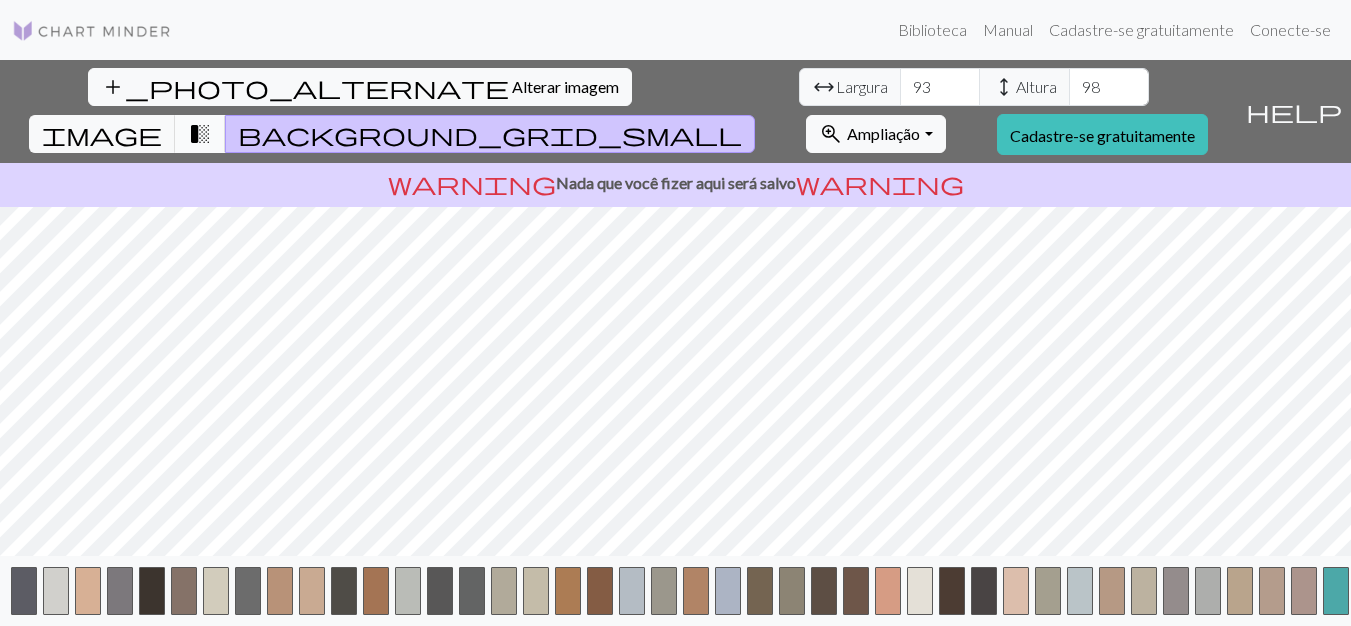 click on "transition_fade" at bounding box center (200, 134) 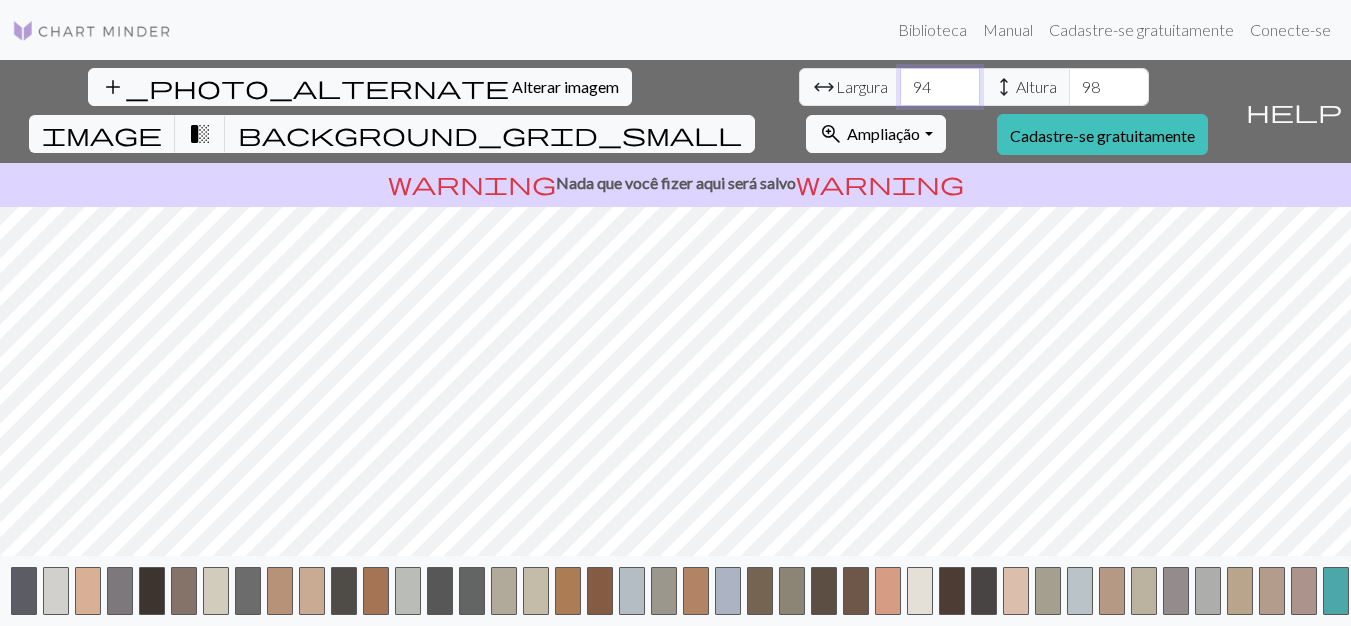 click on "94" at bounding box center (940, 87) 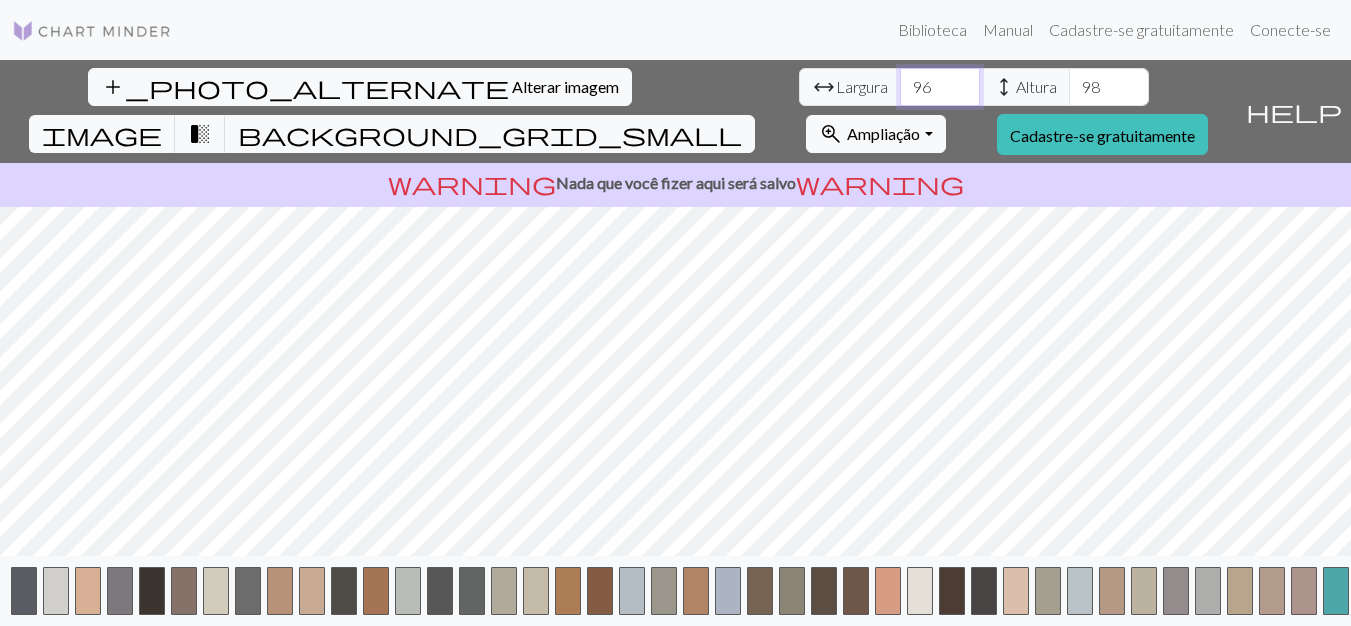 click on "96" at bounding box center [940, 87] 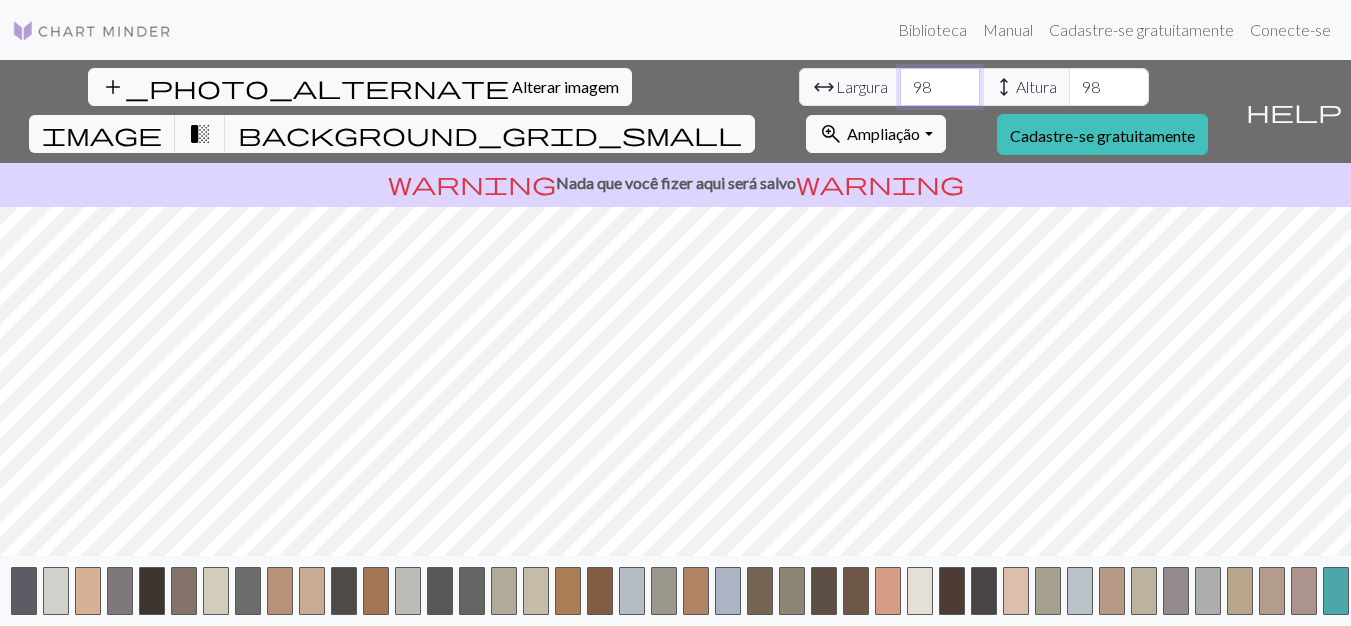 click on "98" at bounding box center (940, 87) 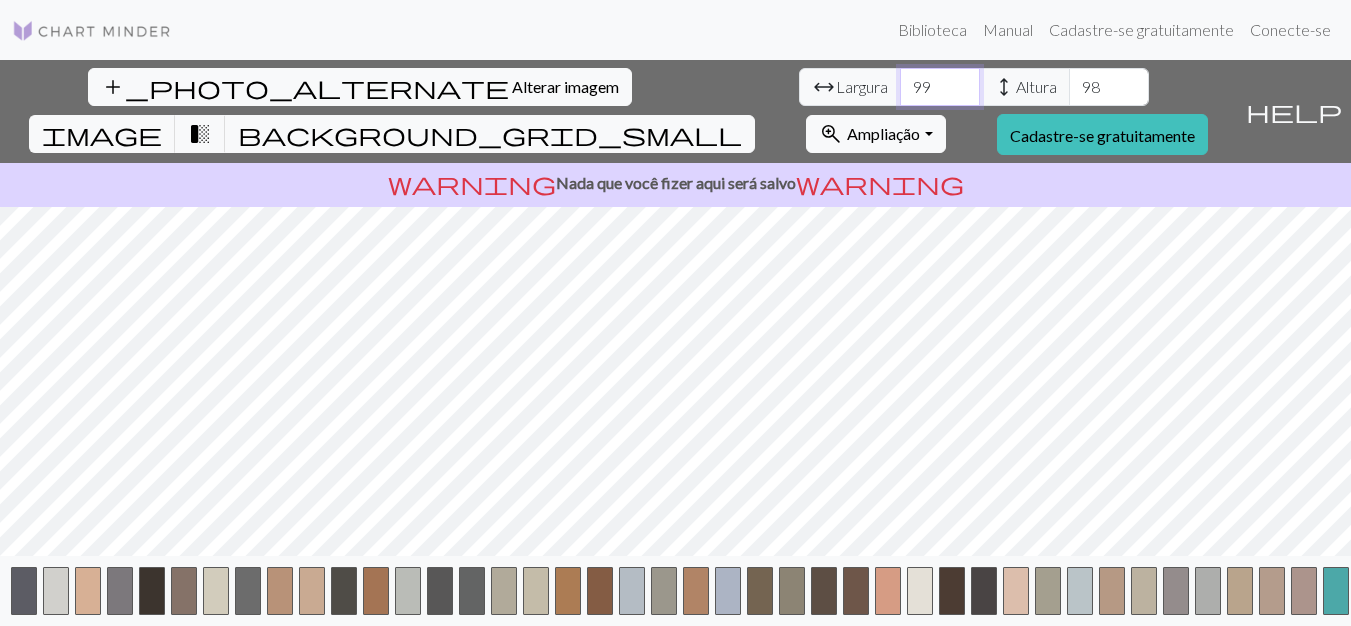 click on "99" at bounding box center (940, 87) 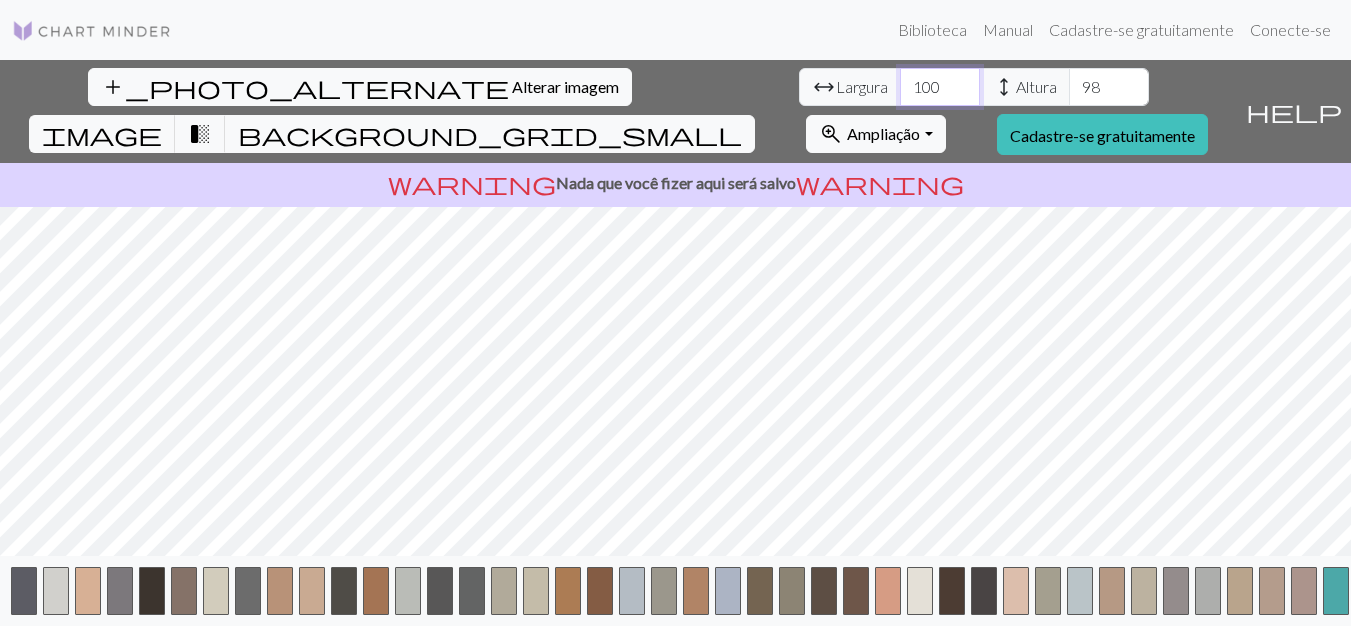 click on "100" at bounding box center (940, 87) 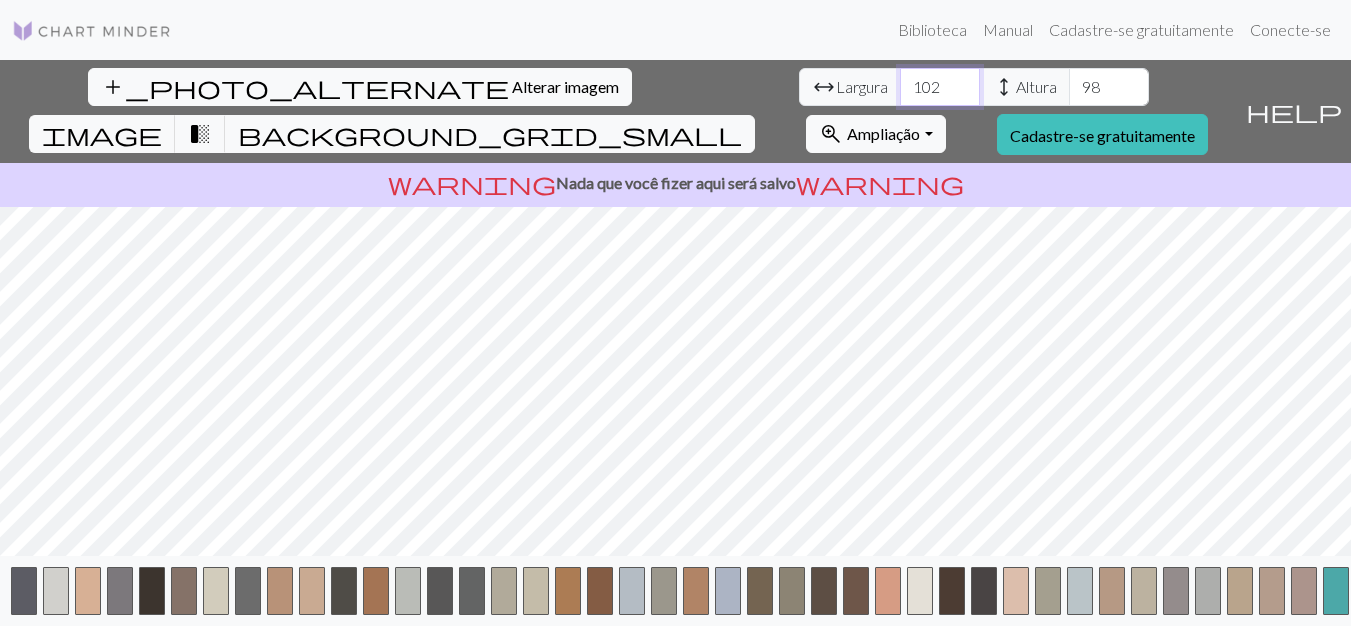 click on "102" at bounding box center [940, 87] 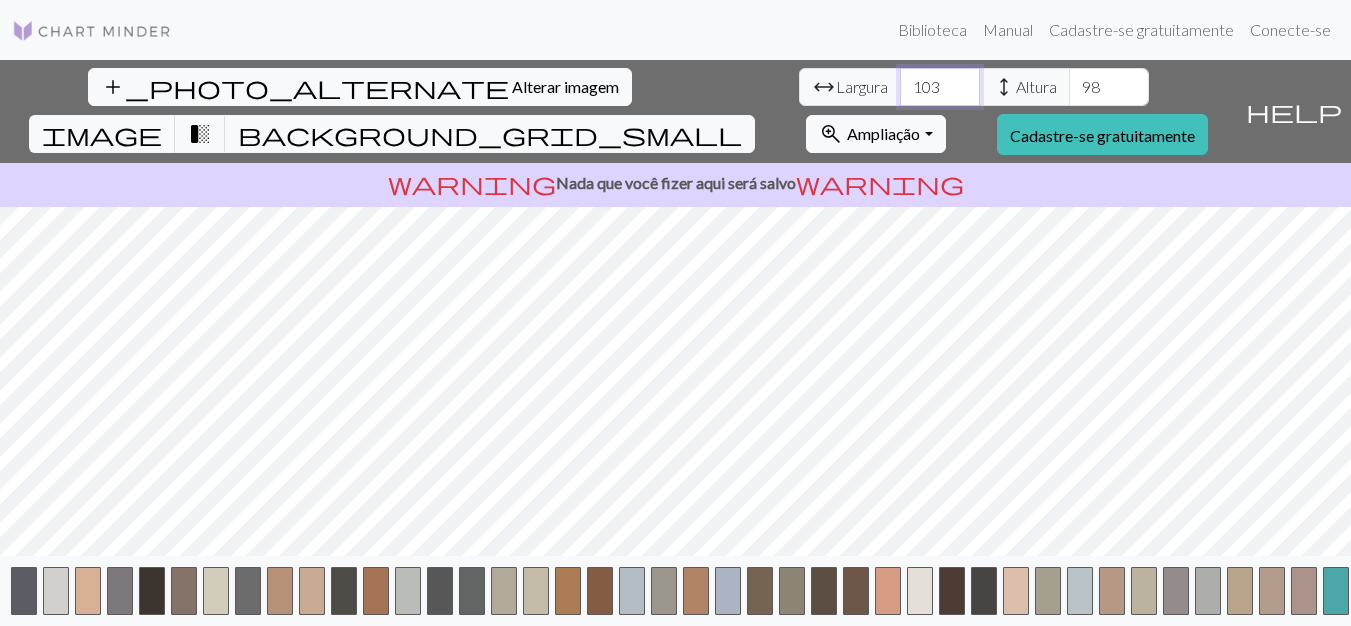 click on "104" at bounding box center [940, 87] 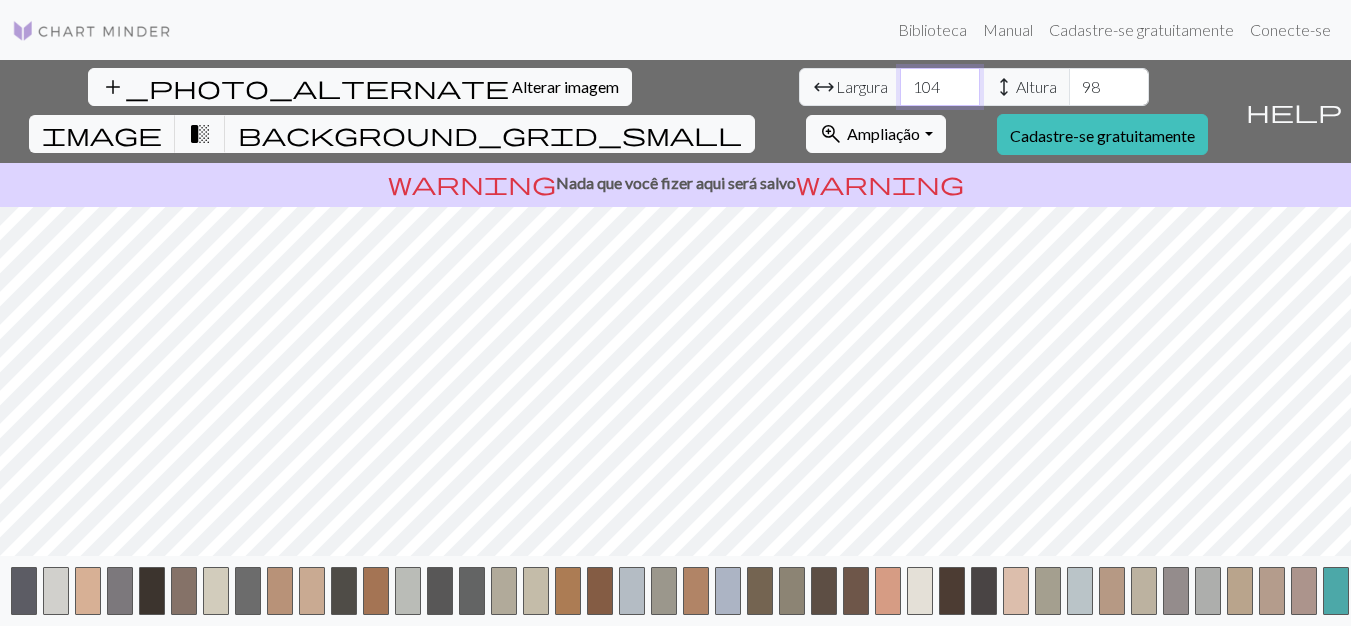drag, startPoint x: 412, startPoint y: 84, endPoint x: 586, endPoint y: 83, distance: 174.00287 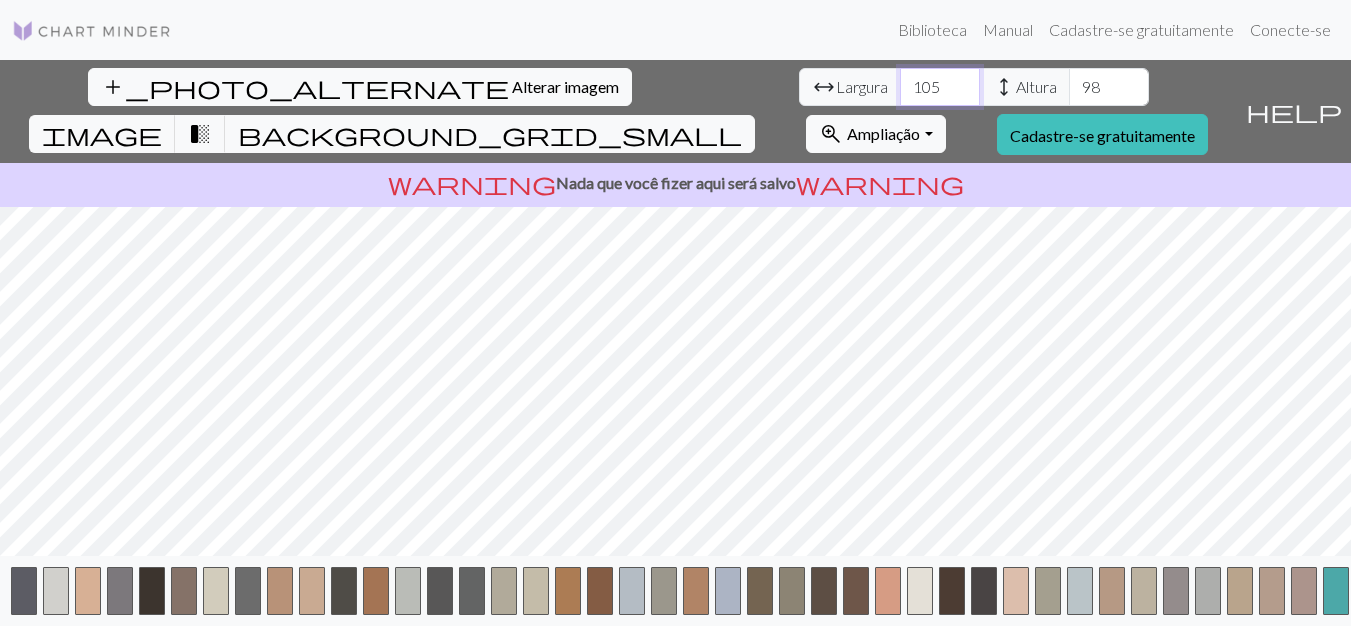 click on "105" at bounding box center [940, 87] 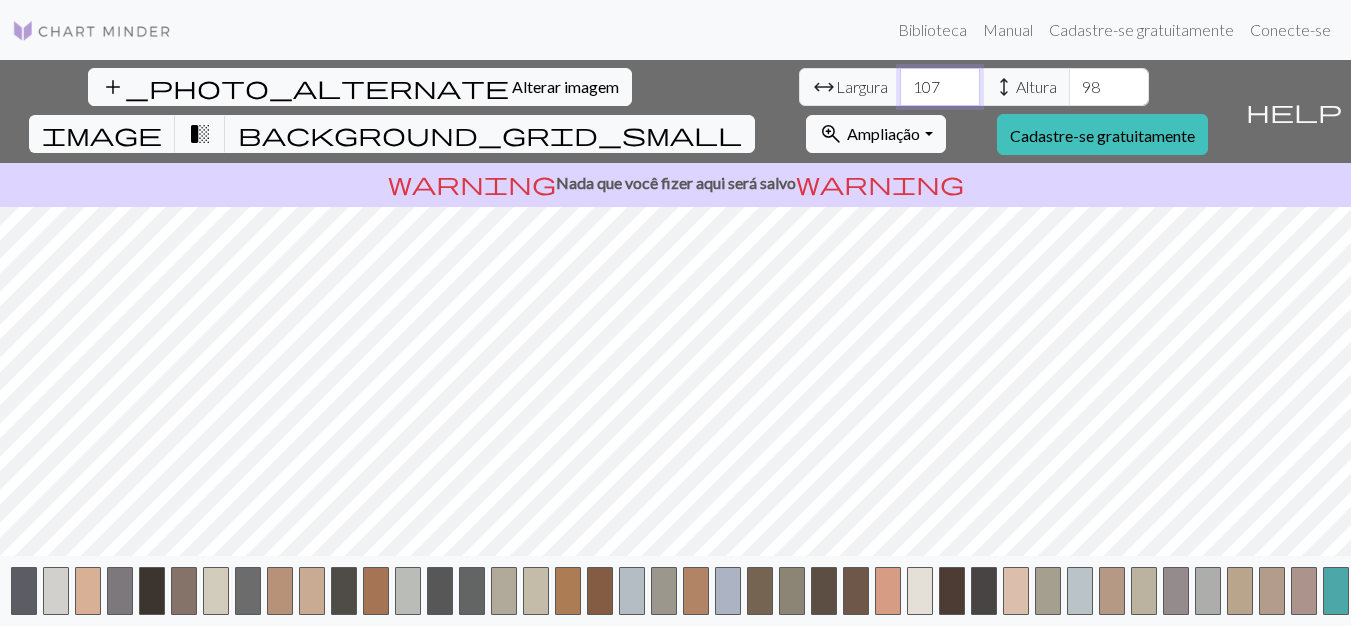 click on "107" at bounding box center (940, 87) 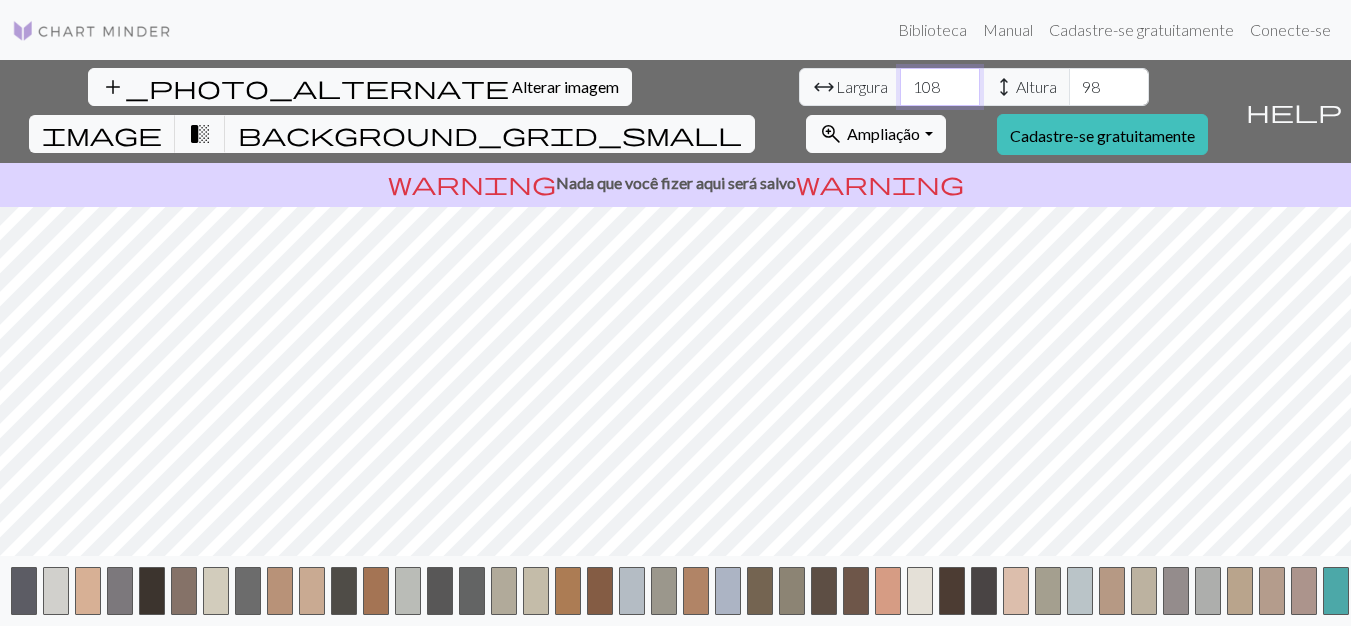 click on "108" at bounding box center (940, 87) 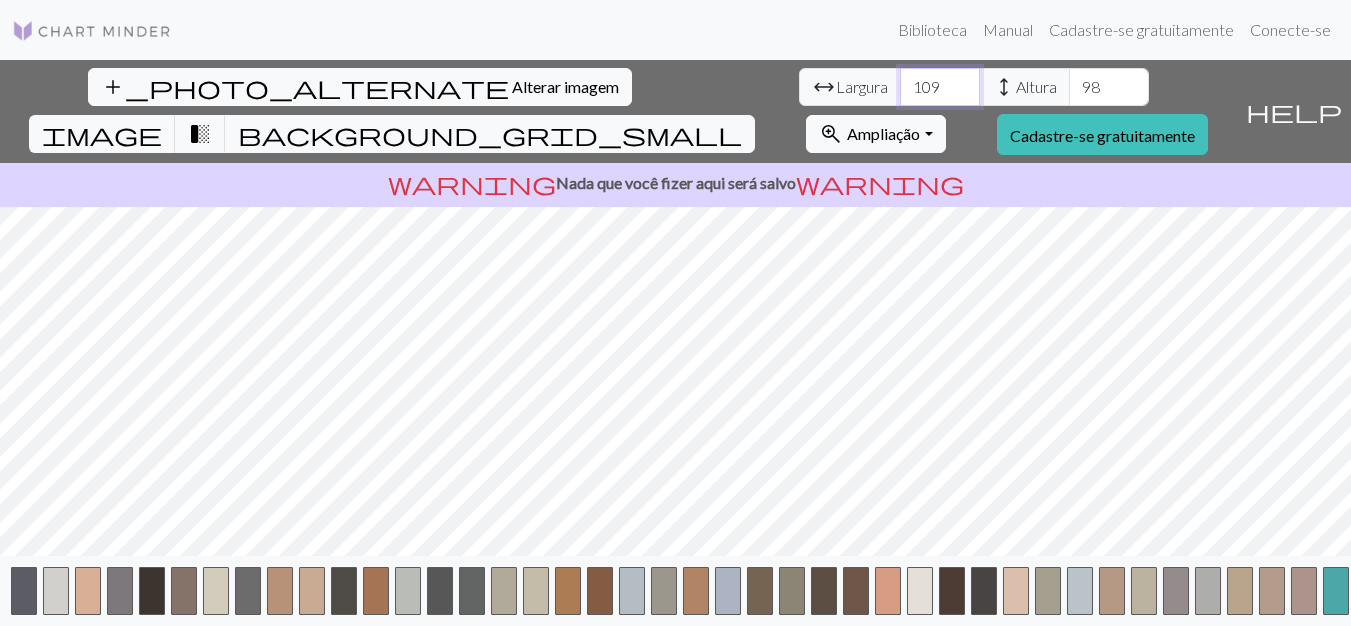 click on "110" at bounding box center (940, 87) 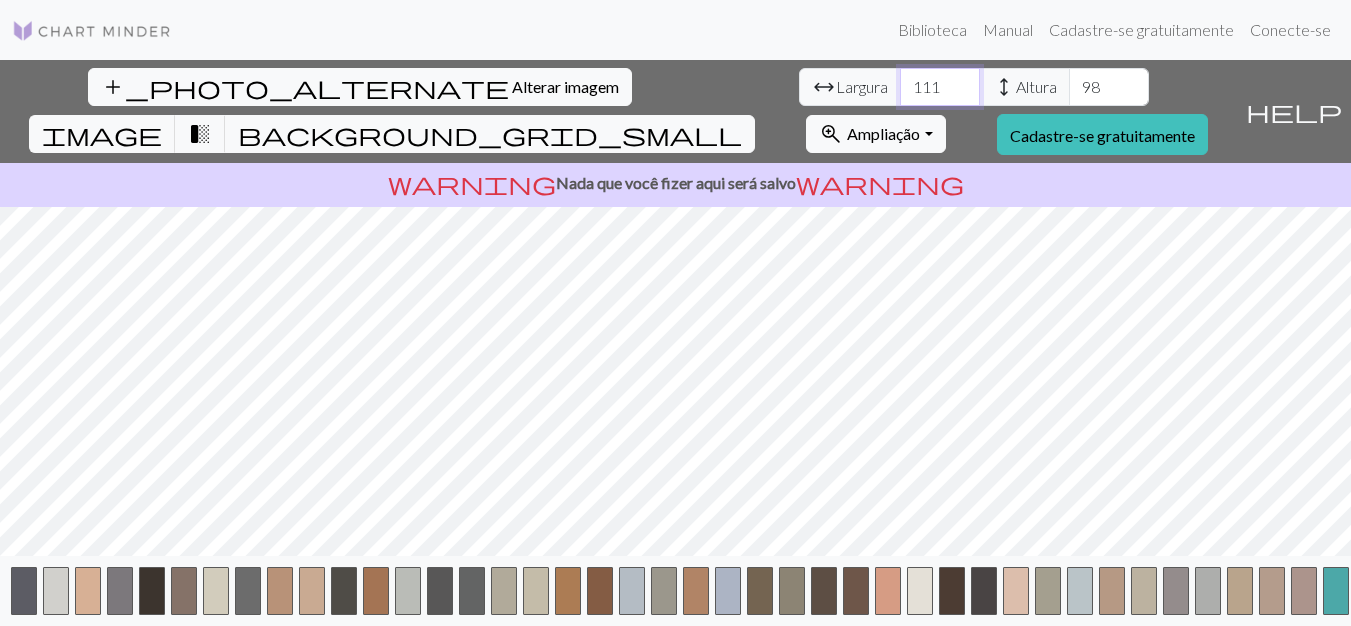 click on "111" at bounding box center (940, 87) 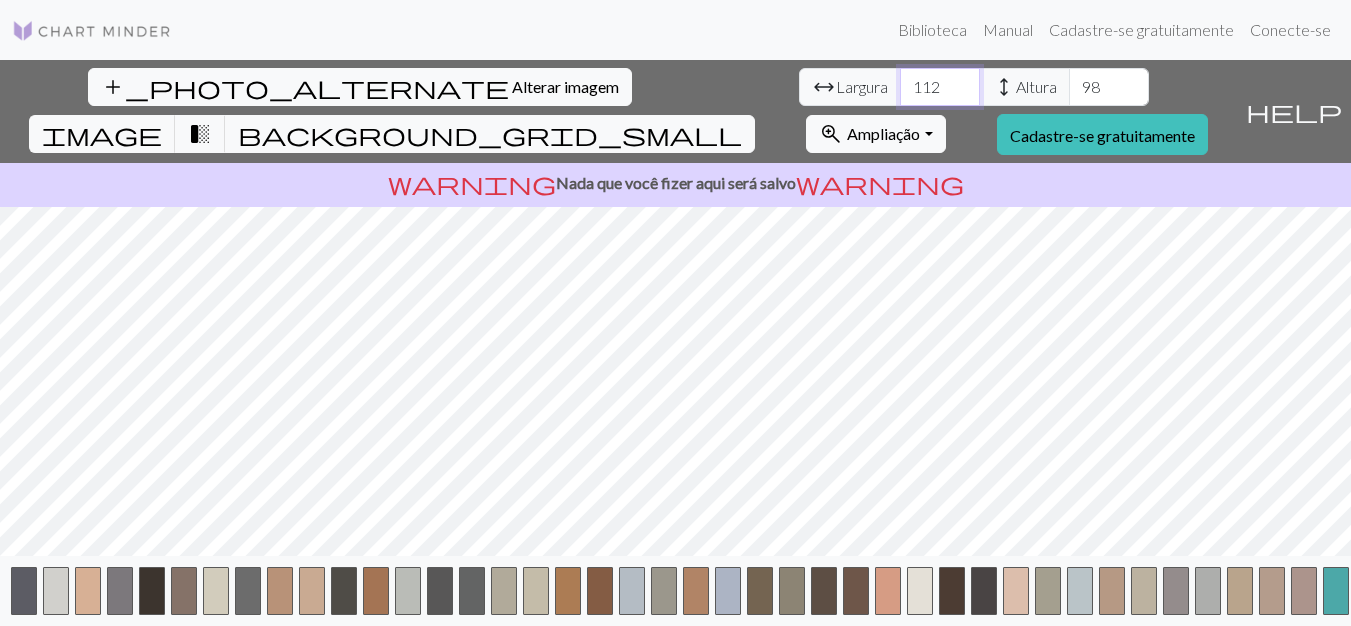 click on "113" at bounding box center [940, 87] 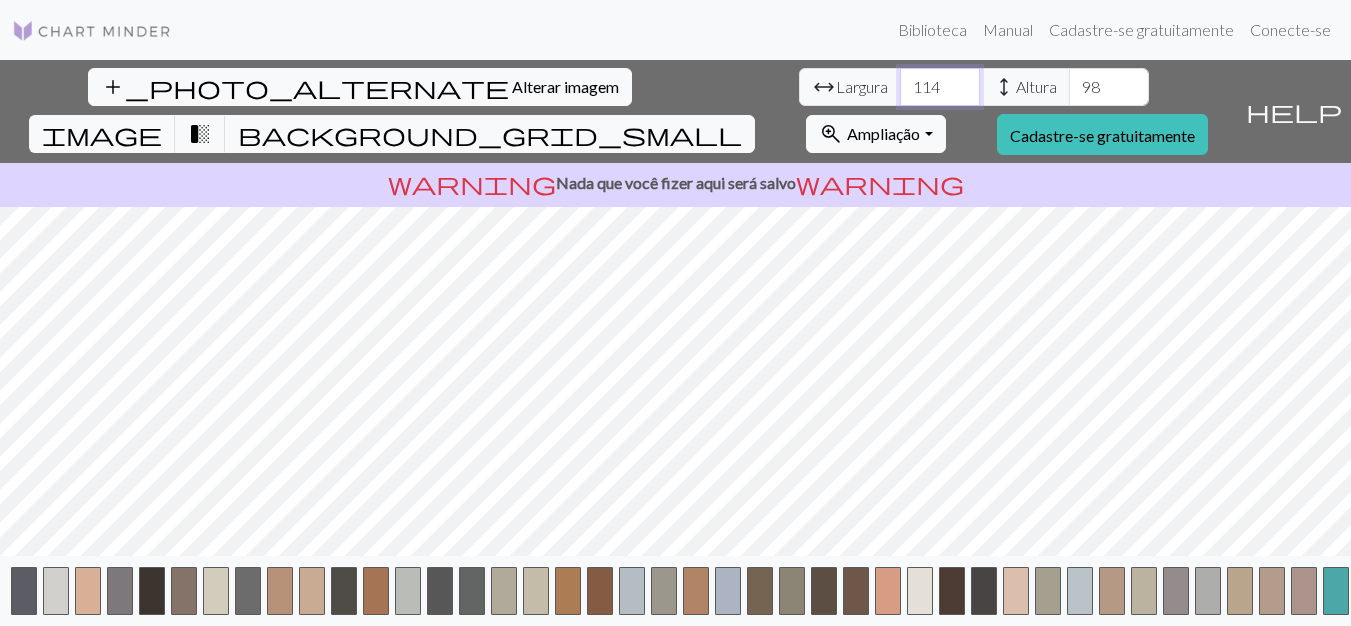 click on "114" at bounding box center (940, 87) 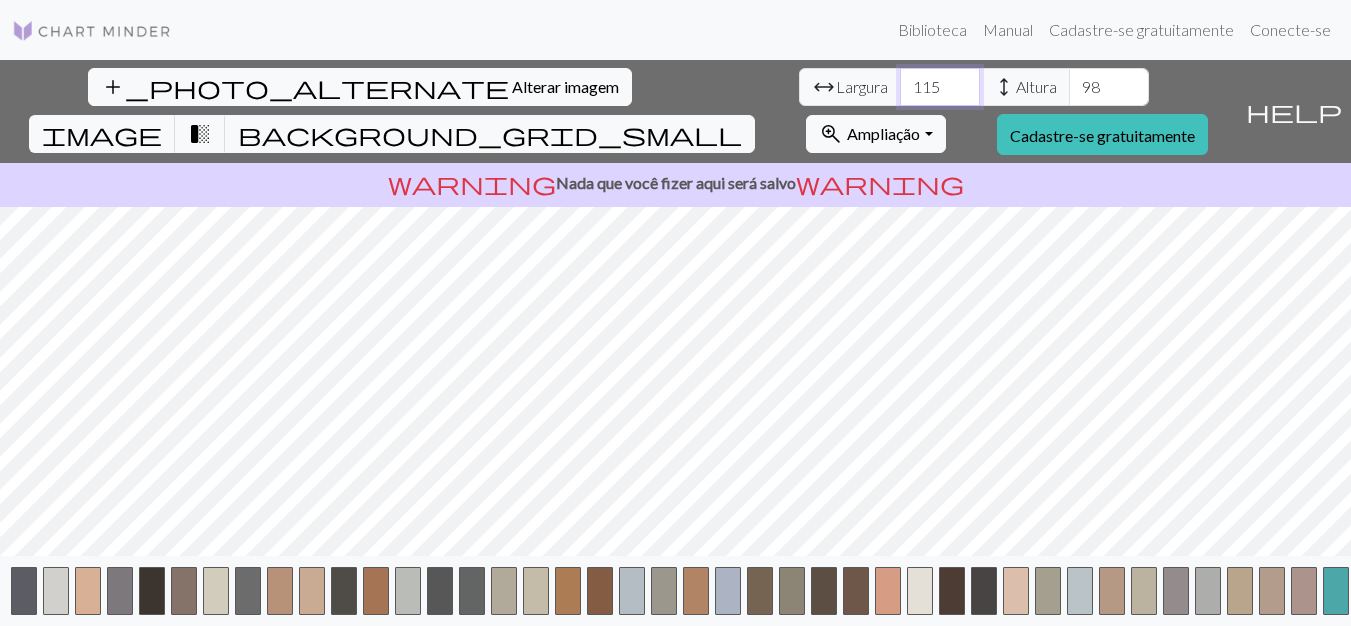 click on "115" at bounding box center (940, 87) 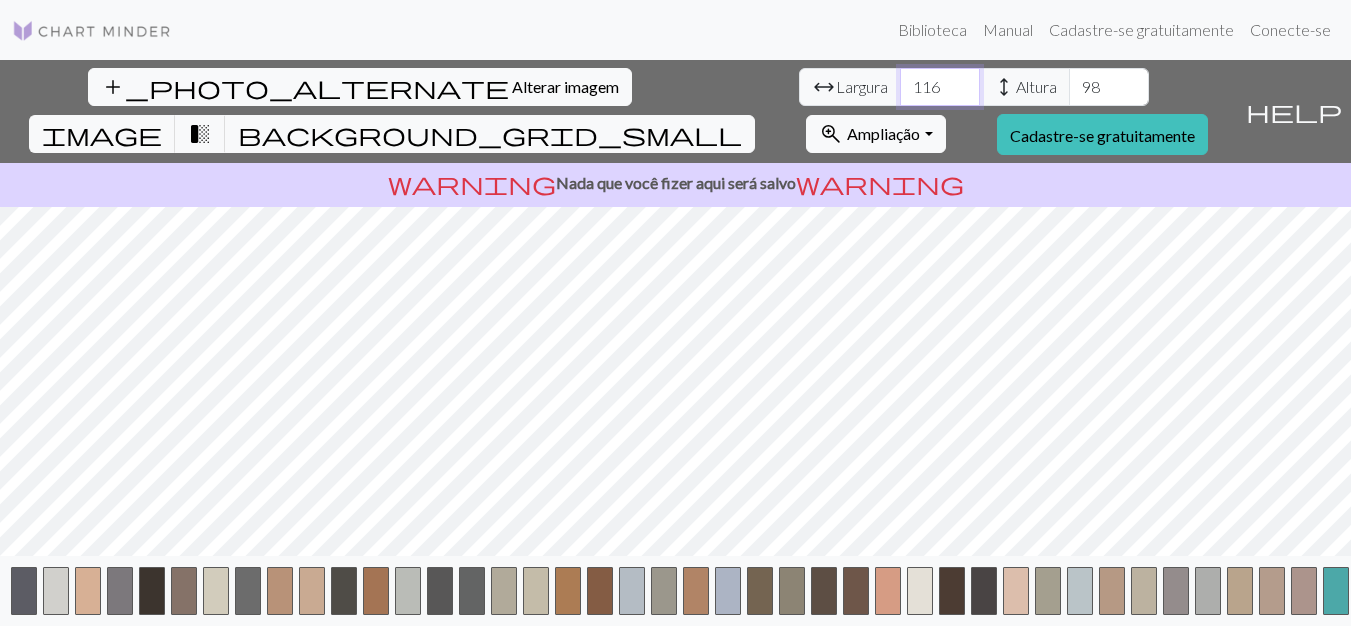 type on "117" 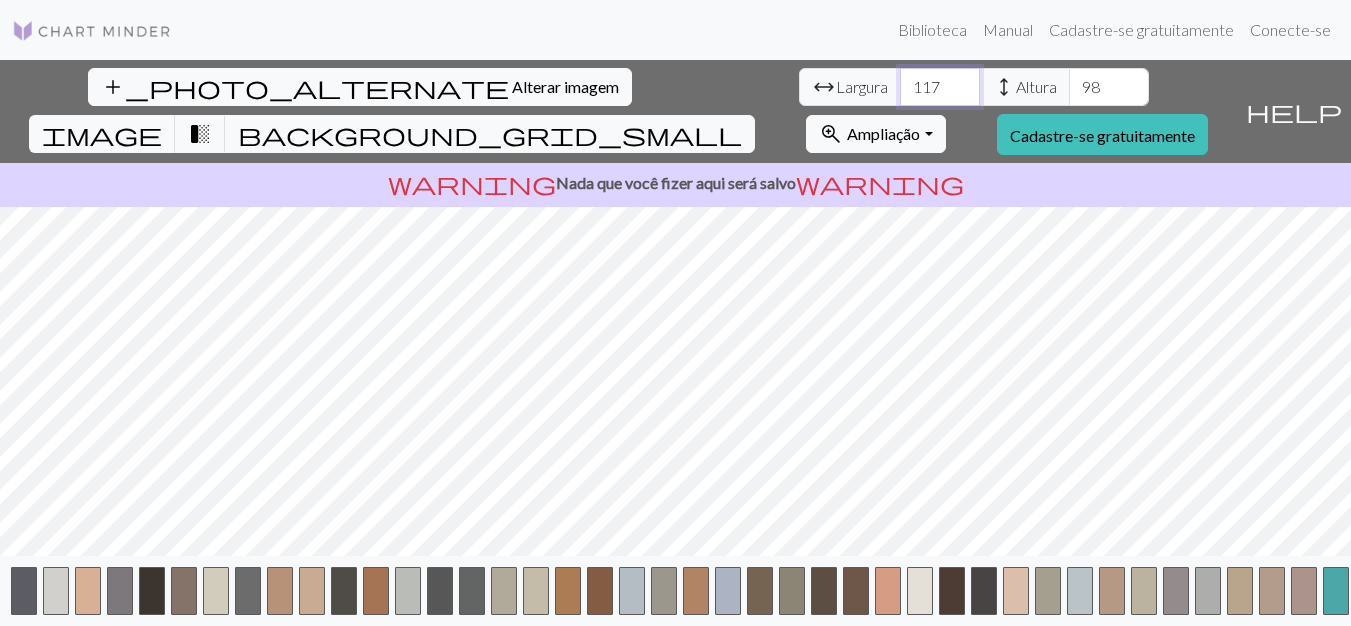 click on "117" at bounding box center [940, 87] 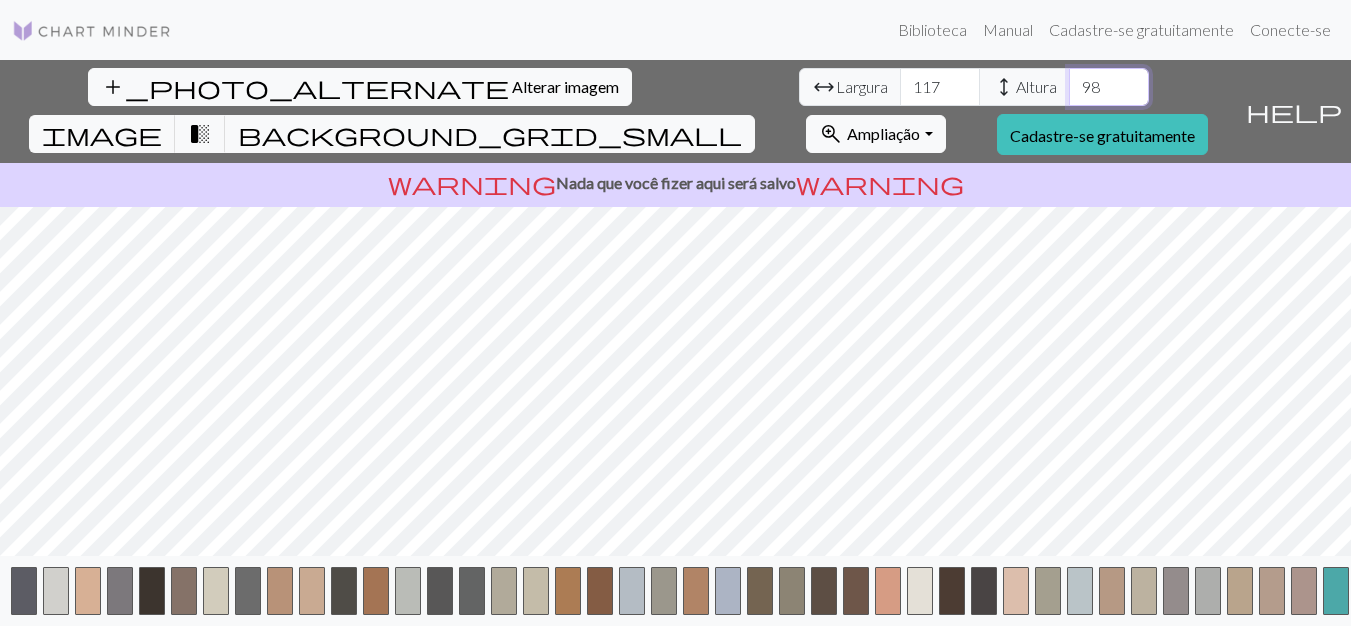 click on "99" at bounding box center (1109, 87) 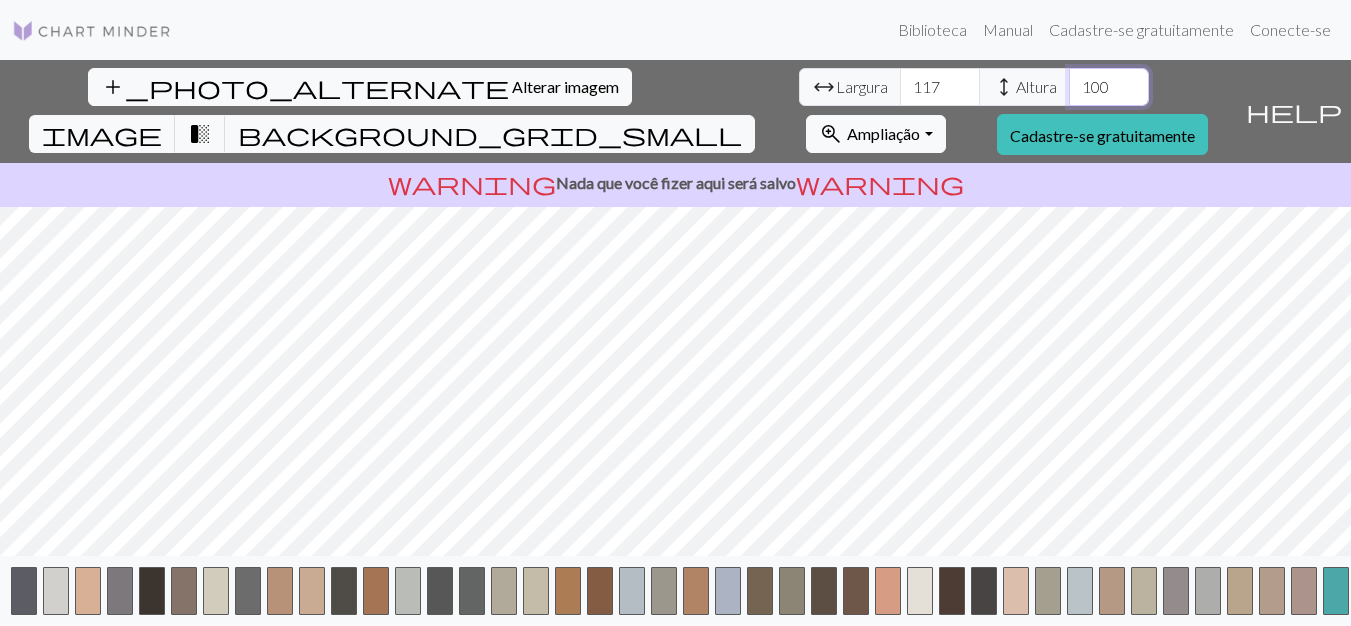 click on "100" at bounding box center (1109, 87) 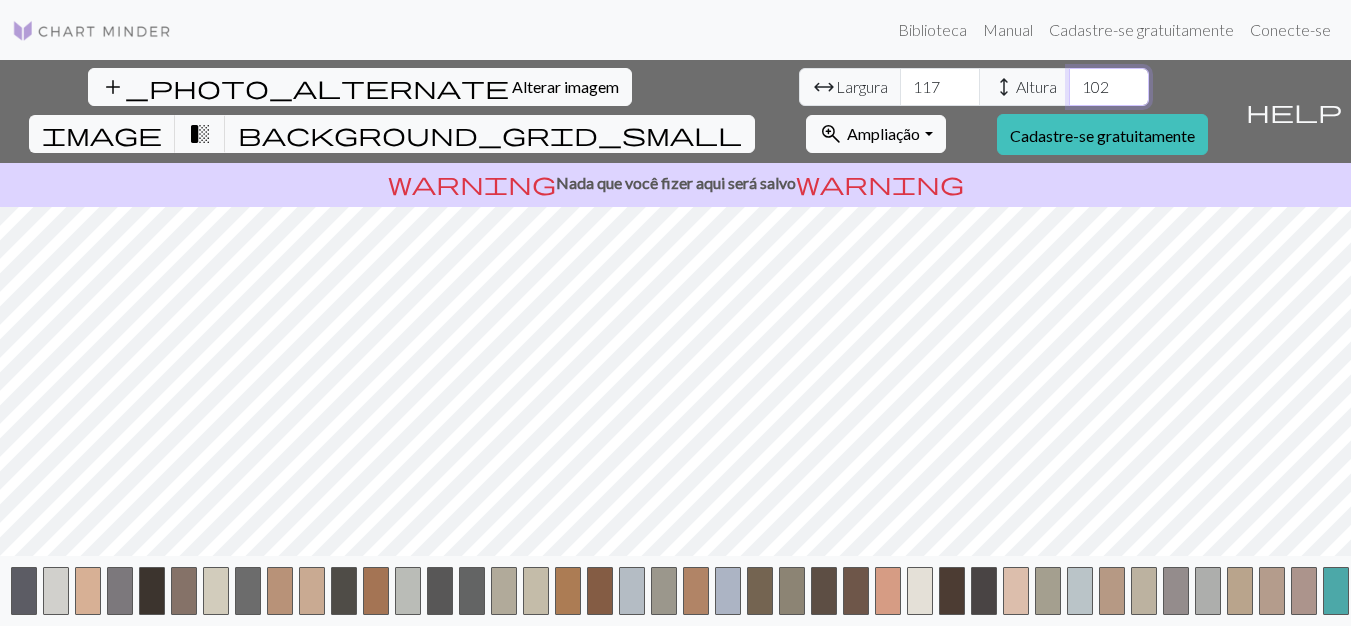 click on "102" at bounding box center (1109, 87) 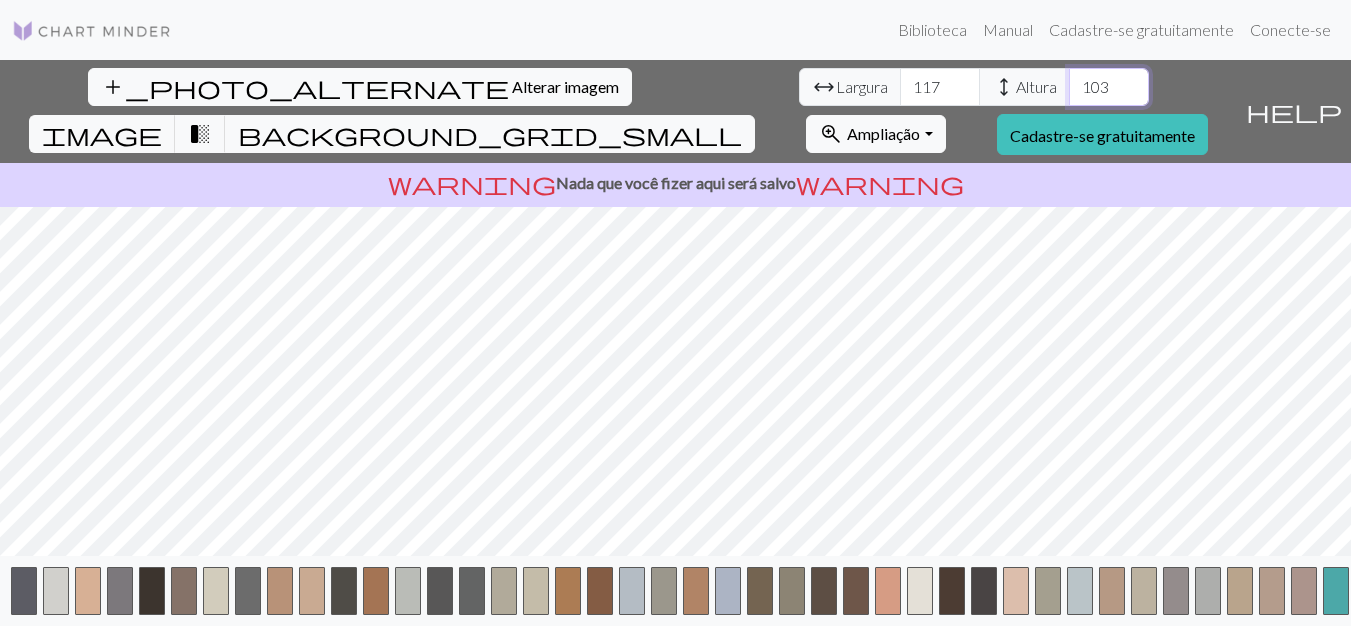 click on "103" at bounding box center [1109, 87] 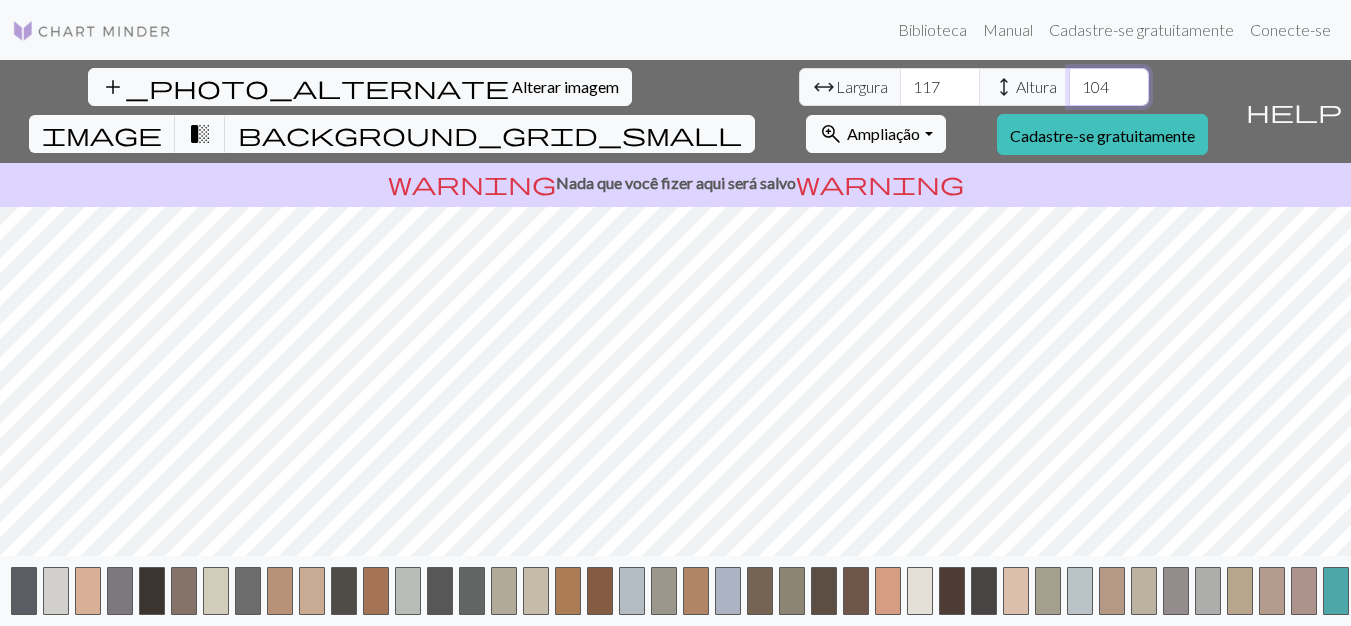 click on "104" at bounding box center [1109, 87] 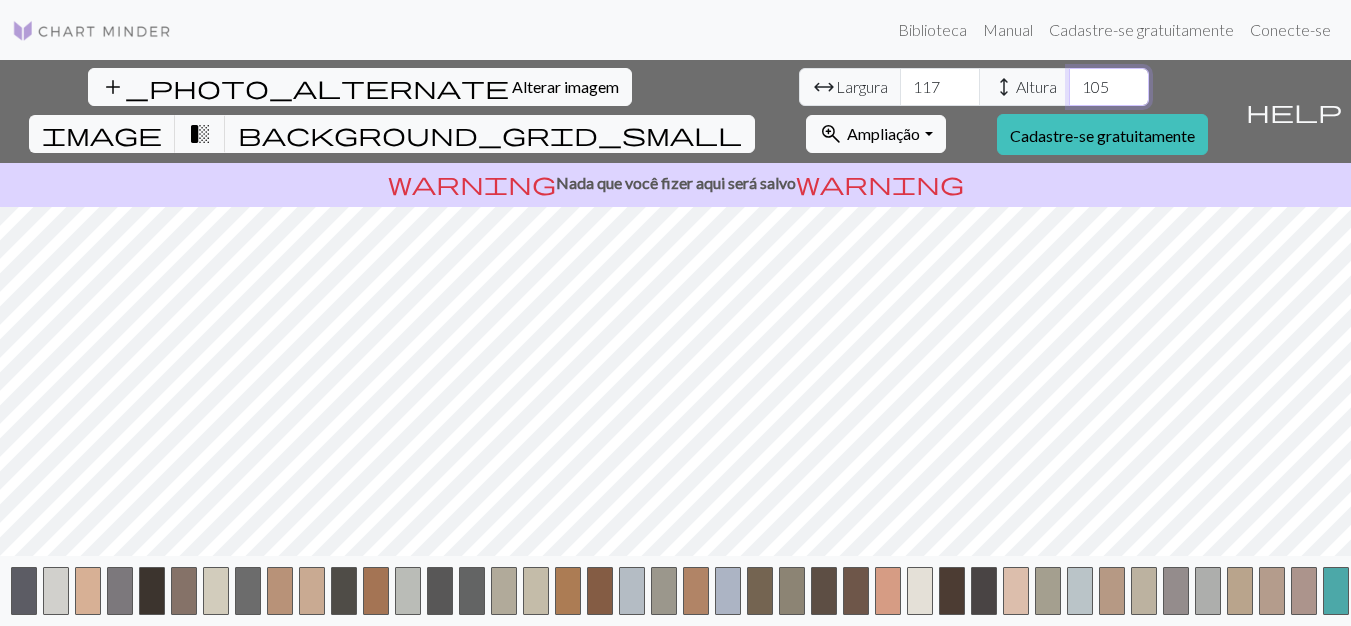 click on "105" at bounding box center [1109, 87] 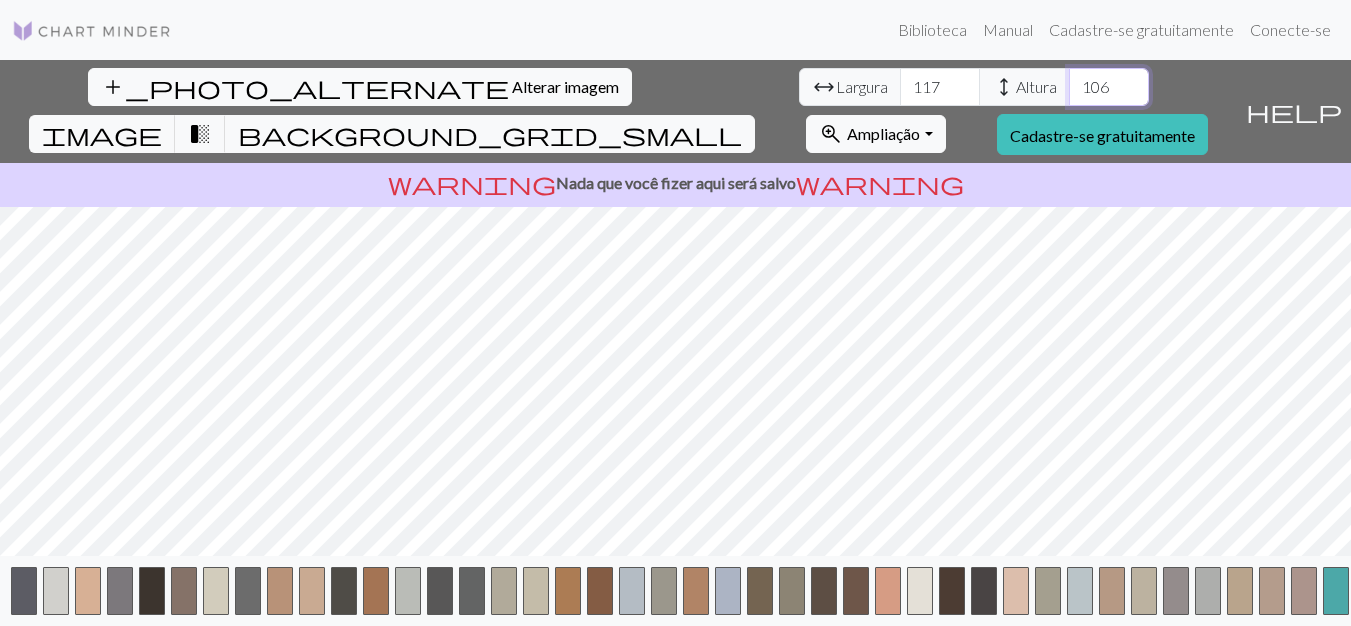 click on "106" at bounding box center (1109, 87) 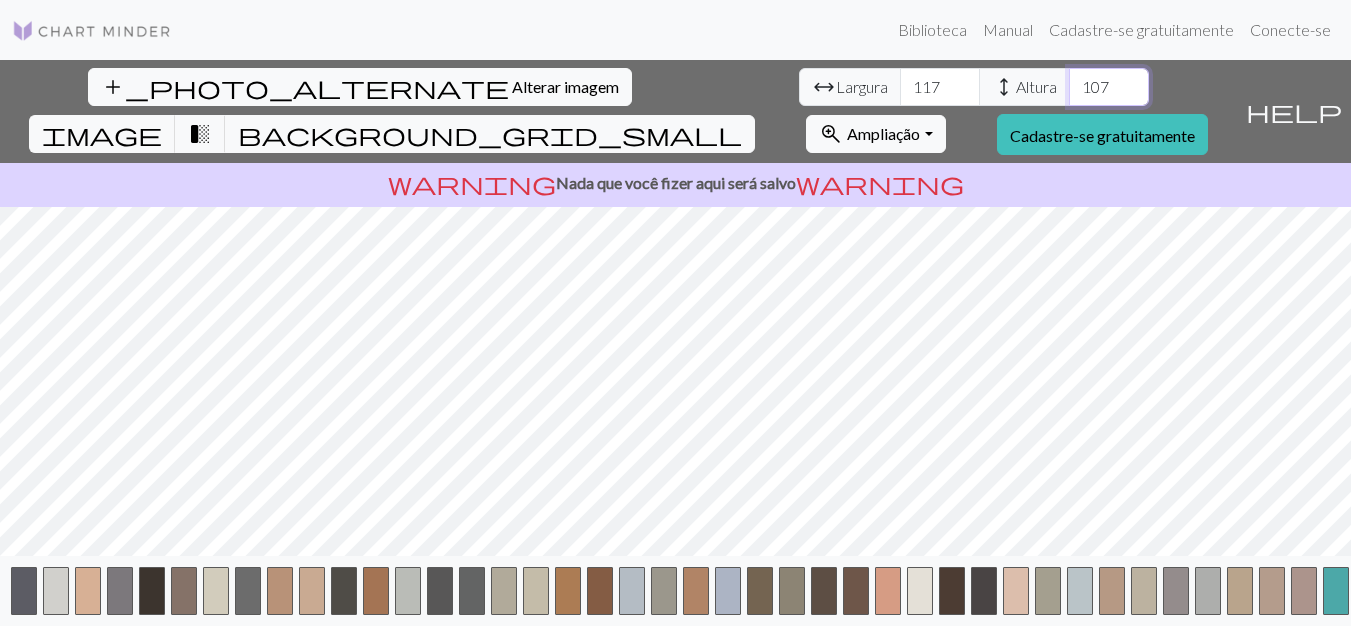 click on "108" at bounding box center (1109, 87) 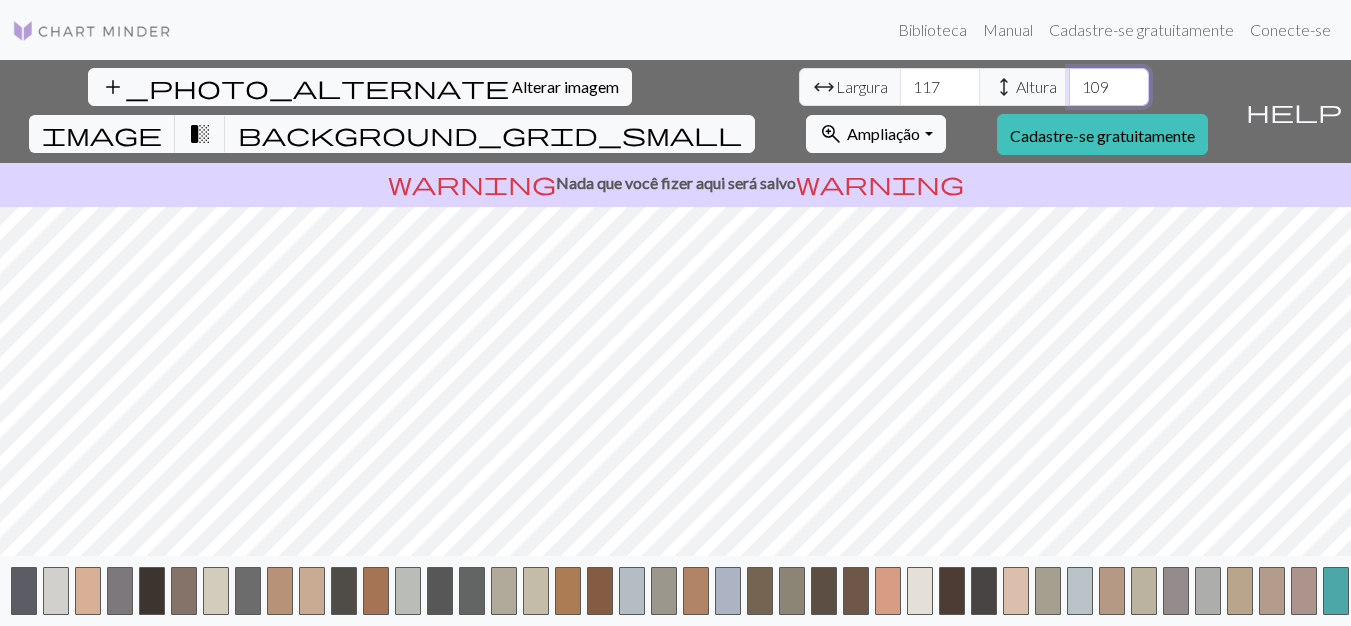 click on "109" at bounding box center (1109, 87) 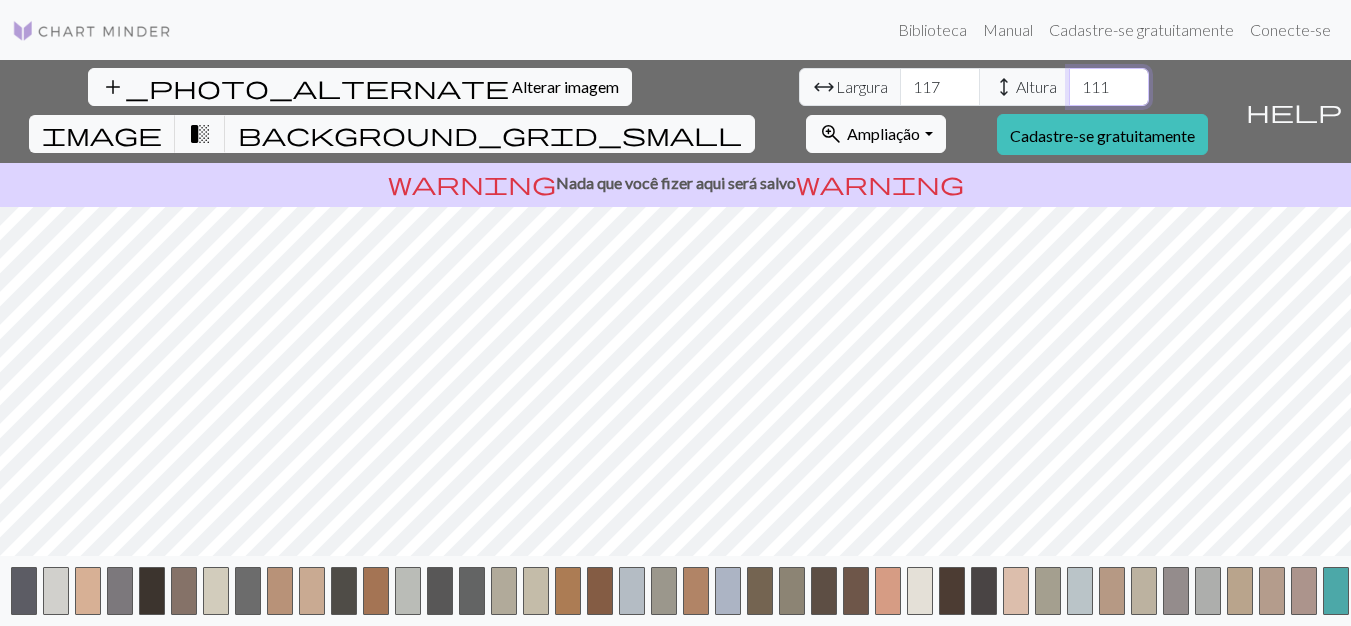 click on "111" at bounding box center (1109, 87) 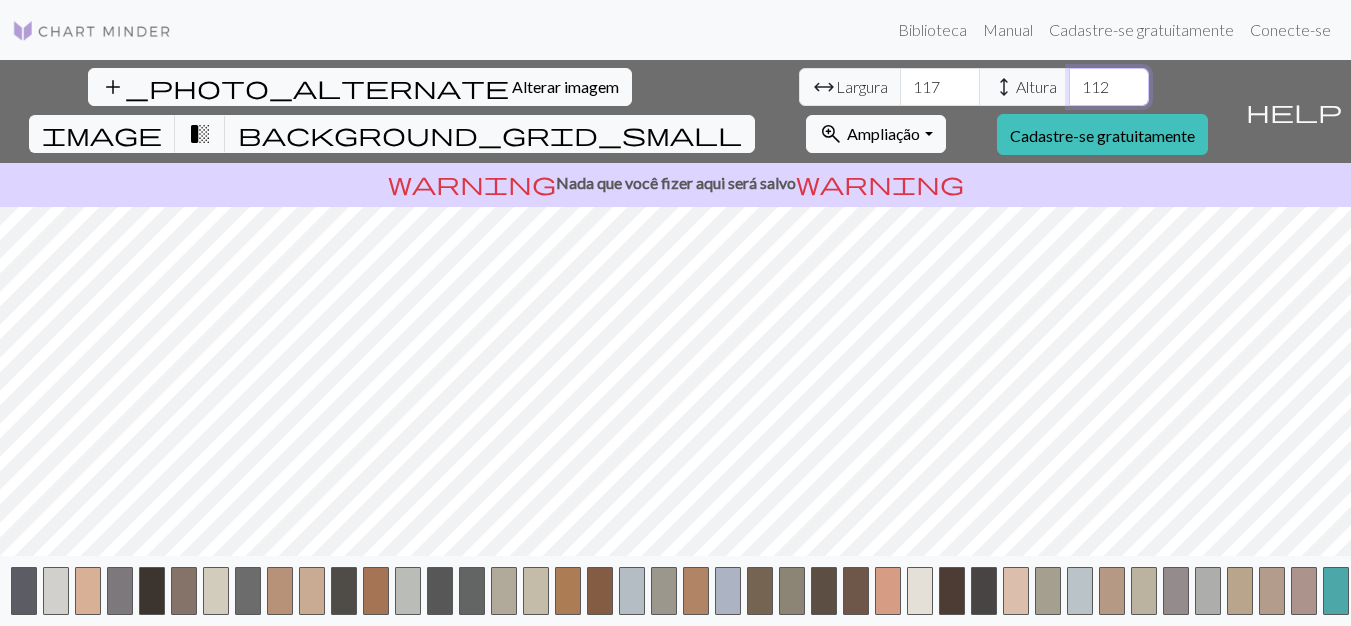 click on "112" at bounding box center (1109, 87) 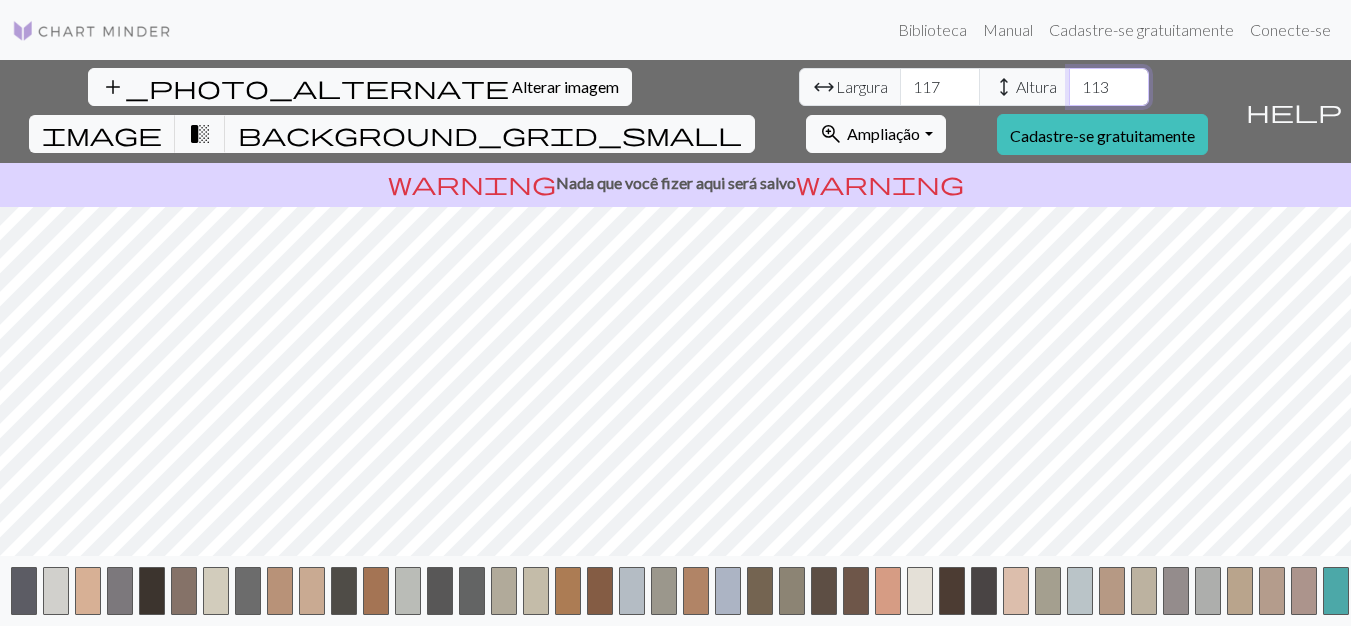 click on "113" at bounding box center [1109, 87] 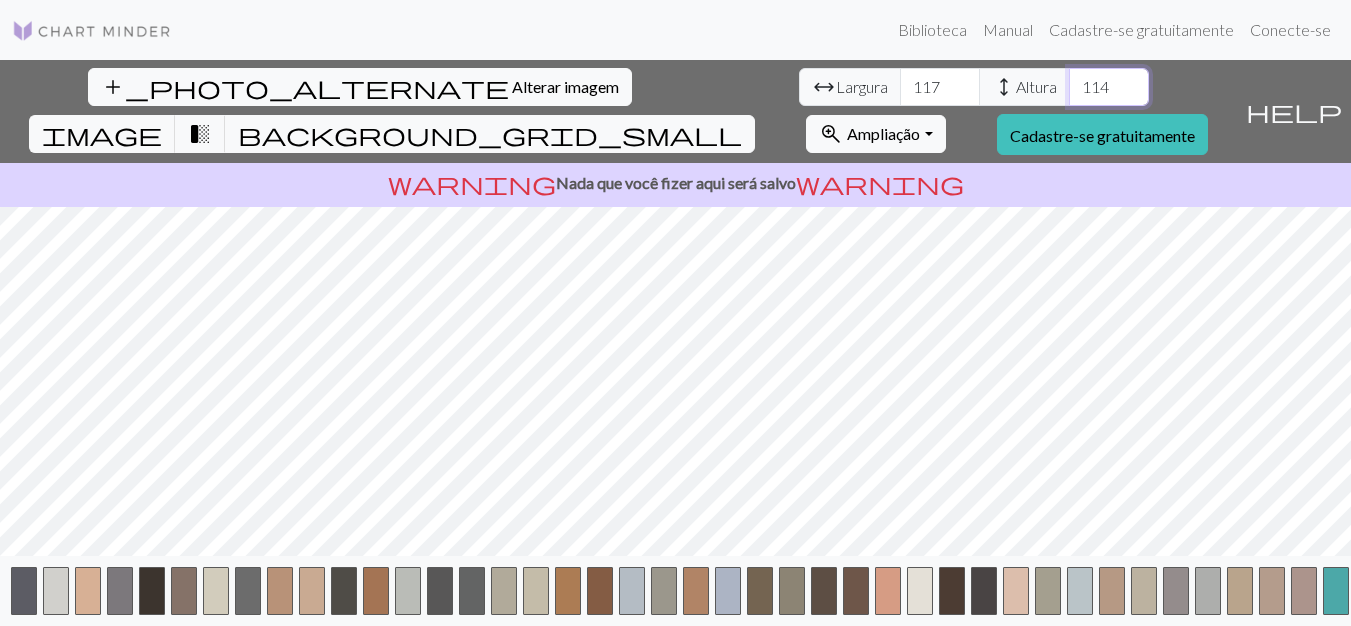 click on "114" at bounding box center (1109, 87) 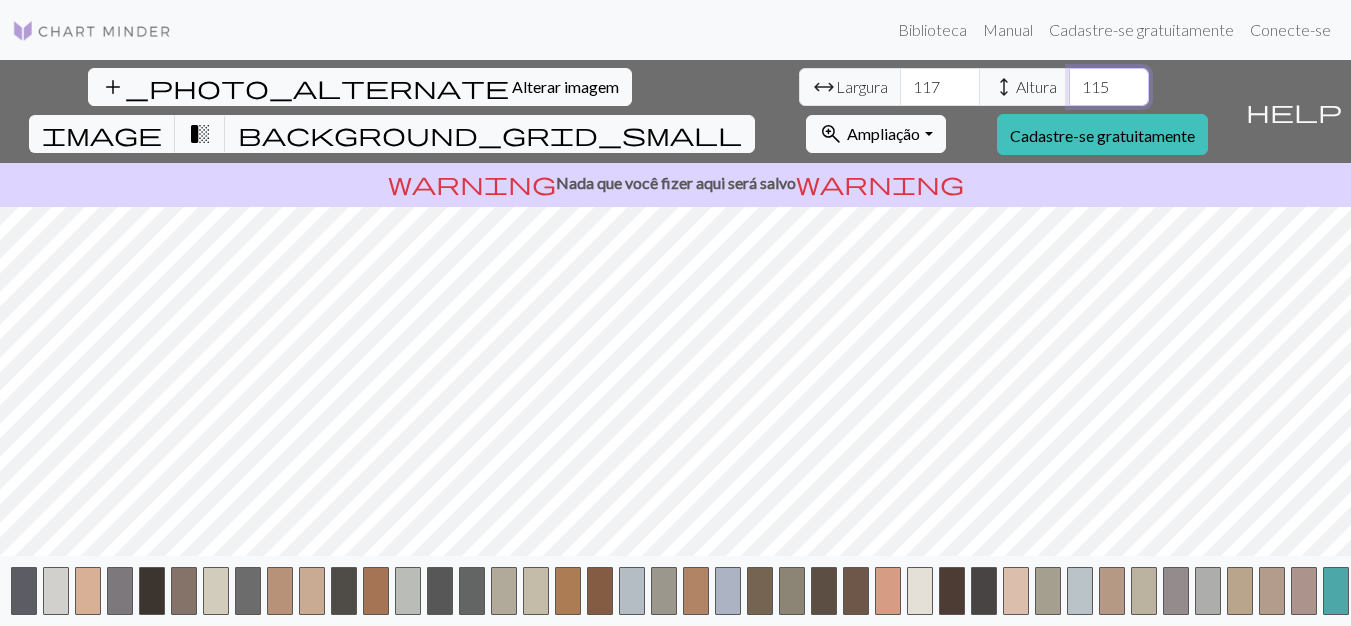 click on "115" at bounding box center [1109, 87] 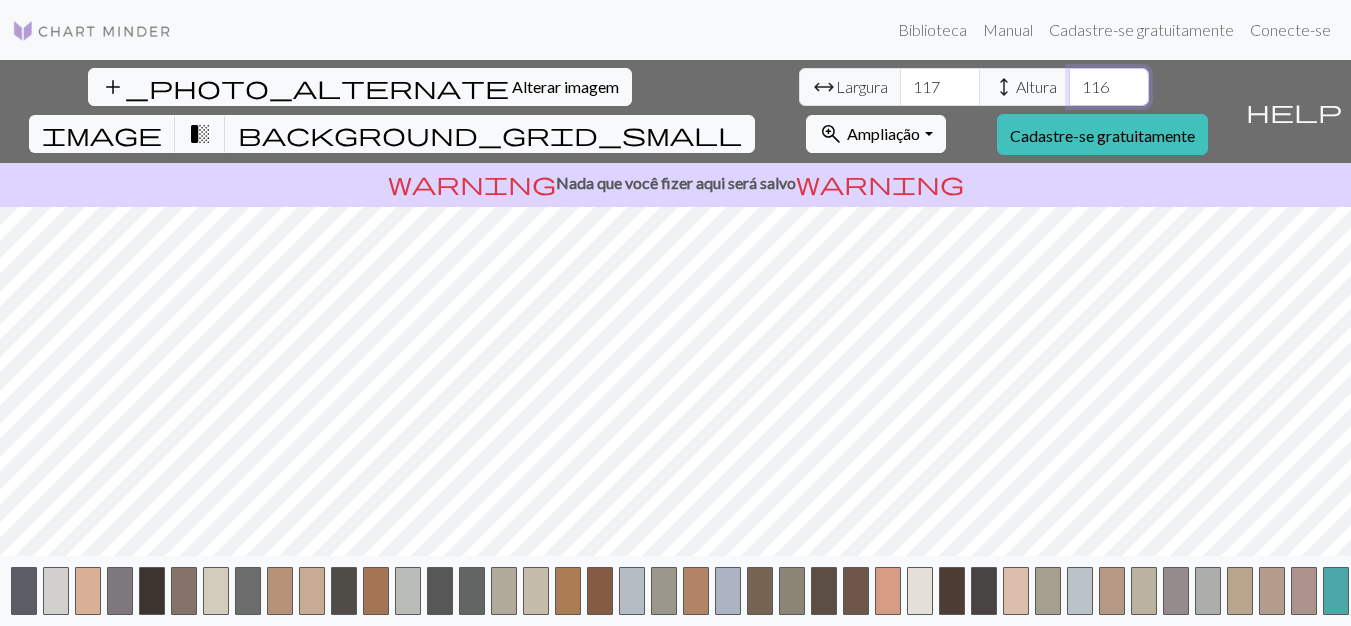 click on "116" at bounding box center [1109, 87] 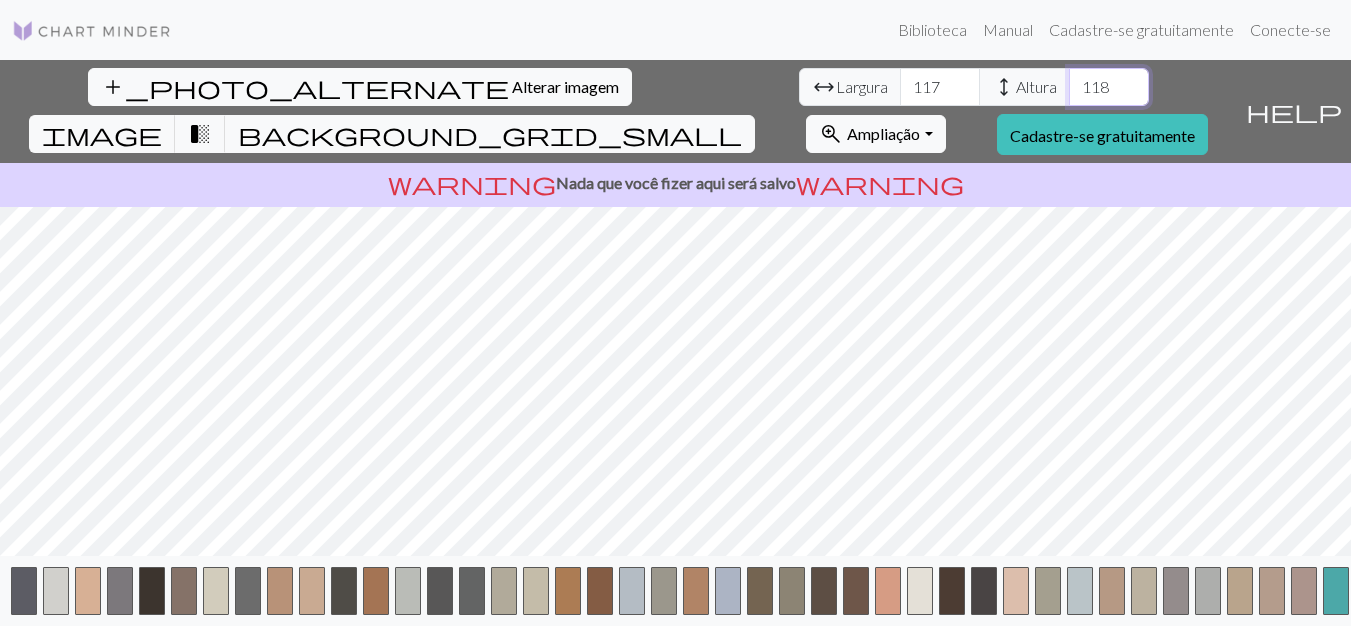 click on "118" at bounding box center [1109, 87] 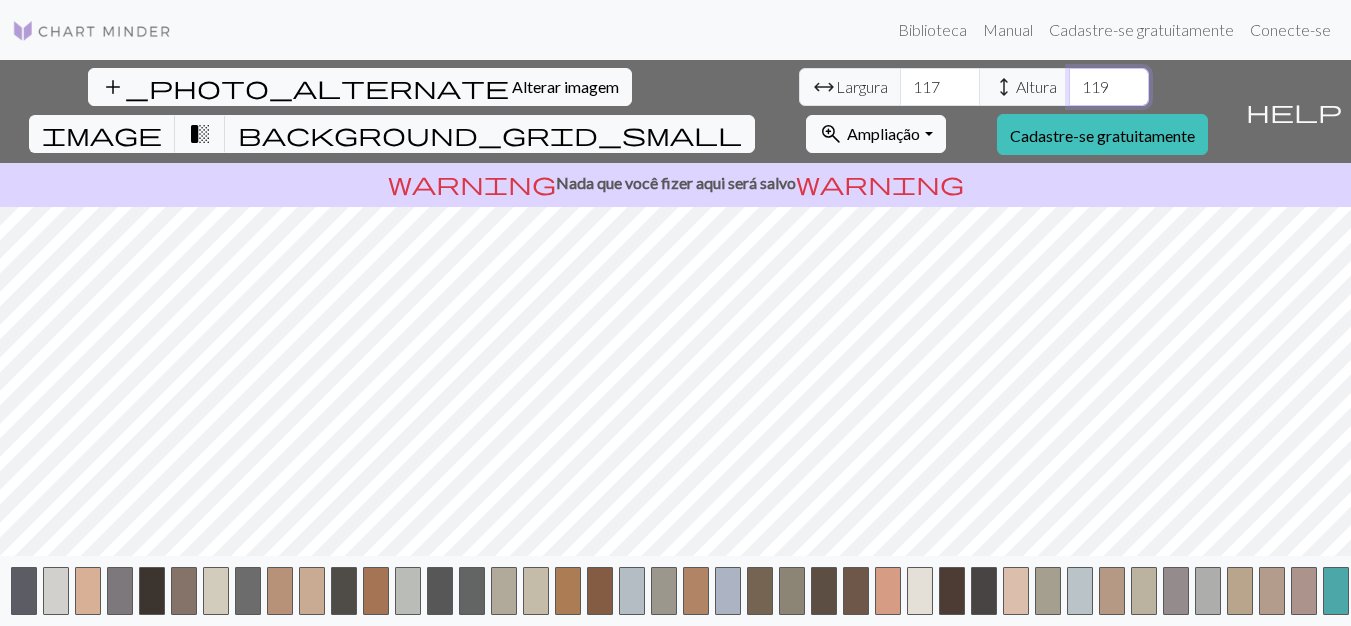click on "119" at bounding box center (1109, 87) 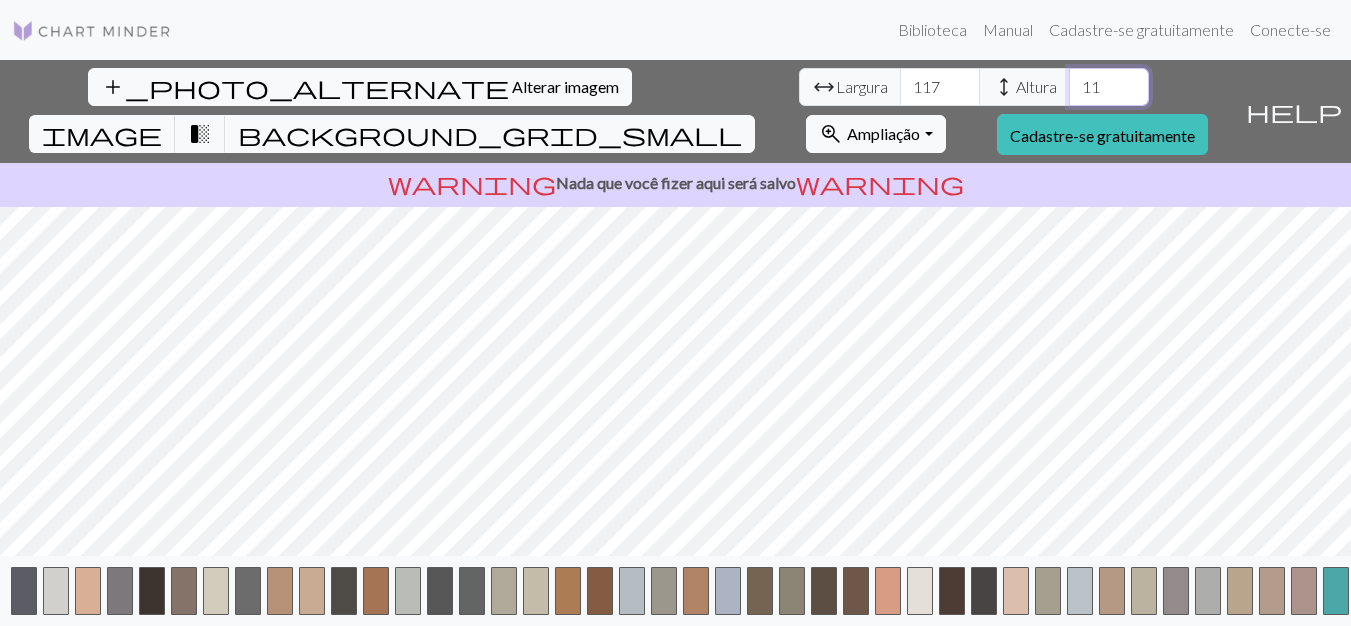 type on "1" 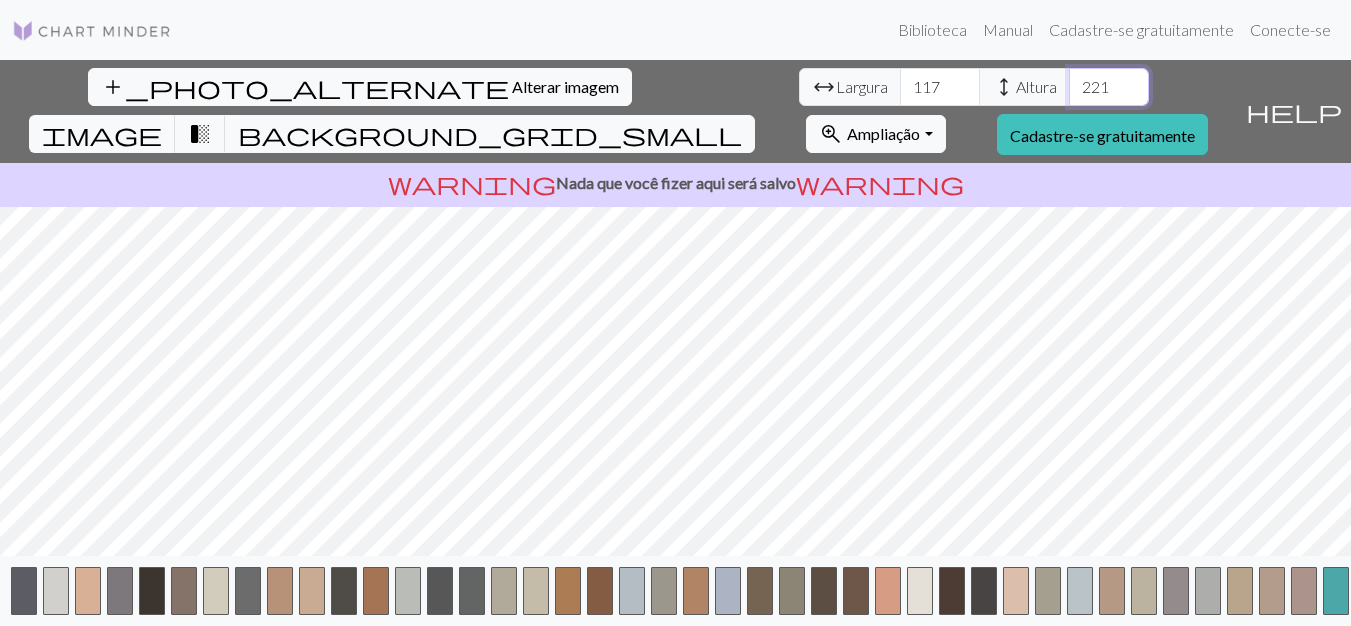 type on "221" 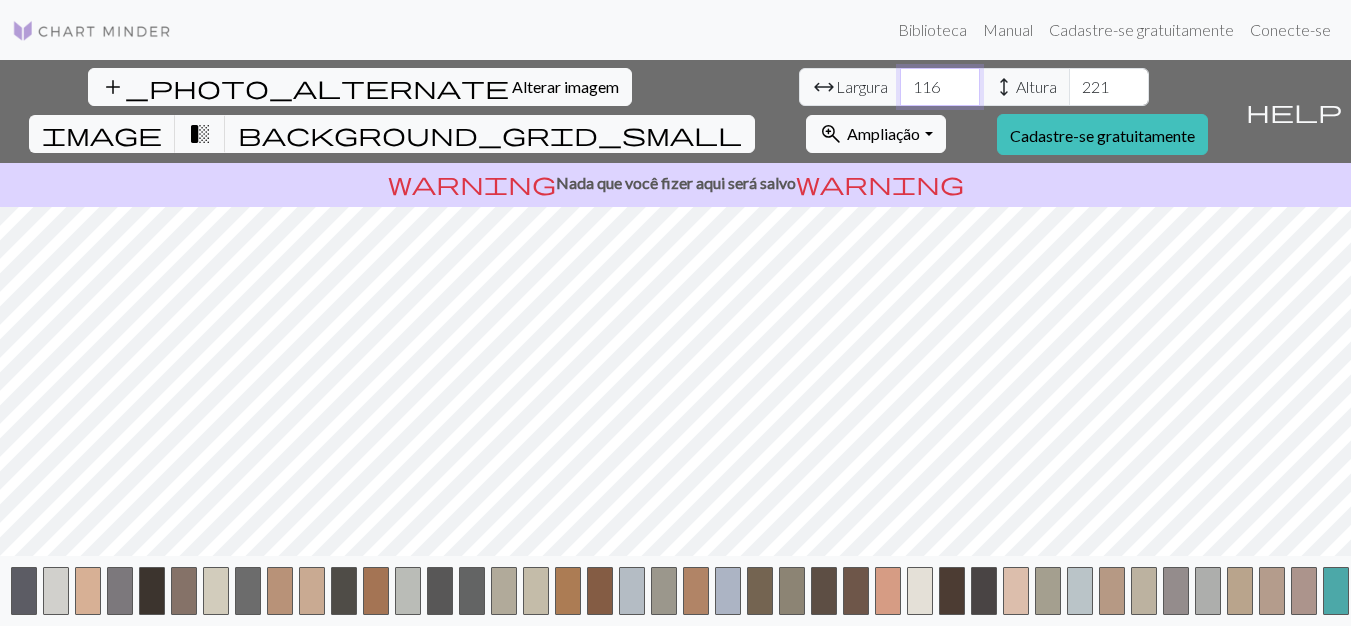 click on "116" at bounding box center [940, 87] 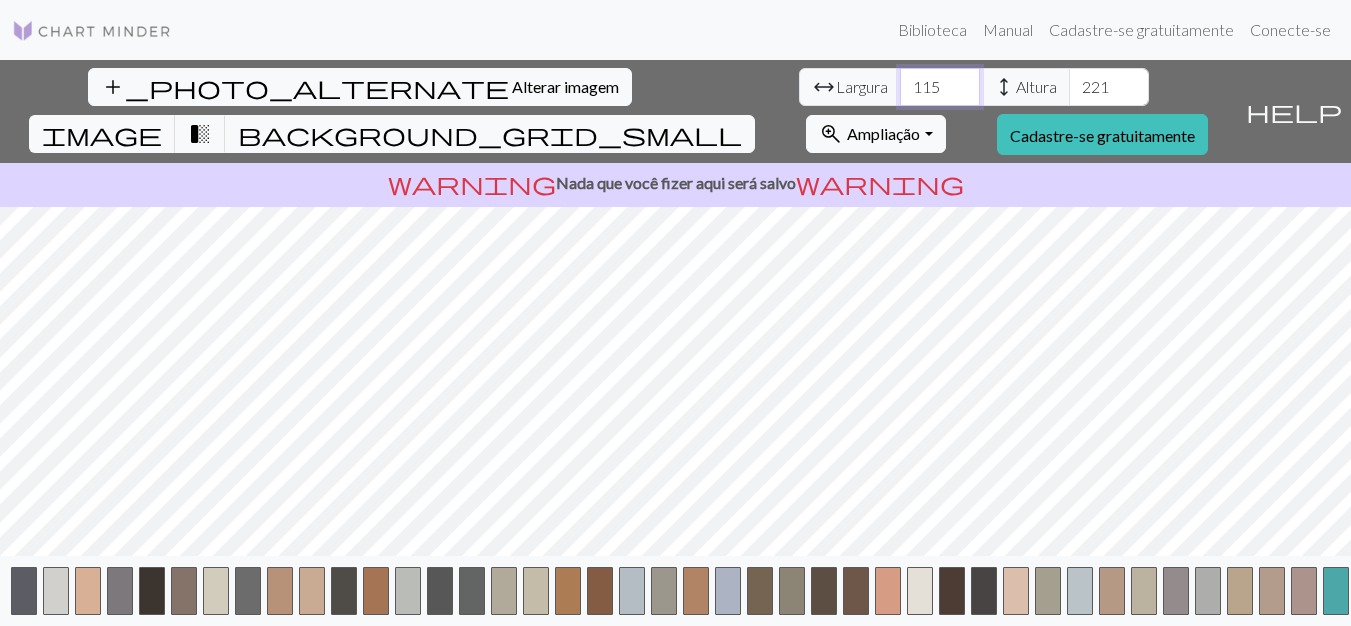 click on "115" at bounding box center (940, 87) 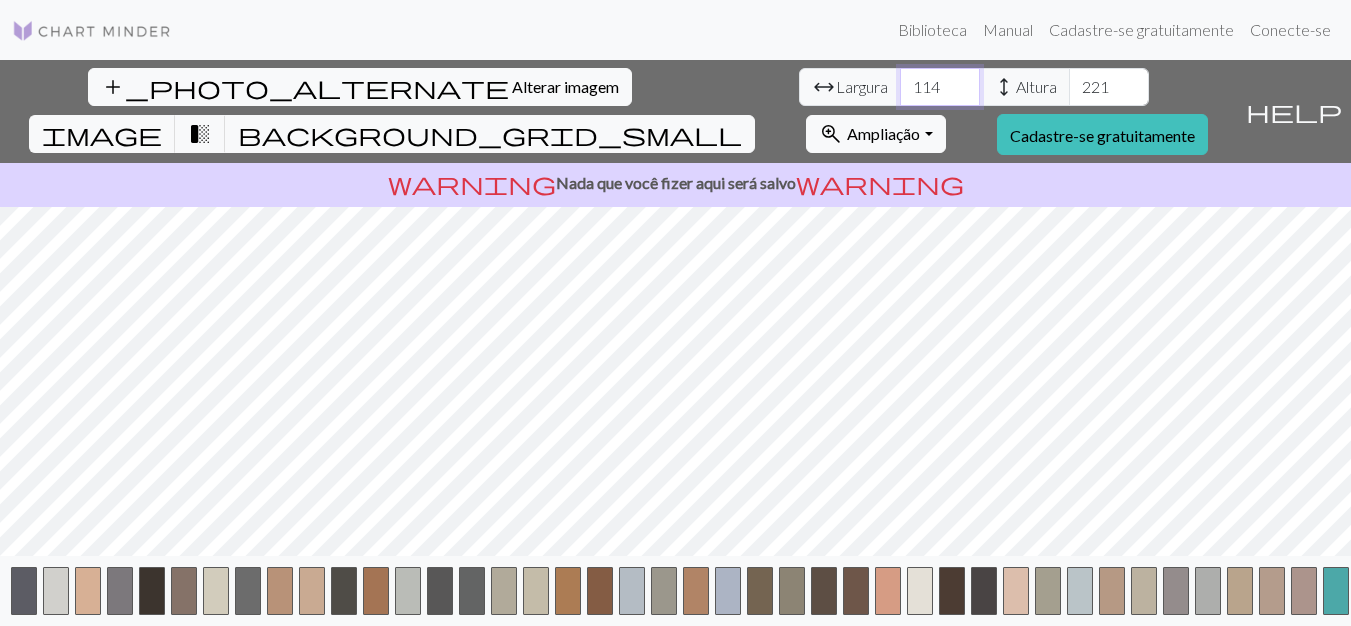 click on "114" at bounding box center [940, 87] 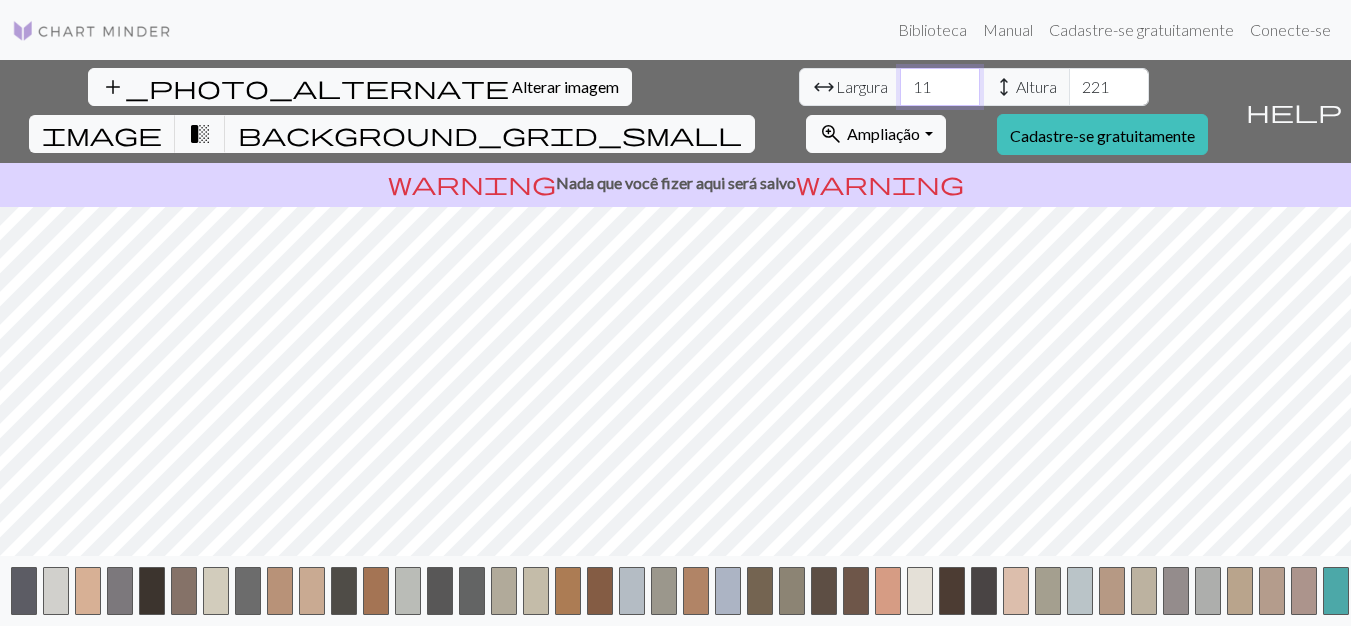 type on "1" 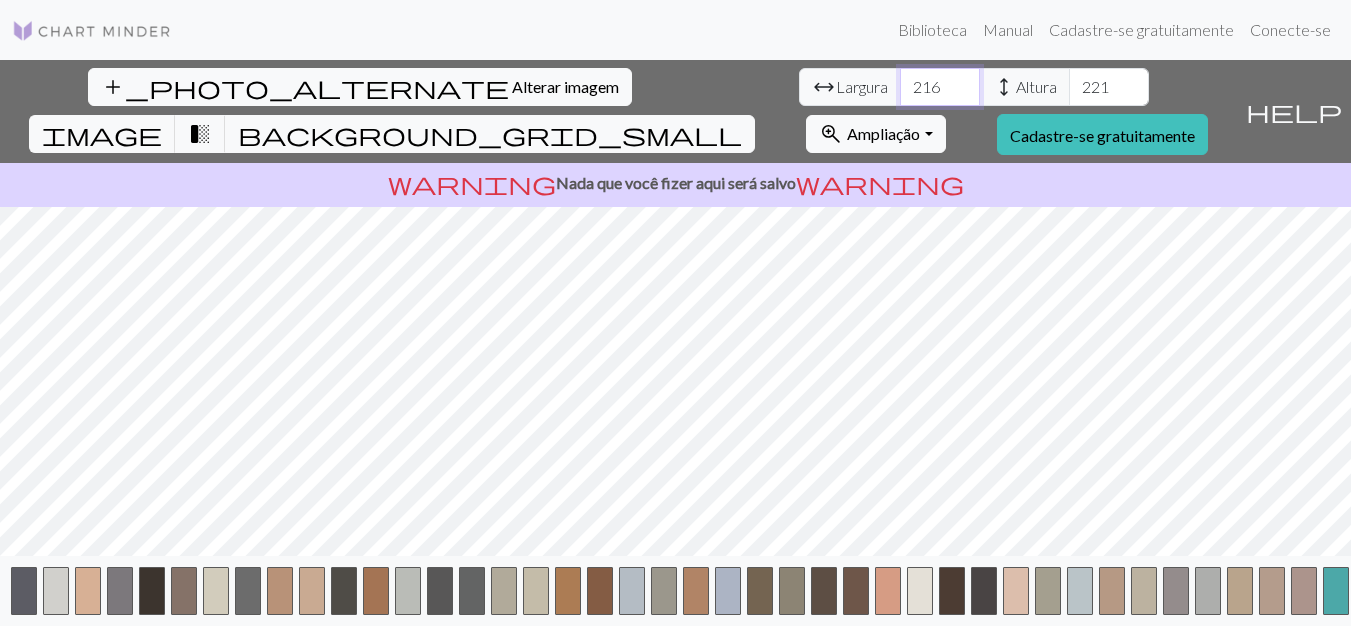 type on "216" 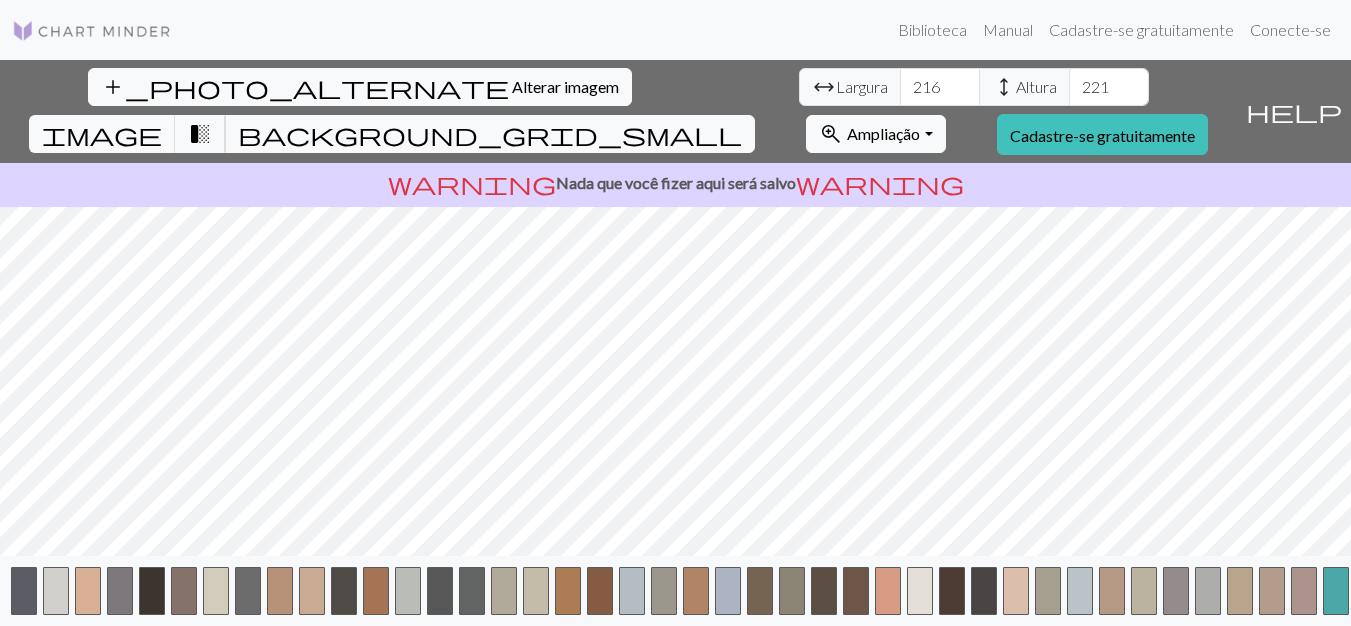 click on "transition_fade" at bounding box center (200, 134) 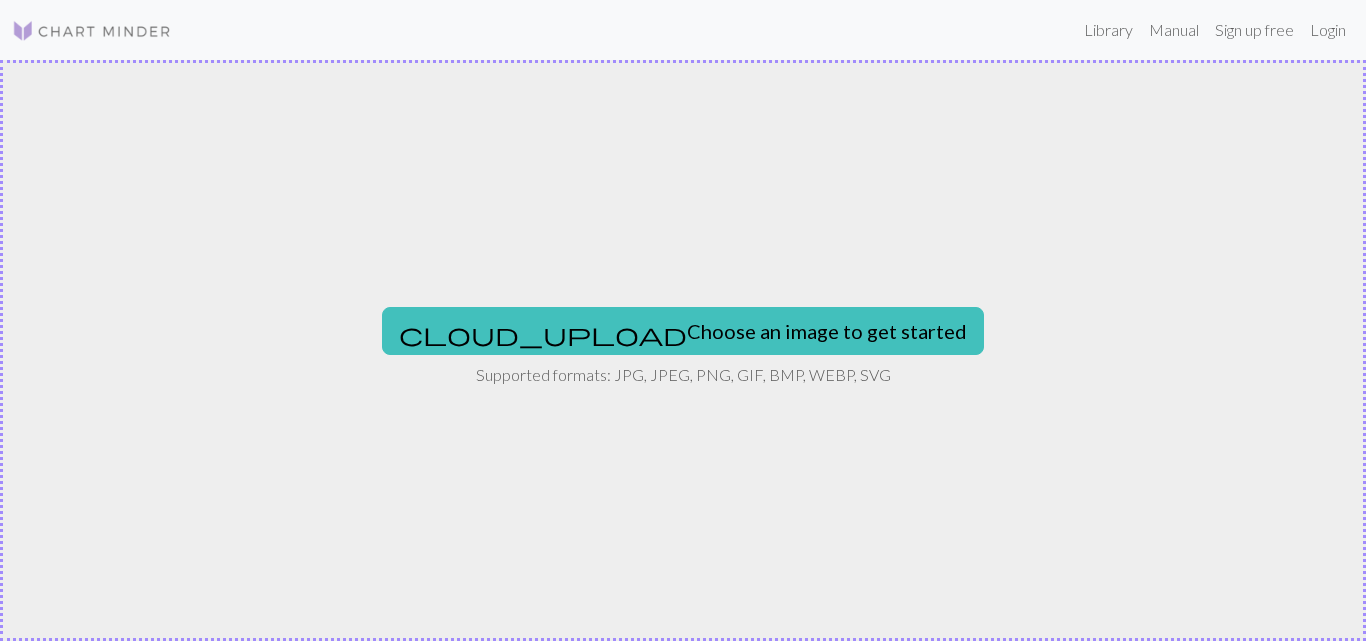 scroll, scrollTop: 0, scrollLeft: 0, axis: both 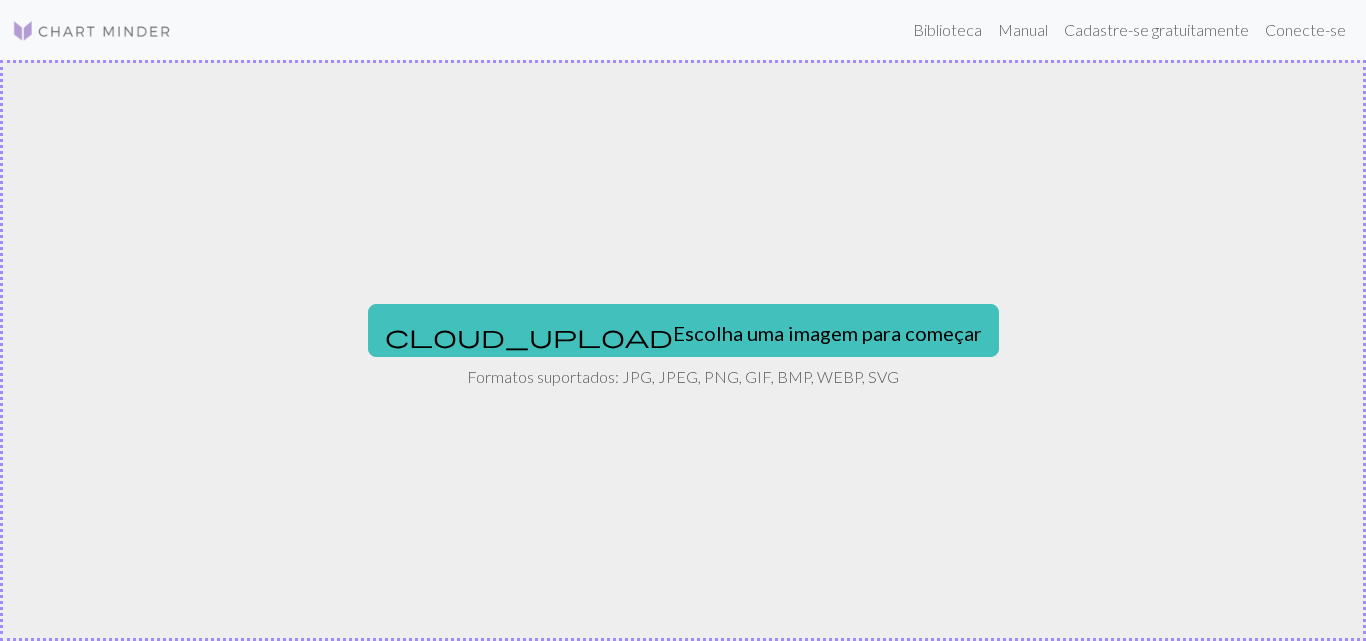 type on "C:\fakepath\arca.jpg" 